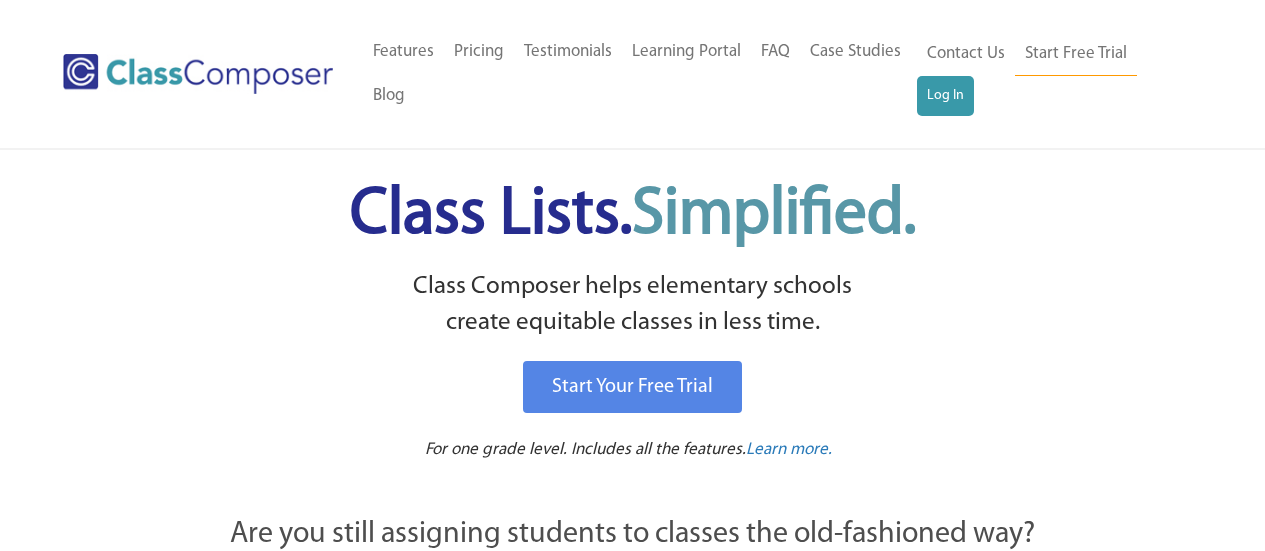 scroll, scrollTop: 0, scrollLeft: 0, axis: both 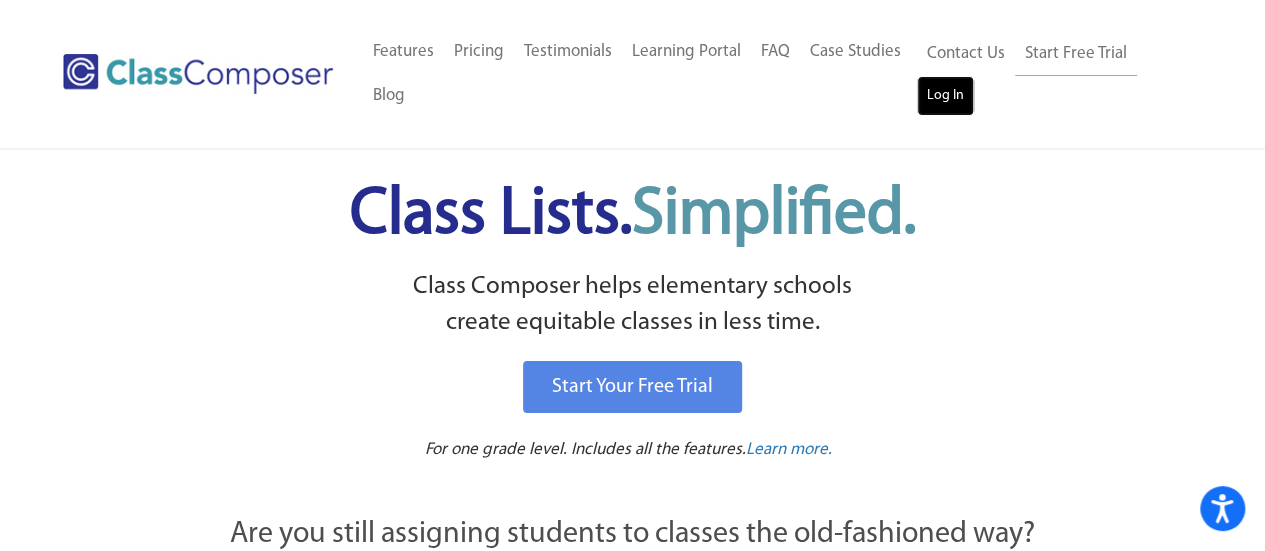 click on "Log In" at bounding box center (945, 96) 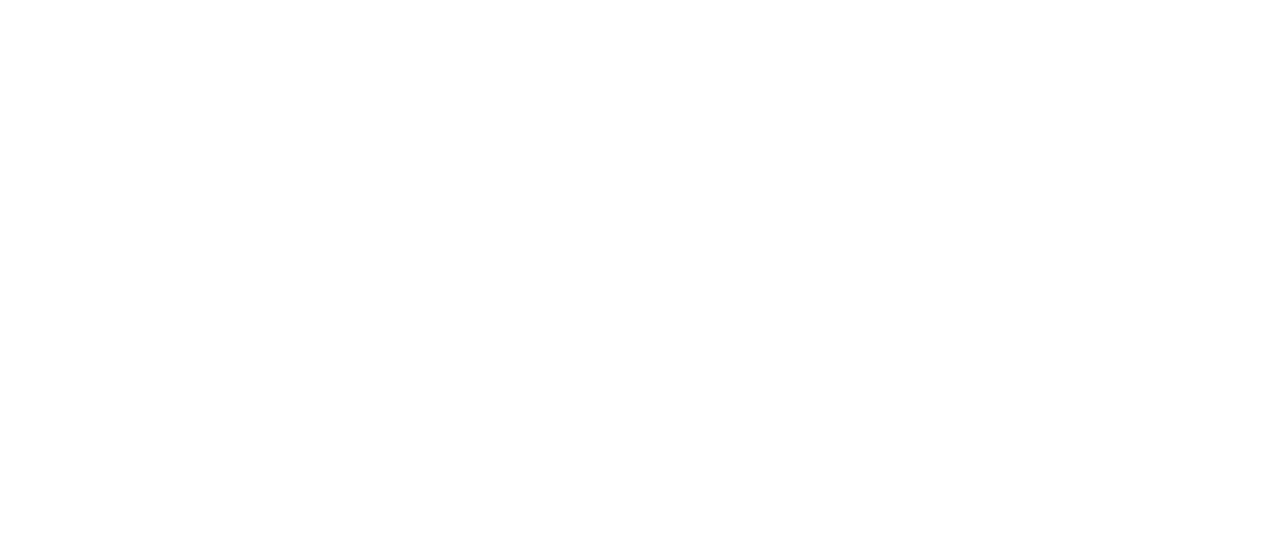 scroll, scrollTop: 0, scrollLeft: 0, axis: both 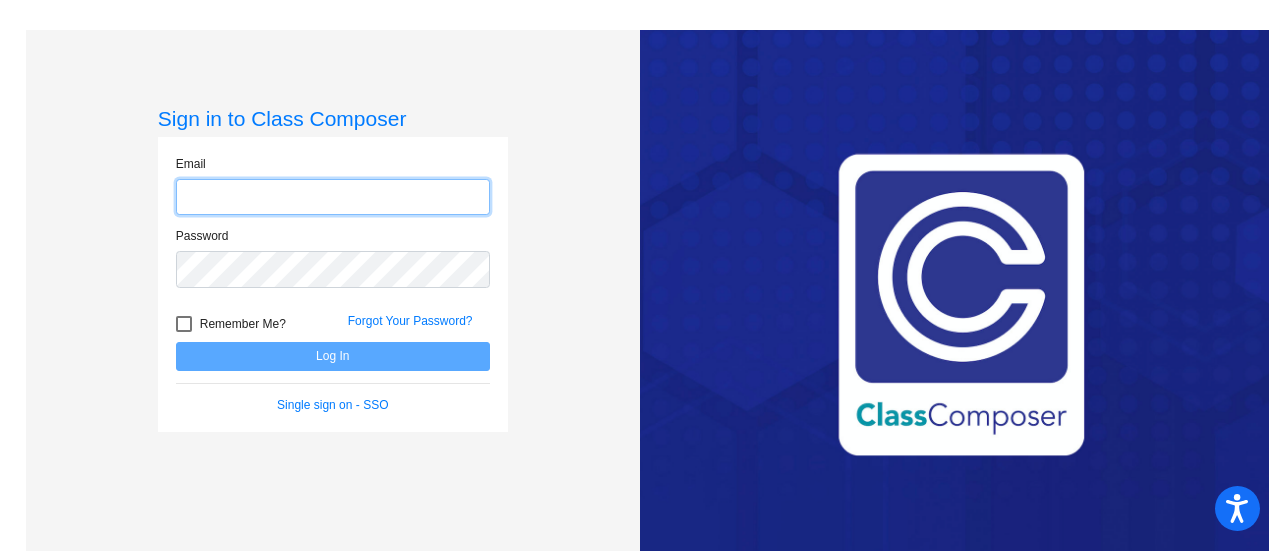 click 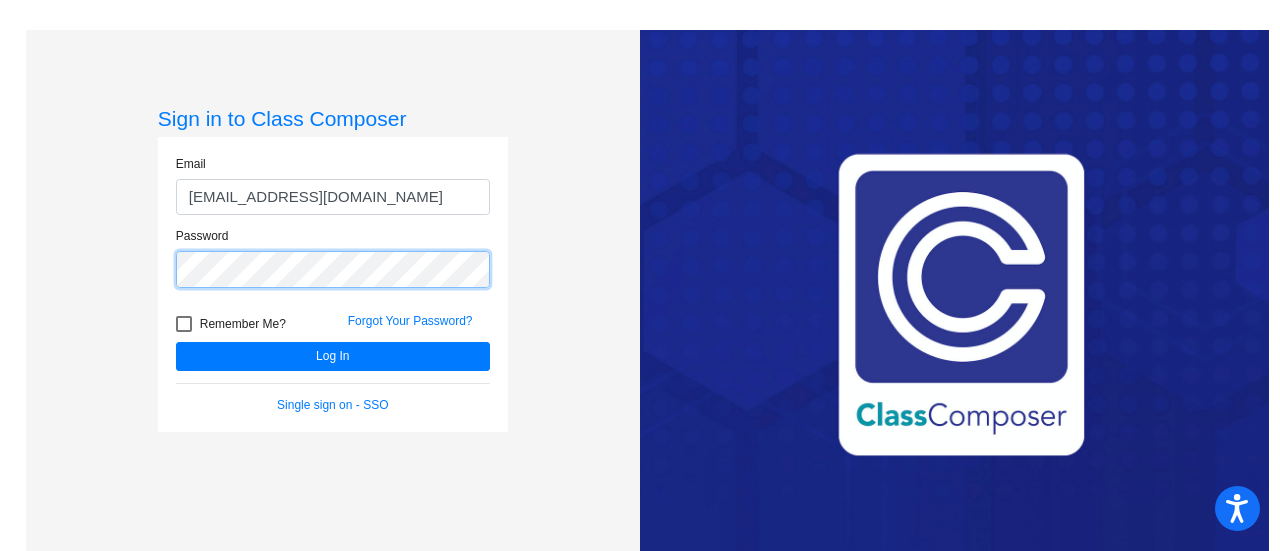 click on "Log In" 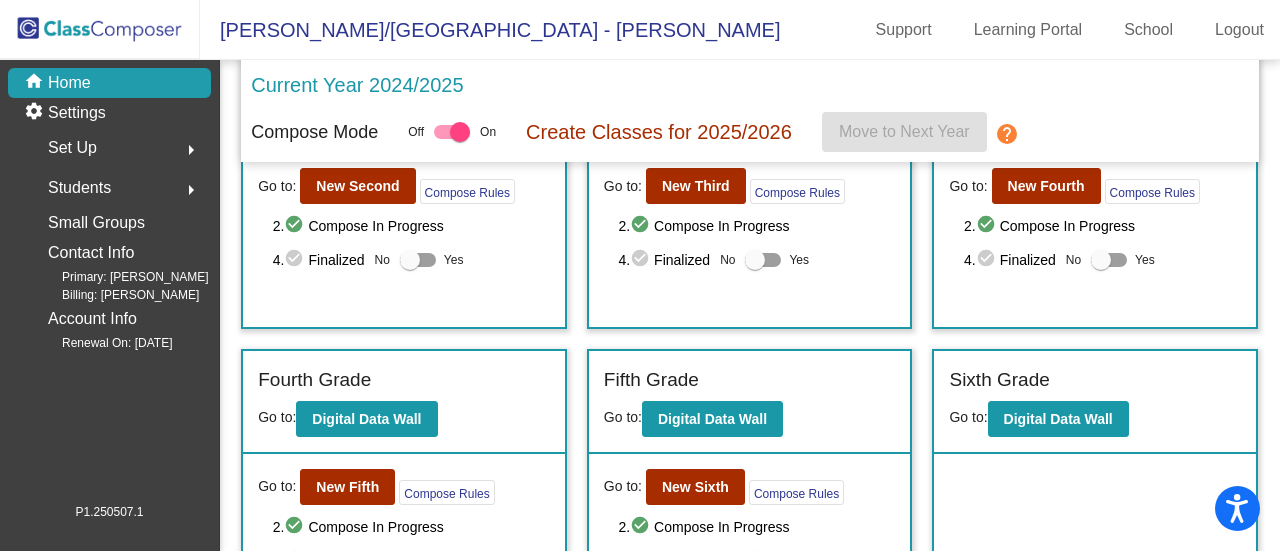 scroll, scrollTop: 534, scrollLeft: 0, axis: vertical 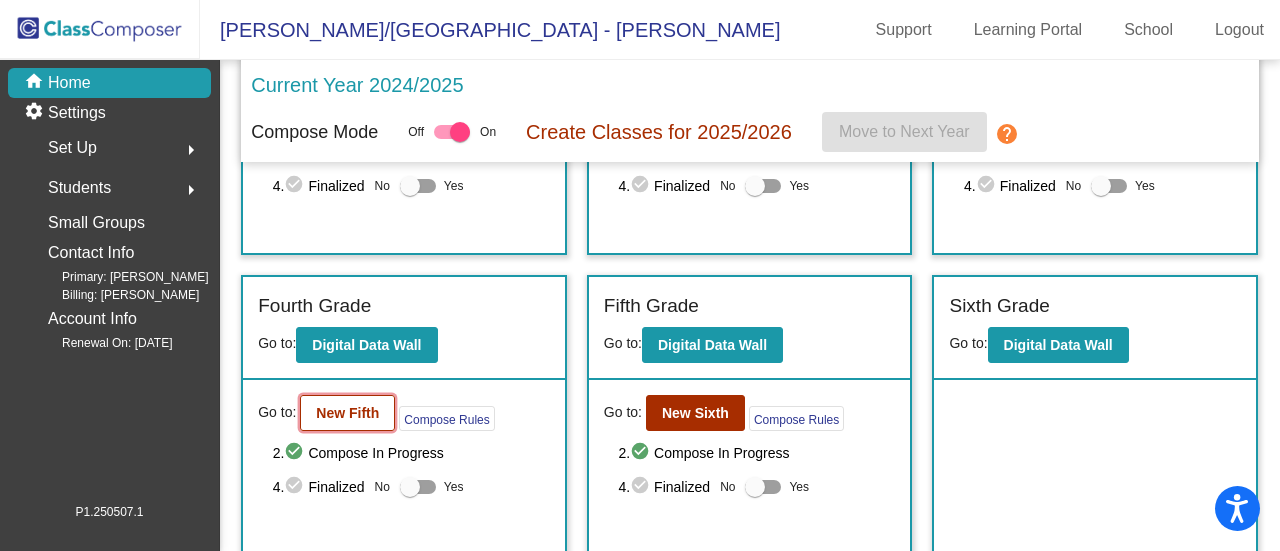 click on "New Fifth" 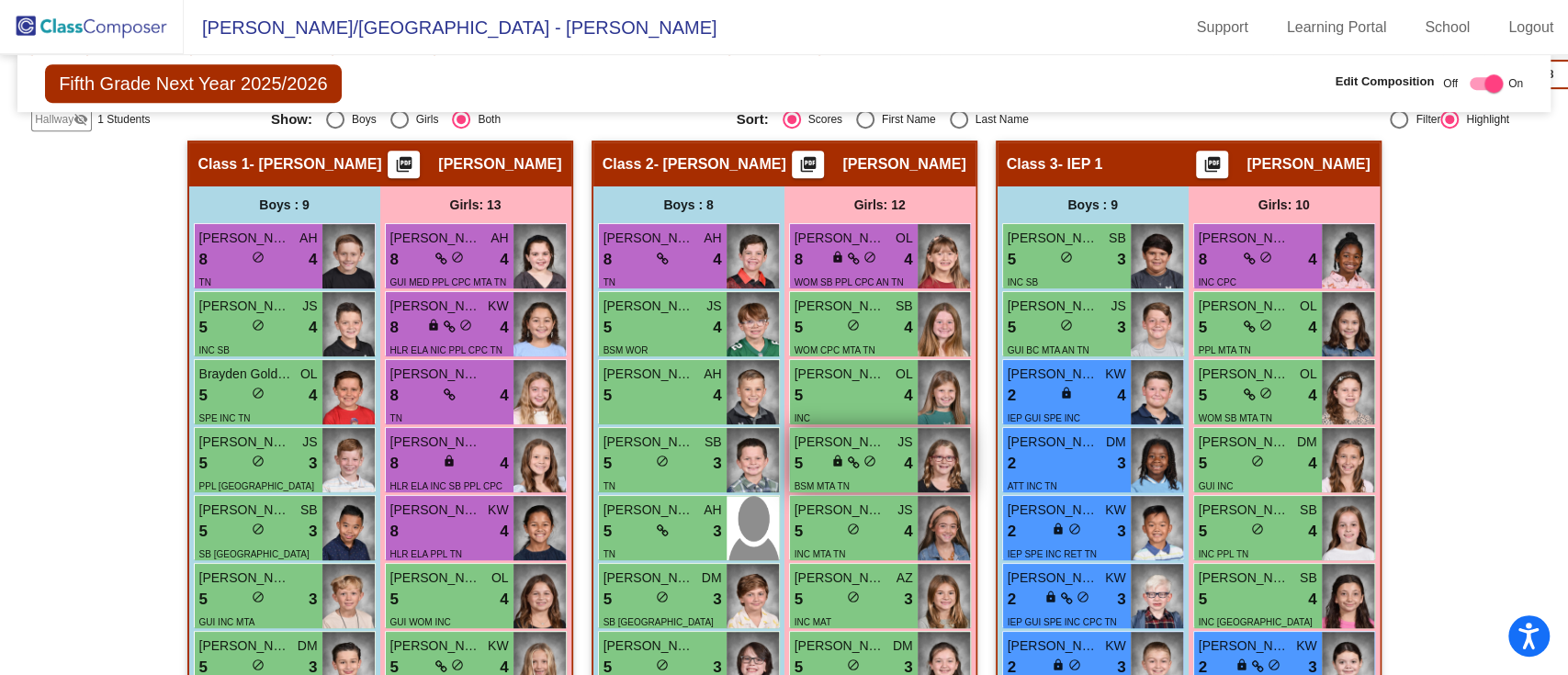 scroll, scrollTop: 591, scrollLeft: 0, axis: vertical 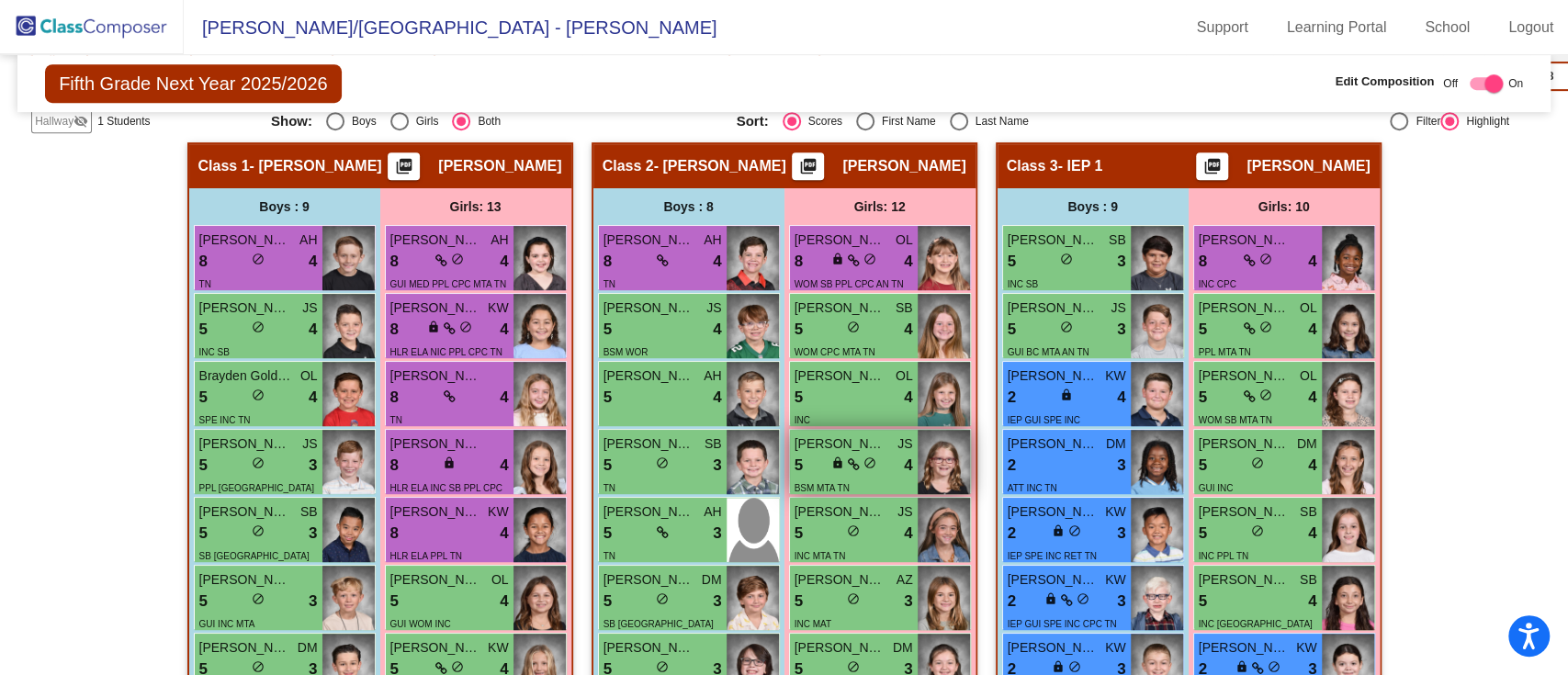 click on "WOM CPC MTA TN" at bounding box center (835, 352) 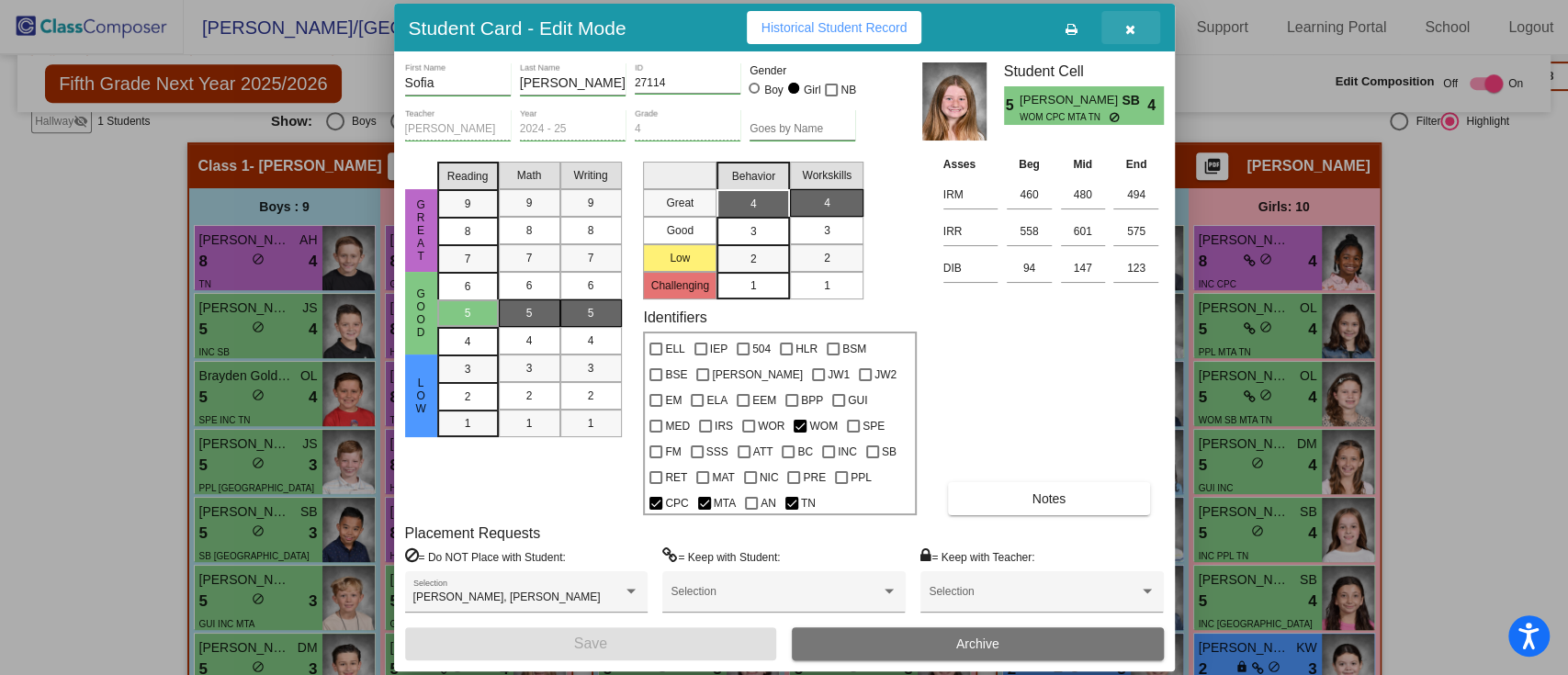 click at bounding box center (1131, 28) 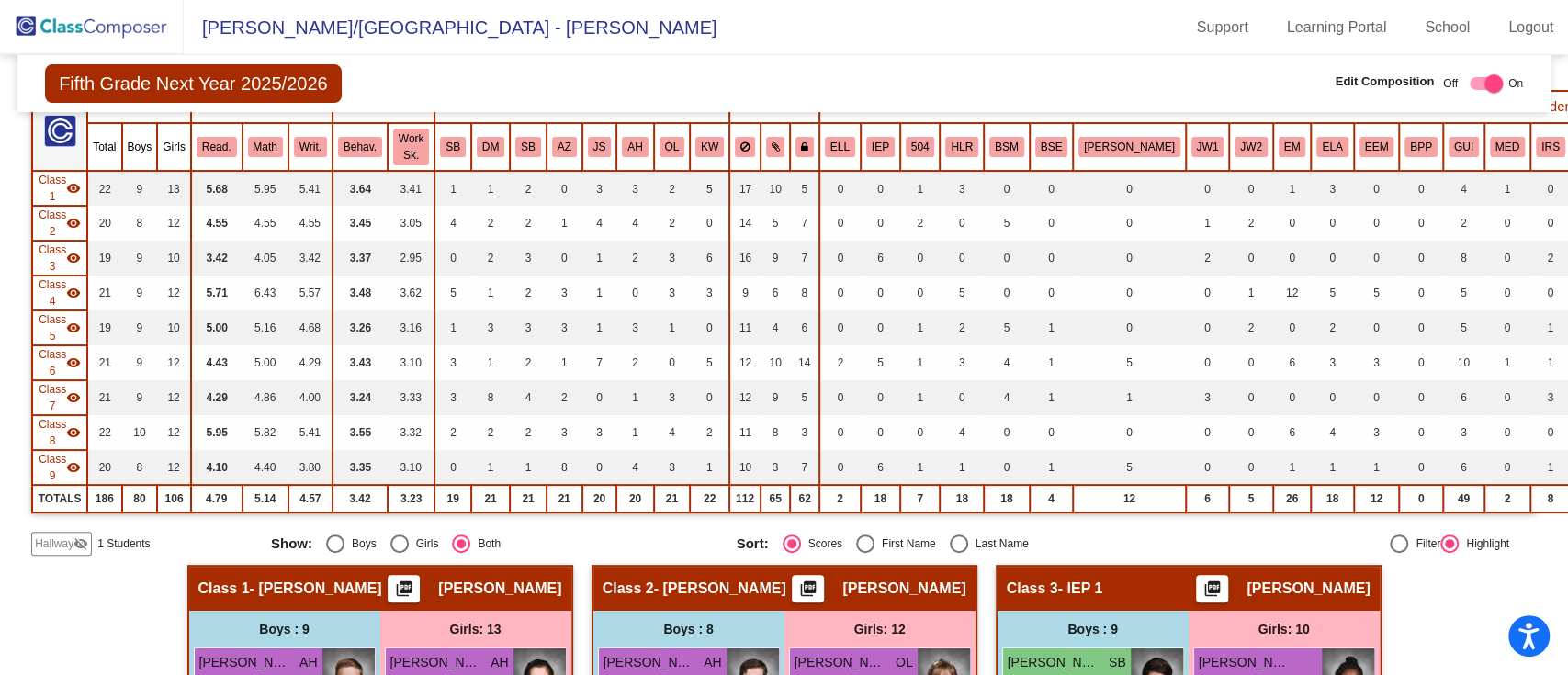scroll, scrollTop: 0, scrollLeft: 0, axis: both 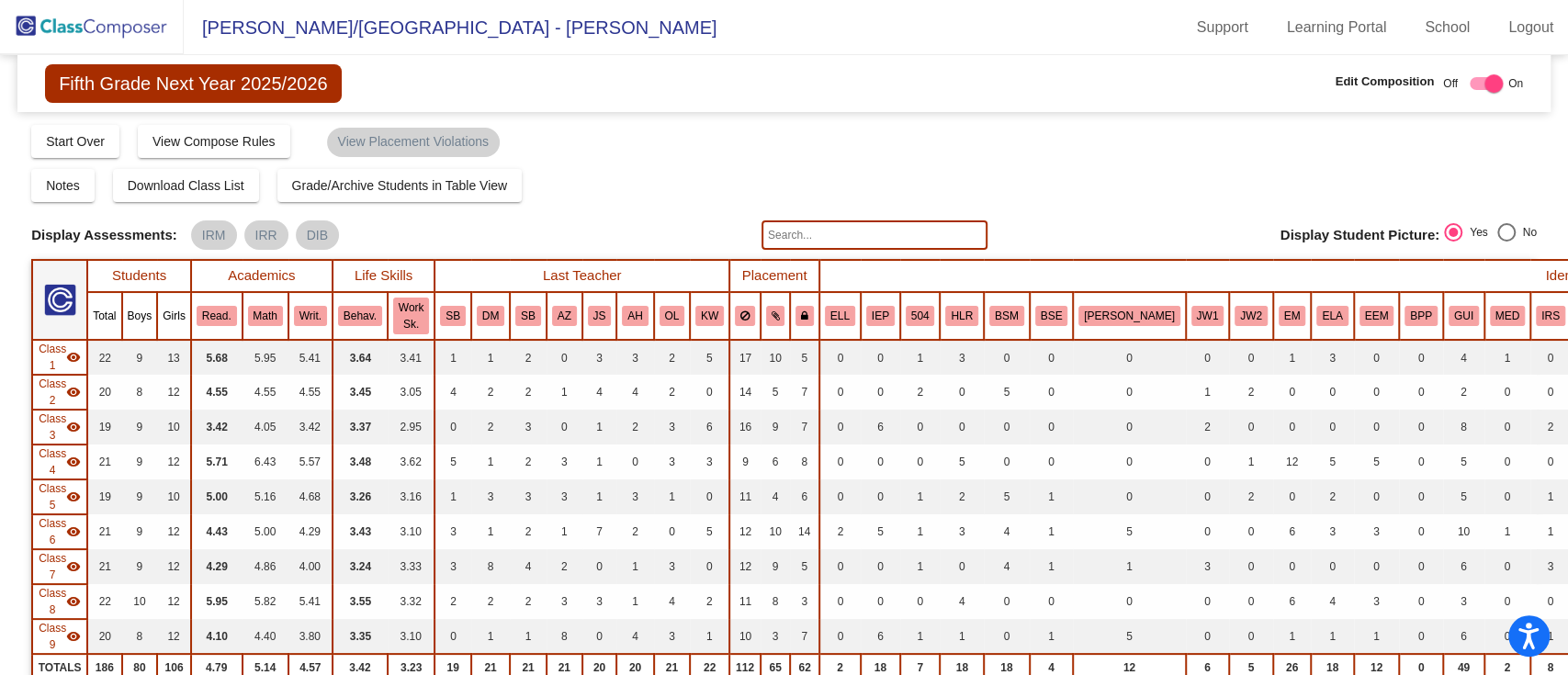 click 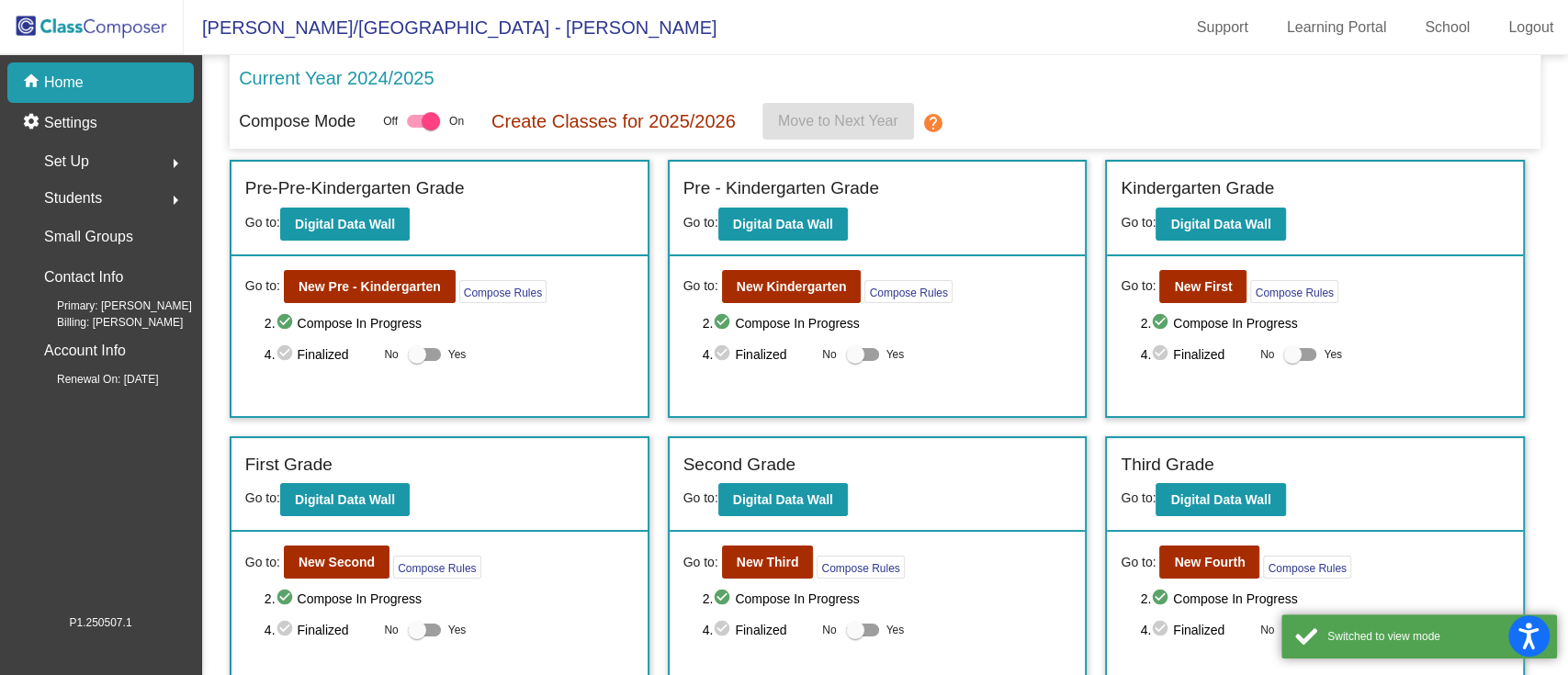 scroll, scrollTop: 125, scrollLeft: 0, axis: vertical 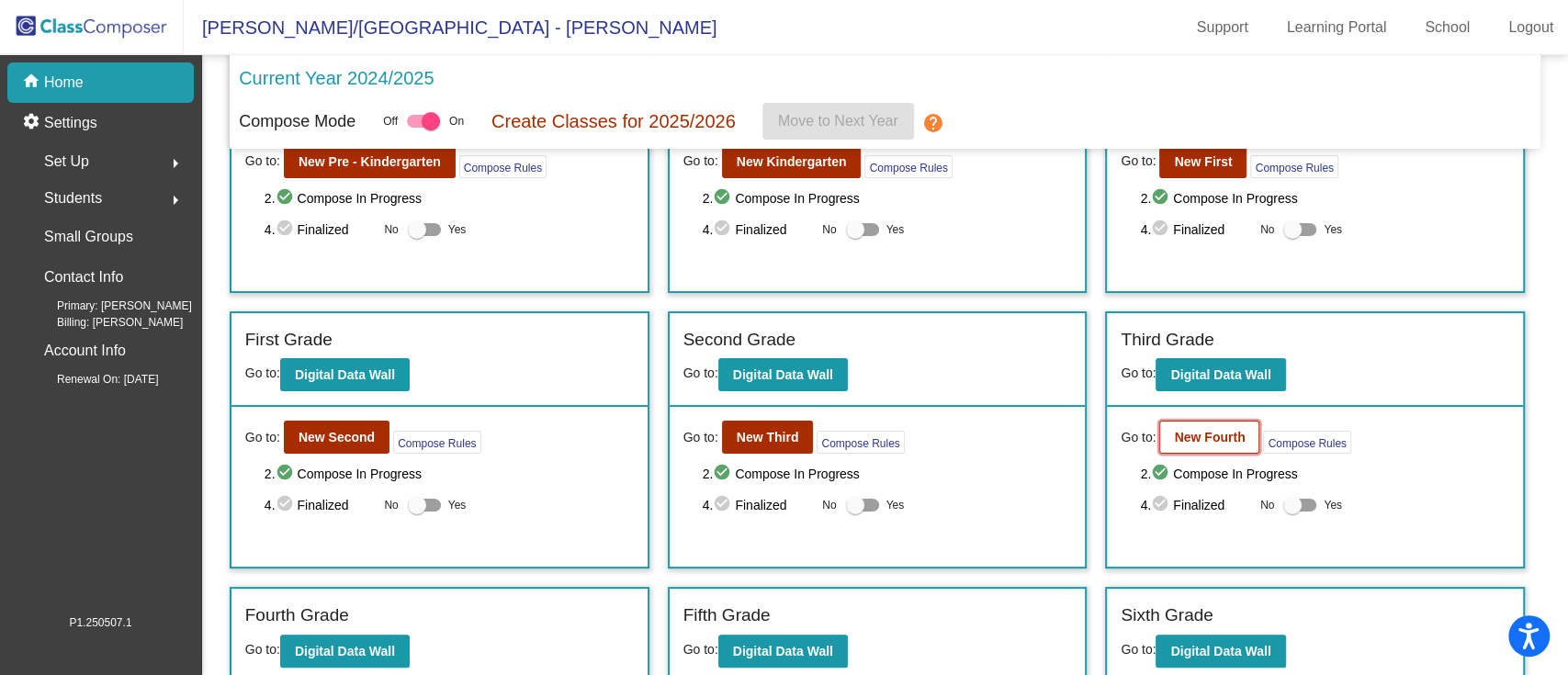 click on "New Fourth" 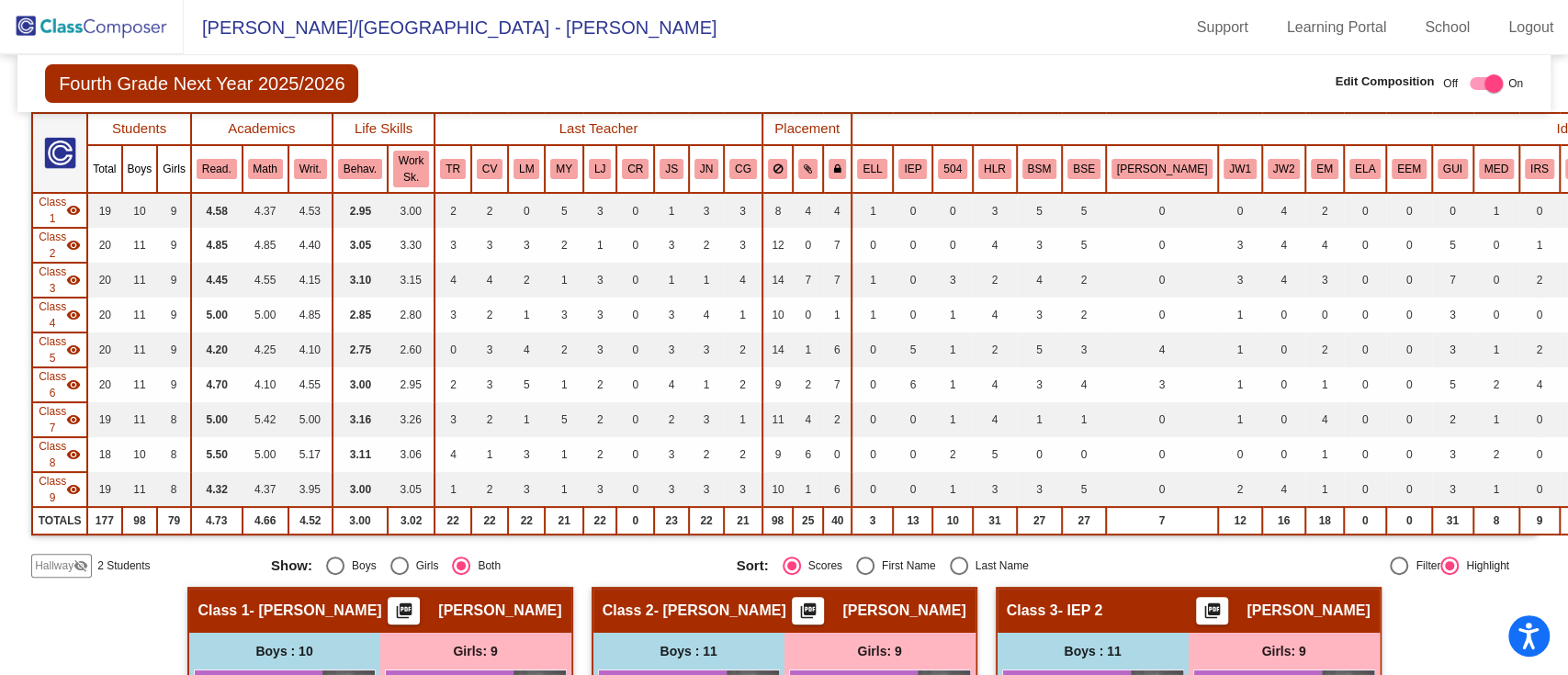 scroll, scrollTop: 0, scrollLeft: 0, axis: both 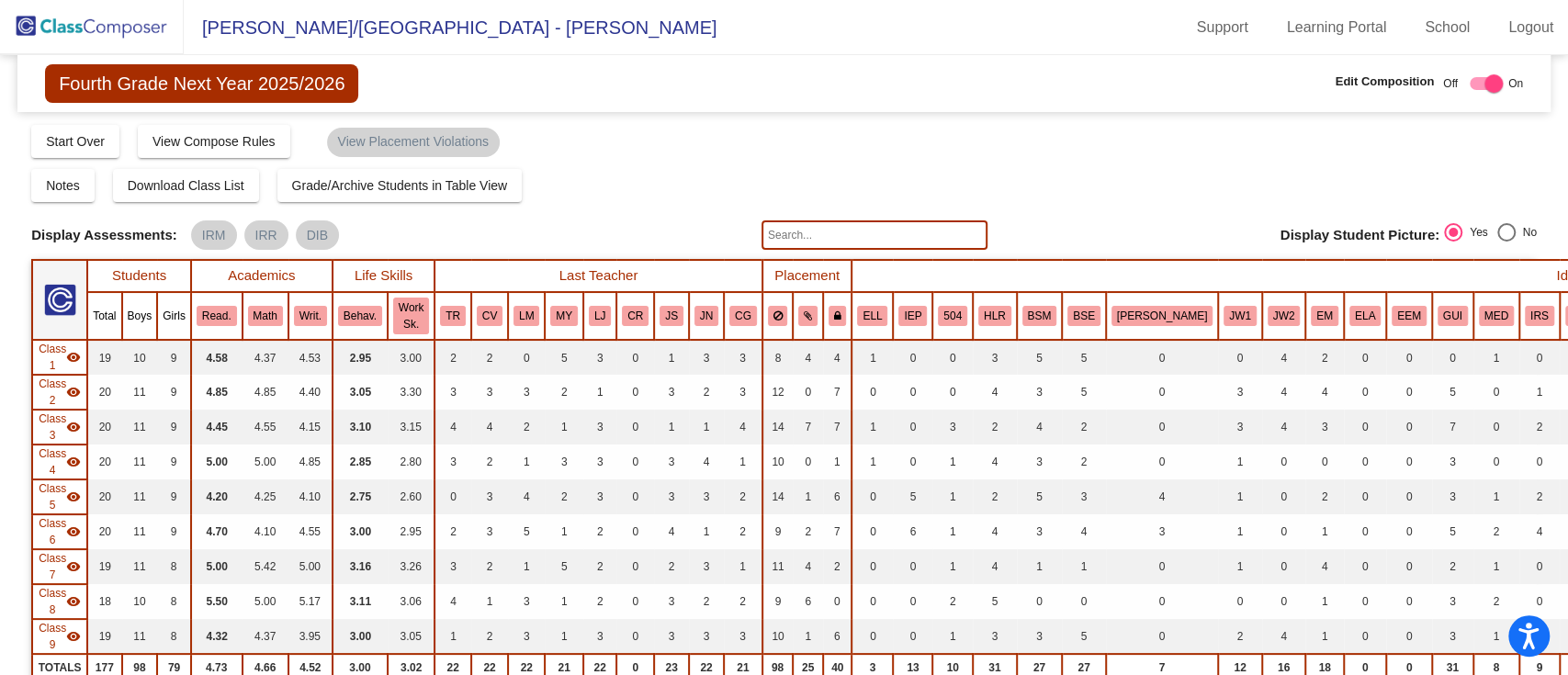 click 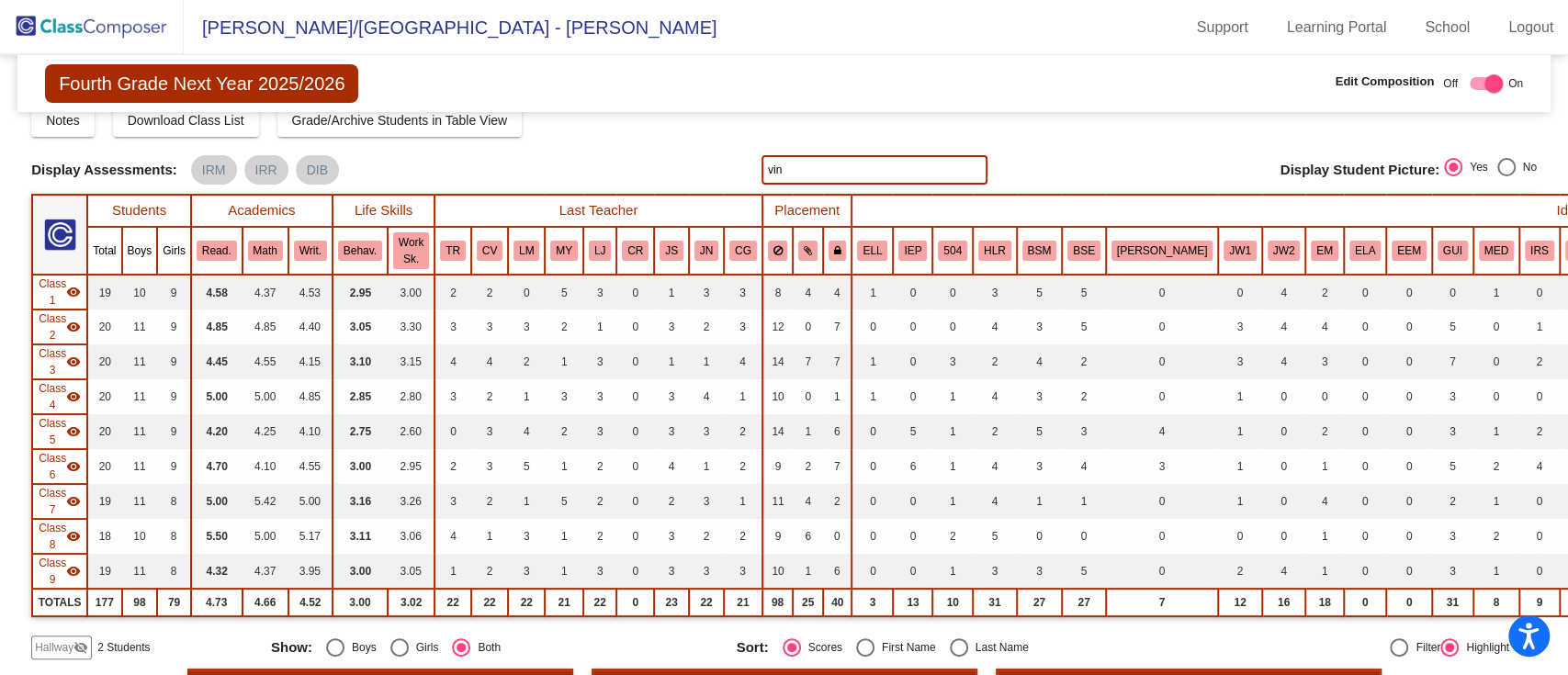 scroll, scrollTop: 0, scrollLeft: 0, axis: both 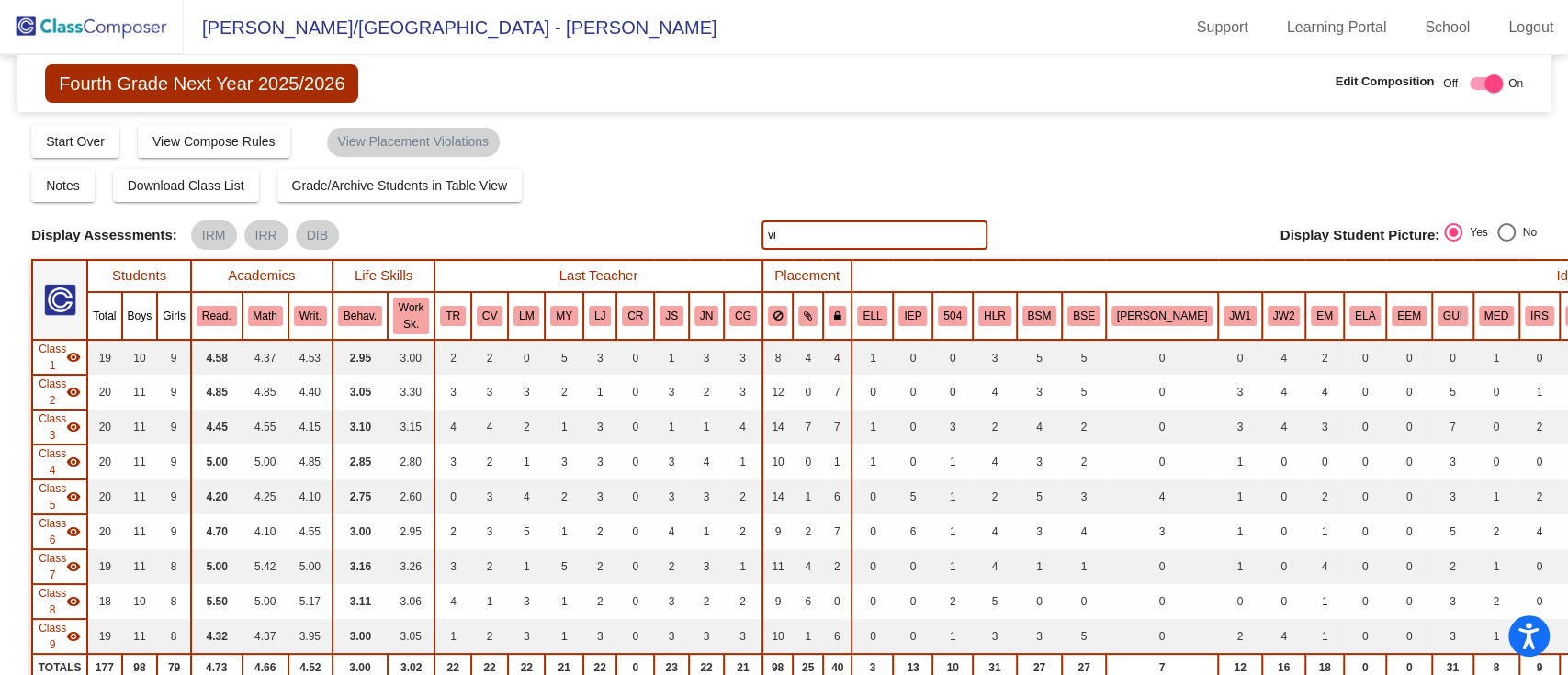type on "v" 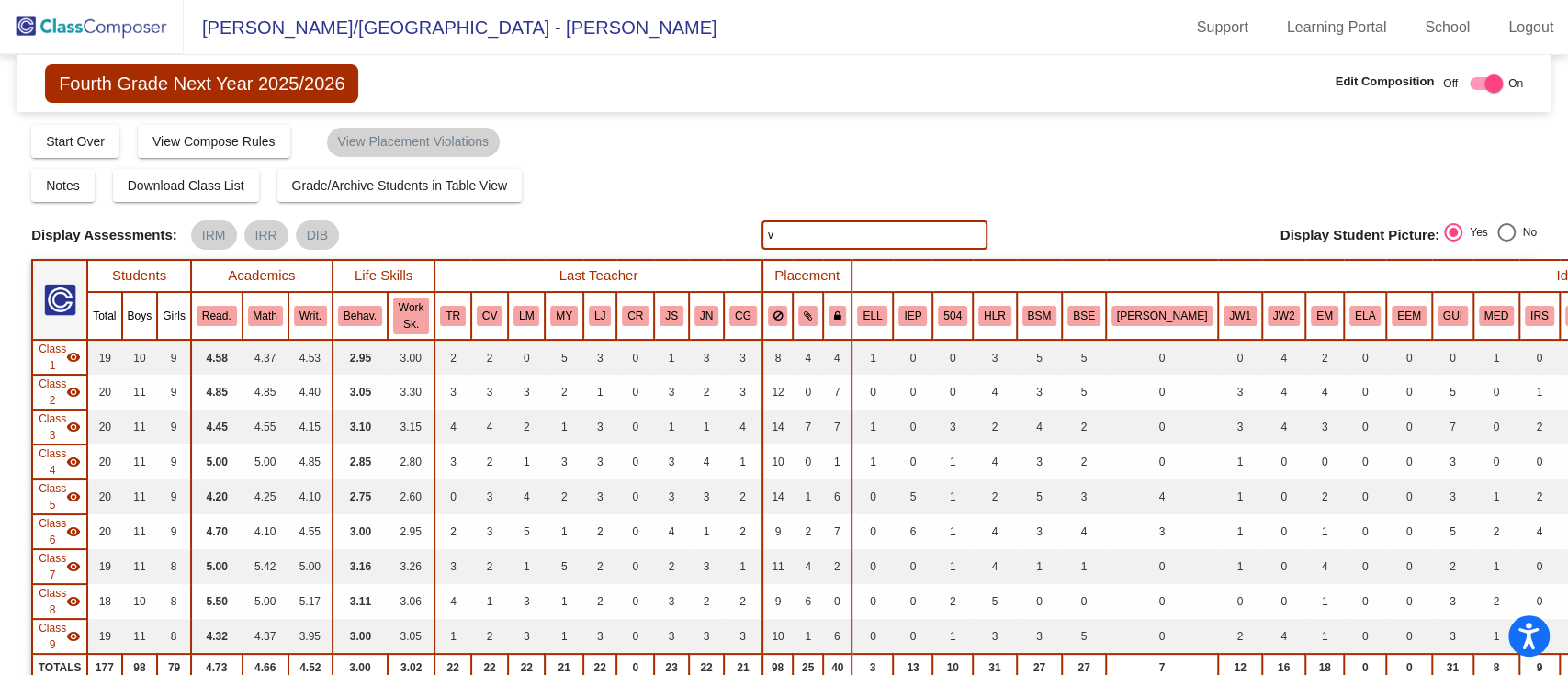 type 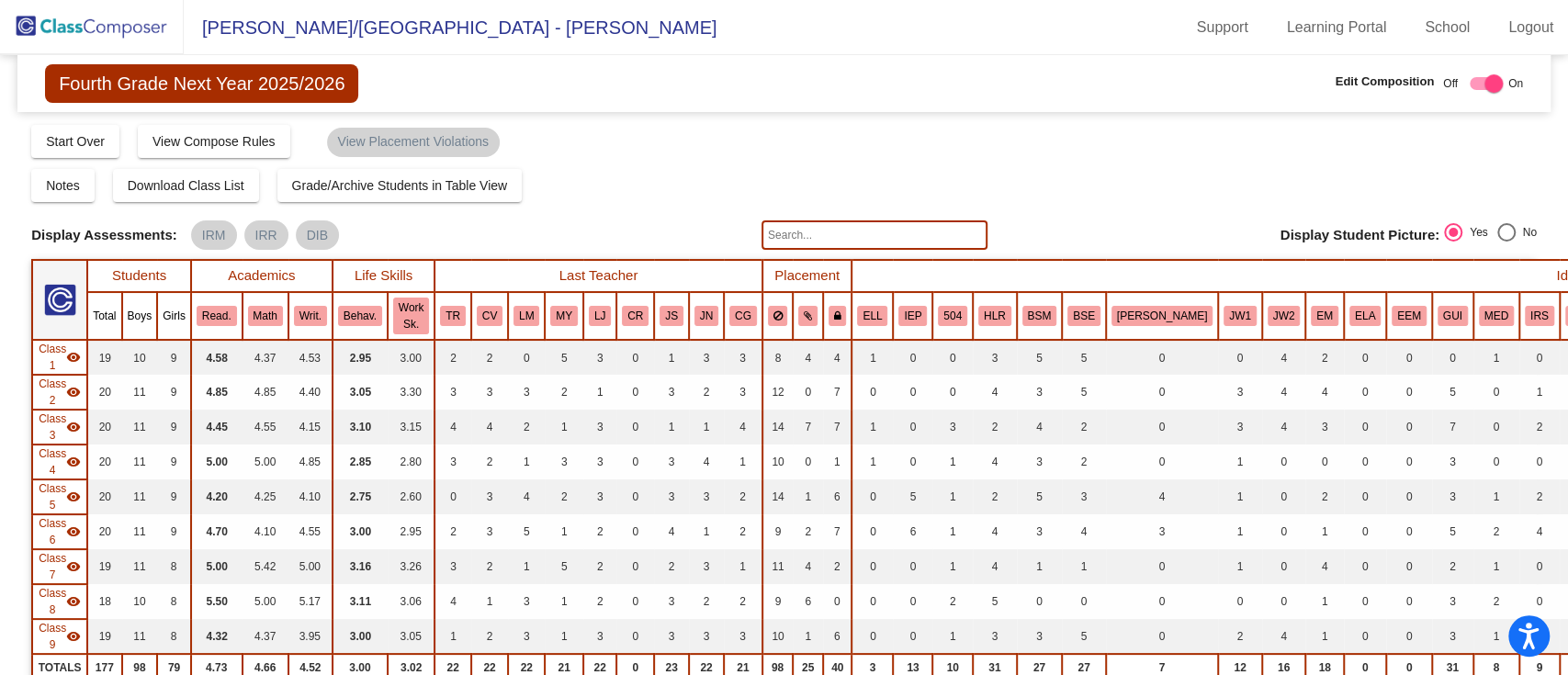 click 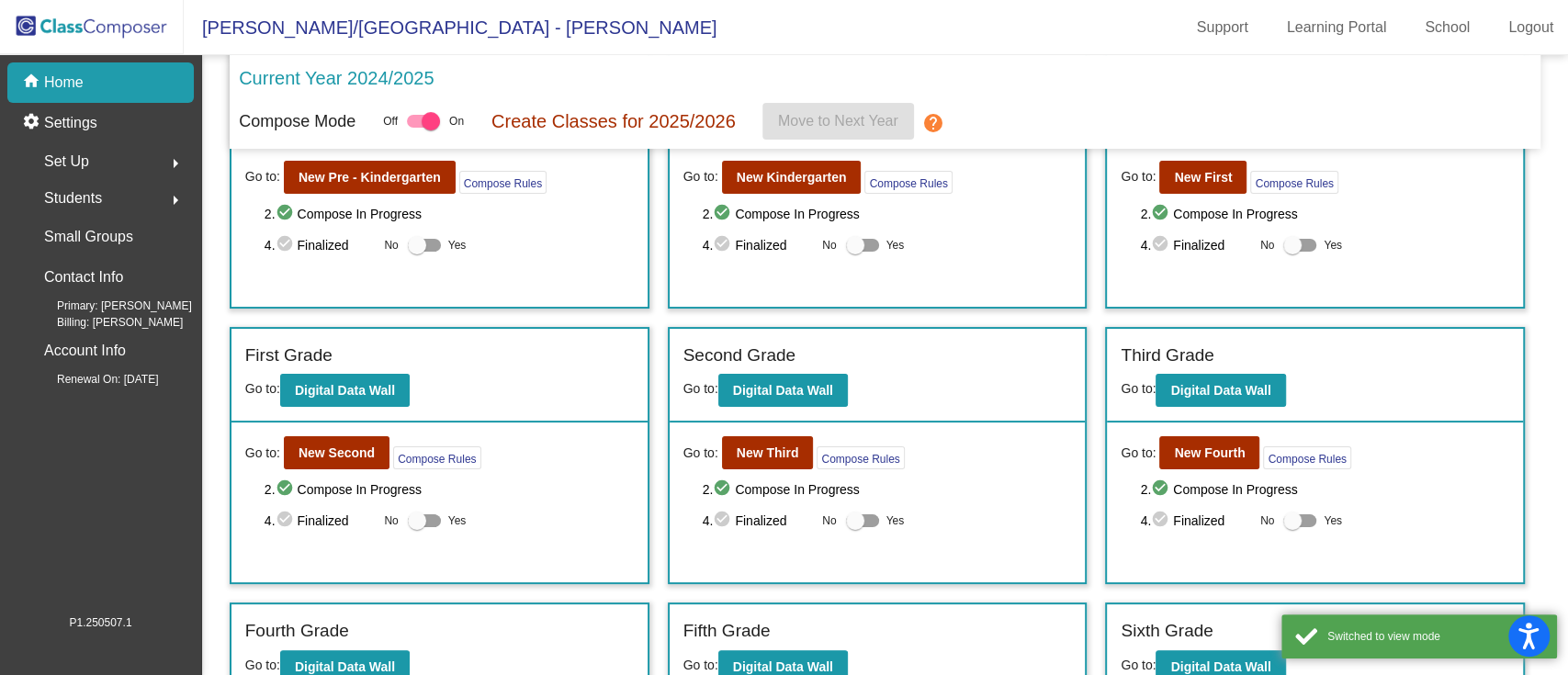 scroll, scrollTop: 290, scrollLeft: 0, axis: vertical 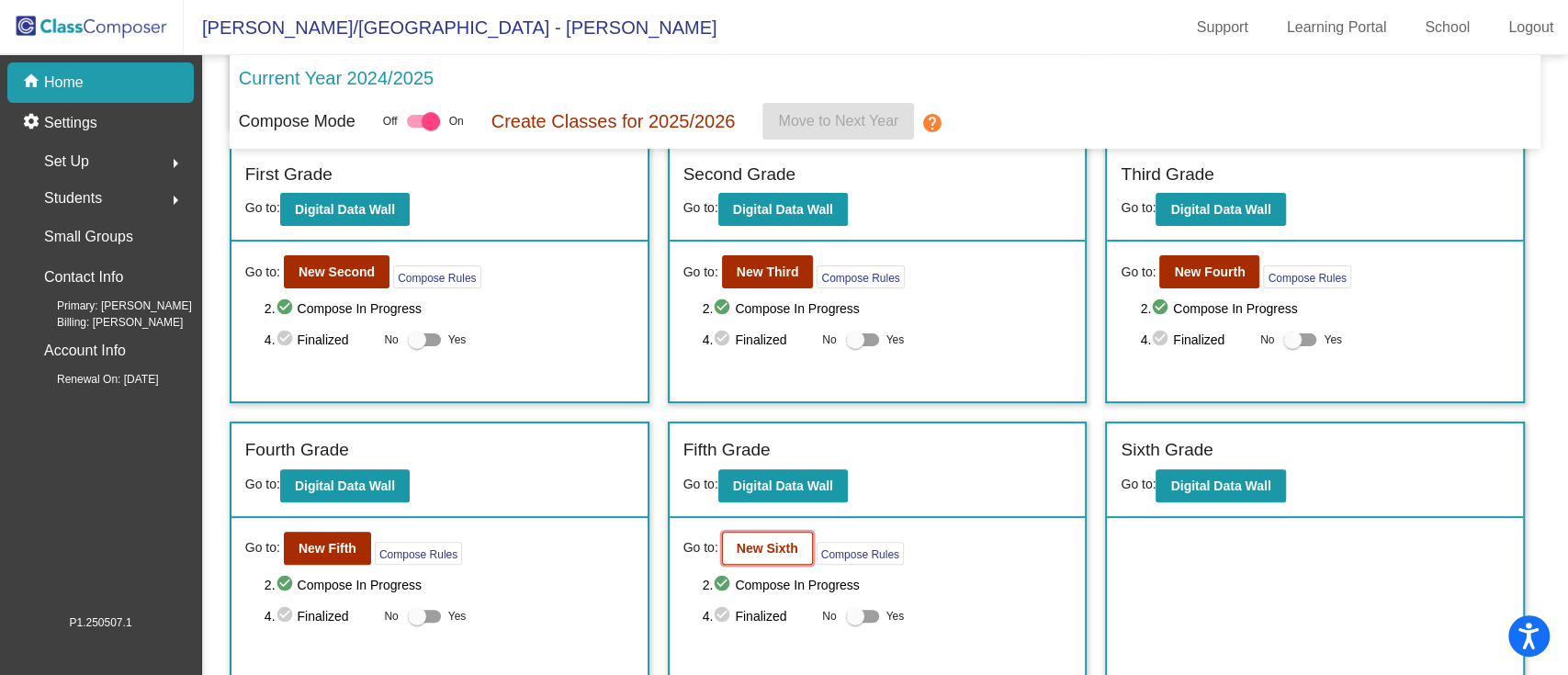click on "New Sixth" 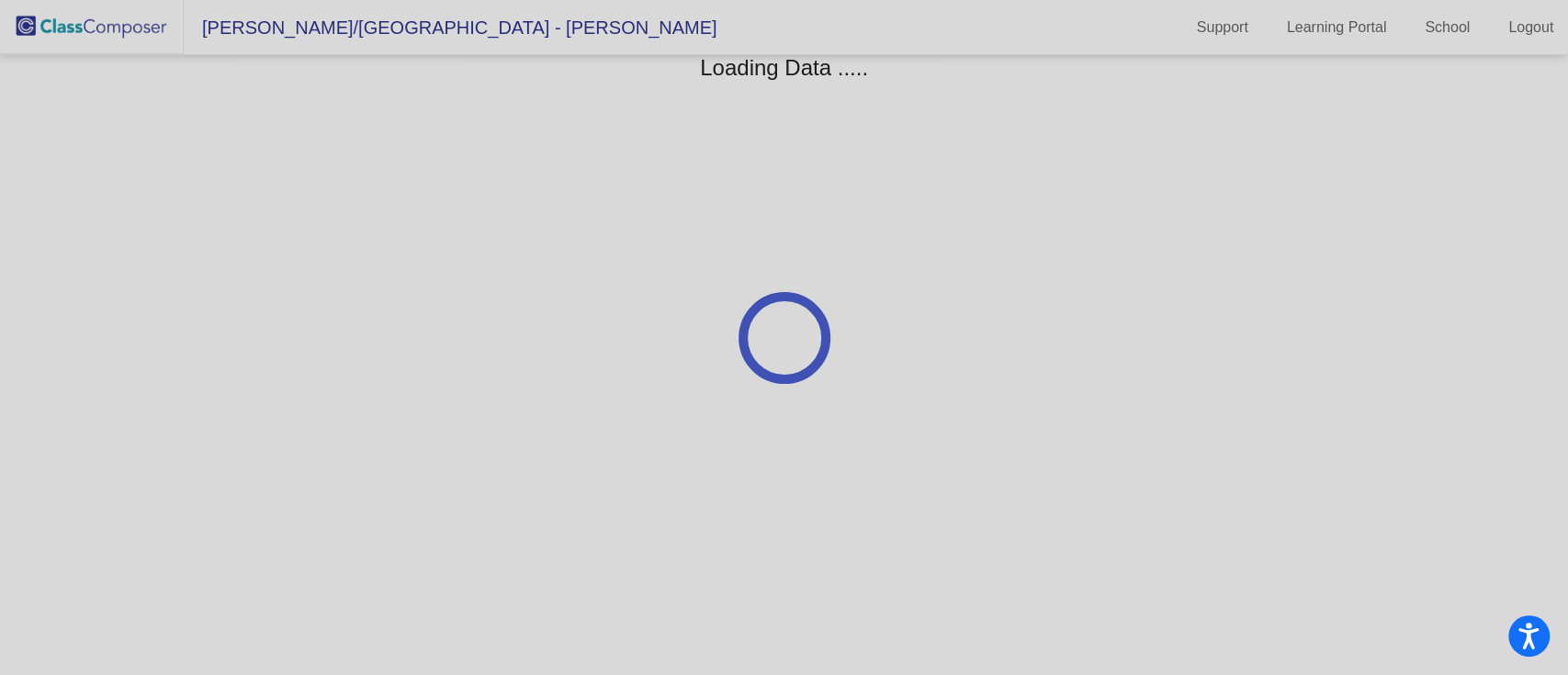 scroll, scrollTop: 0, scrollLeft: 0, axis: both 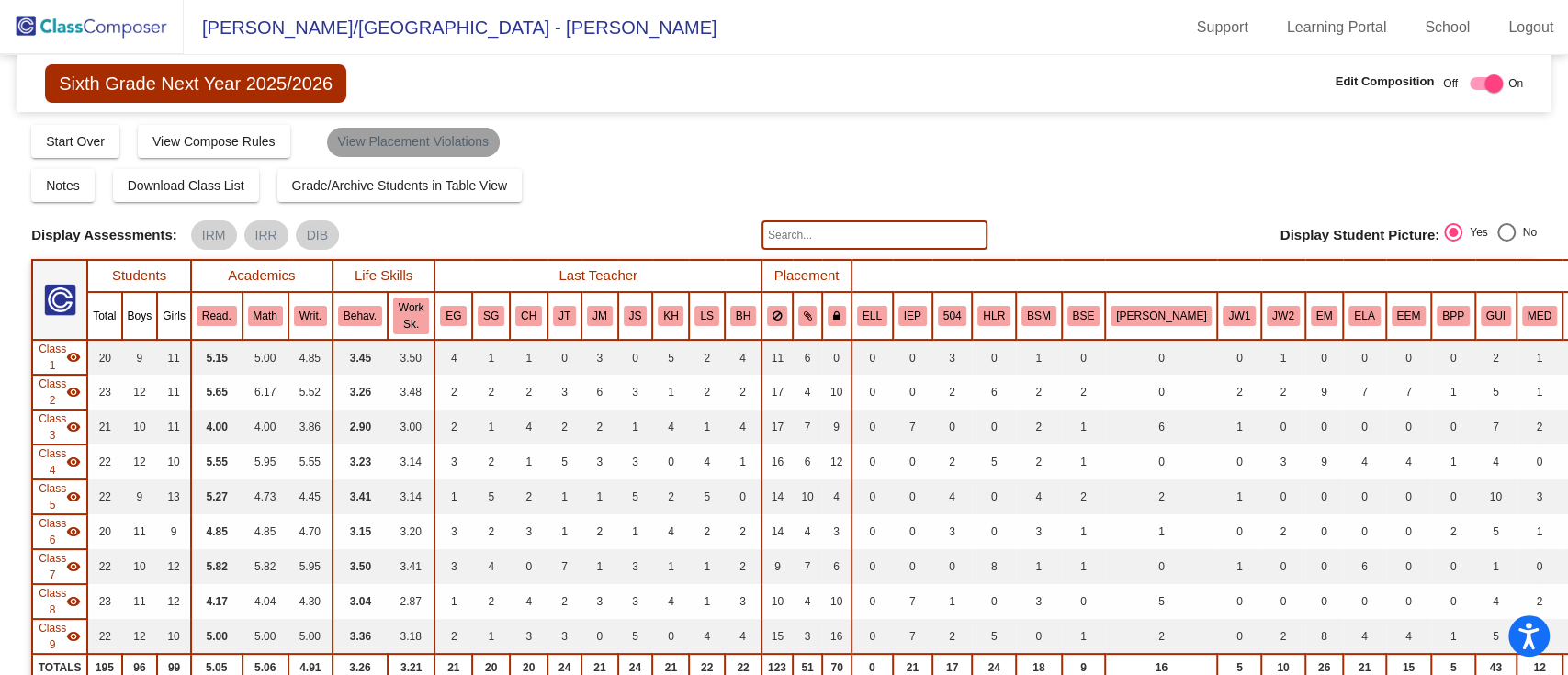 click on "View Placement Violations" 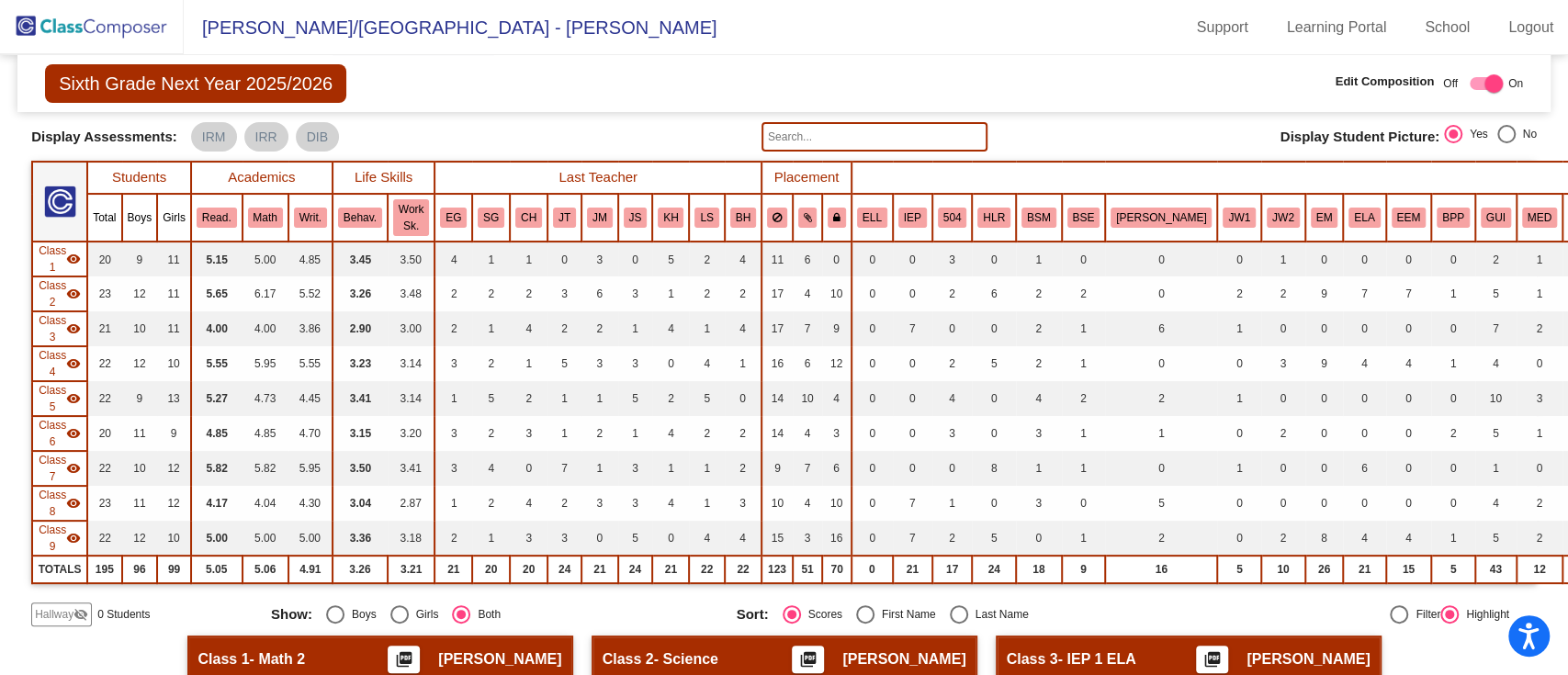 scroll, scrollTop: 0, scrollLeft: 0, axis: both 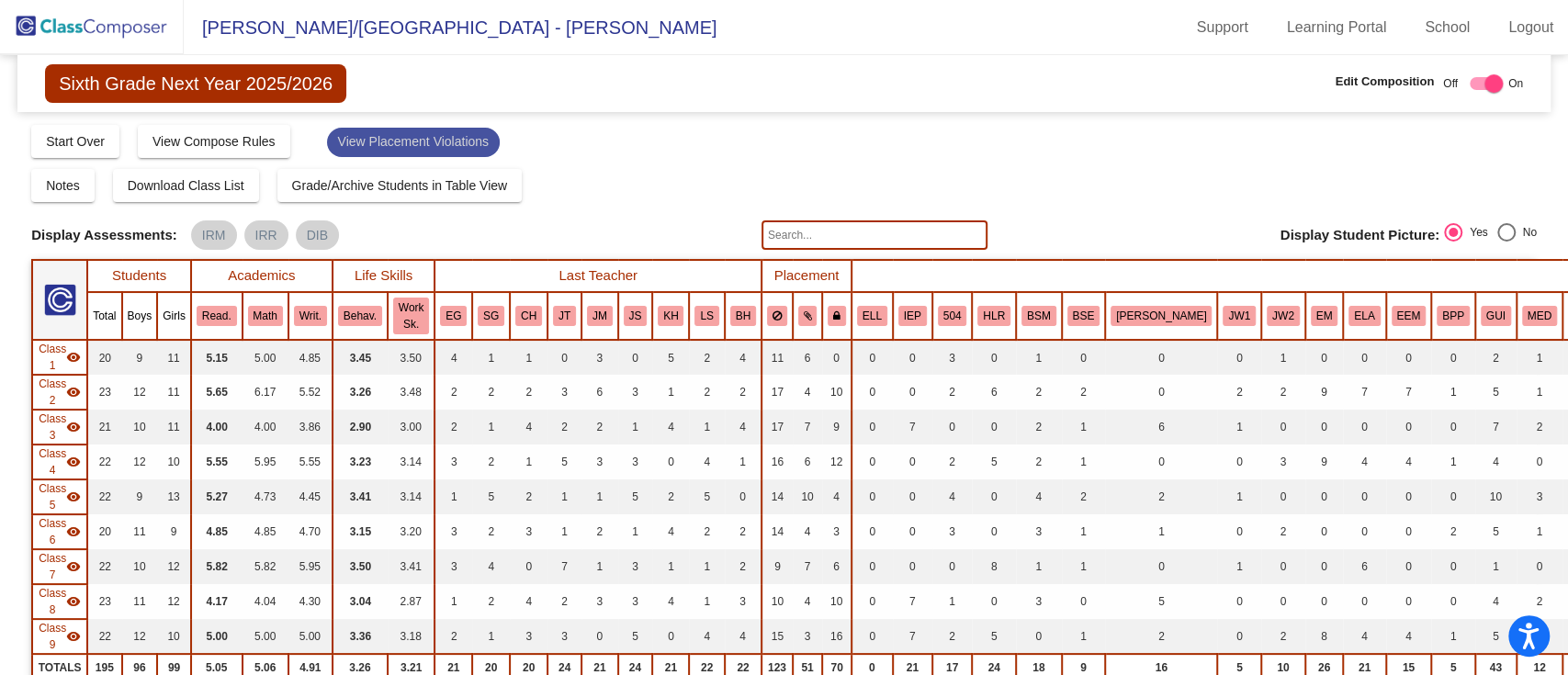 click on "View Placement Violations" 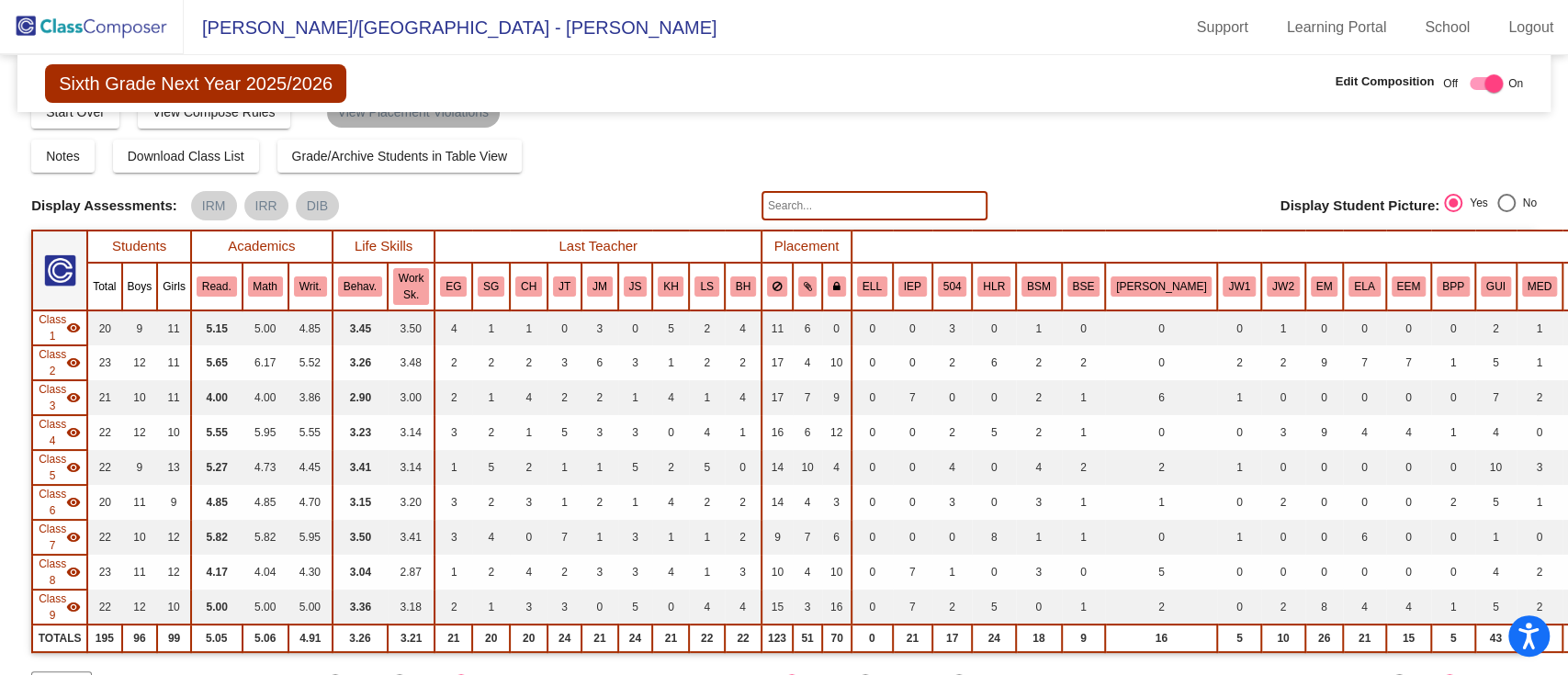 scroll, scrollTop: 0, scrollLeft: 0, axis: both 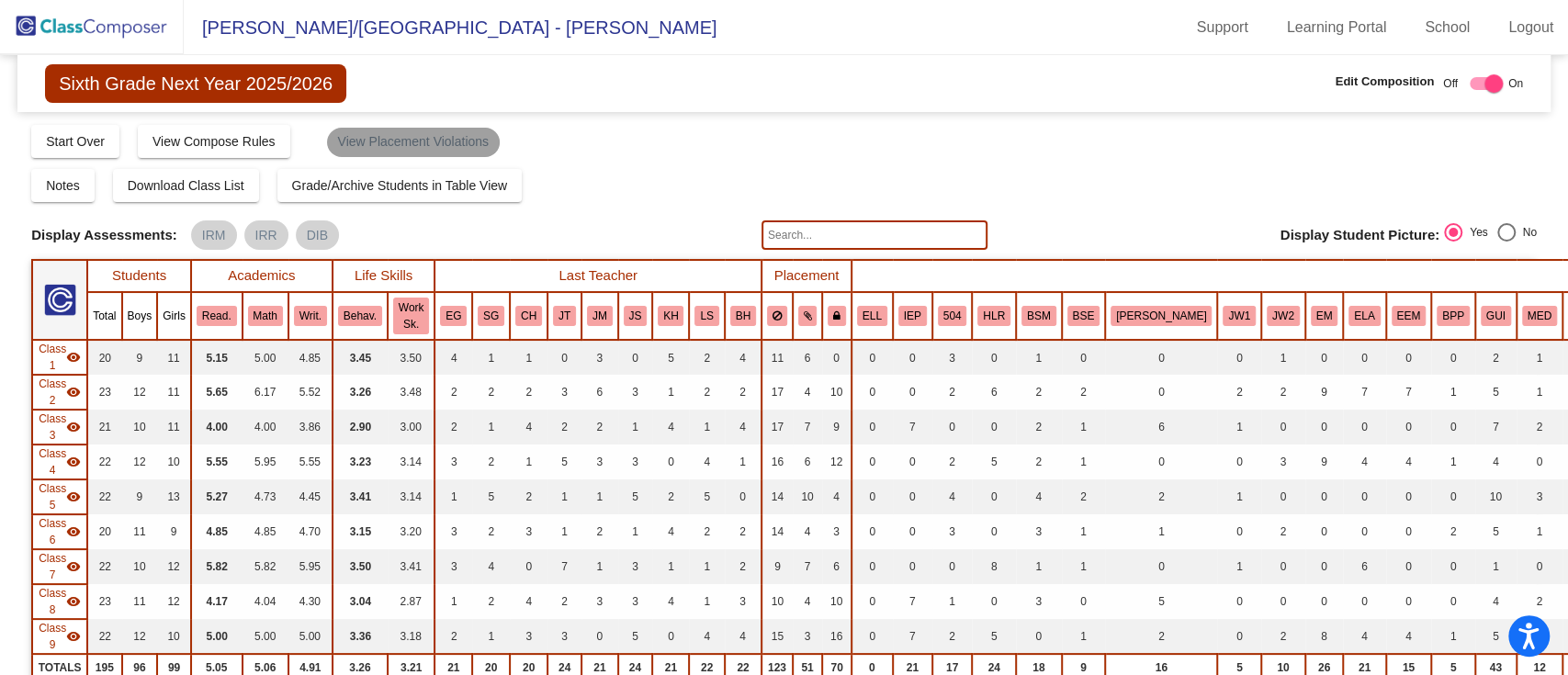 click on "View Placement Violations" 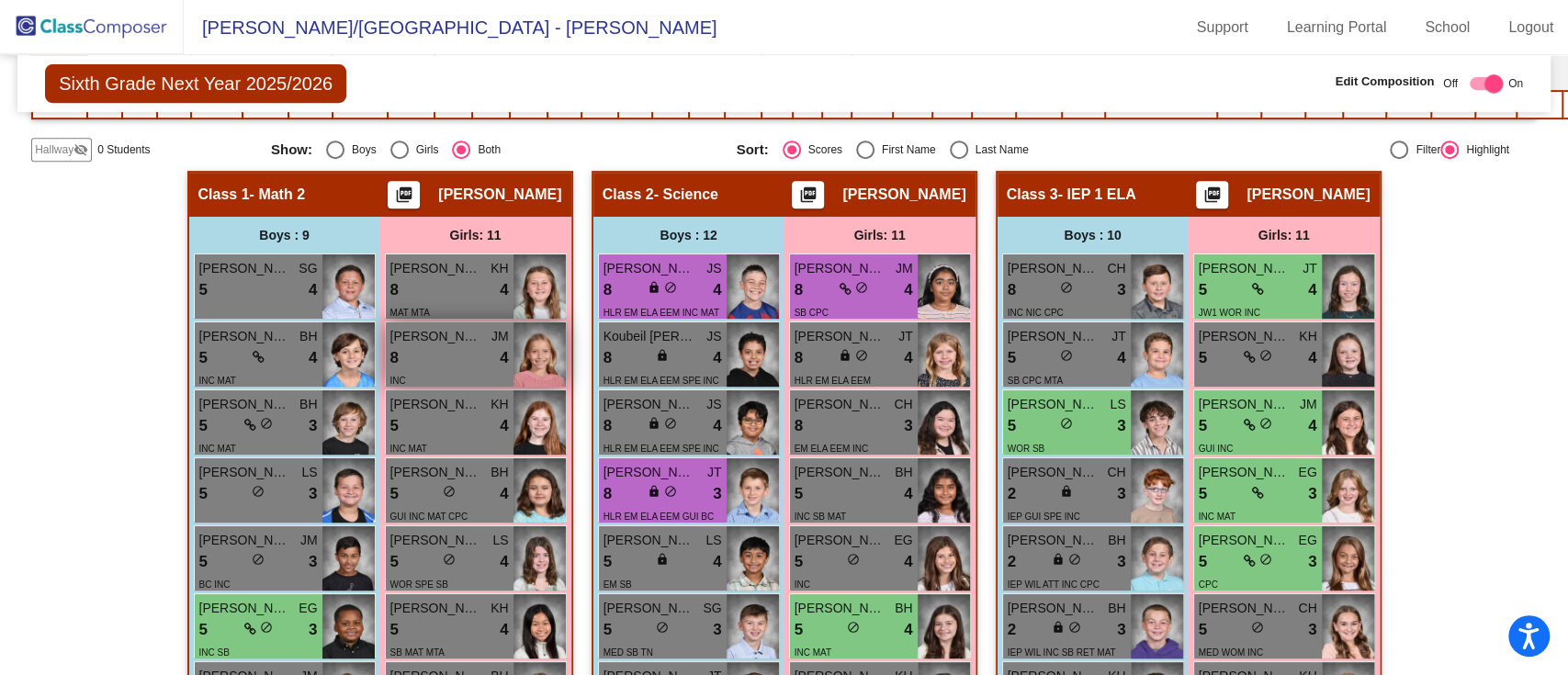 scroll, scrollTop: 731, scrollLeft: 0, axis: vertical 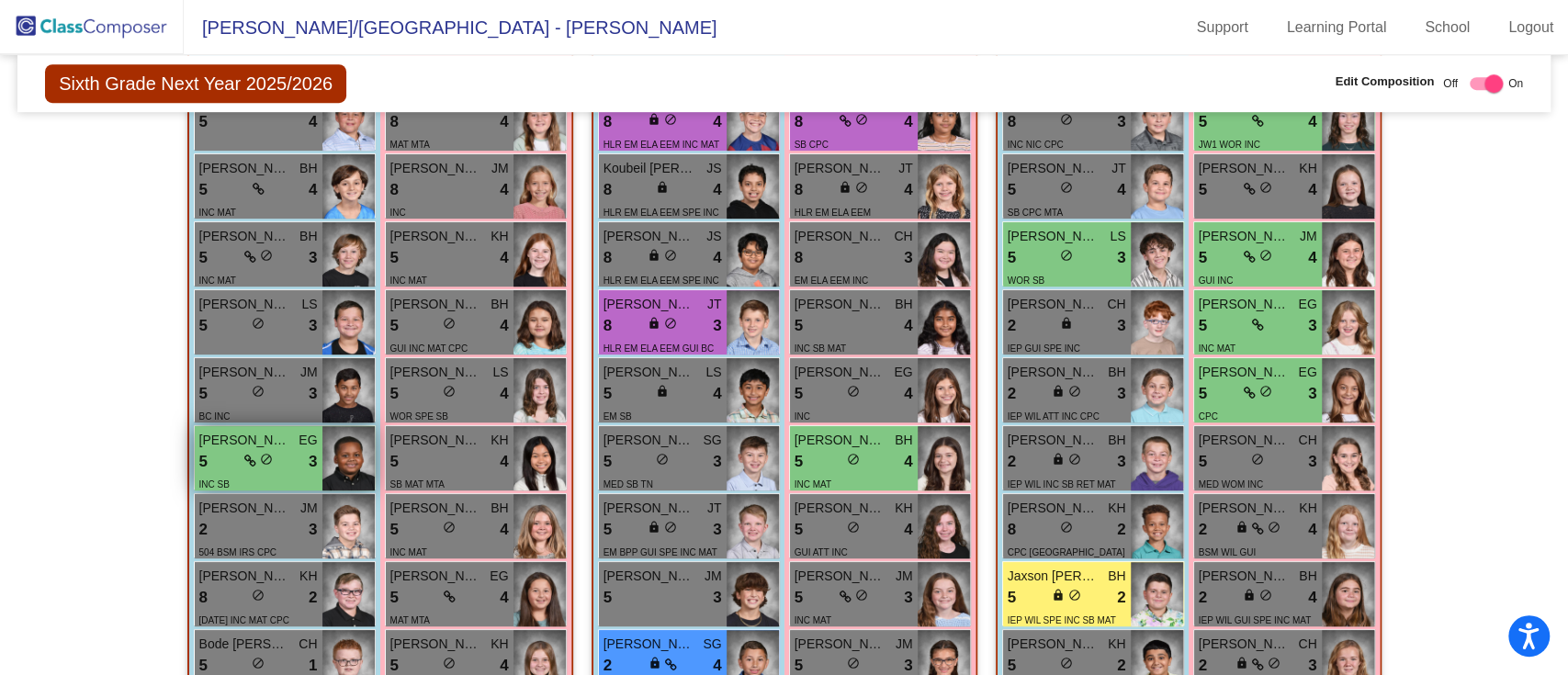 click on "5 lock do_not_disturb_alt 3" at bounding box center [258, 462] 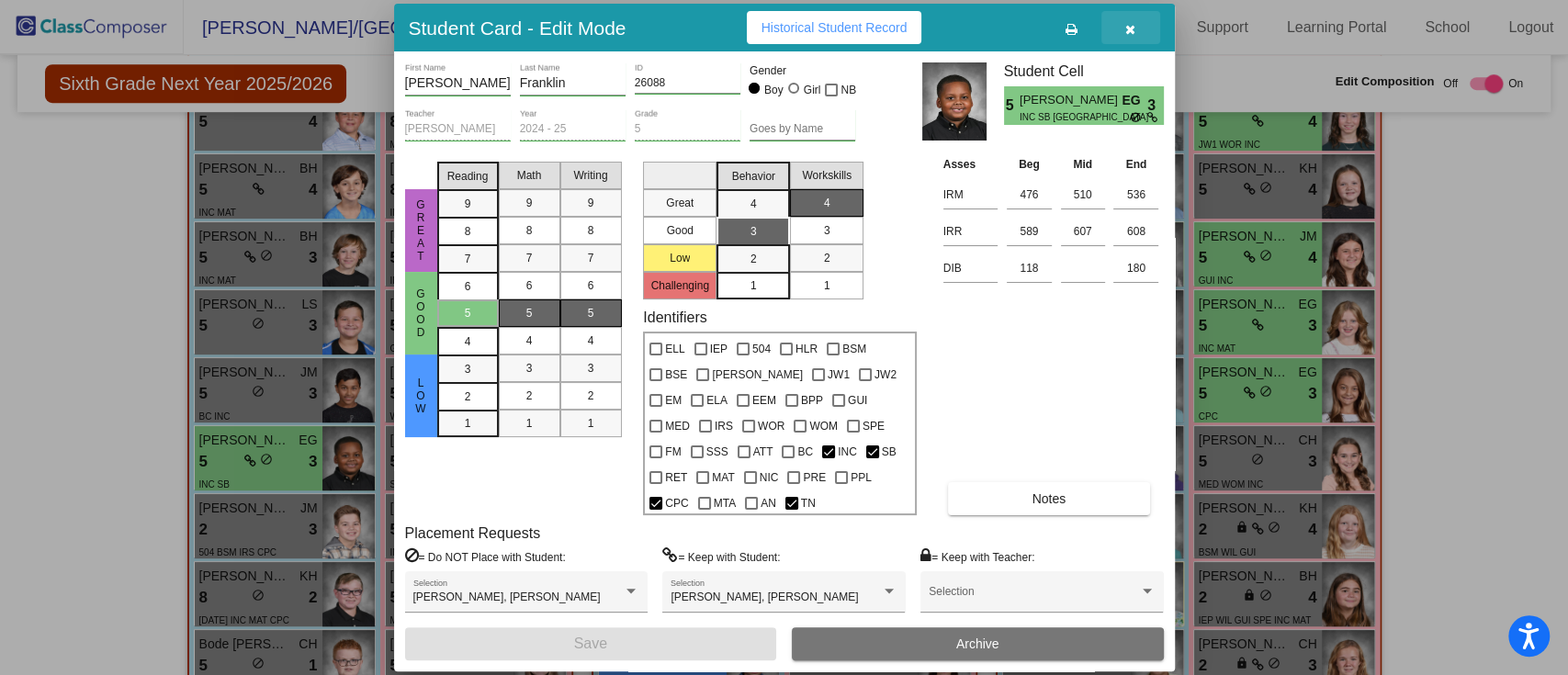 click at bounding box center (1131, 28) 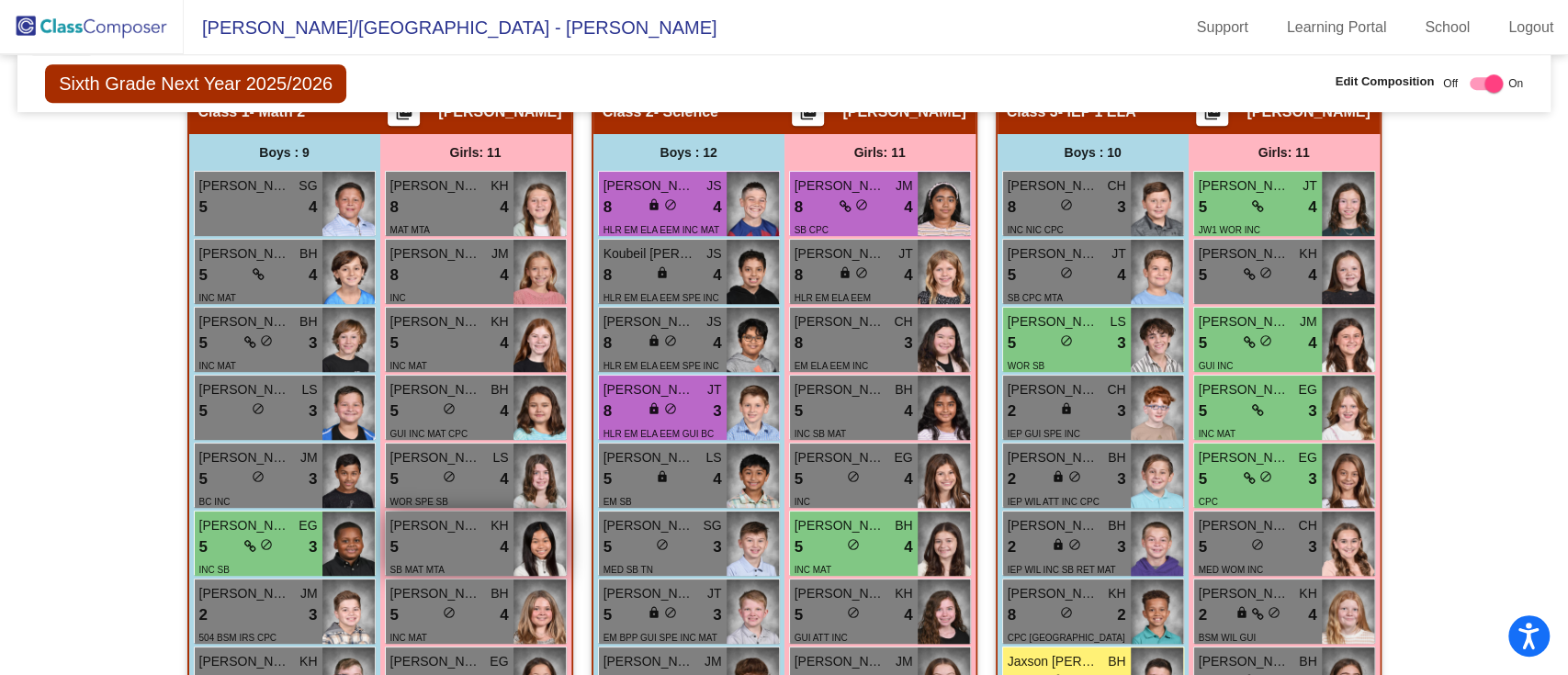 scroll, scrollTop: 640, scrollLeft: 0, axis: vertical 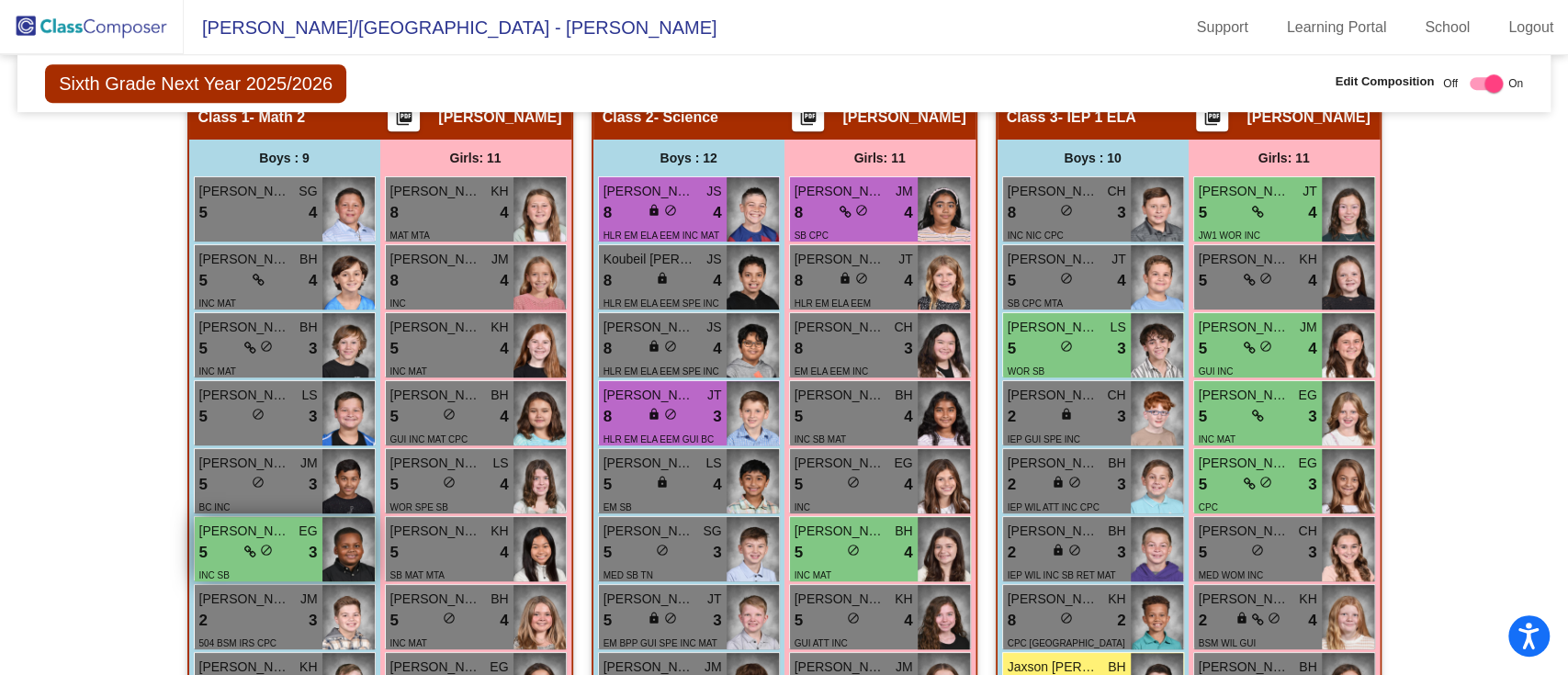 click on "5 lock do_not_disturb_alt 3" at bounding box center [258, 553] 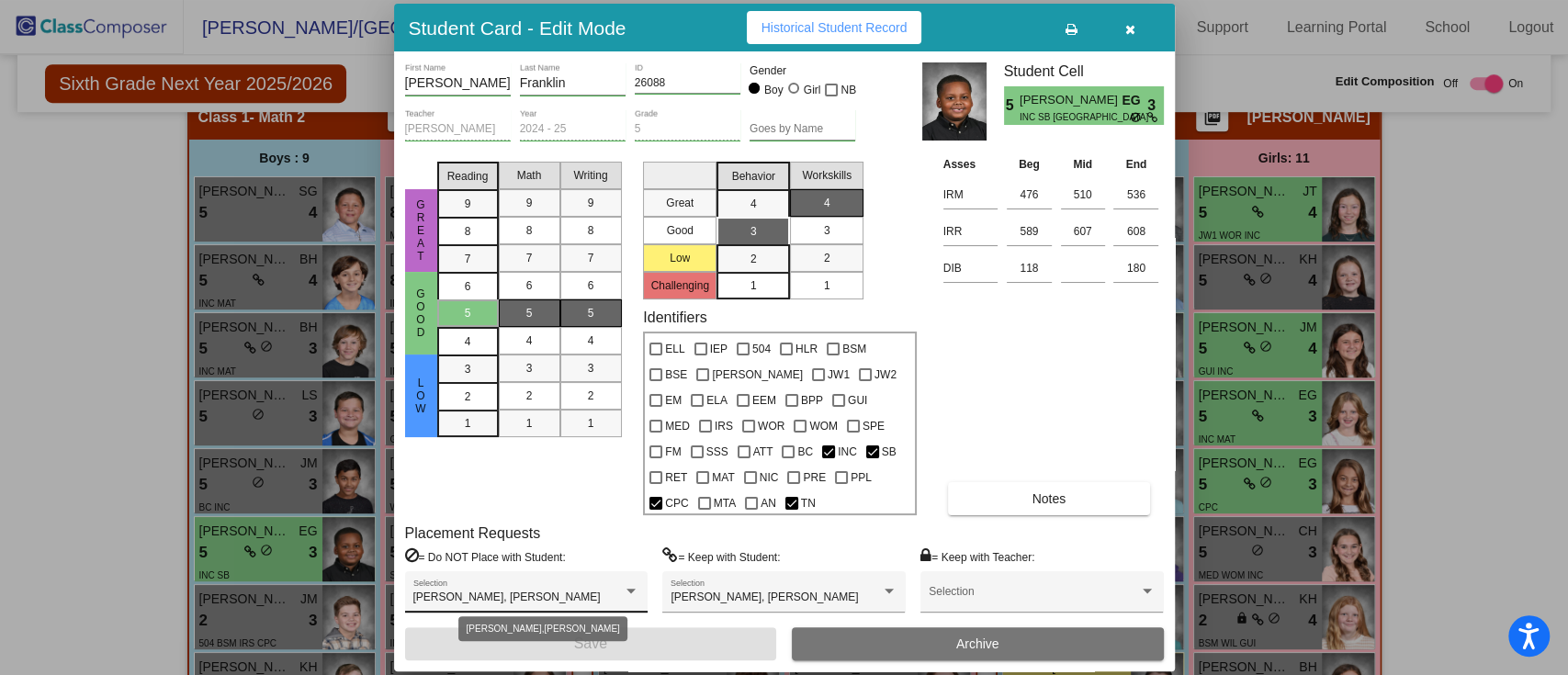 click on "[PERSON_NAME], [PERSON_NAME]" at bounding box center (518, 598) 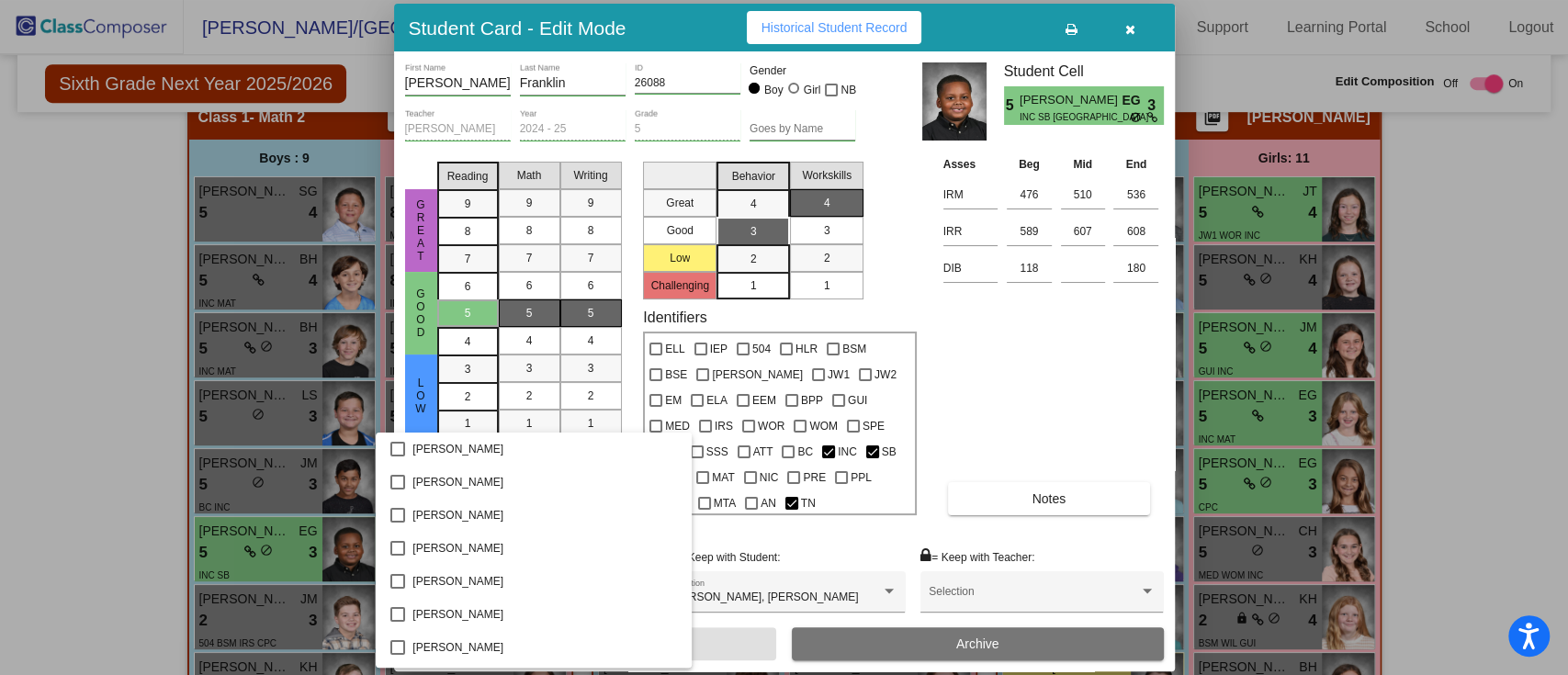 scroll, scrollTop: 3356, scrollLeft: 0, axis: vertical 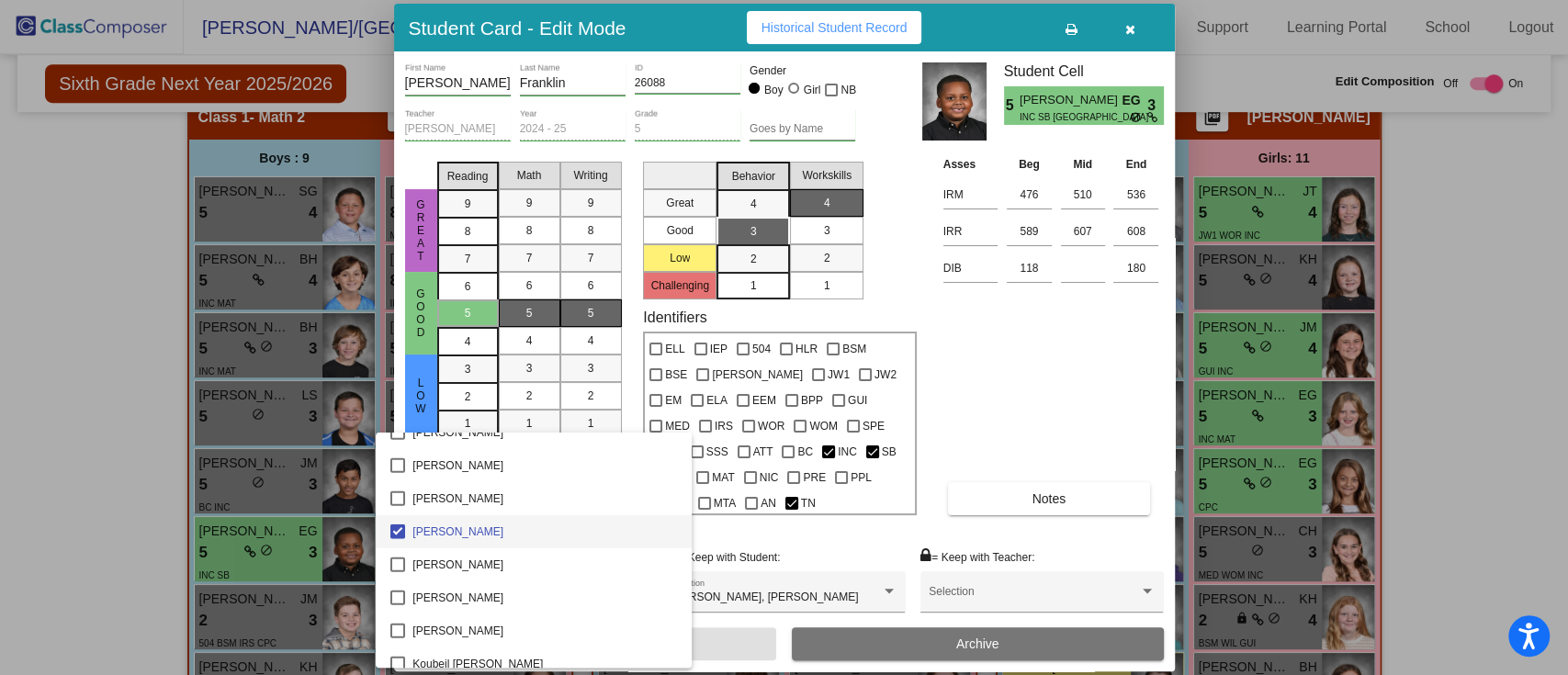 click at bounding box center [784, 337] 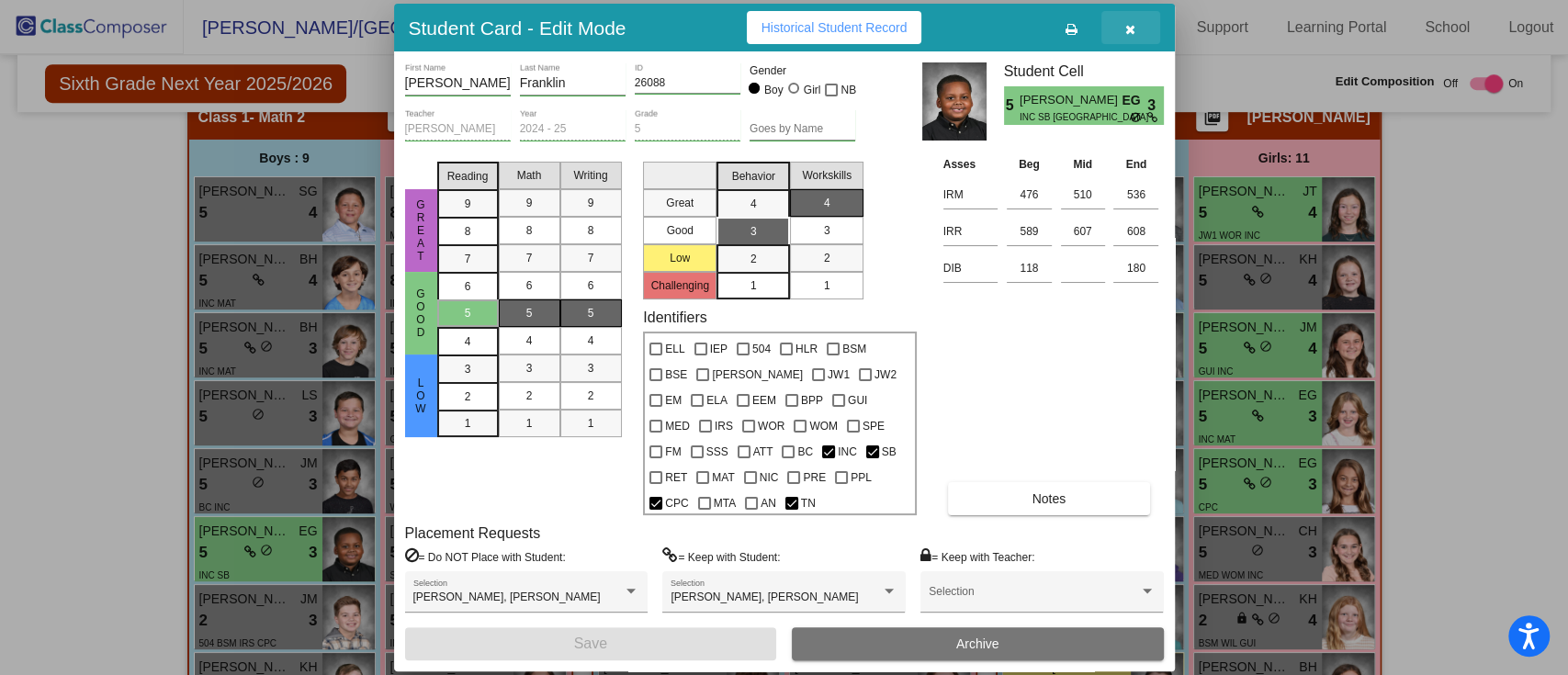 click at bounding box center (1130, 29) 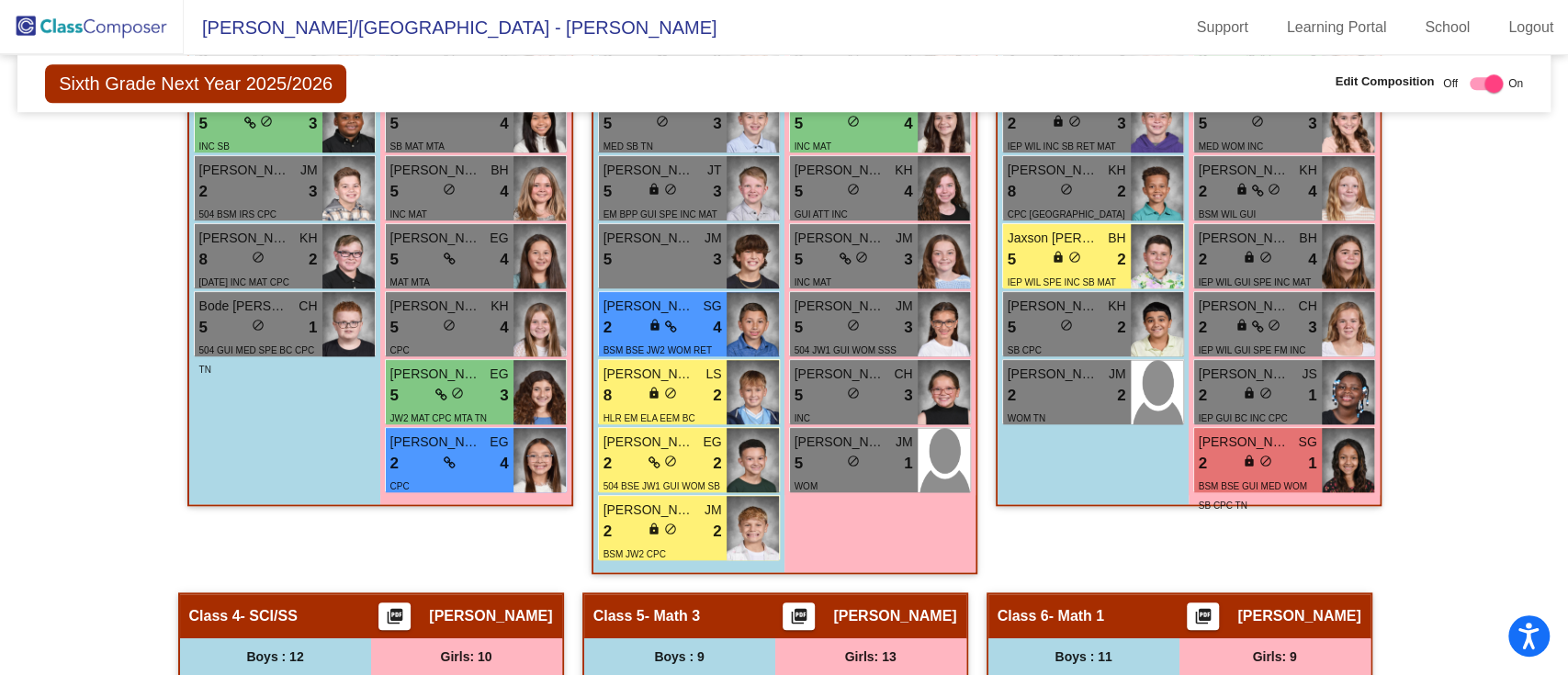 scroll, scrollTop: 1067, scrollLeft: 0, axis: vertical 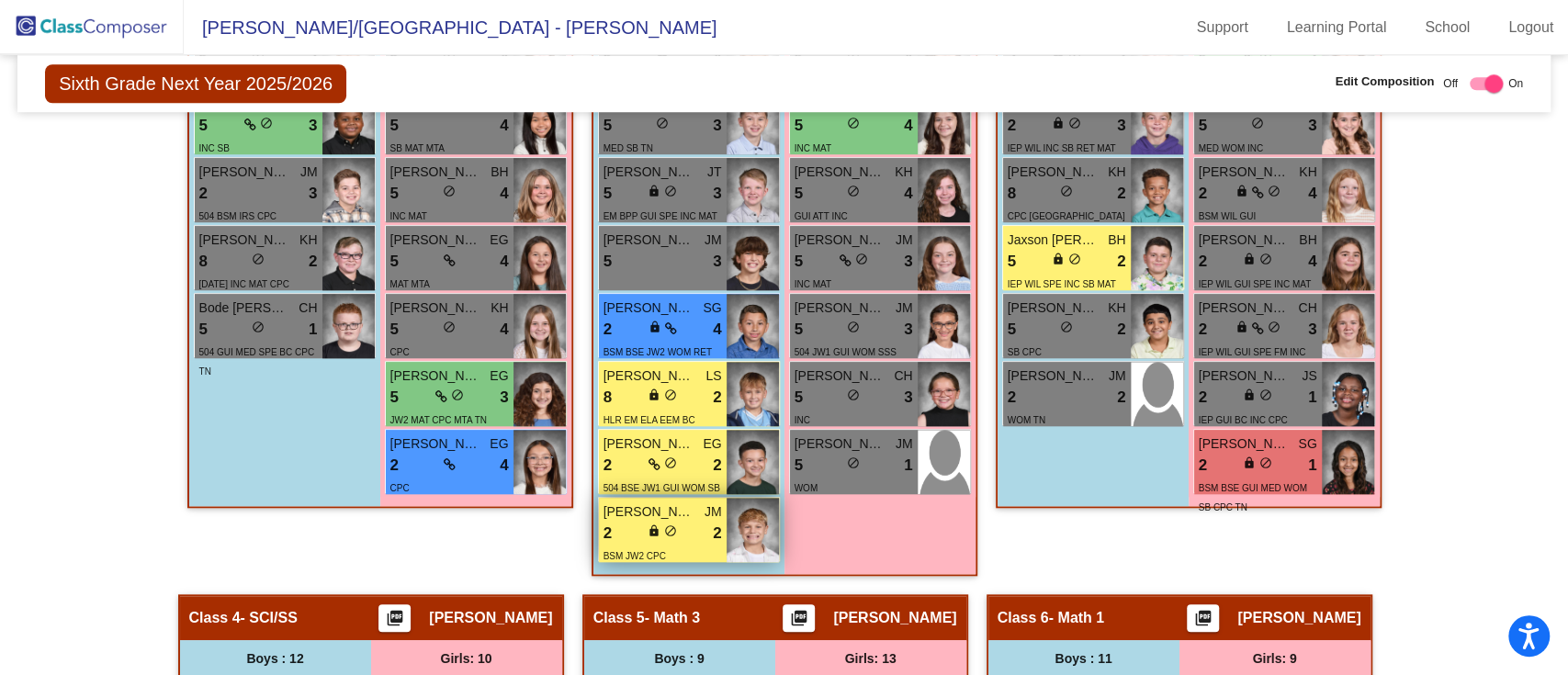 click on "2 lock do_not_disturb_alt 2" at bounding box center (662, 534) 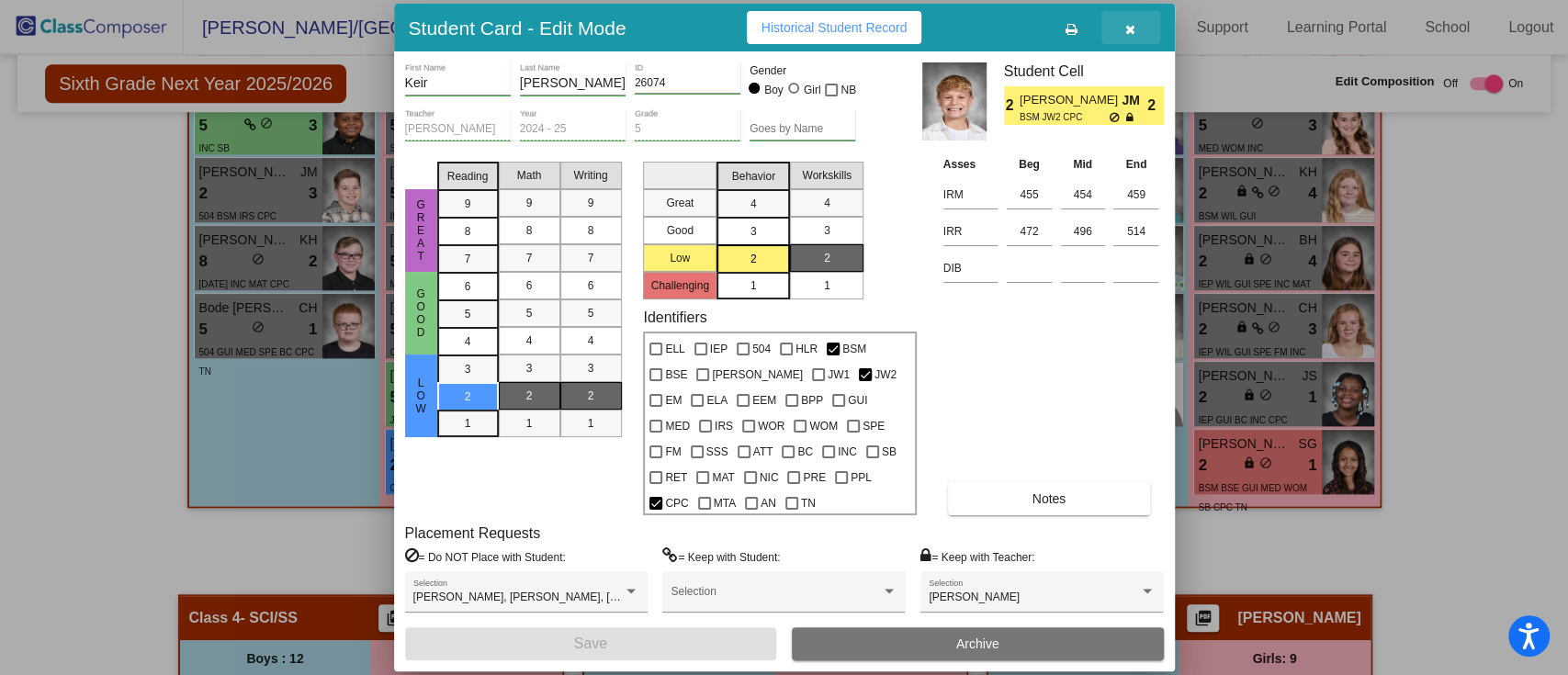 click at bounding box center [1131, 28] 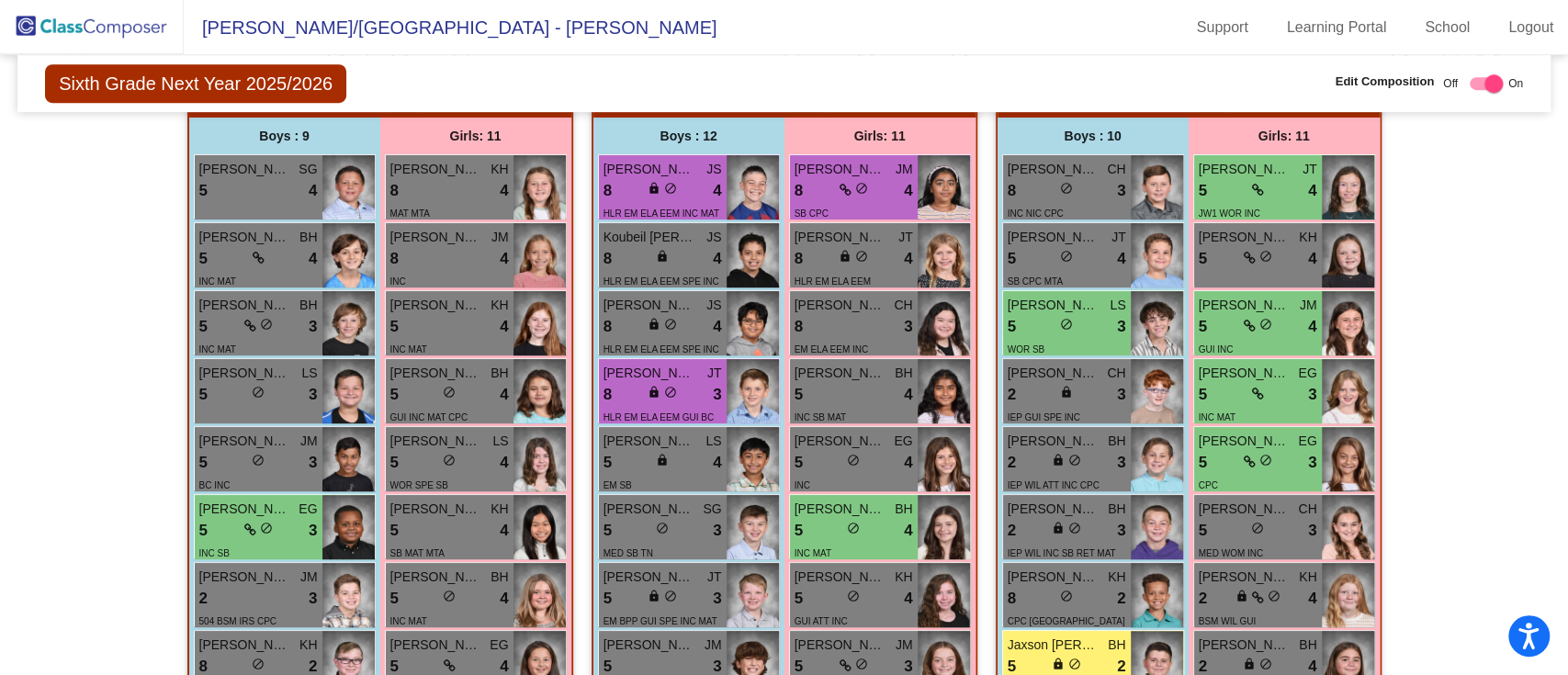 scroll, scrollTop: 617, scrollLeft: 0, axis: vertical 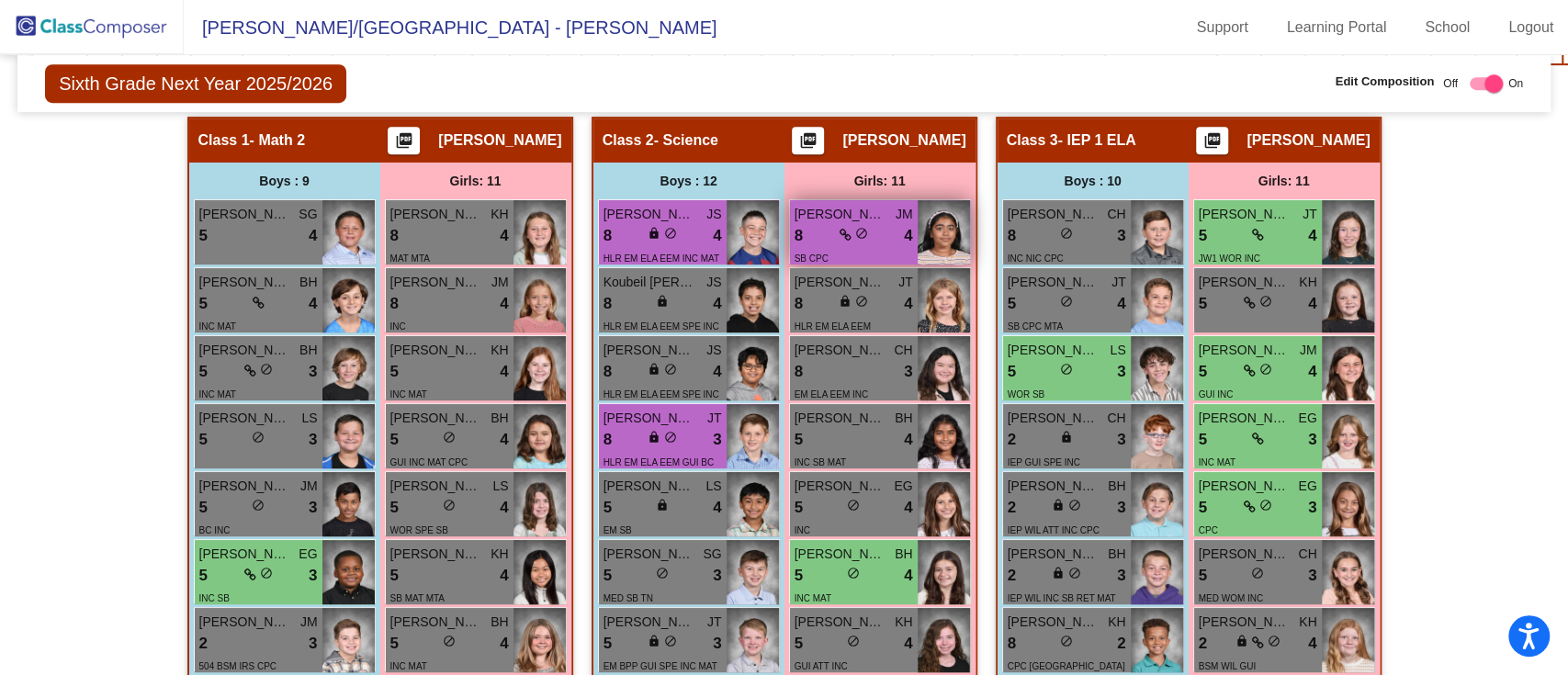 click on "lock do_not_disturb_alt" at bounding box center [853, 235] 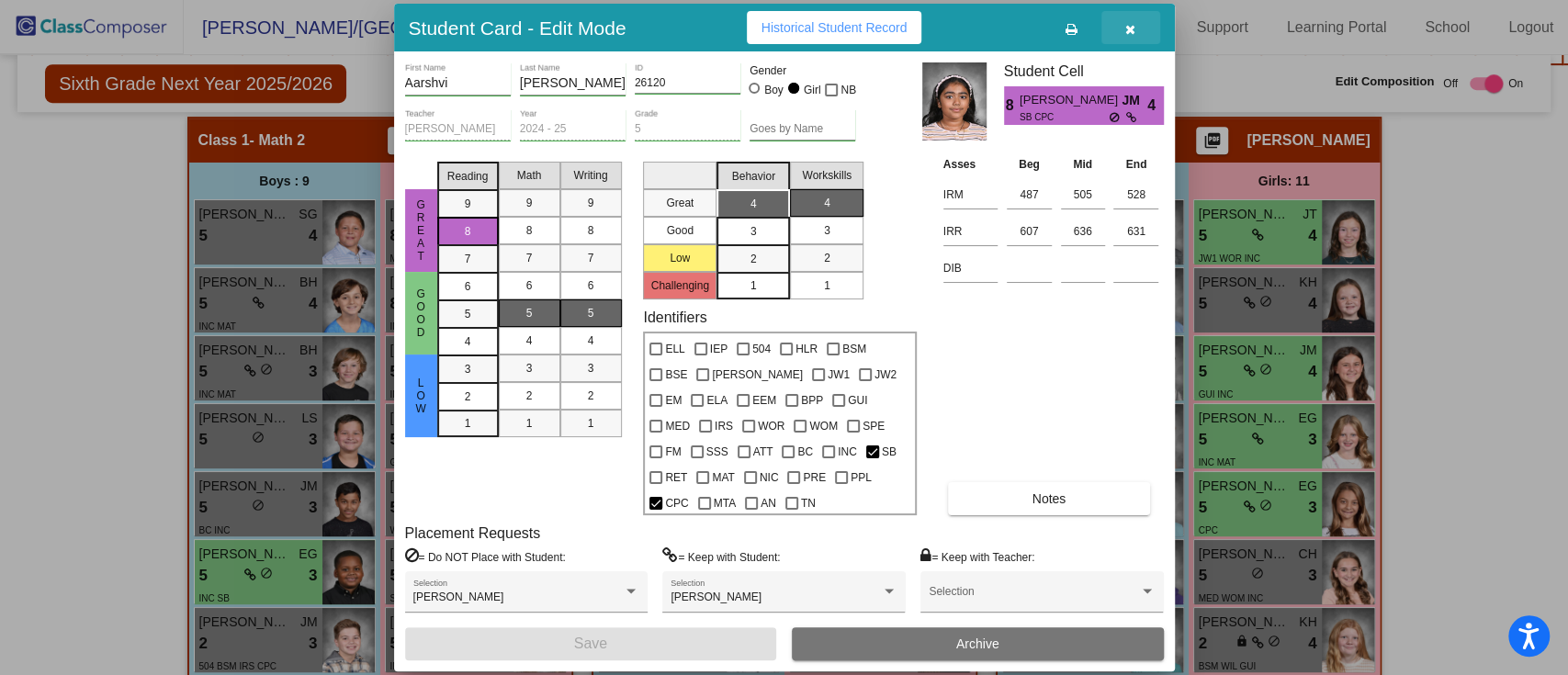 click at bounding box center [1130, 29] 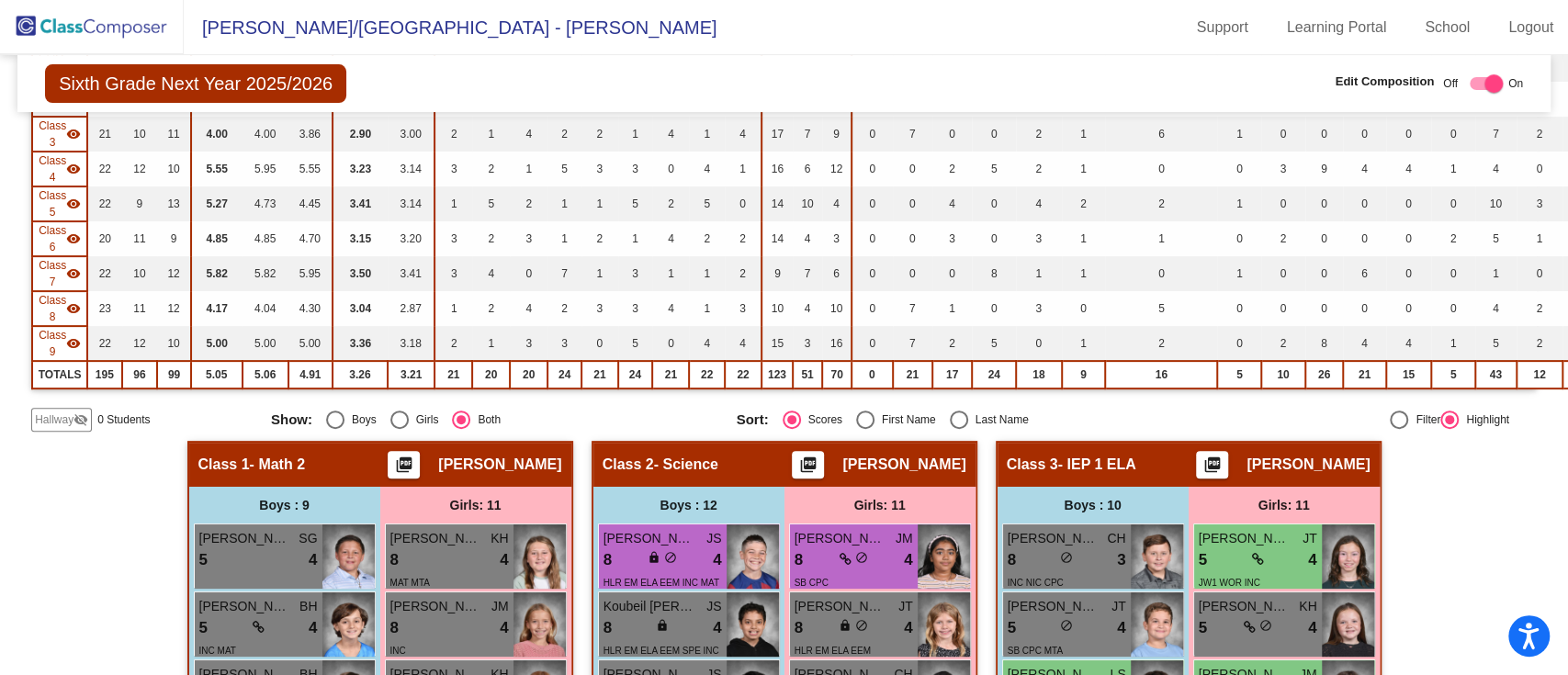 scroll, scrollTop: 0, scrollLeft: 0, axis: both 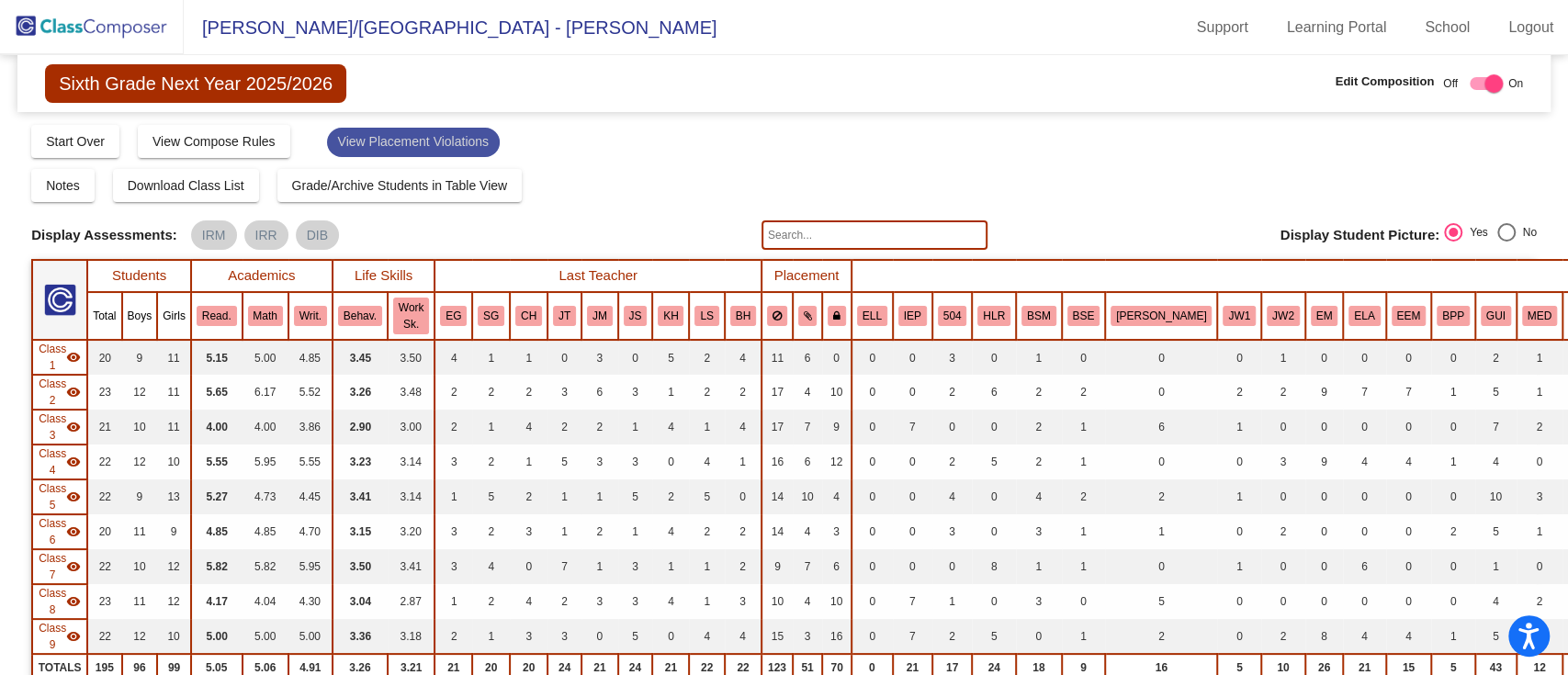 click on "View Placement Violations" 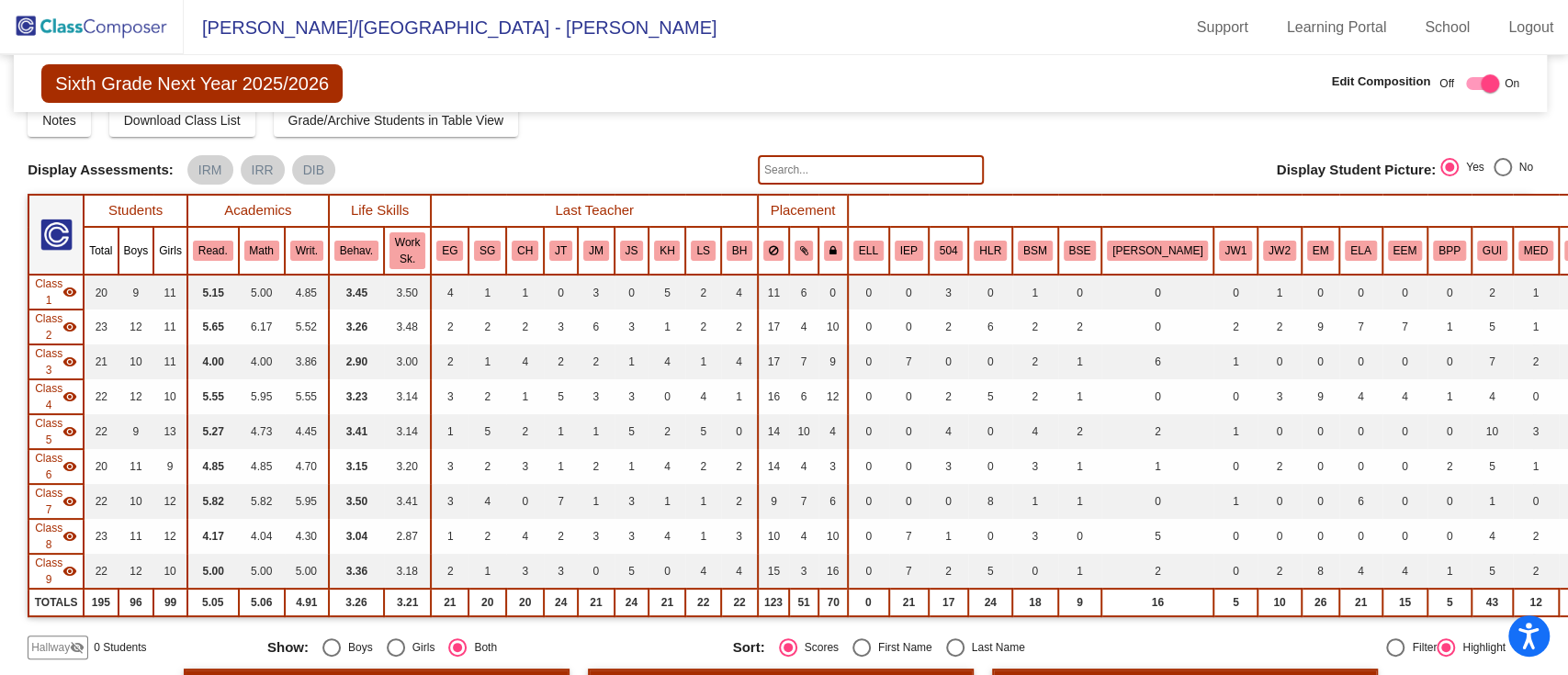scroll, scrollTop: 0, scrollLeft: 4, axis: horizontal 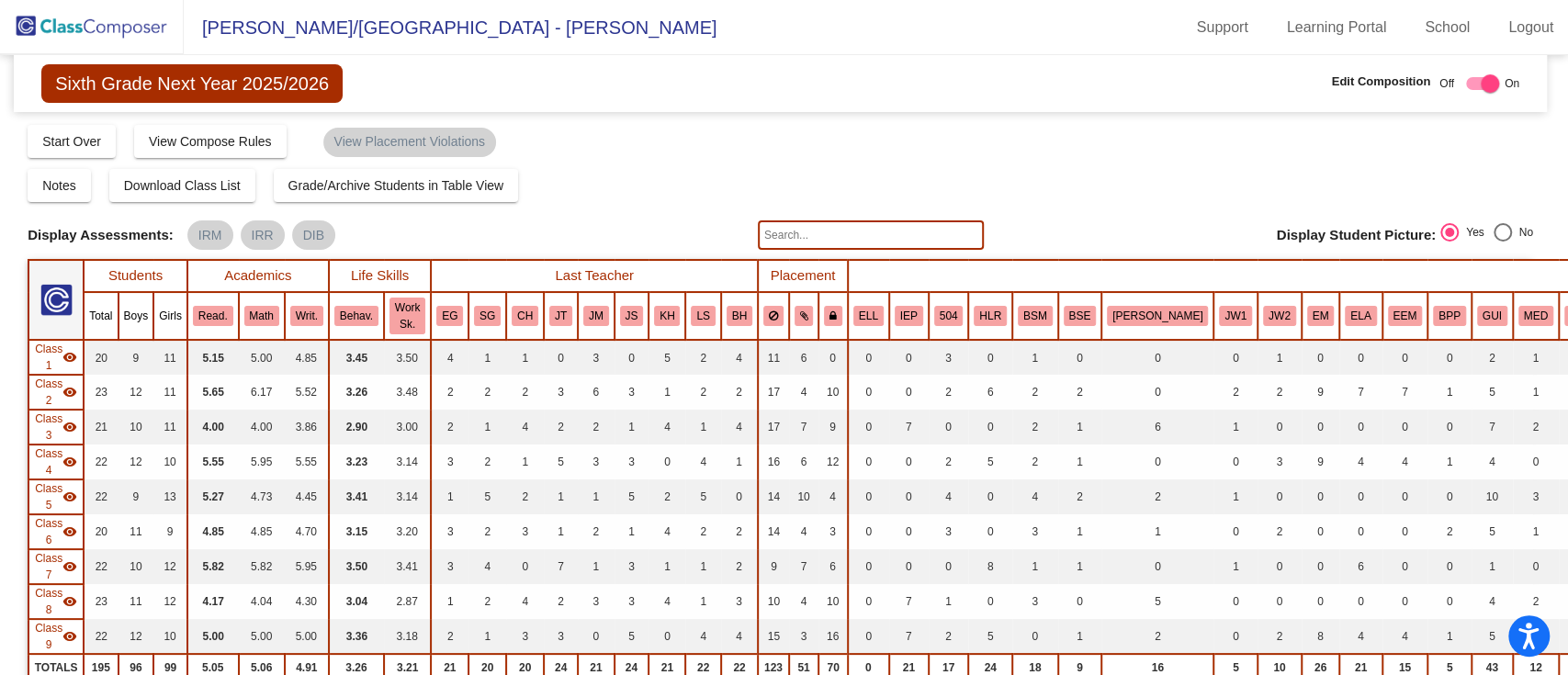click 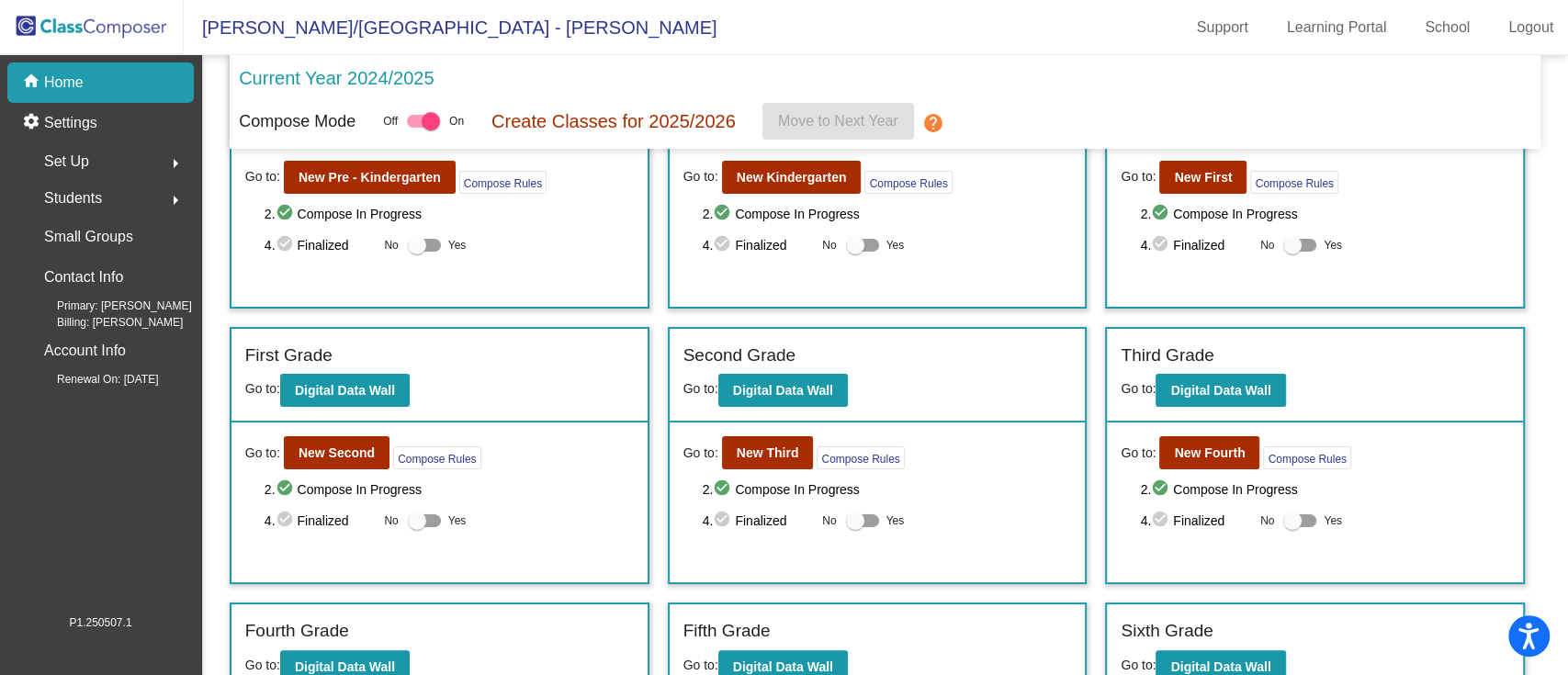 scroll, scrollTop: 290, scrollLeft: 0, axis: vertical 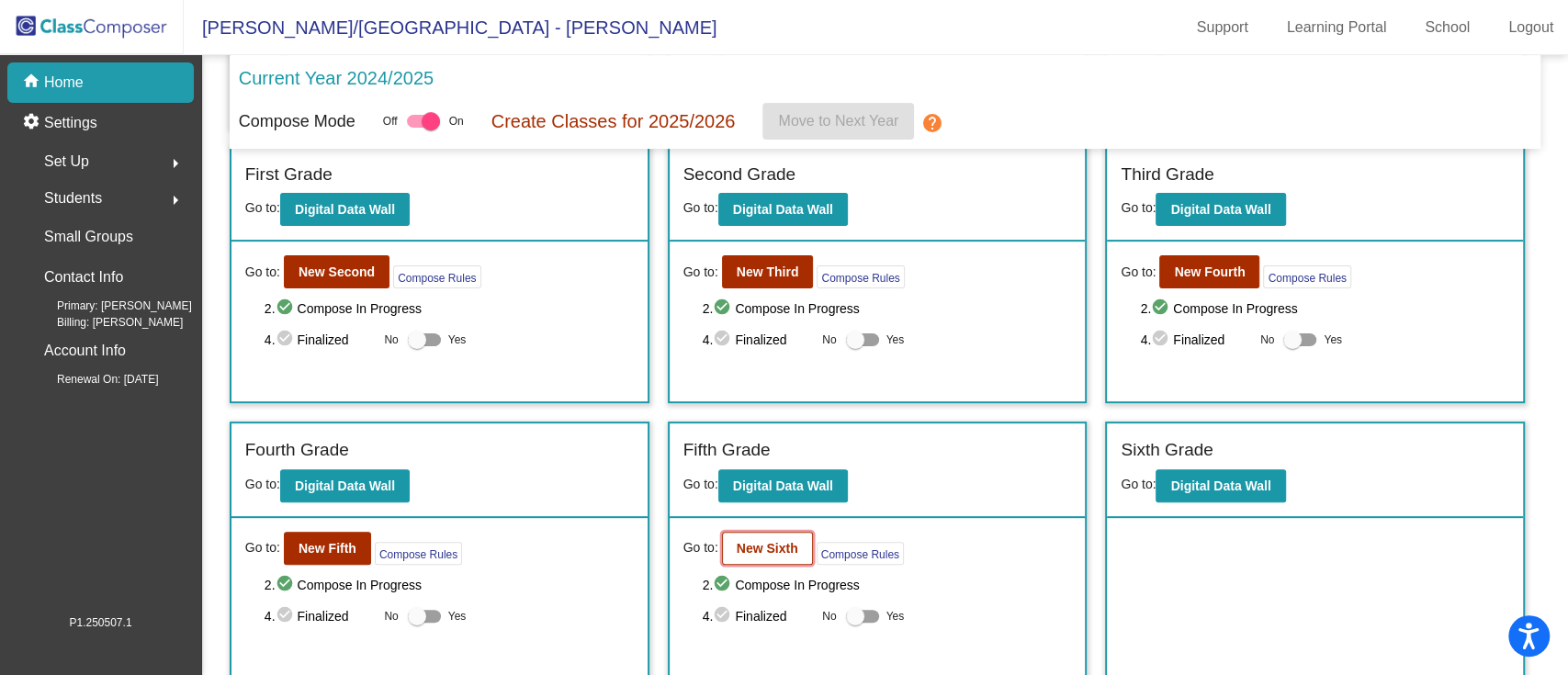 click on "New Sixth" 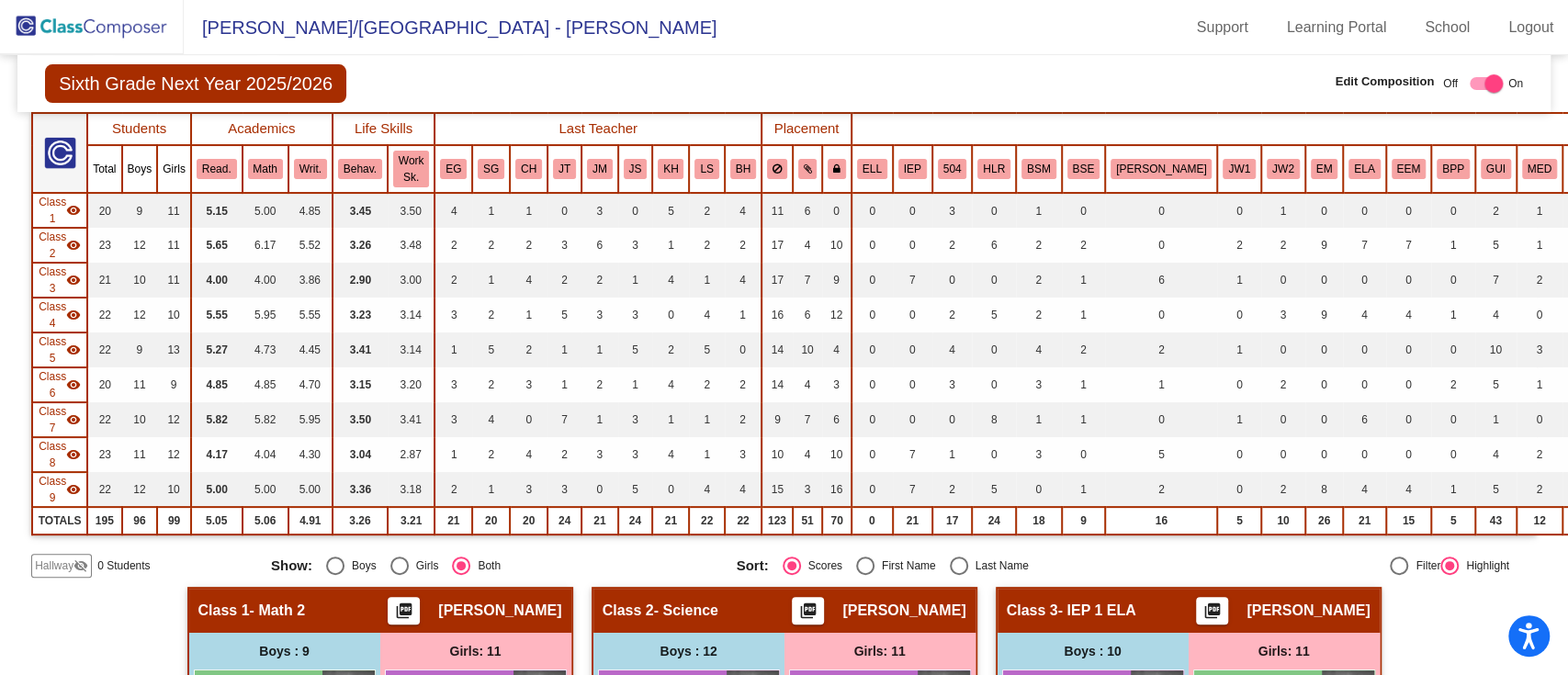 scroll, scrollTop: 0, scrollLeft: 0, axis: both 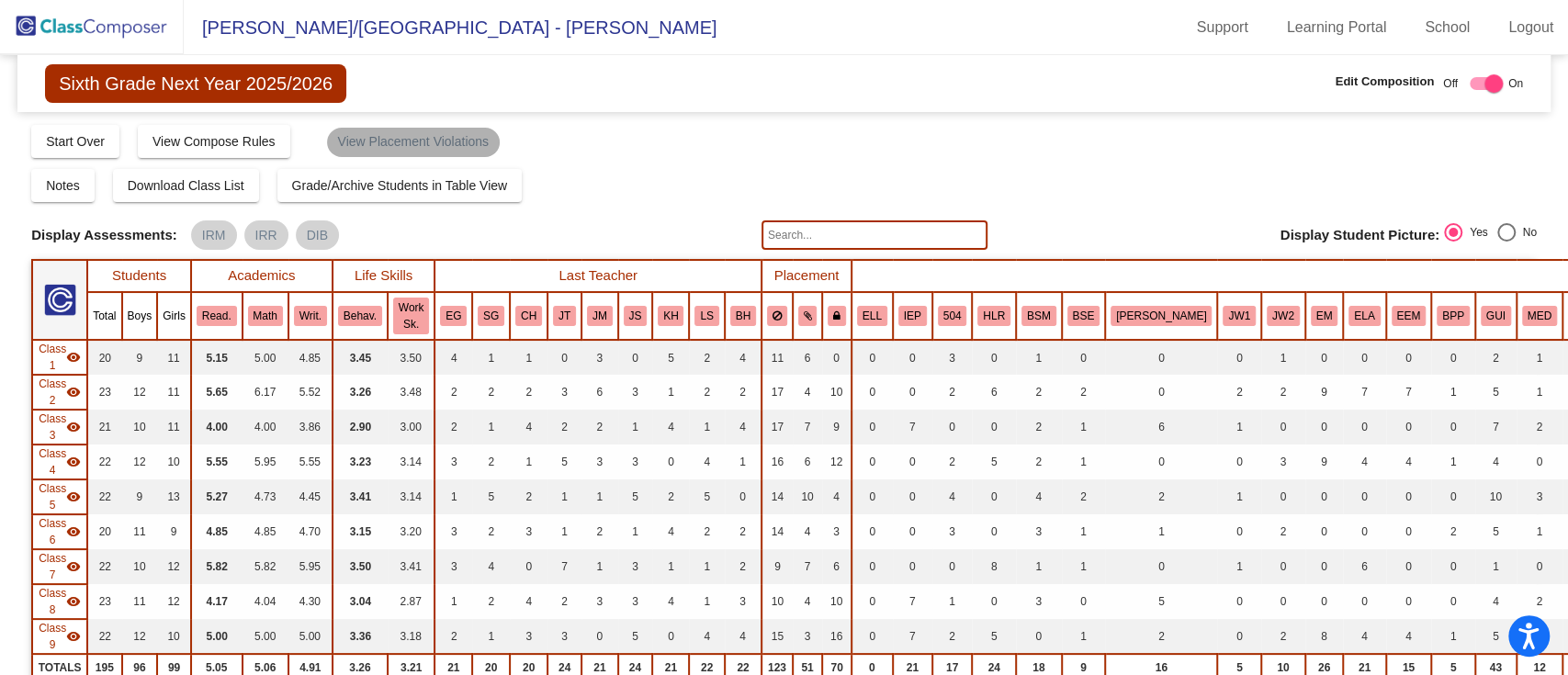 click on "View Placement Violations" 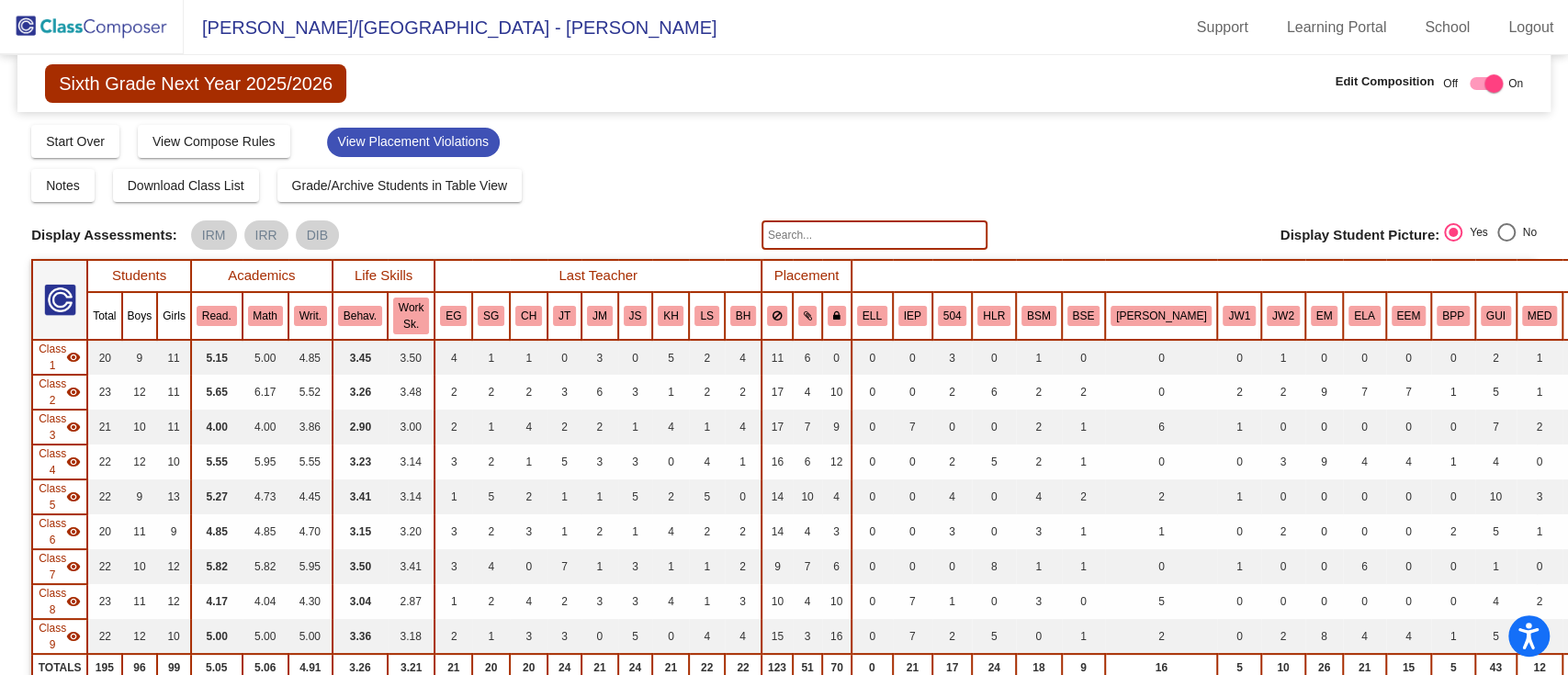 click 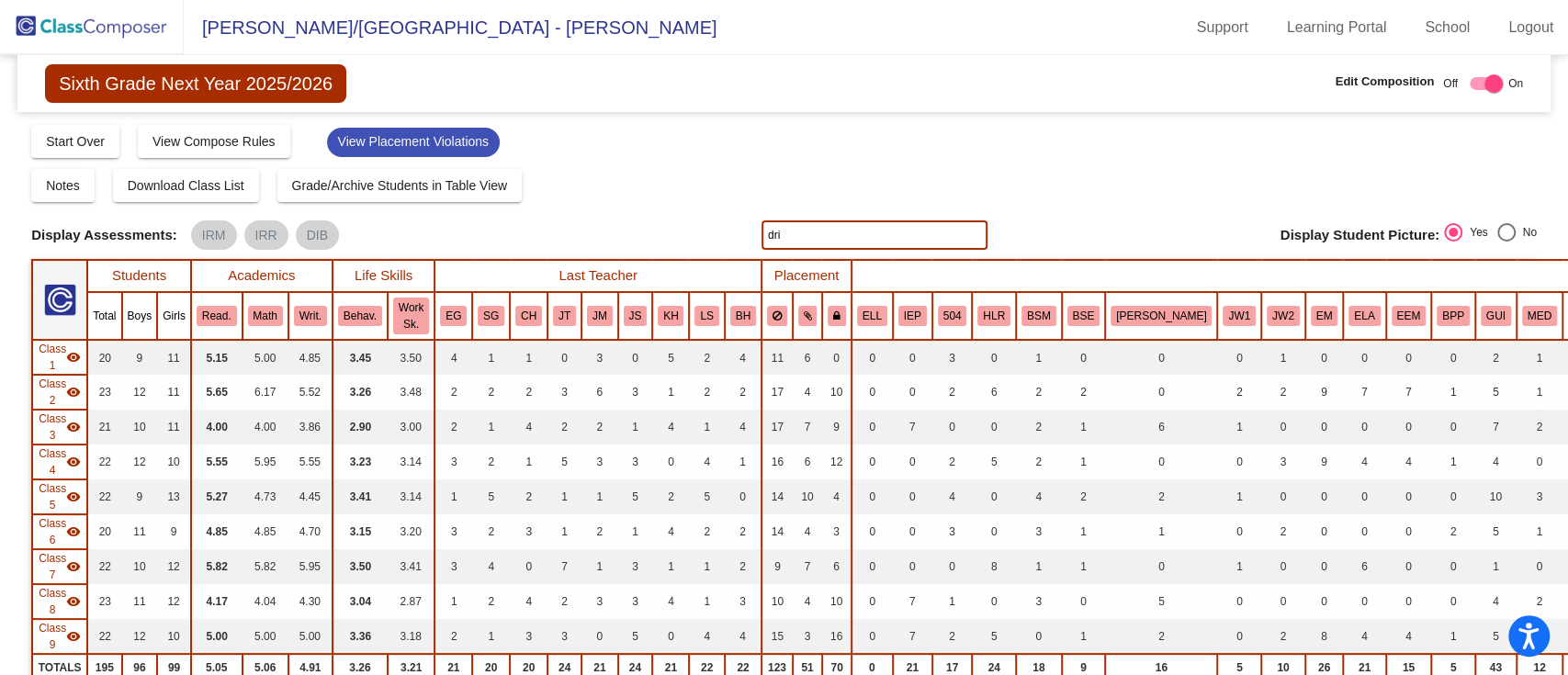 type on "dri" 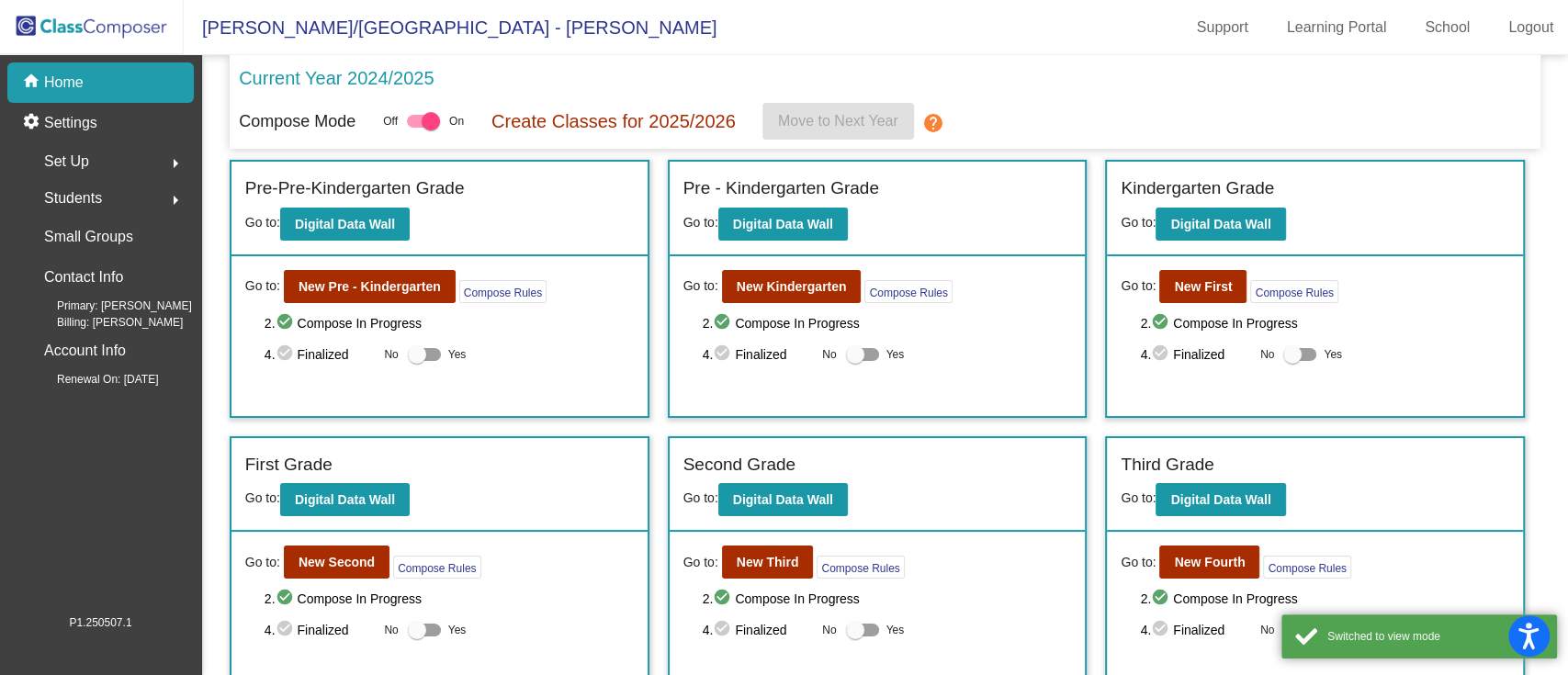 scroll, scrollTop: 290, scrollLeft: 0, axis: vertical 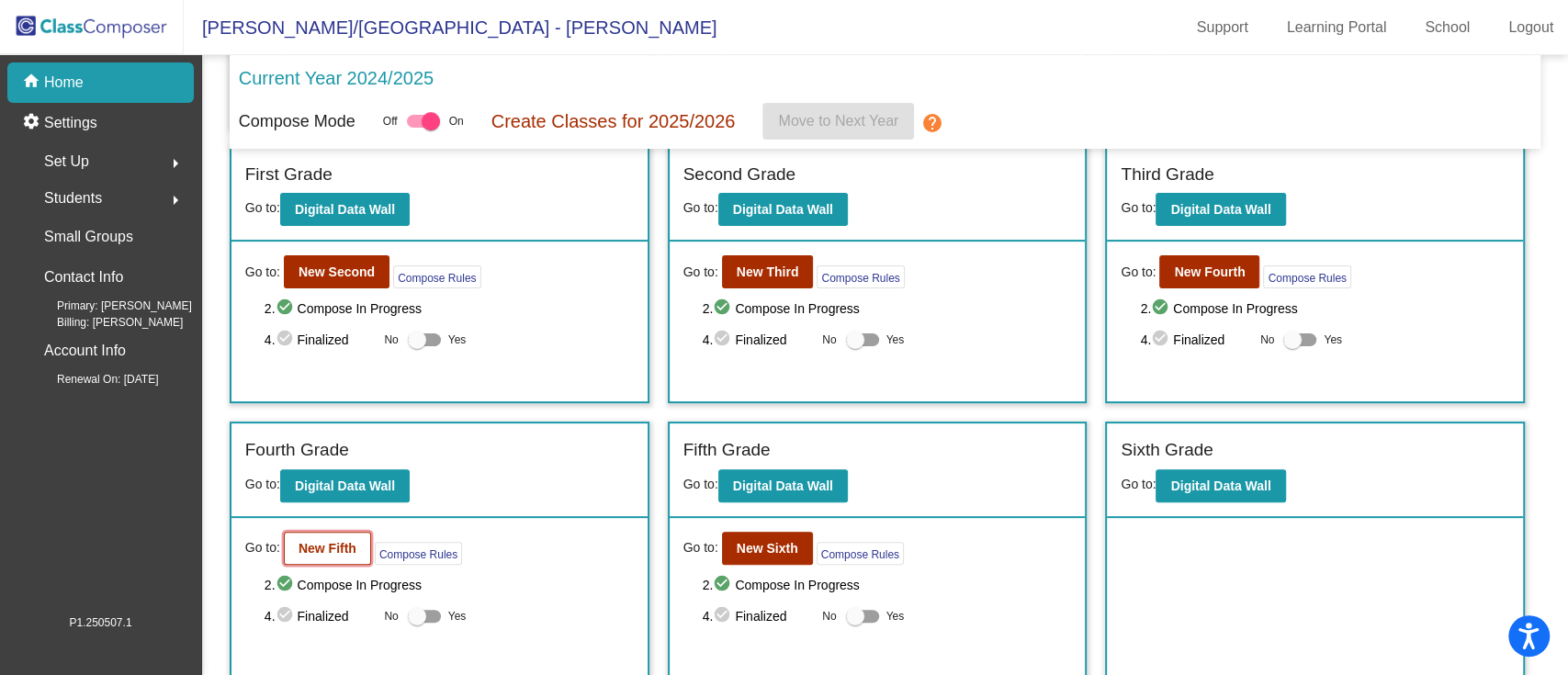 click on "New Fifth" 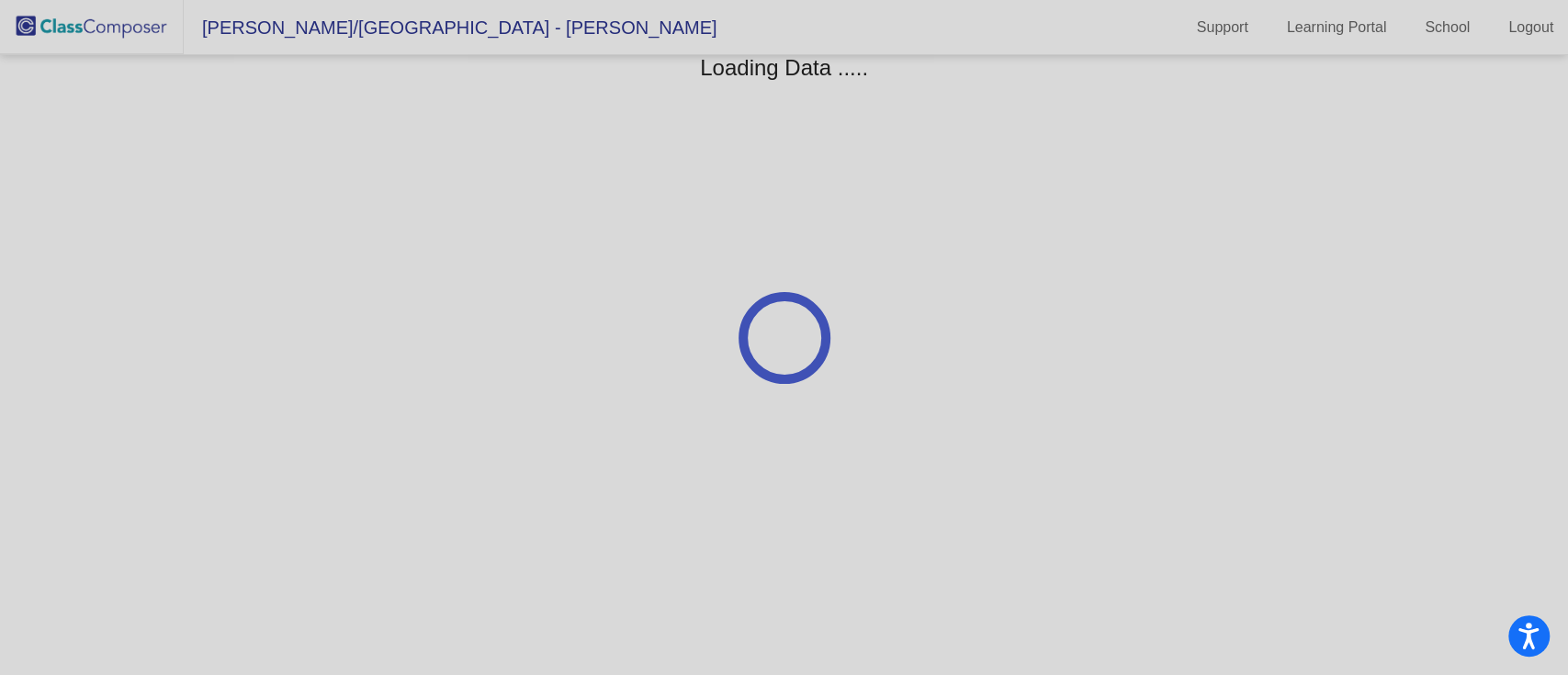 scroll, scrollTop: 0, scrollLeft: 0, axis: both 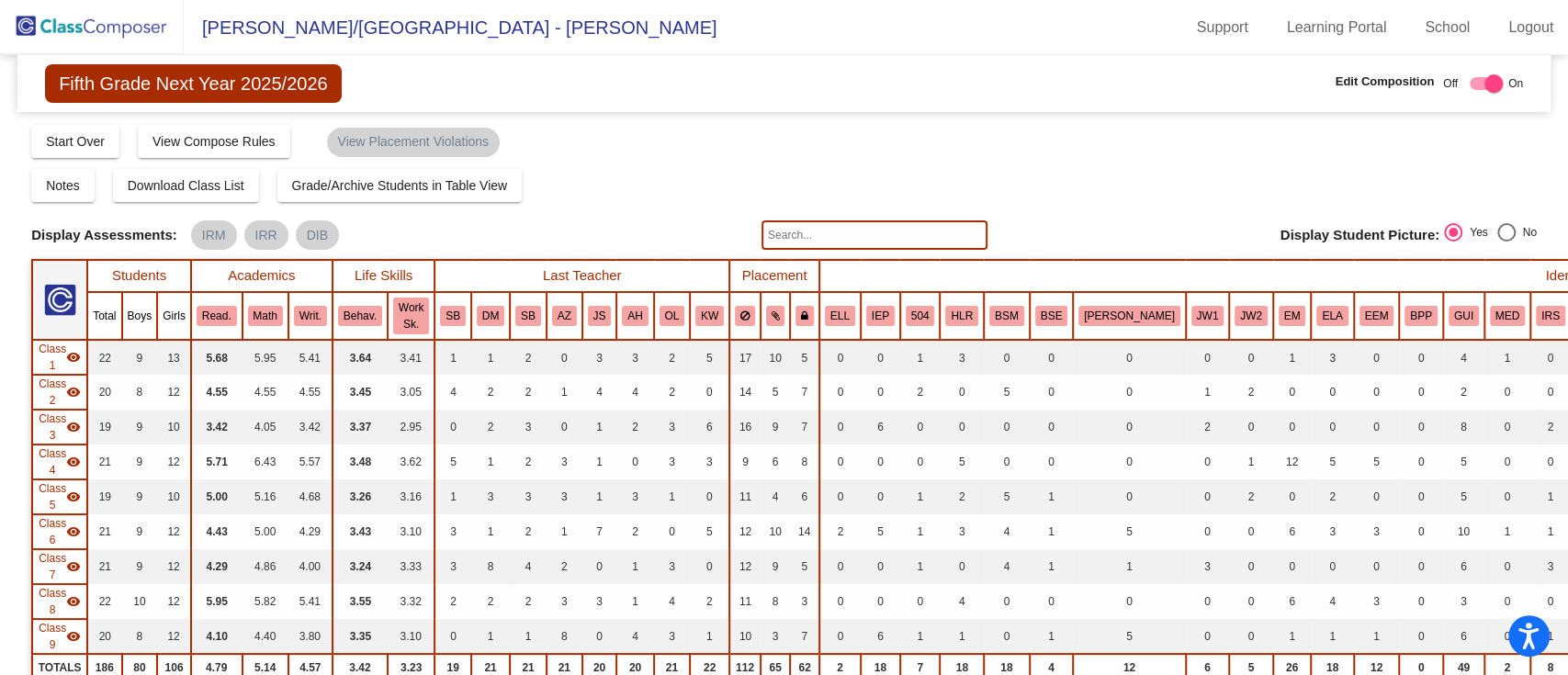 click 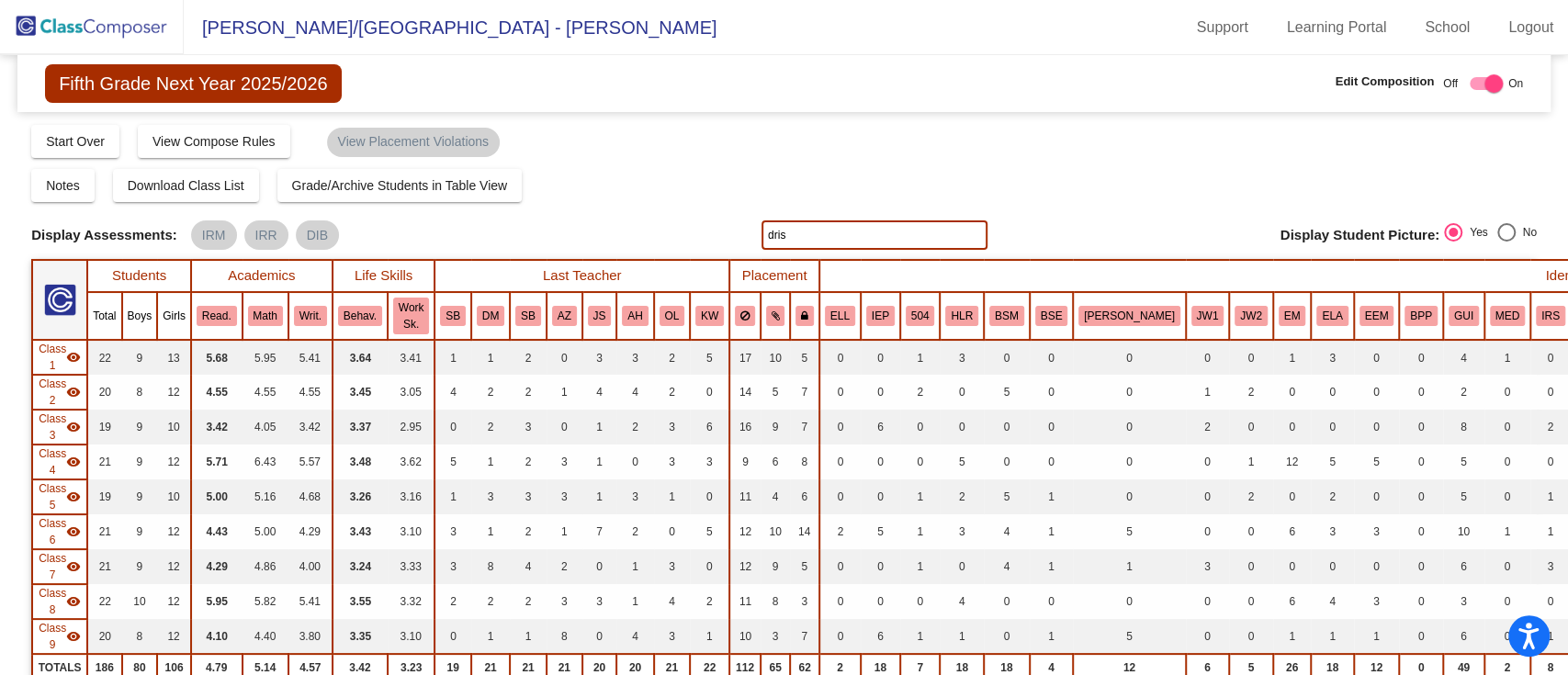 type on "dris" 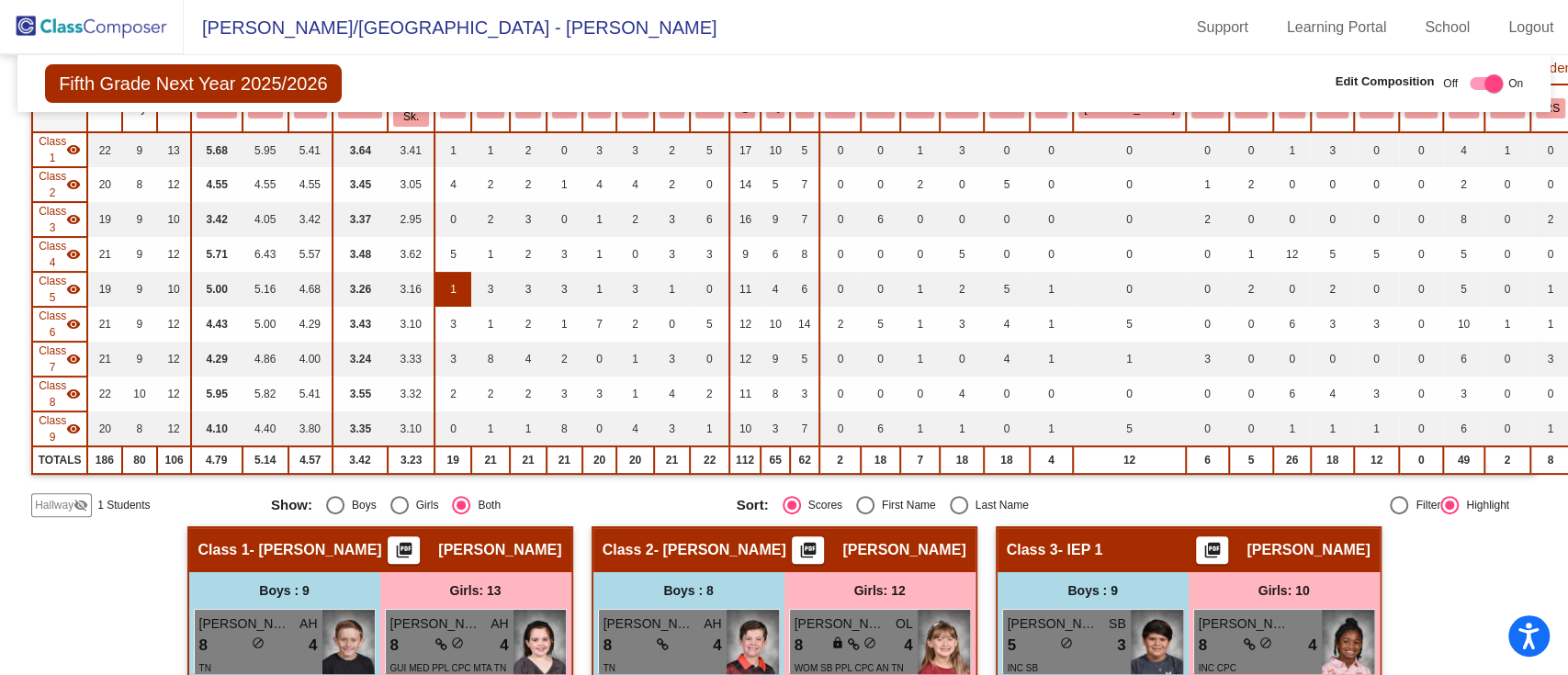 scroll, scrollTop: 0, scrollLeft: 0, axis: both 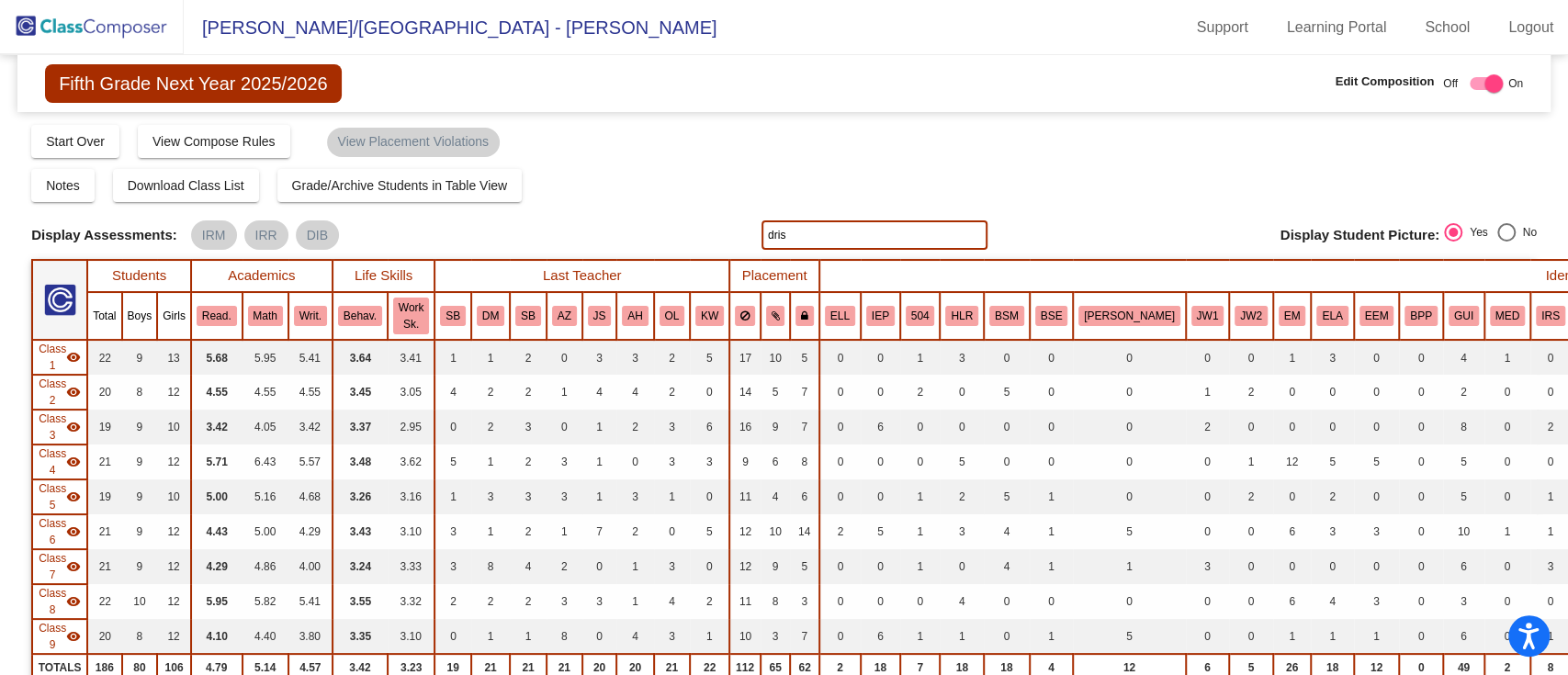 click on "Display Scores for Years:   [DATE] - [DATE]   [DATE] - [DATE]  Grade/Archive Students in Table View   Download   New Small Group   Saved Small Group   Compose   Start Over   Submit Classes  Compose has been submitted  Check for Incomplete Scores  View Compose Rules   View Placement Violations  Notes   Download Class List   Import Students   Grade/Archive Students in Table View   New Small Group   Saved Small Group  Display Scores for Years:   [DATE] - [DATE]   [DATE] - [DATE] Display Assessments: IRM IRR DIB dris Display Student Picture:    Yes     No  Students Academics Life Skills  Last Teacher  Placement  Identified  Total Boys Girls  Read.   Math   Writ.   Behav.   Work Sk.   SB   DM   SB   AZ   JS   AH   OL   [PERSON_NAME]   IEP   504   HLR   BSM   BSE   WIL   JW1   JW2   EM   ELA   EEM   BPP   GUI   MED   IRS   WOR   WOM   SPE   FM   SSS   ATT   BC   INC   SB   RET   MAT   NIC   PRE   PPL   CPC   MTA   AN   TN  Hallway  visibility_off  1 0 1                 0   0   0   0   0   0   0   0   0   1   0   0   1   0   0" 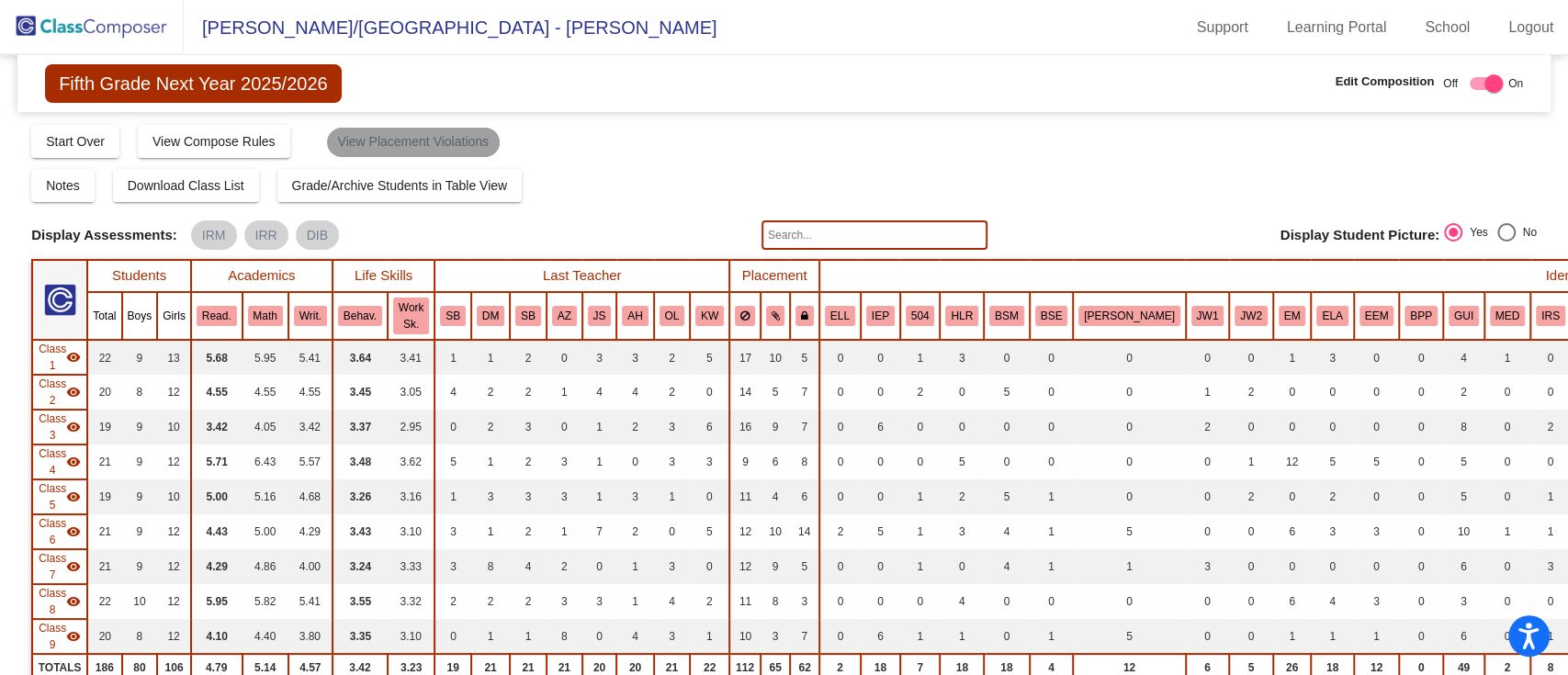 click on "View Placement Violations" 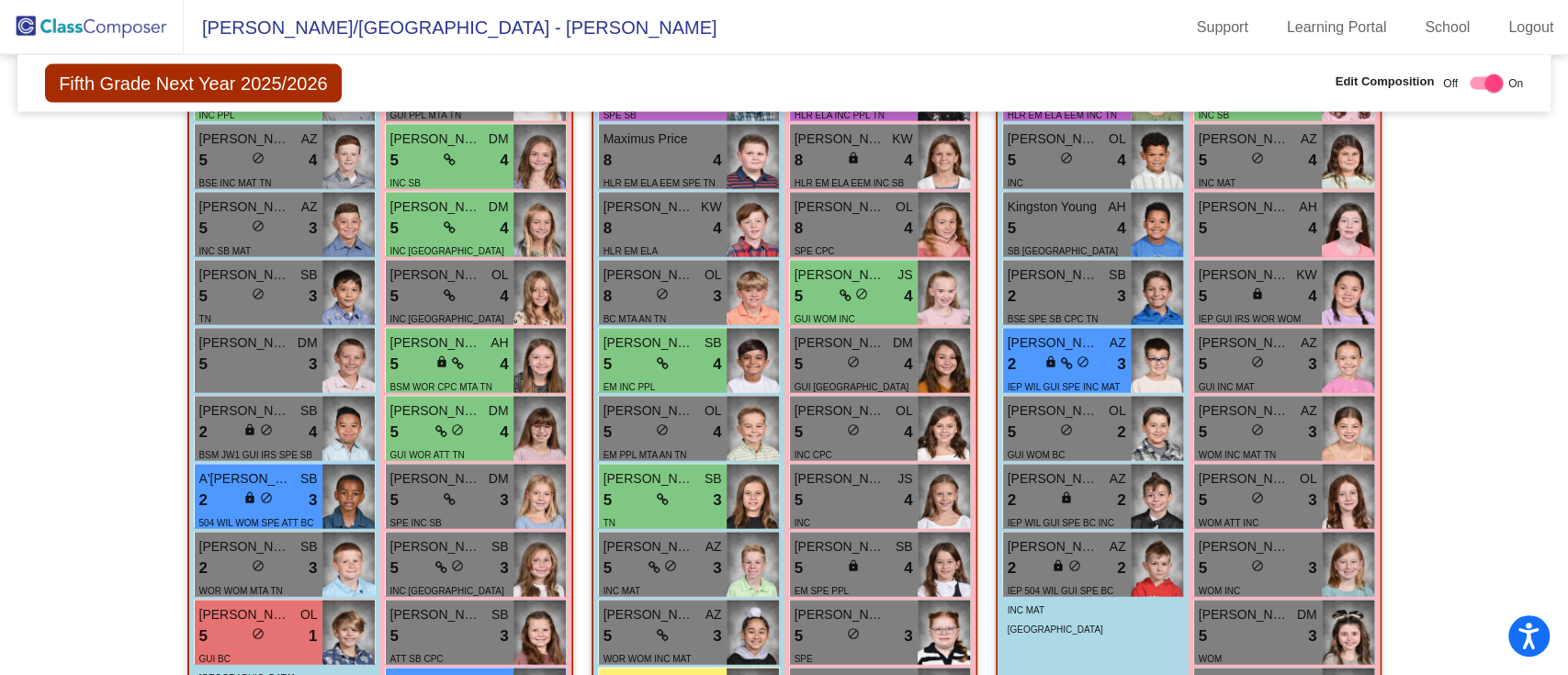 scroll, scrollTop: 2913, scrollLeft: 0, axis: vertical 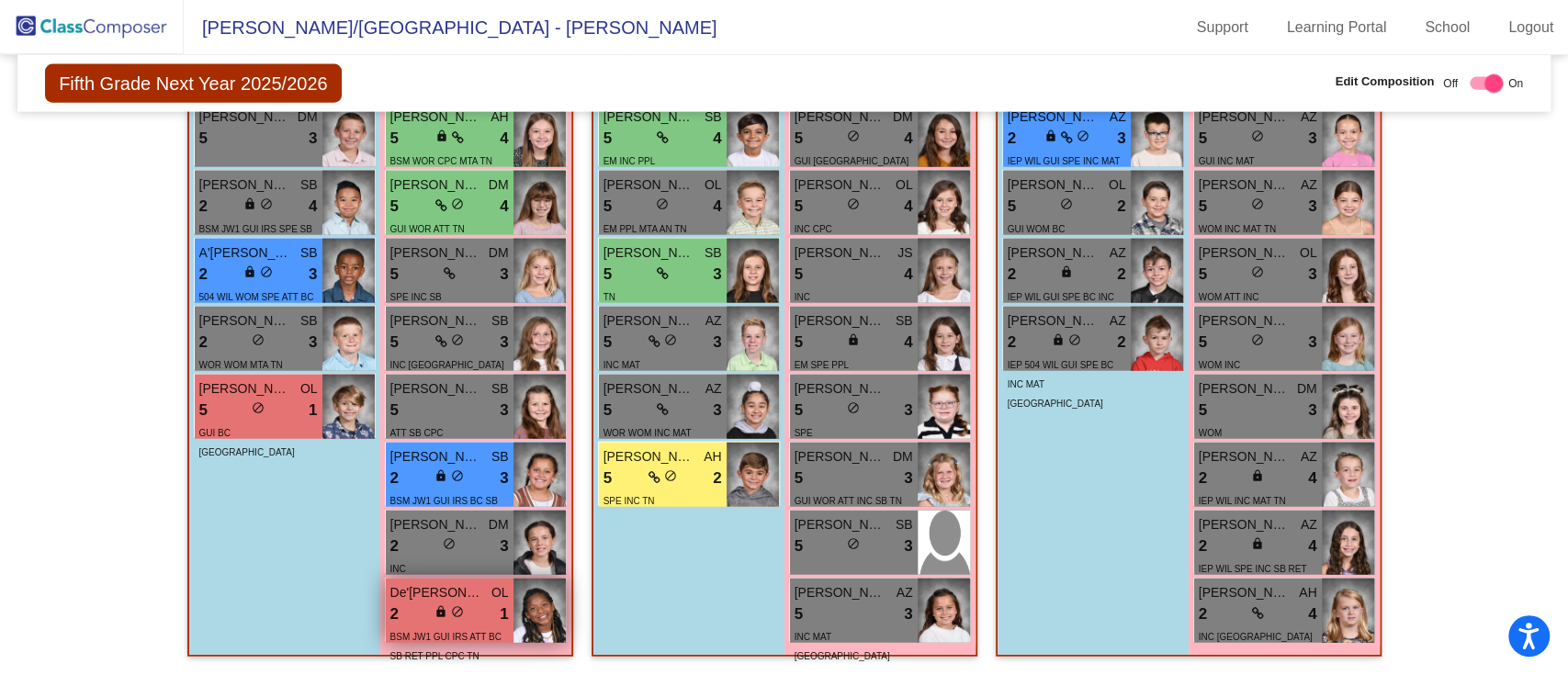 click on "2 lock do_not_disturb_alt 1" at bounding box center [449, 614] 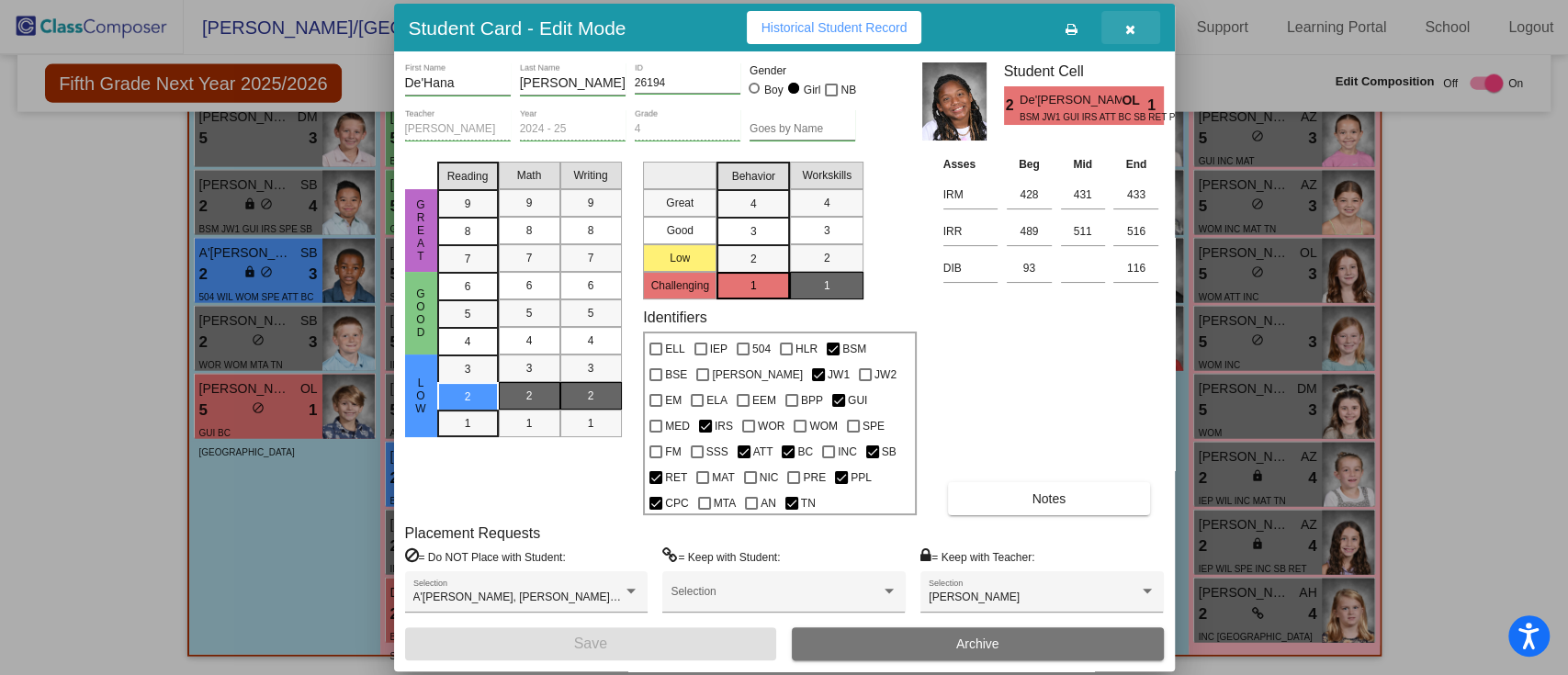 click at bounding box center [1130, 29] 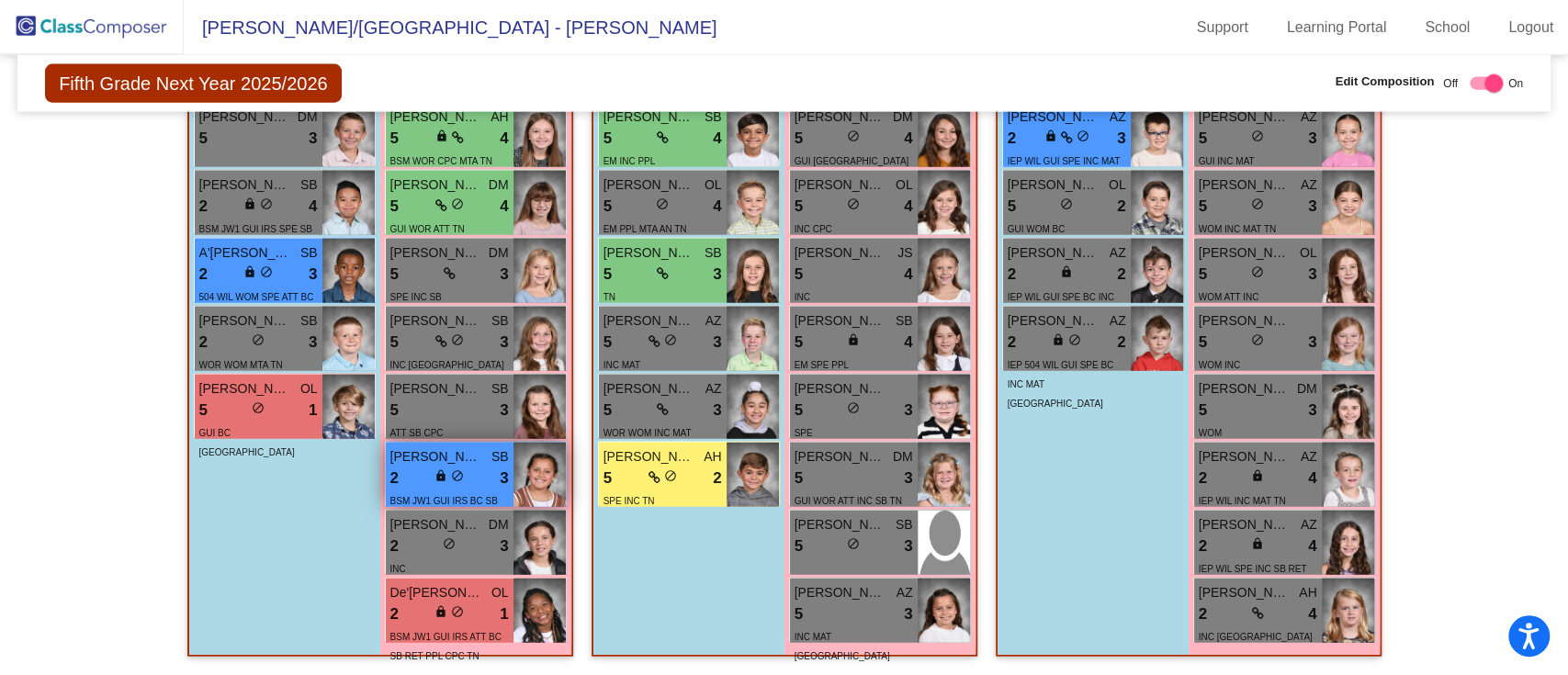 click on "[PERSON_NAME]" at bounding box center [436, 456] 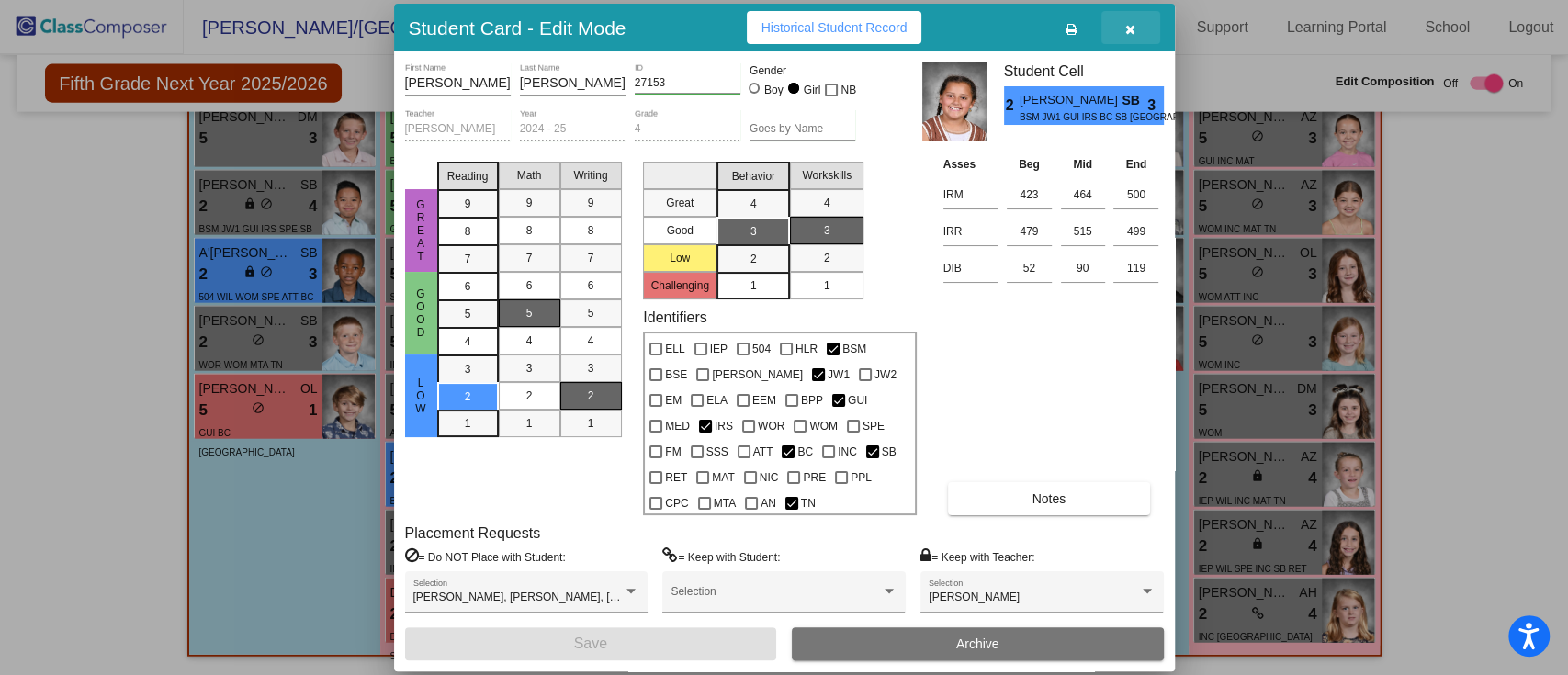click at bounding box center [1131, 28] 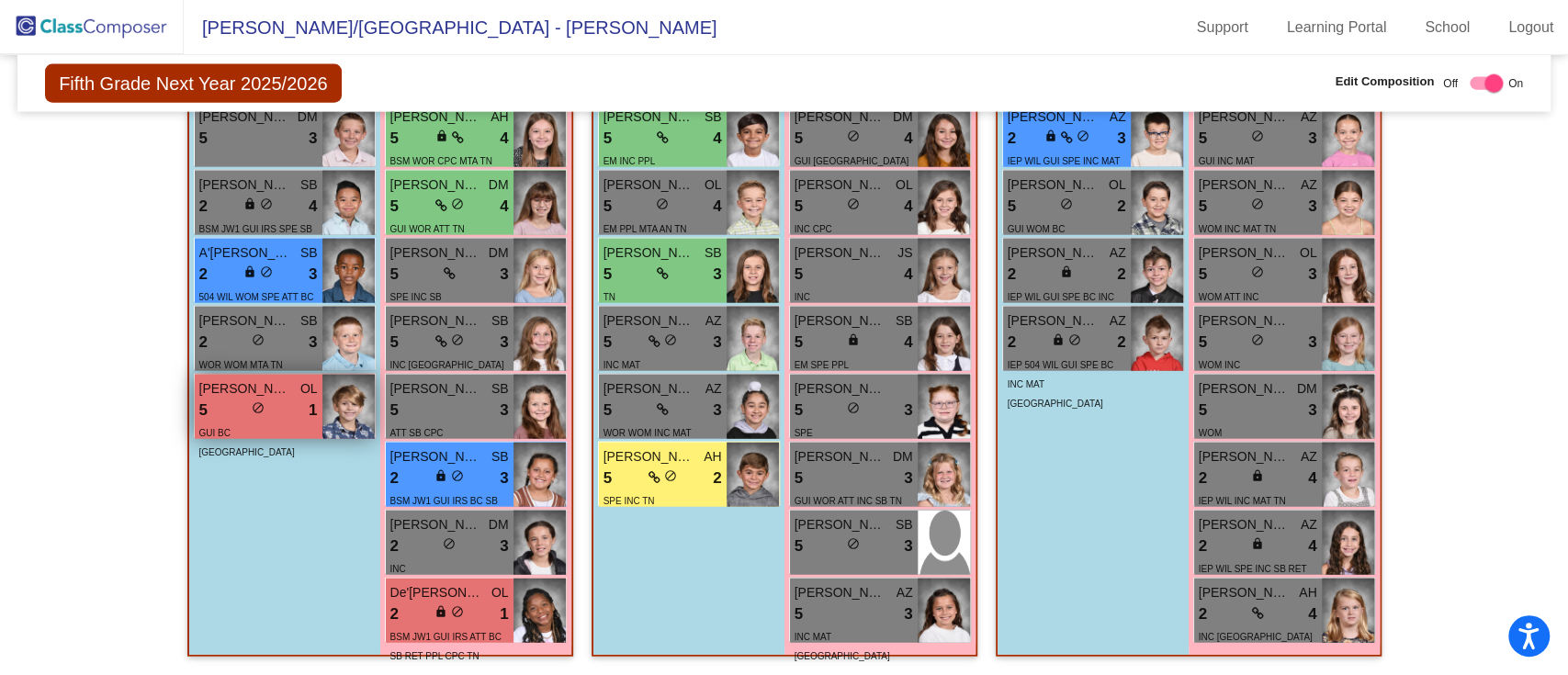 click on "5 lock do_not_disturb_alt 1" at bounding box center [258, 411] 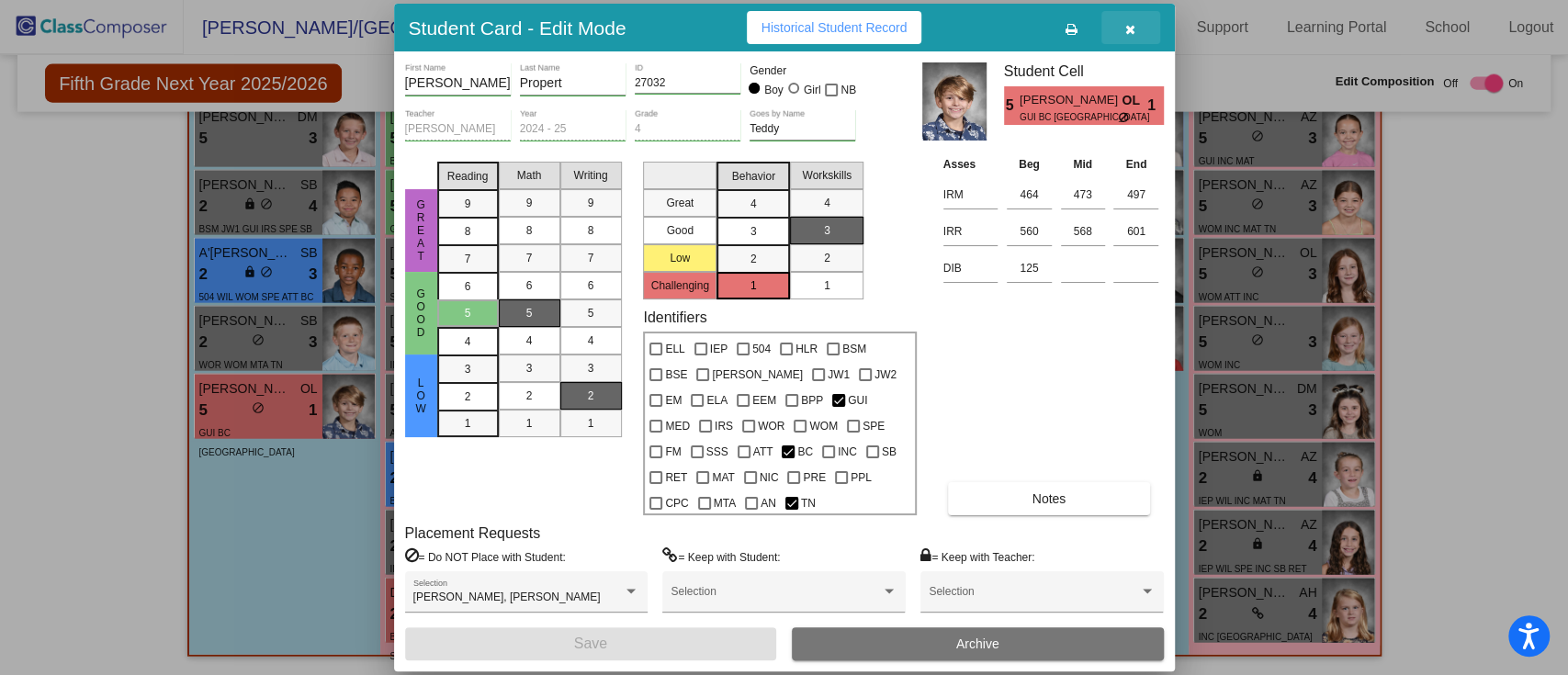click at bounding box center [1131, 28] 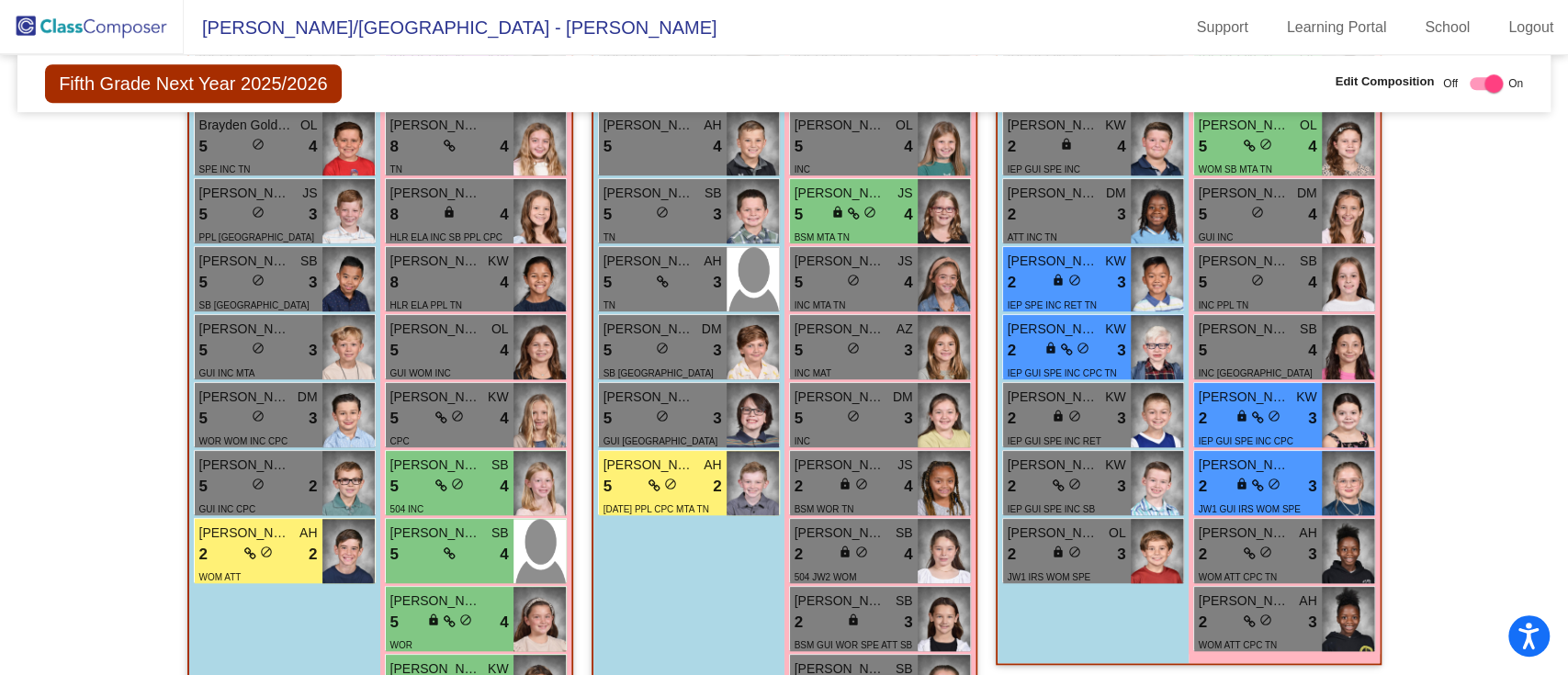 scroll, scrollTop: 839, scrollLeft: 0, axis: vertical 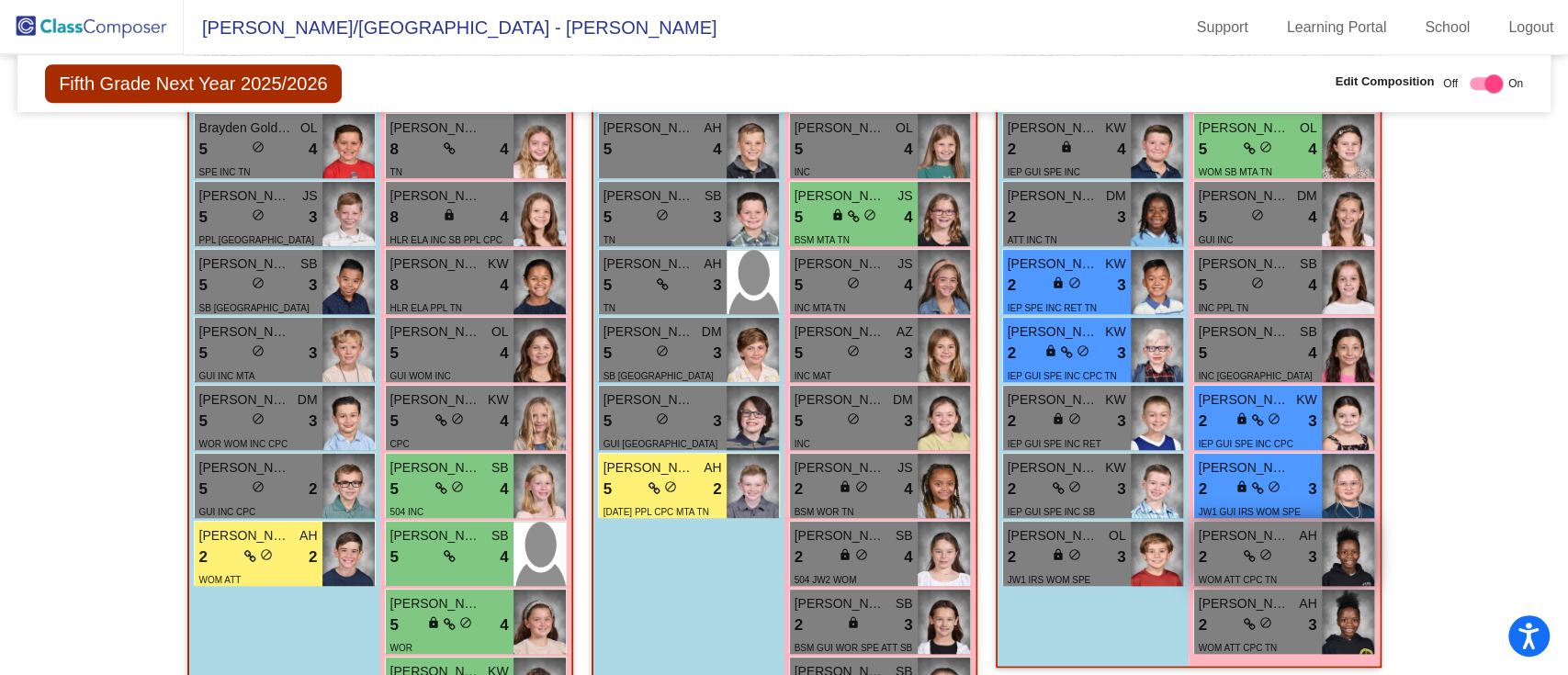 click on "WOM ATT CPC TN" at bounding box center [1238, 579] 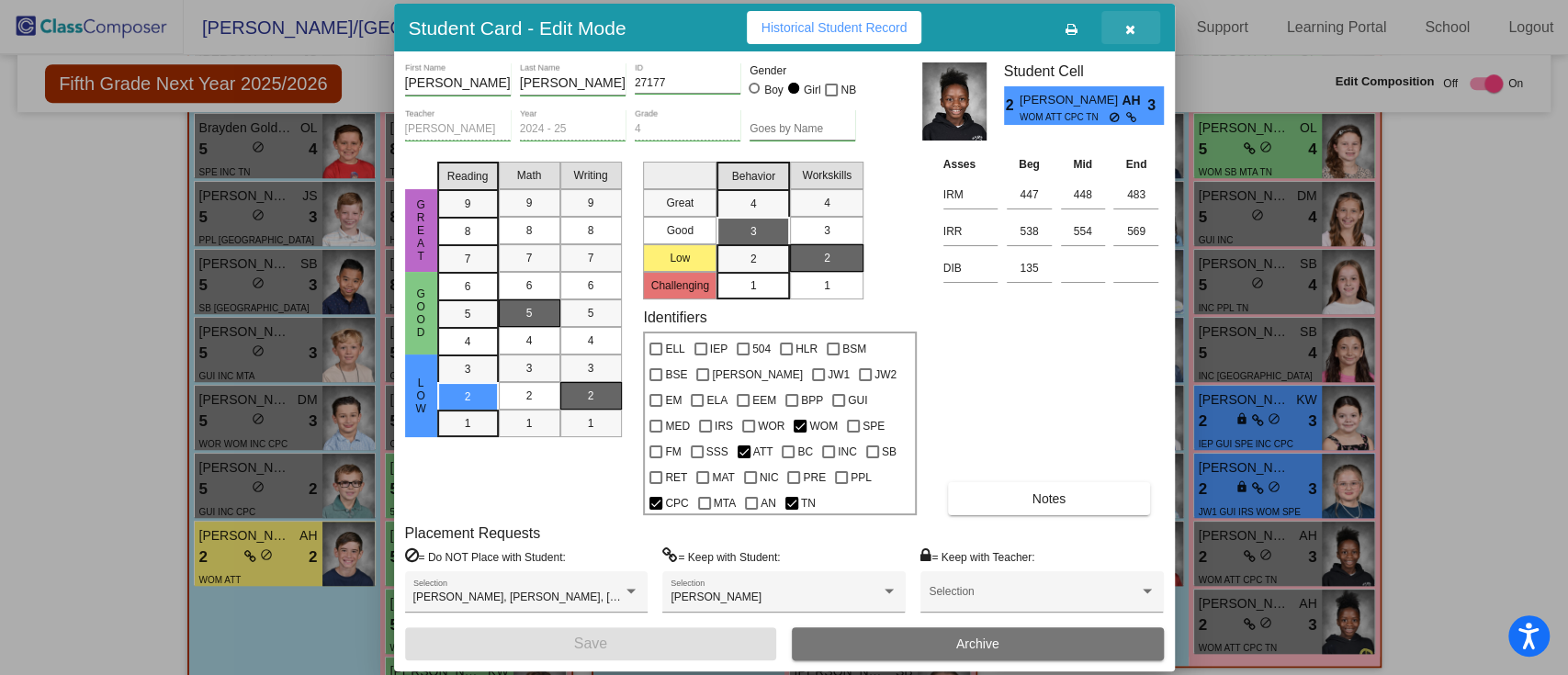 click at bounding box center [1130, 29] 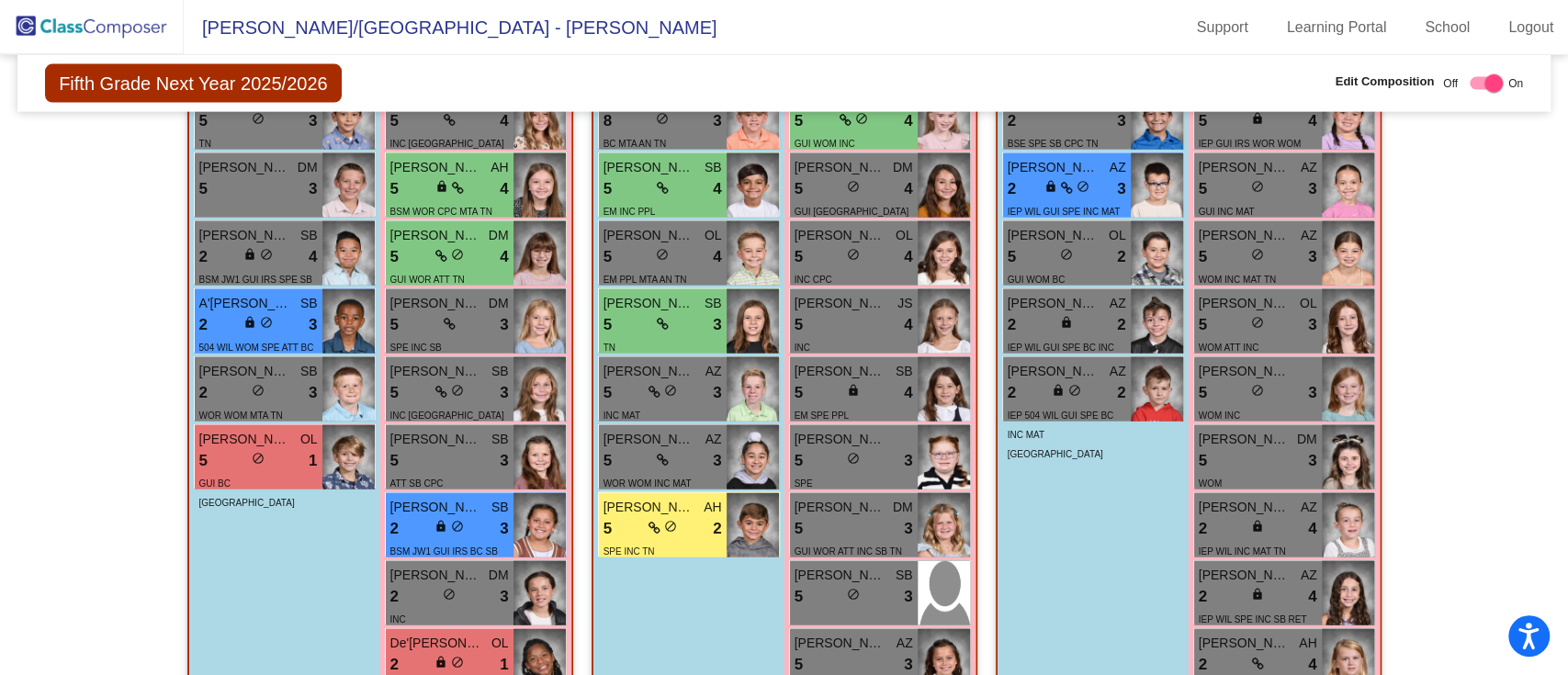 scroll, scrollTop: 2913, scrollLeft: 0, axis: vertical 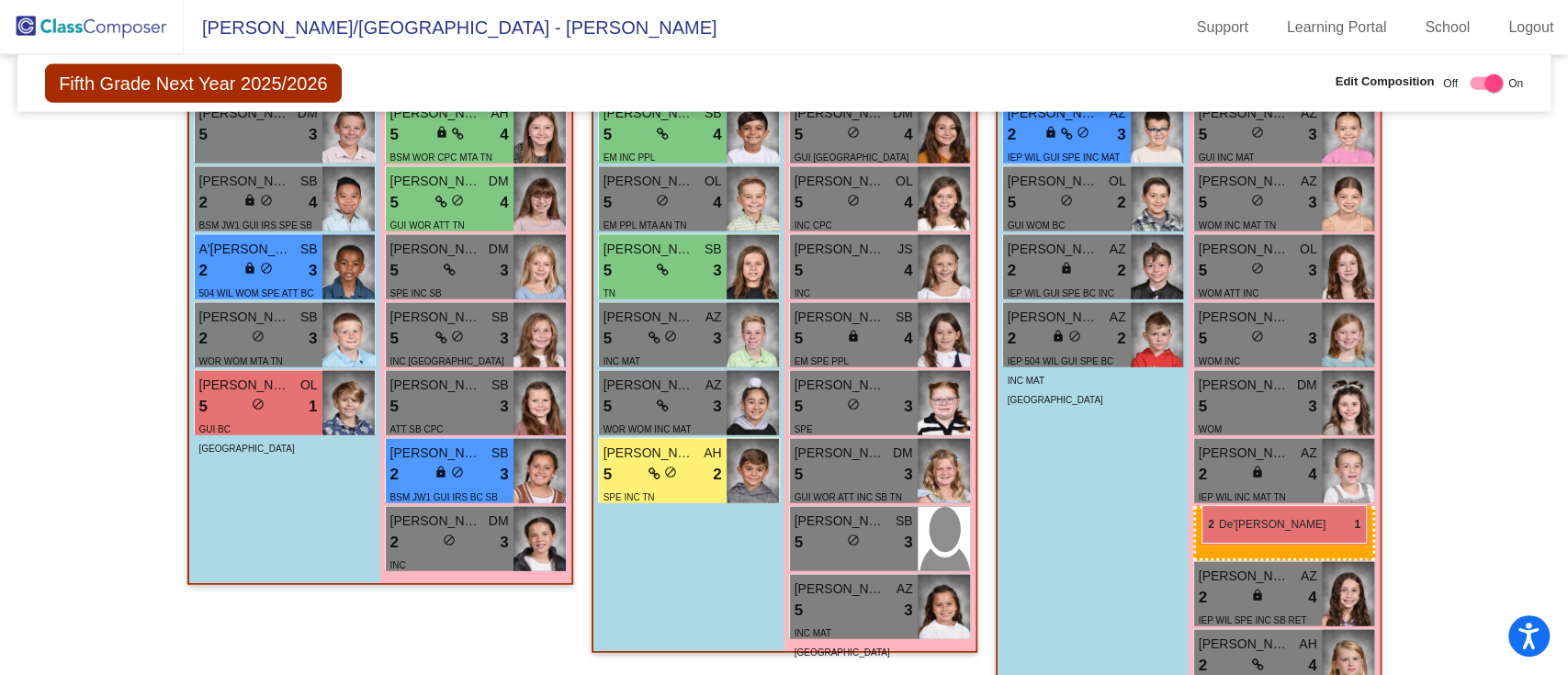 drag, startPoint x: 386, startPoint y: 609, endPoint x: 1201, endPoint y: 505, distance: 821.6088 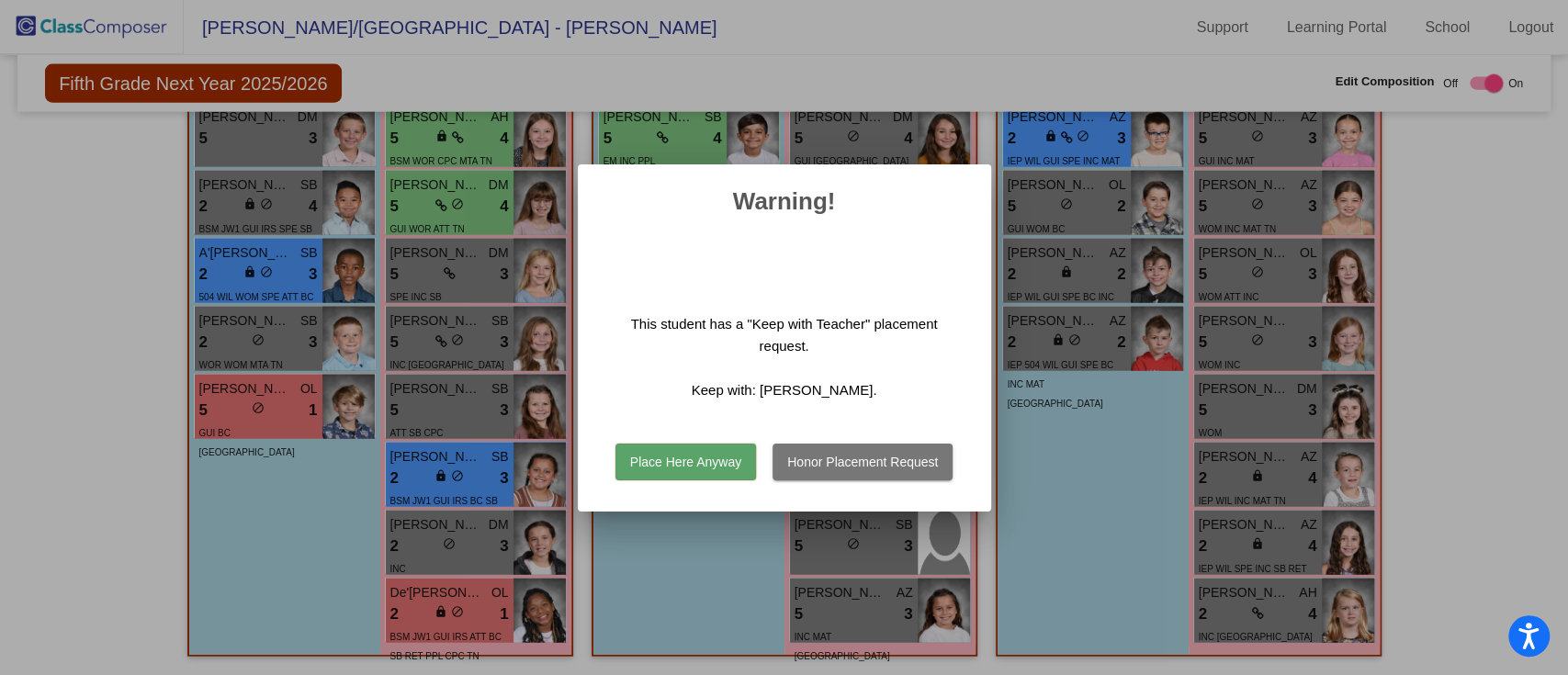 click on "Place Here Anyway" at bounding box center (685, 462) 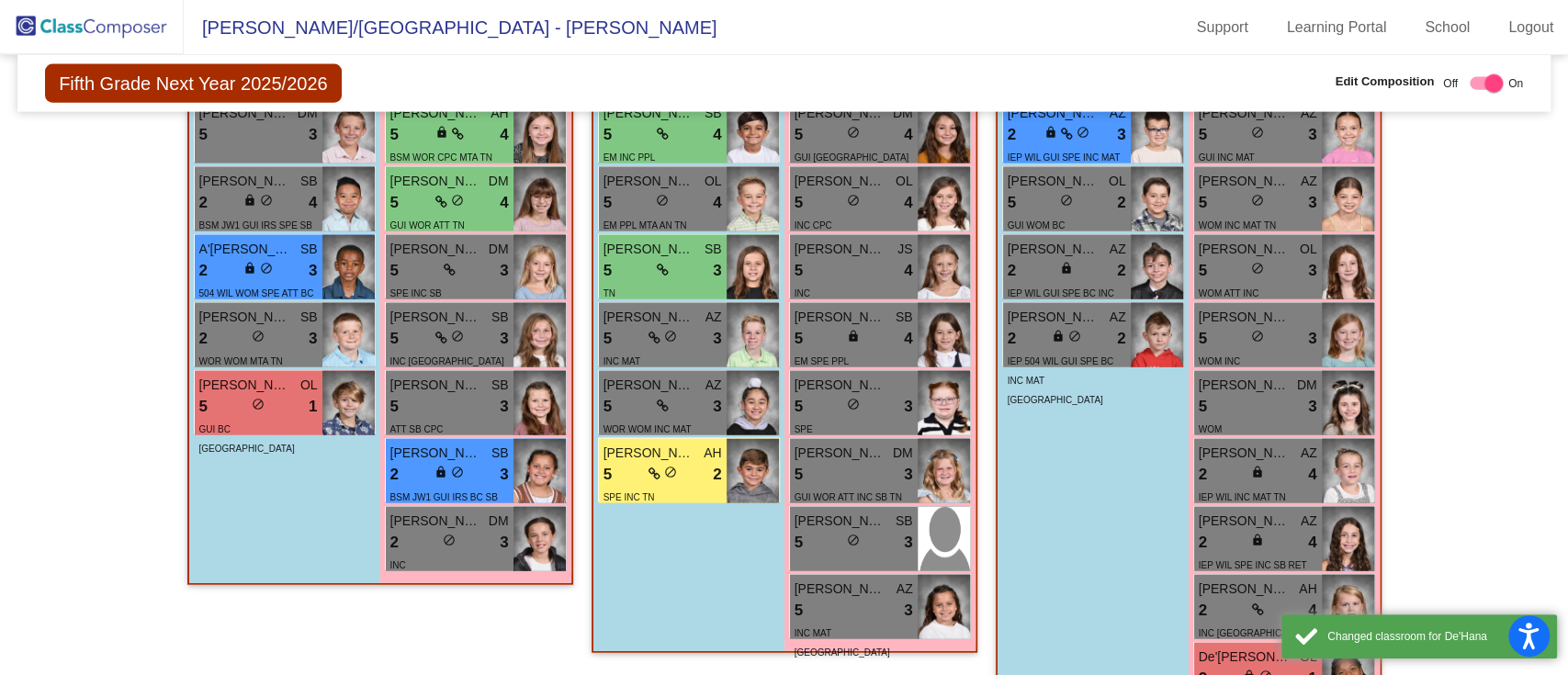 scroll, scrollTop: 2982, scrollLeft: 0, axis: vertical 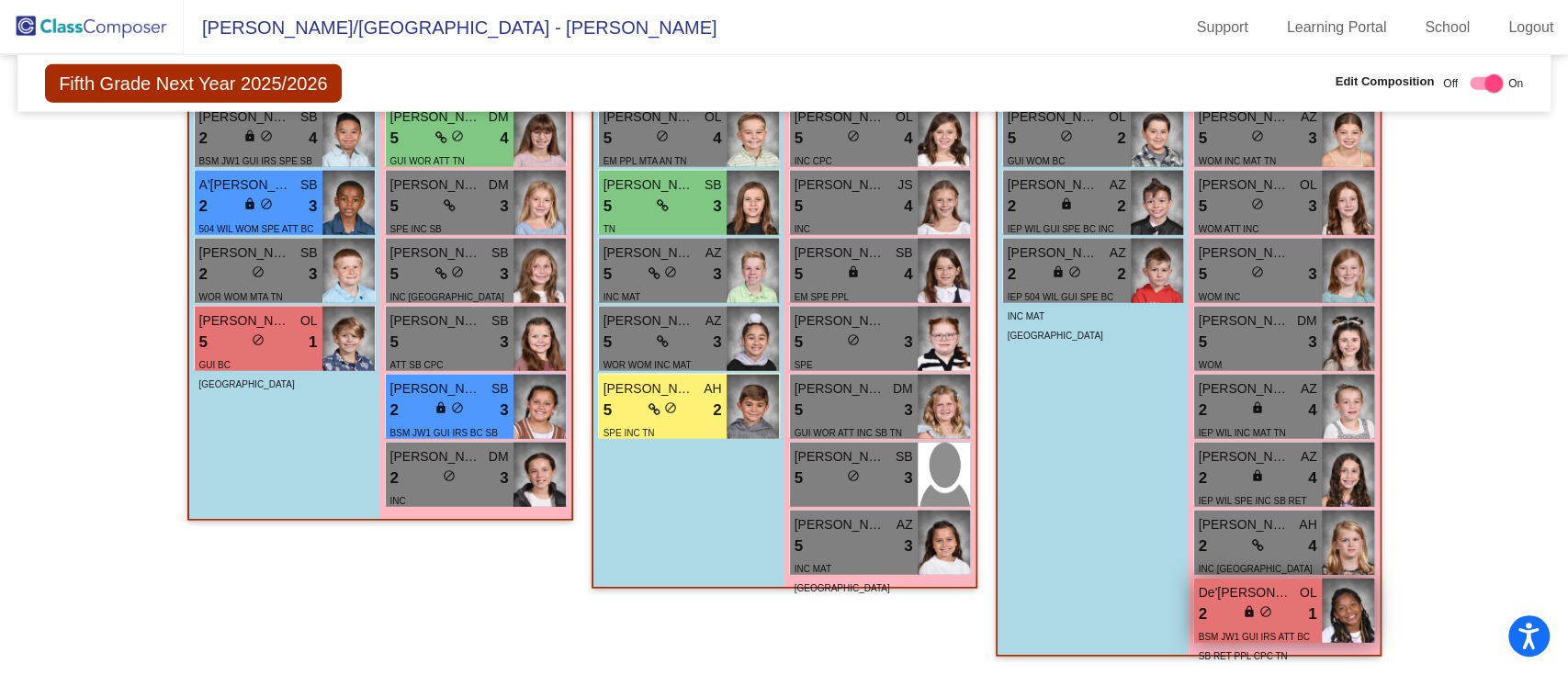 click on "lock do_not_disturb_alt" at bounding box center [1258, 613] 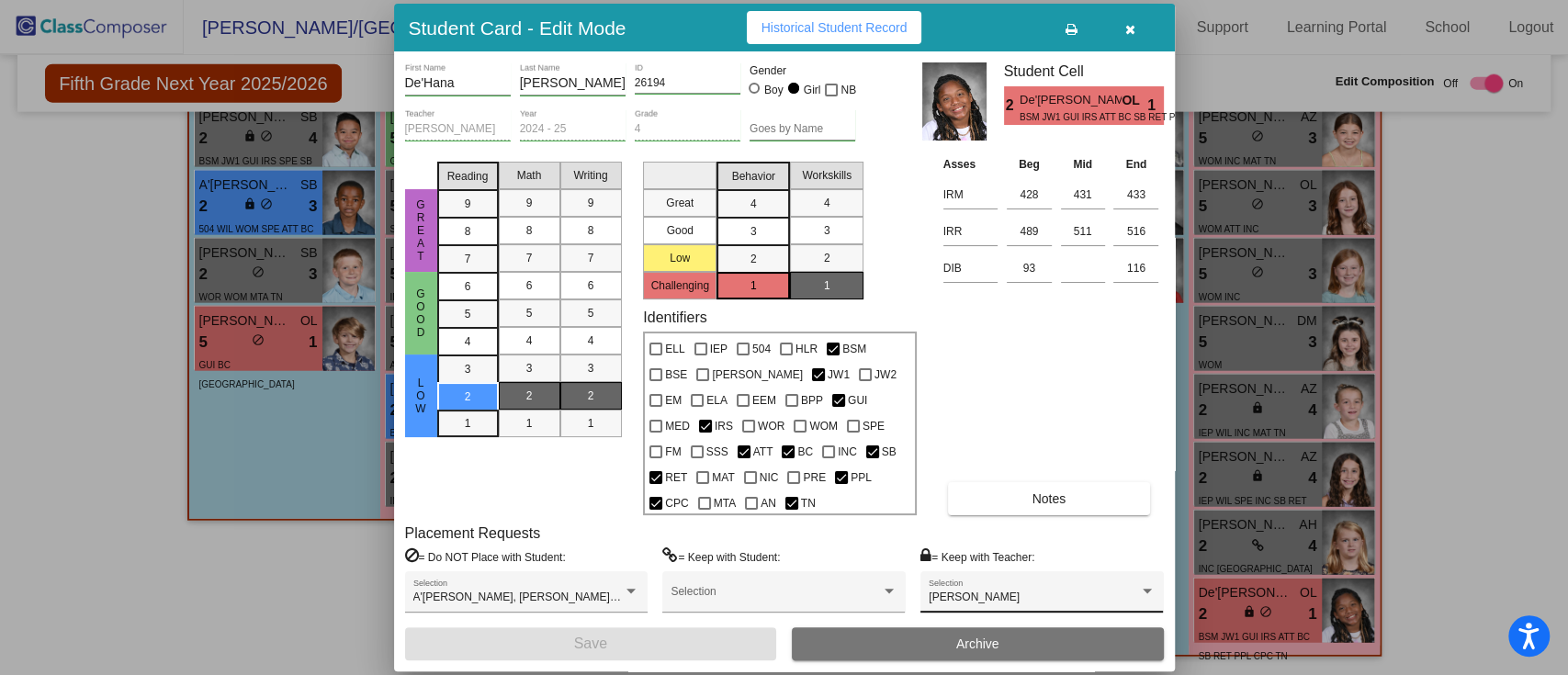 click on "[PERSON_NAME] Selection" at bounding box center (1042, 591) 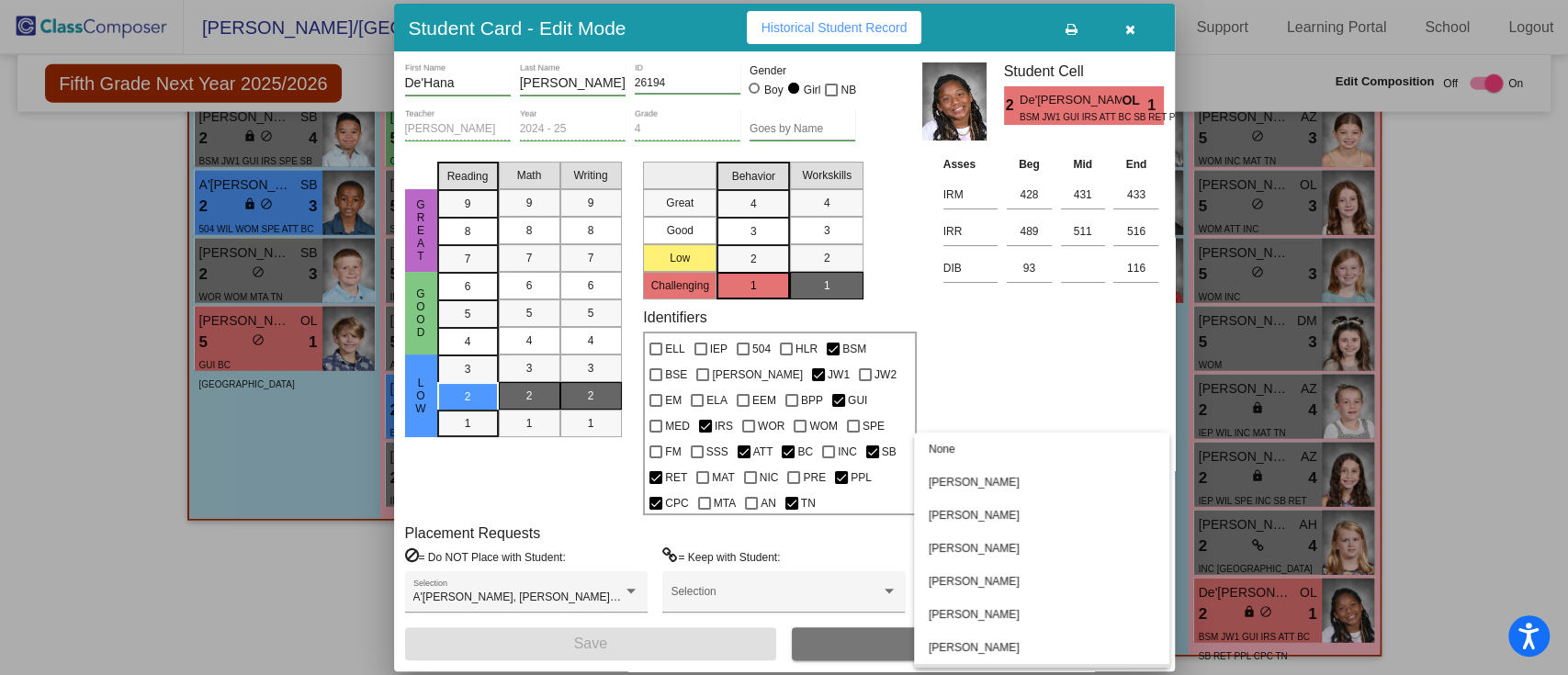 scroll, scrollTop: 96, scrollLeft: 0, axis: vertical 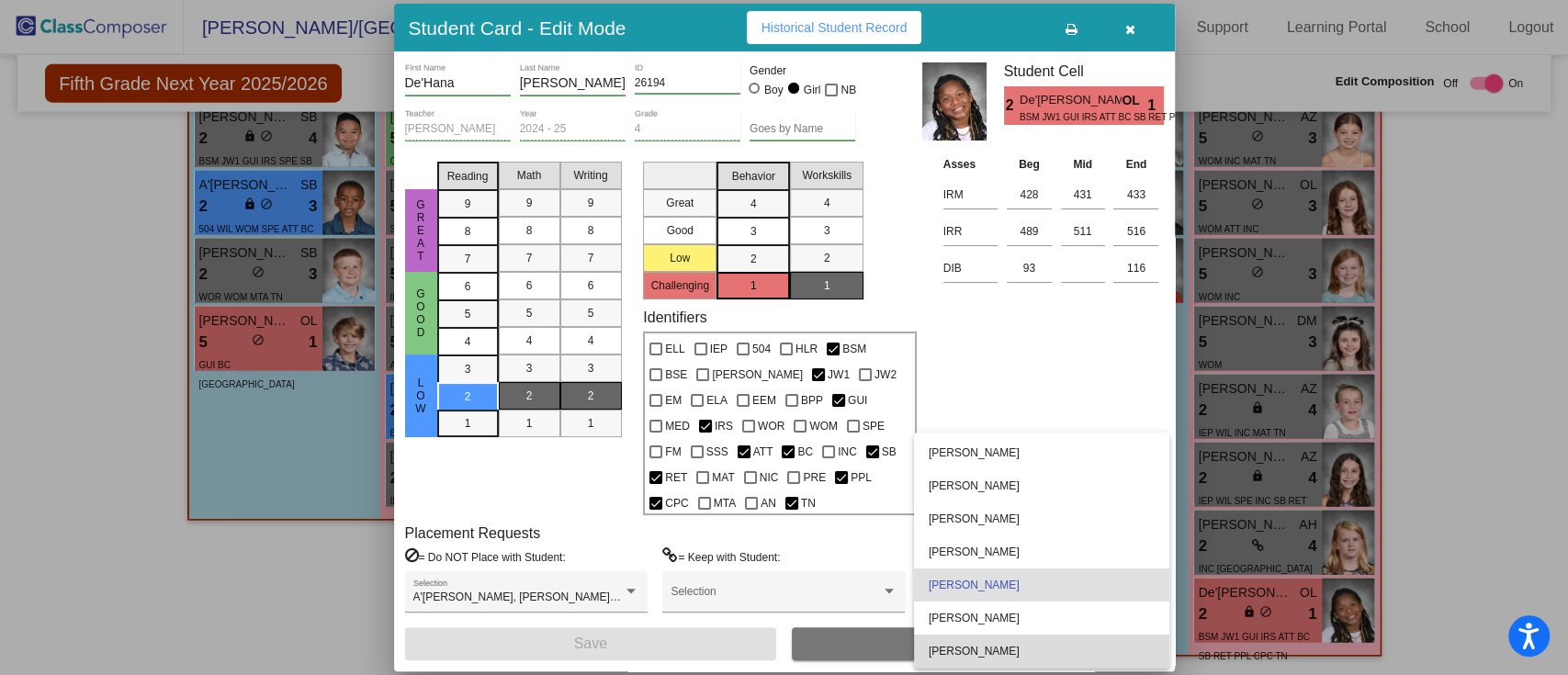 click on "[PERSON_NAME]" at bounding box center (1042, 651) 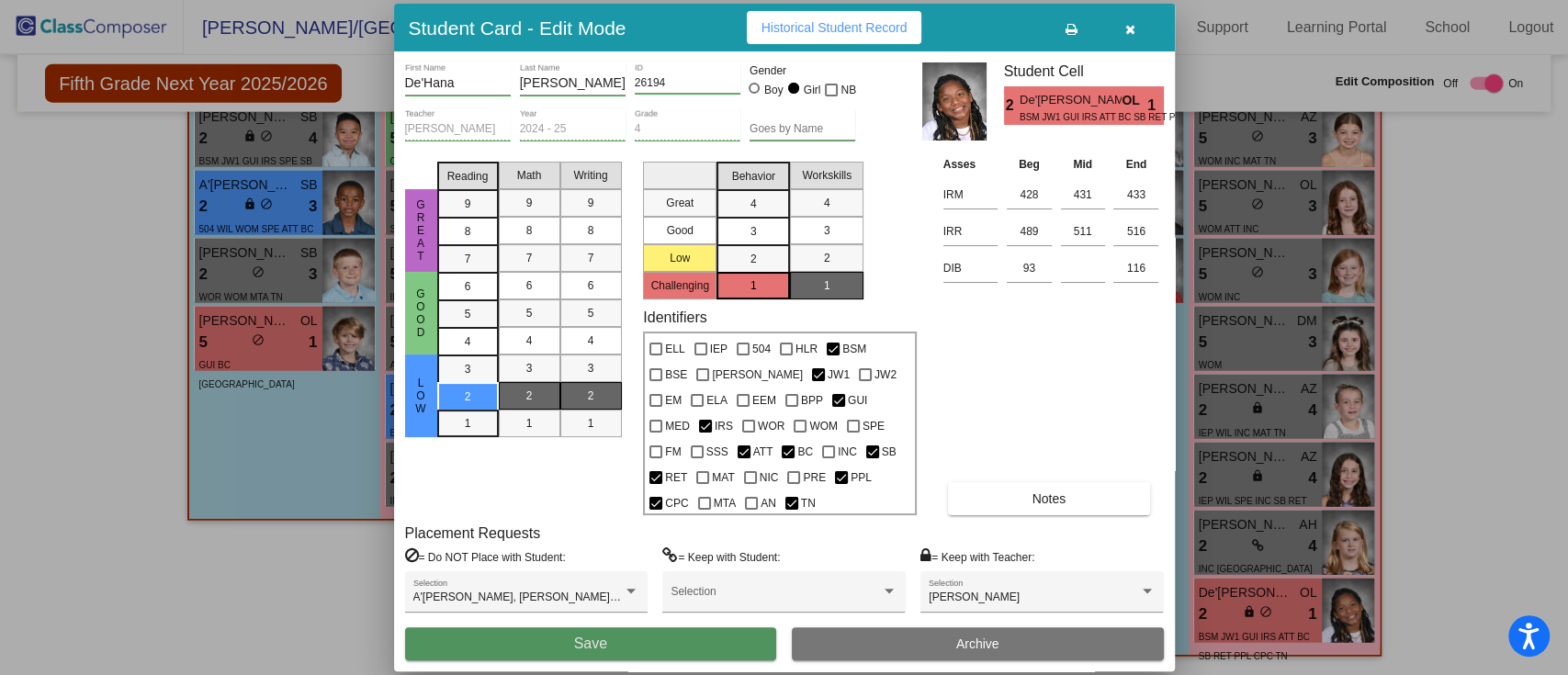 click on "Save" at bounding box center (591, 644) 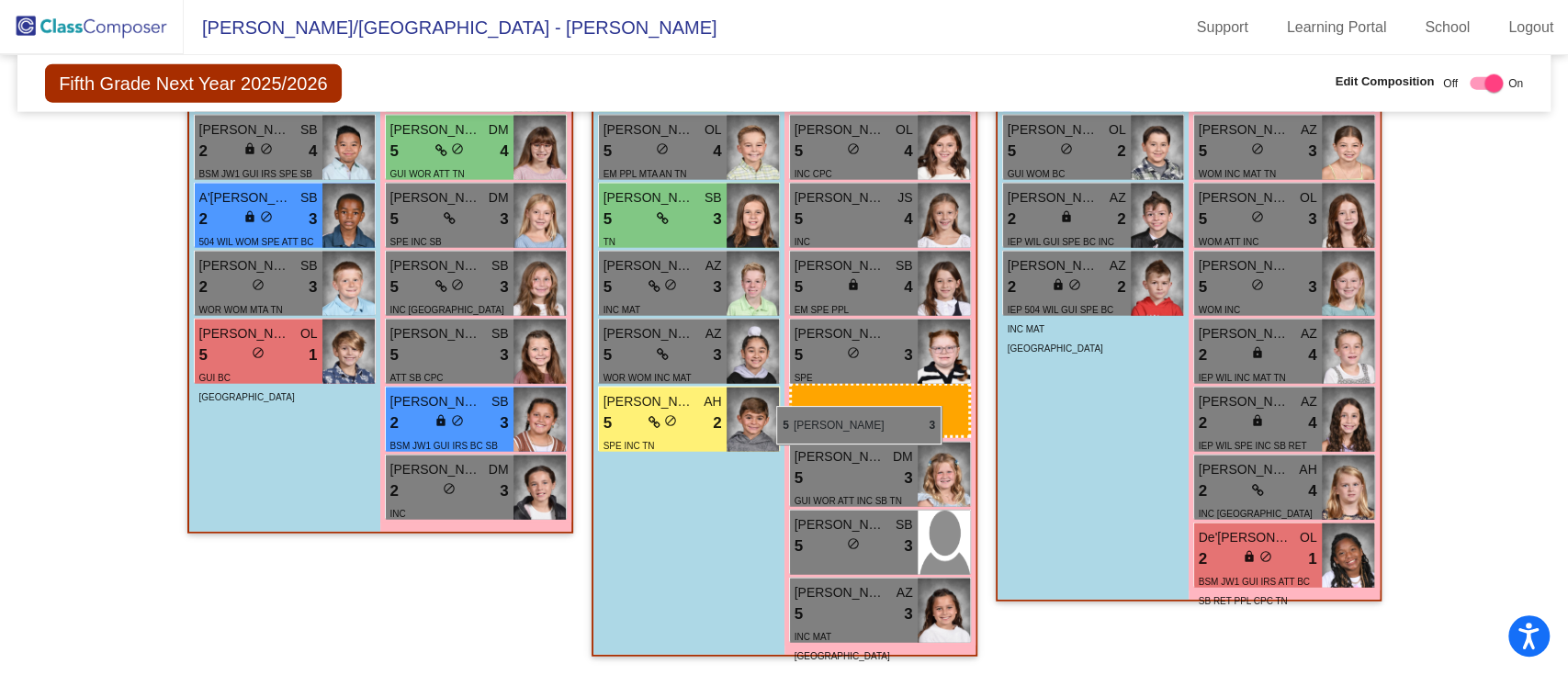 scroll, scrollTop: 2913, scrollLeft: 0, axis: vertical 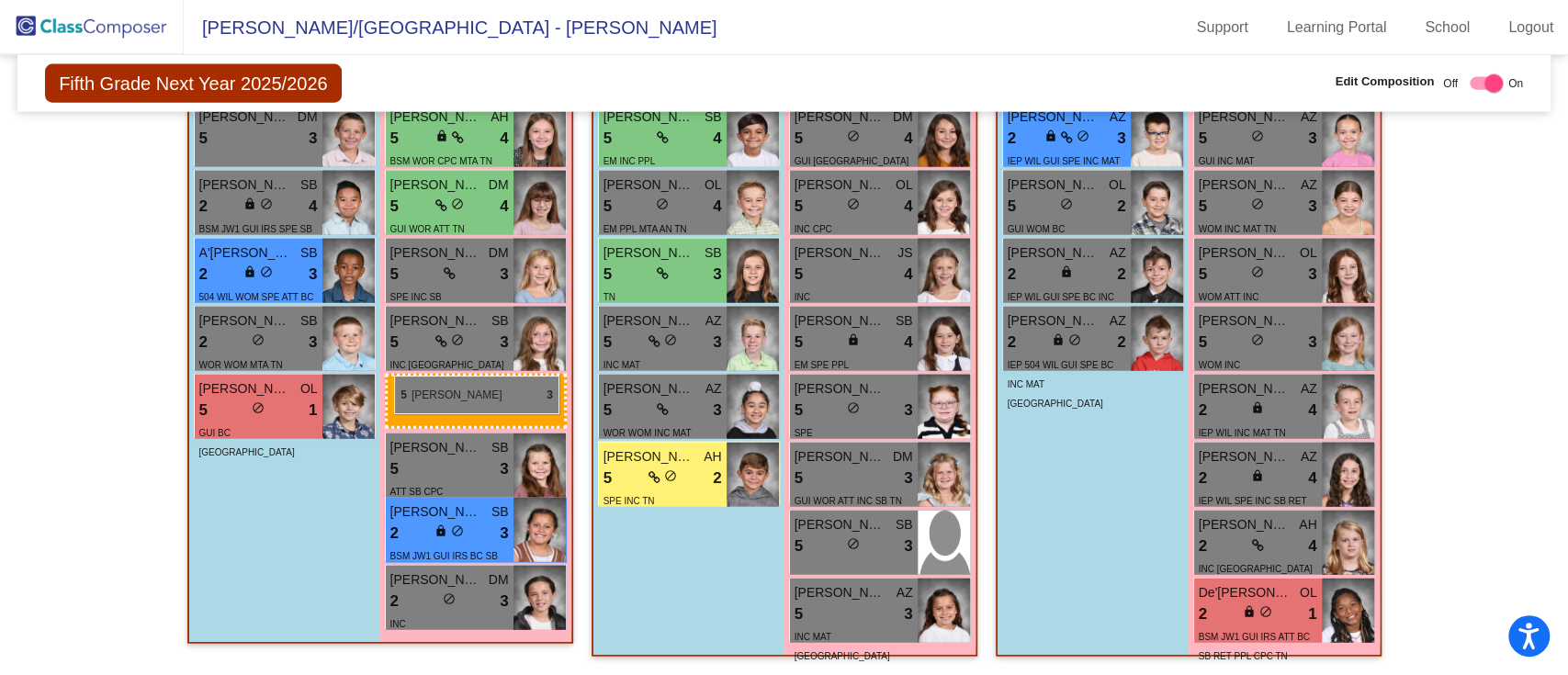 drag, startPoint x: 1244, startPoint y: 344, endPoint x: 393, endPoint y: 376, distance: 851.60143 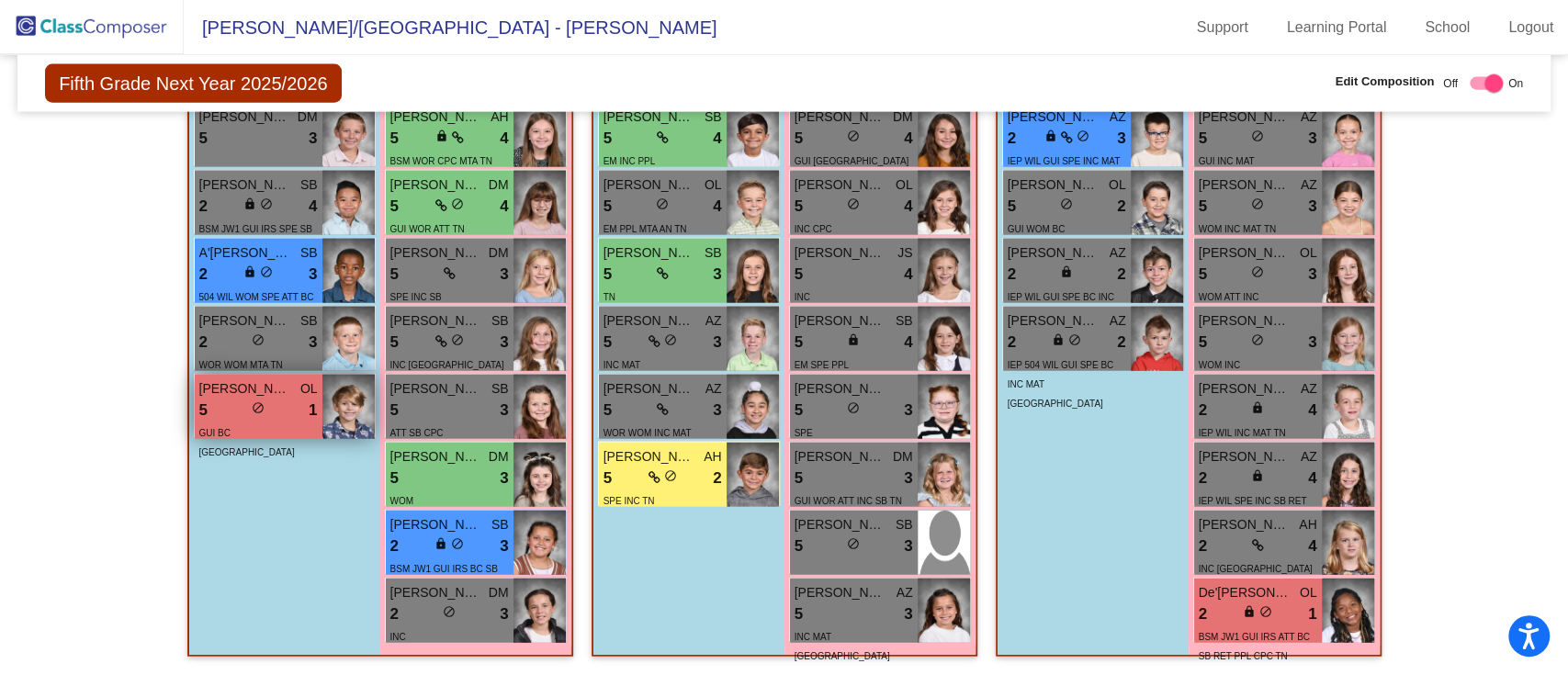 click on "5 lock do_not_disturb_alt 1" at bounding box center (258, 411) 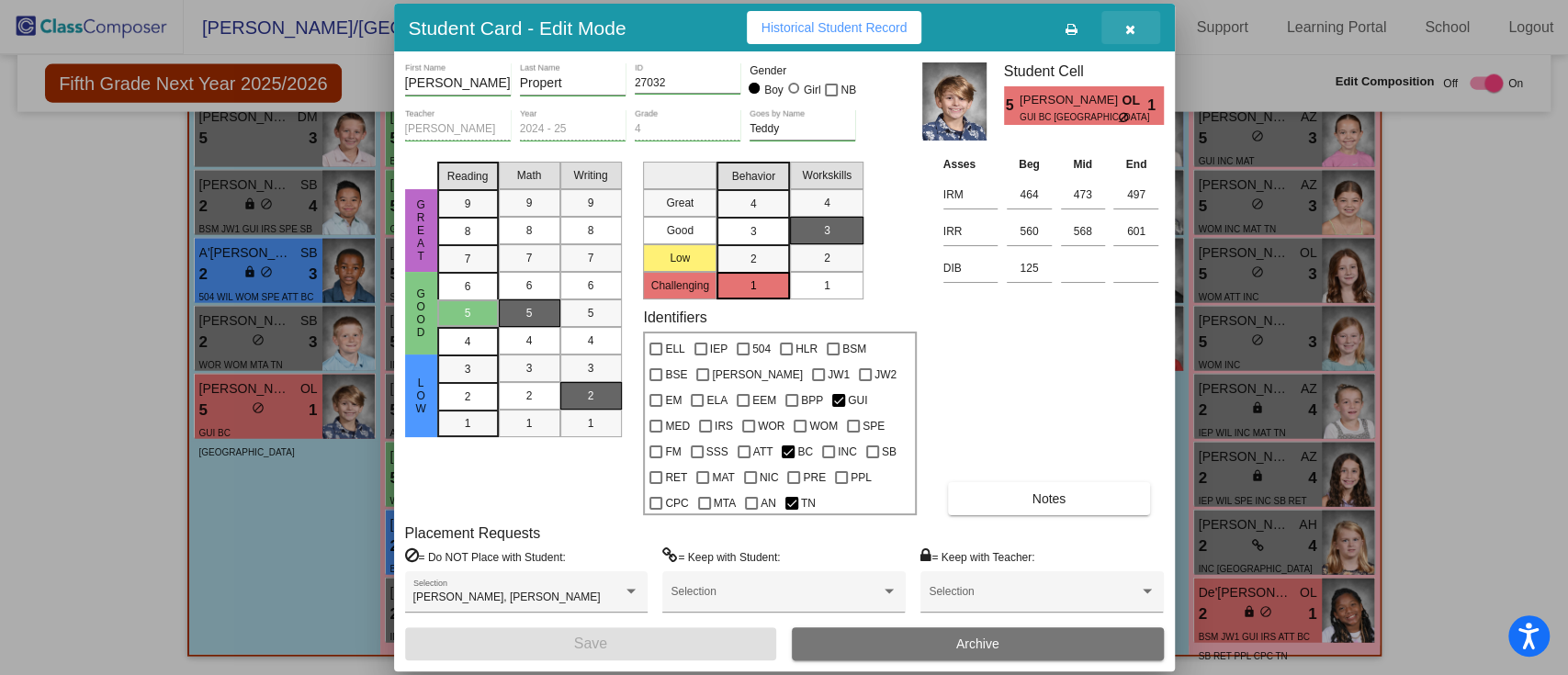 click at bounding box center [1130, 29] 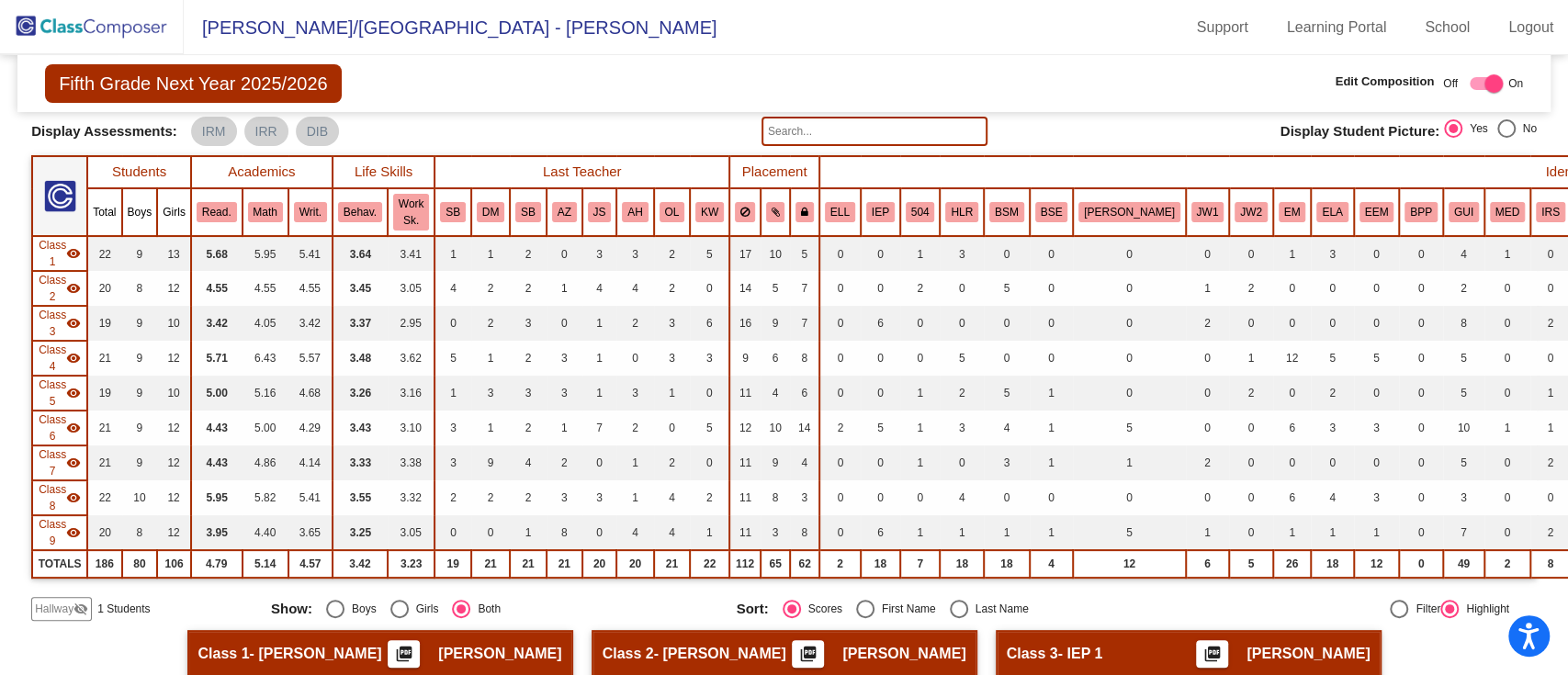 scroll, scrollTop: 0, scrollLeft: 0, axis: both 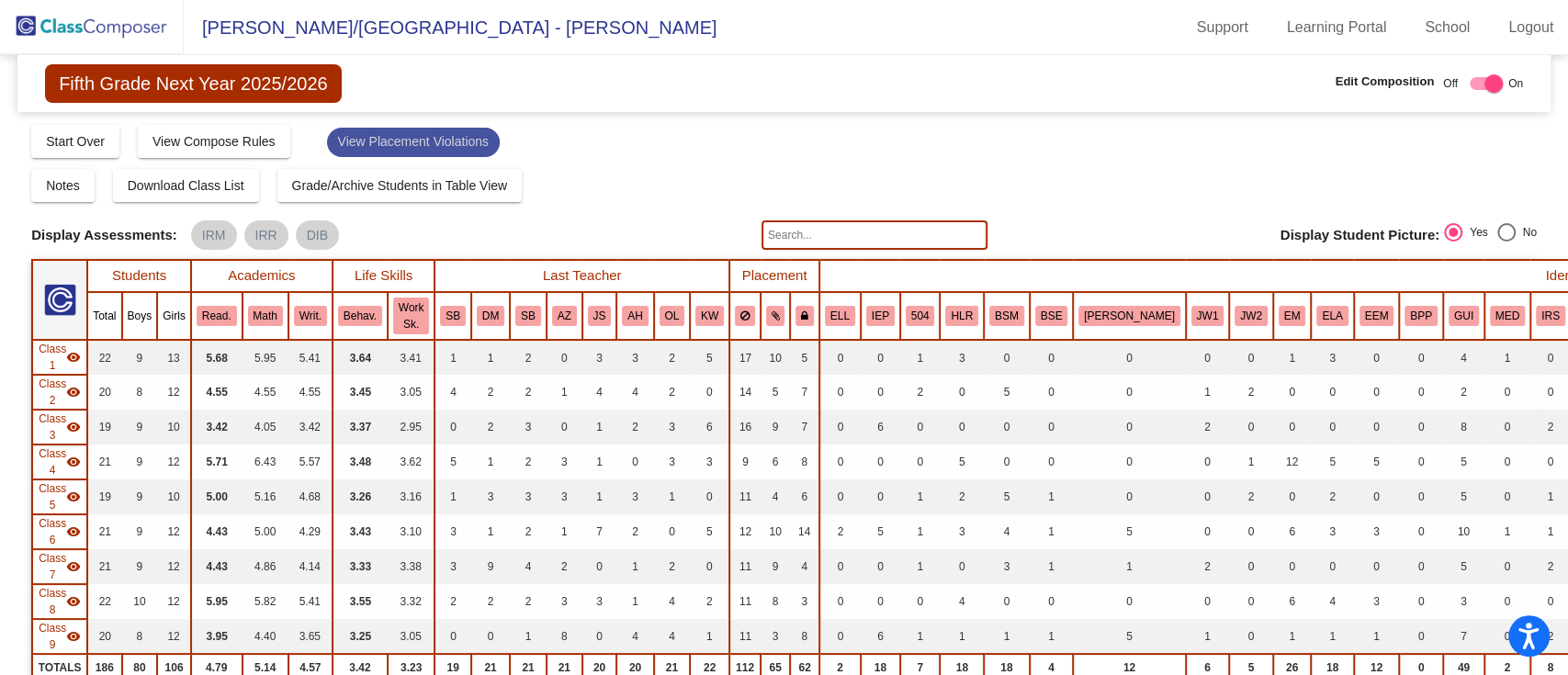 click on "View Placement Violations" 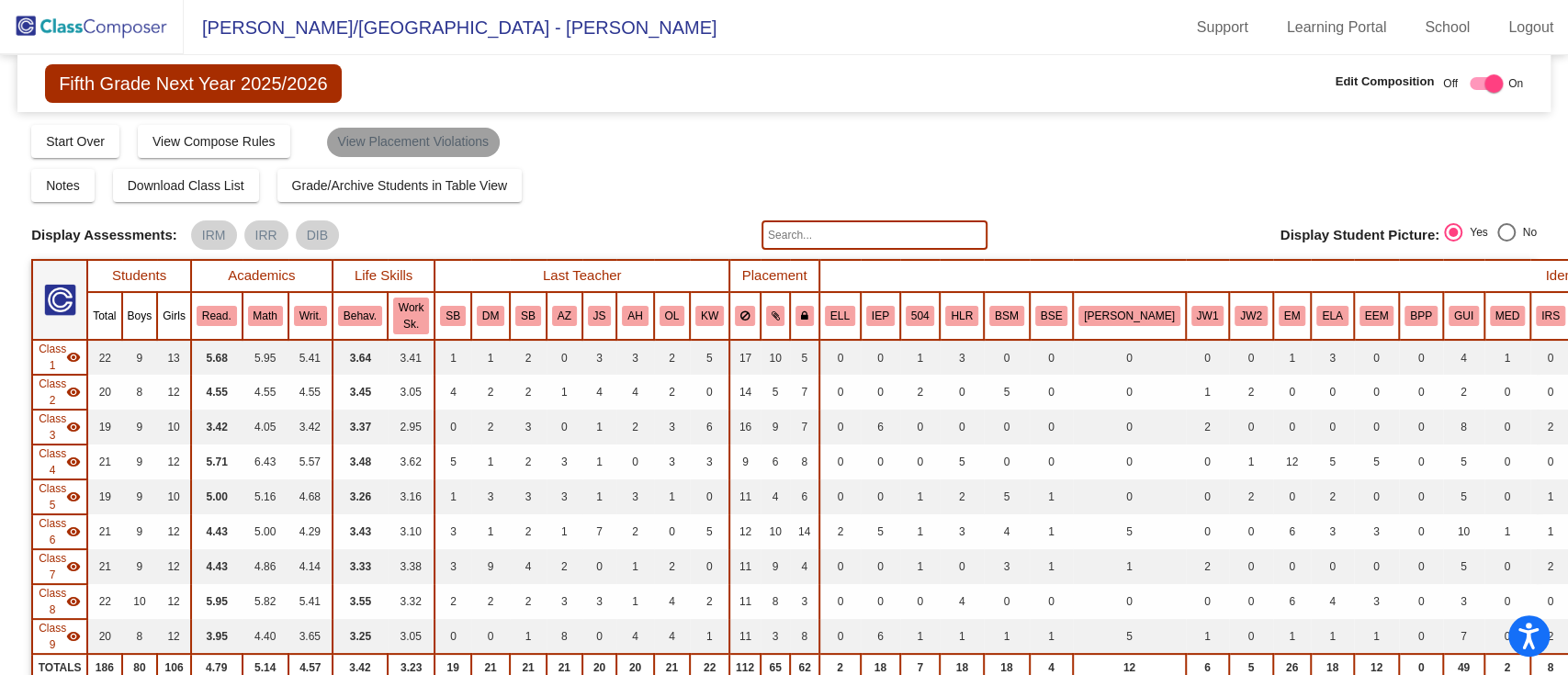 click on "View Placement Violations" 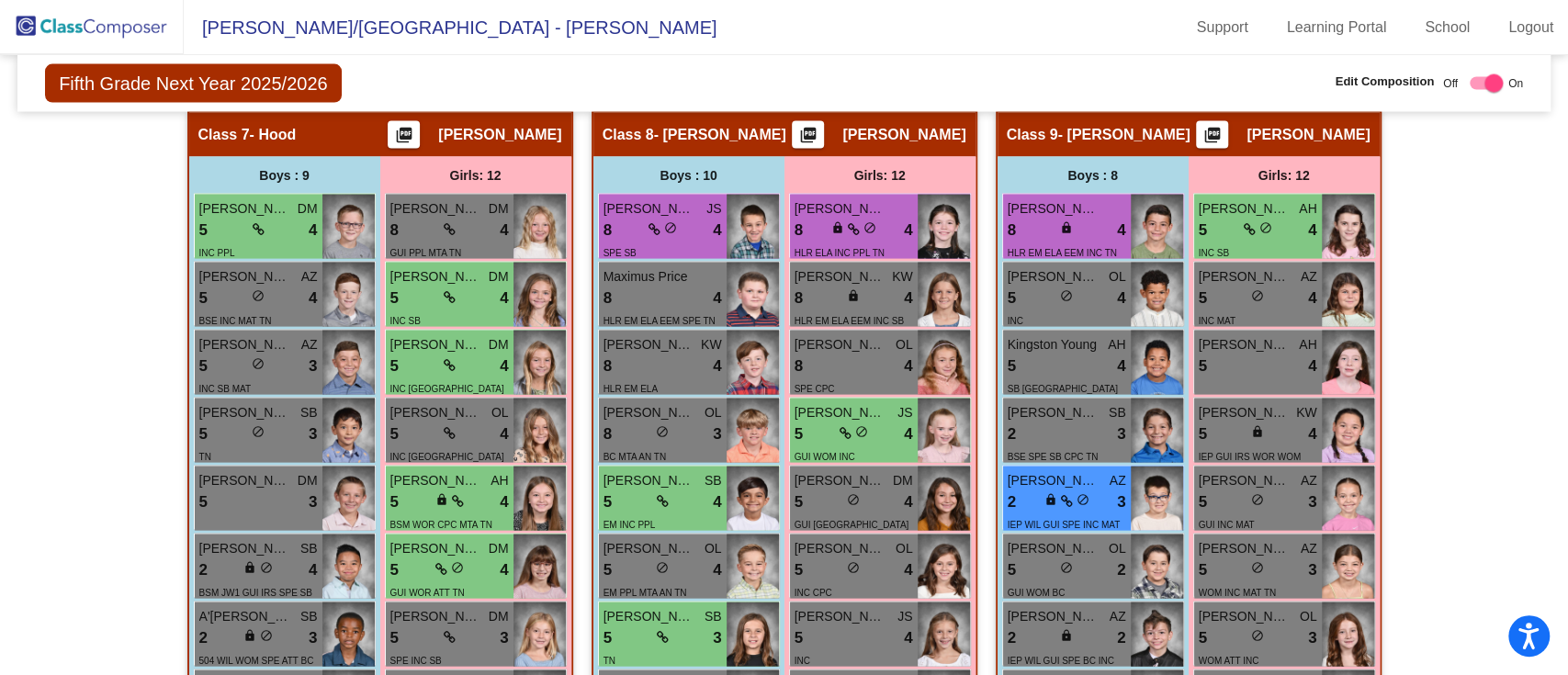 scroll, scrollTop: 2545, scrollLeft: 0, axis: vertical 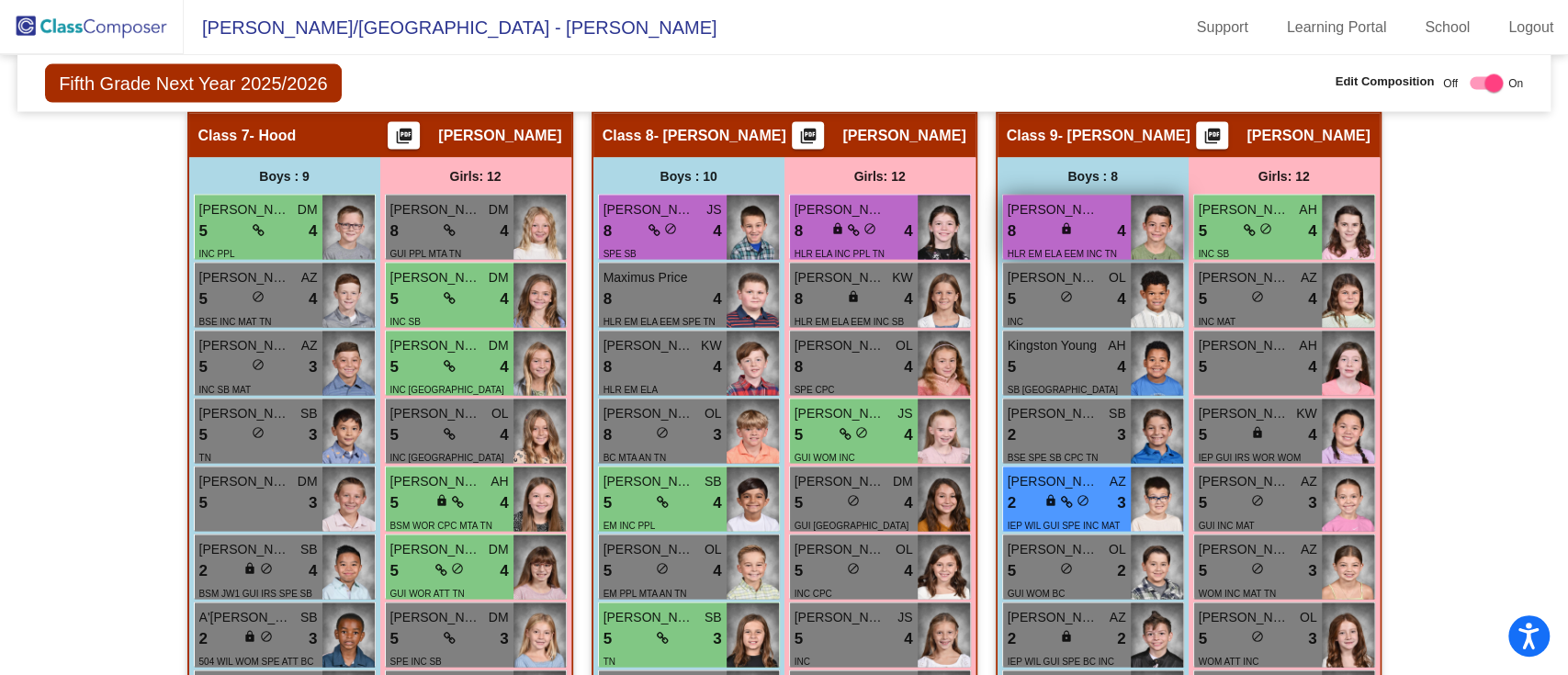 click on "[PERSON_NAME]" at bounding box center (1054, 209) 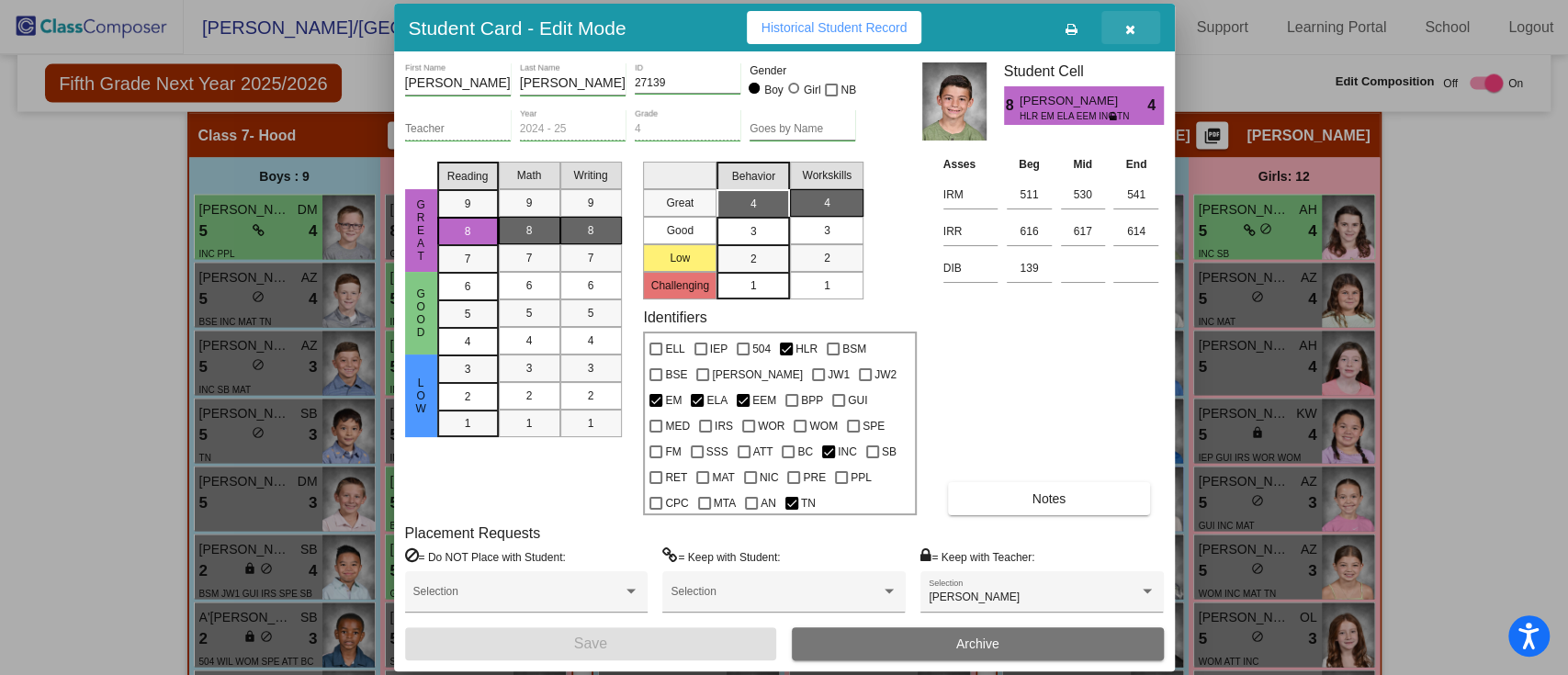 click at bounding box center [1131, 28] 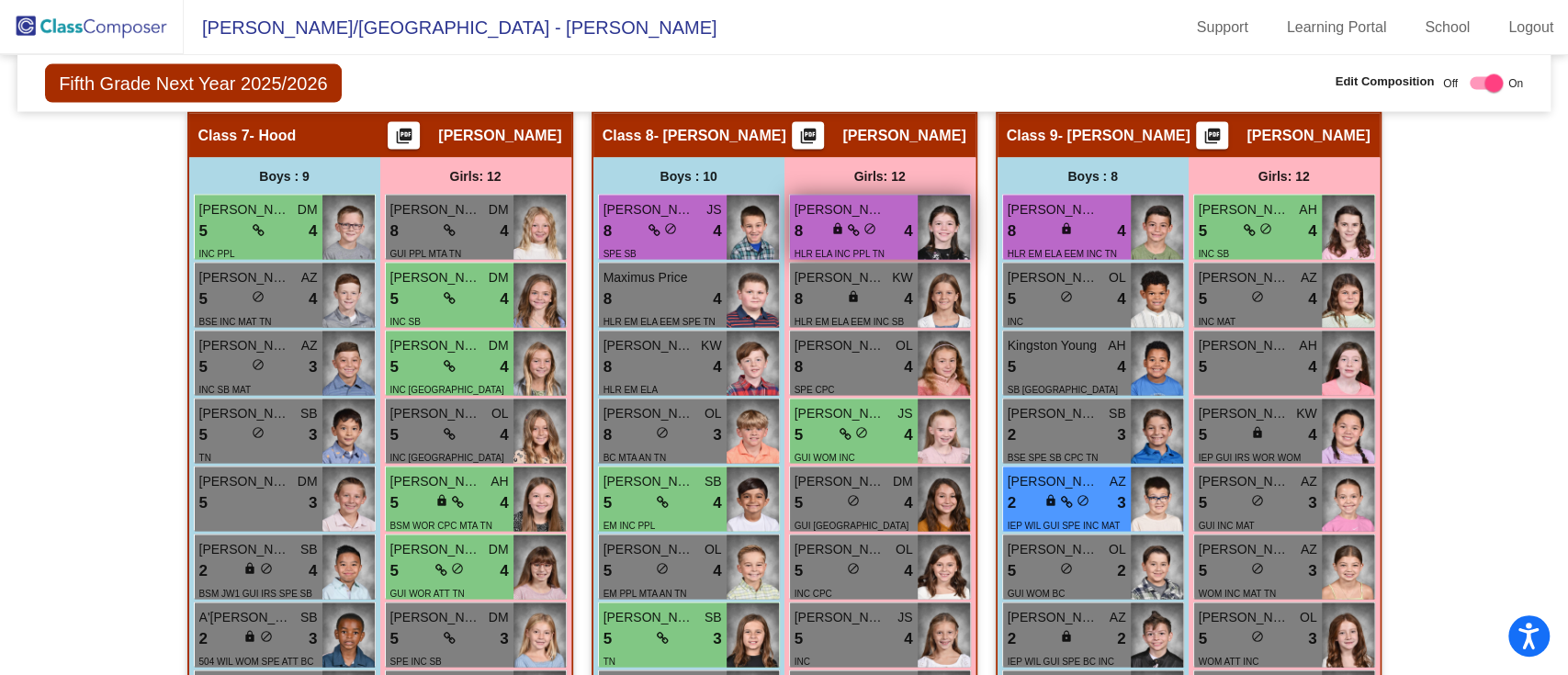 click on "[PERSON_NAME]" at bounding box center [840, 209] 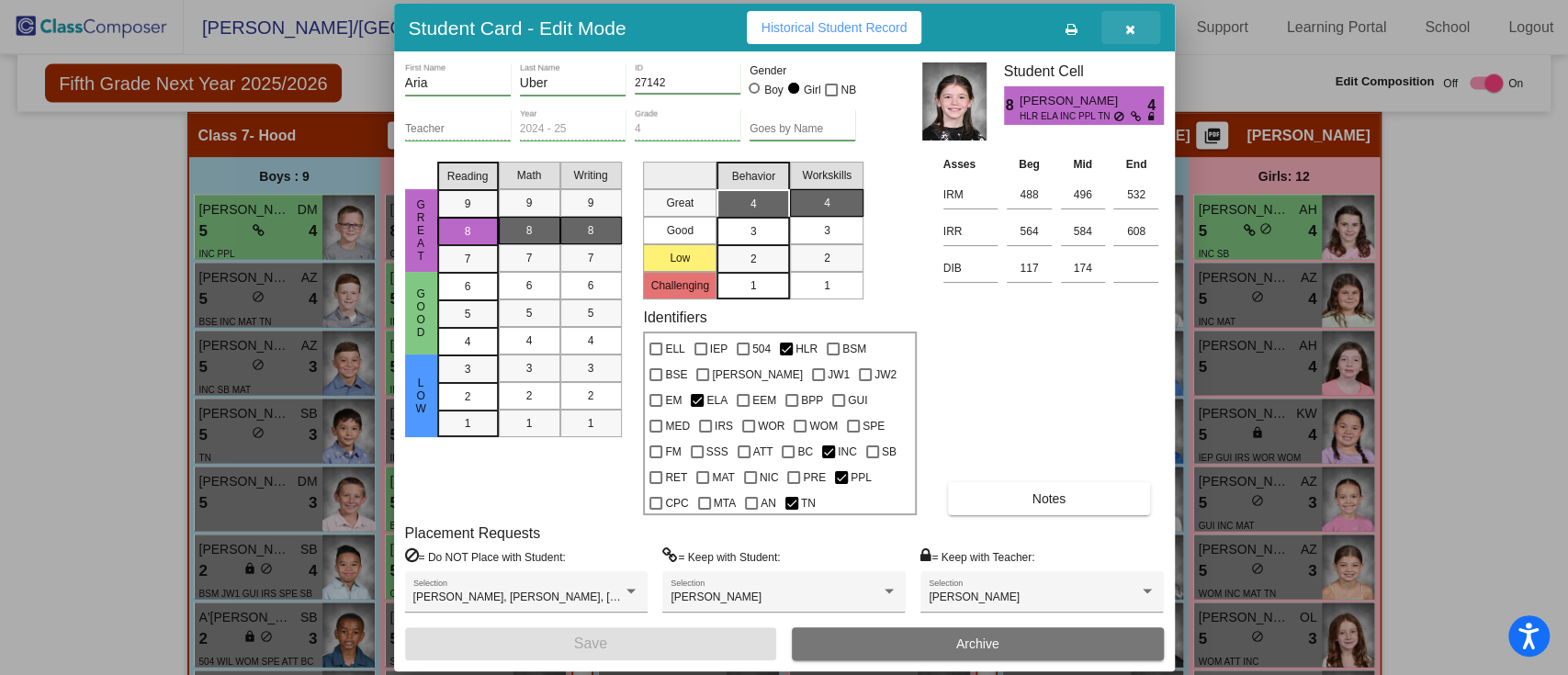 click at bounding box center [1131, 28] 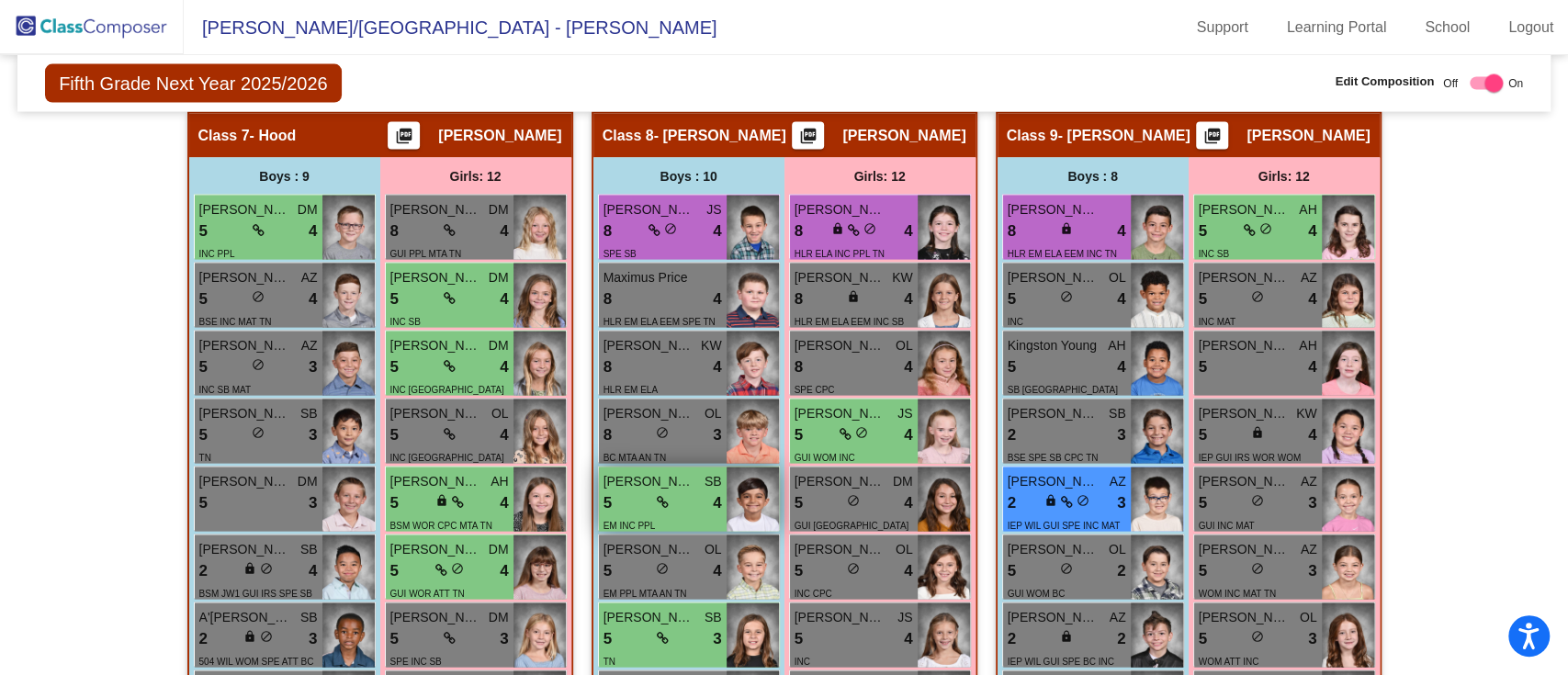 click on "5 lock do_not_disturb_alt 4" at bounding box center (662, 503) 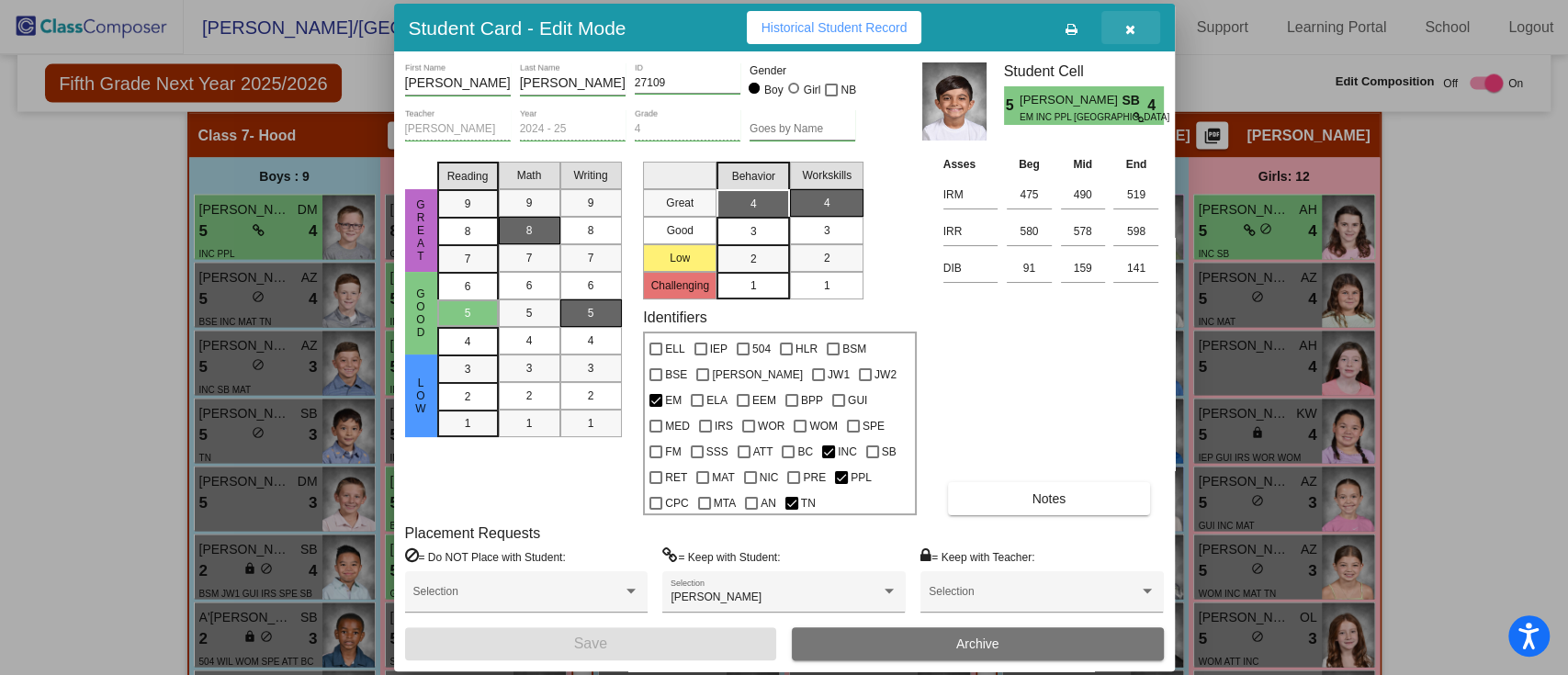 click at bounding box center (1130, 29) 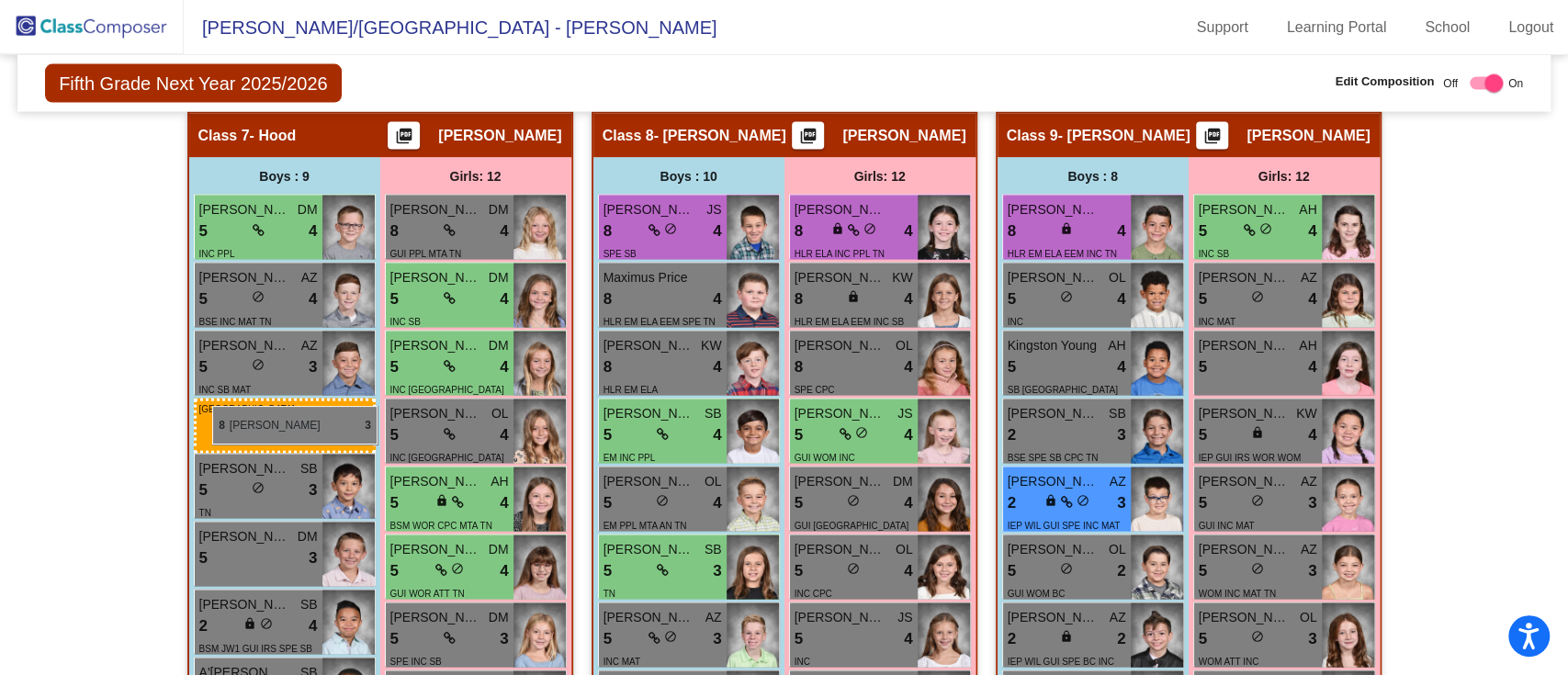 drag, startPoint x: 637, startPoint y: 420, endPoint x: 212, endPoint y: 406, distance: 425.23053 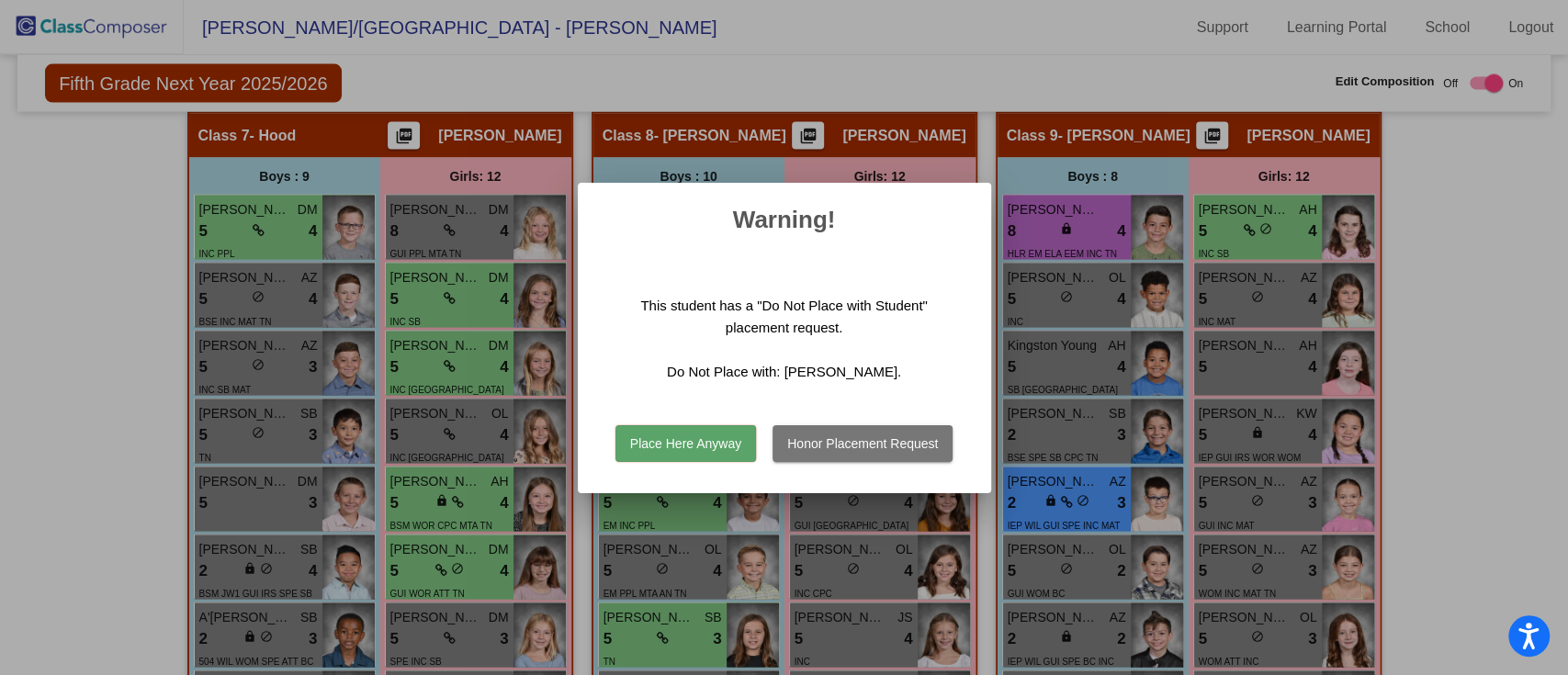 click on "Honor Placement Request" at bounding box center [863, 444] 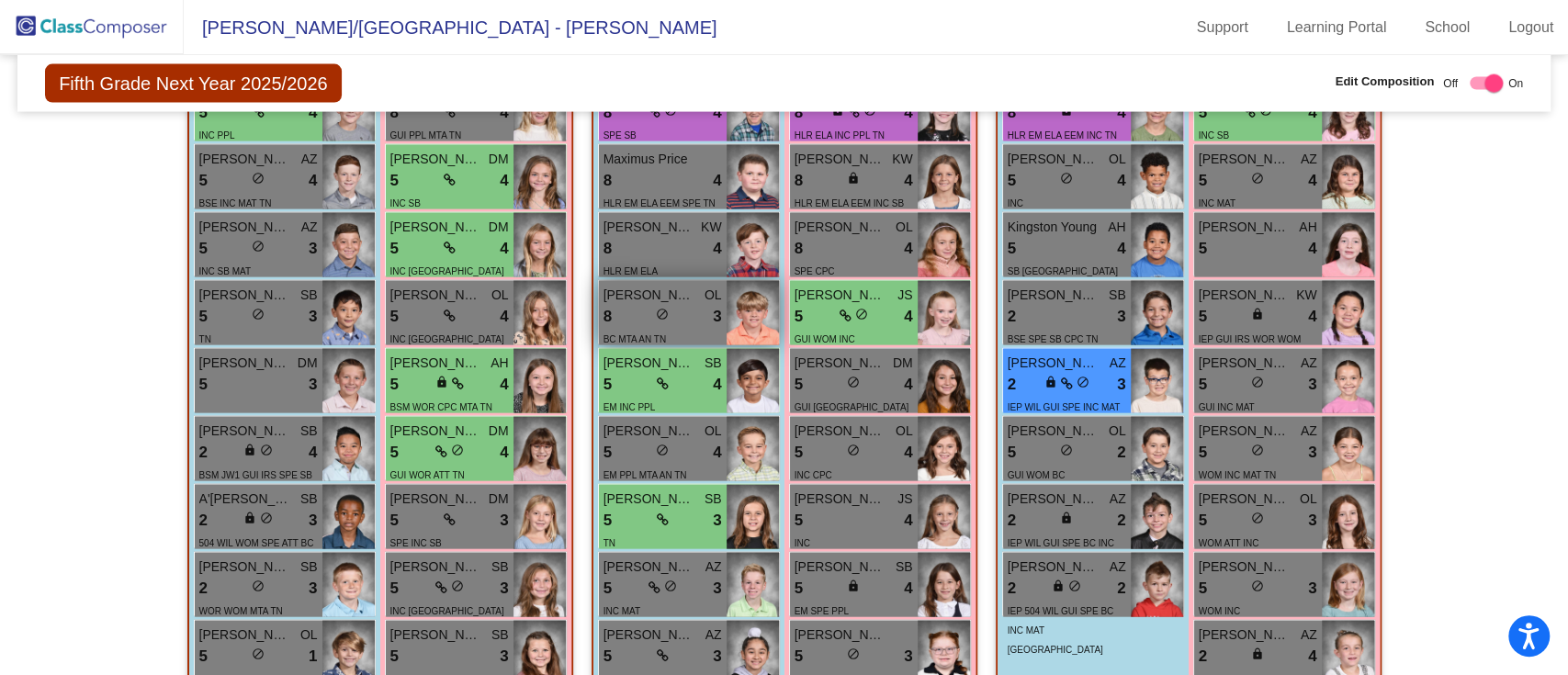 scroll, scrollTop: 2665, scrollLeft: 0, axis: vertical 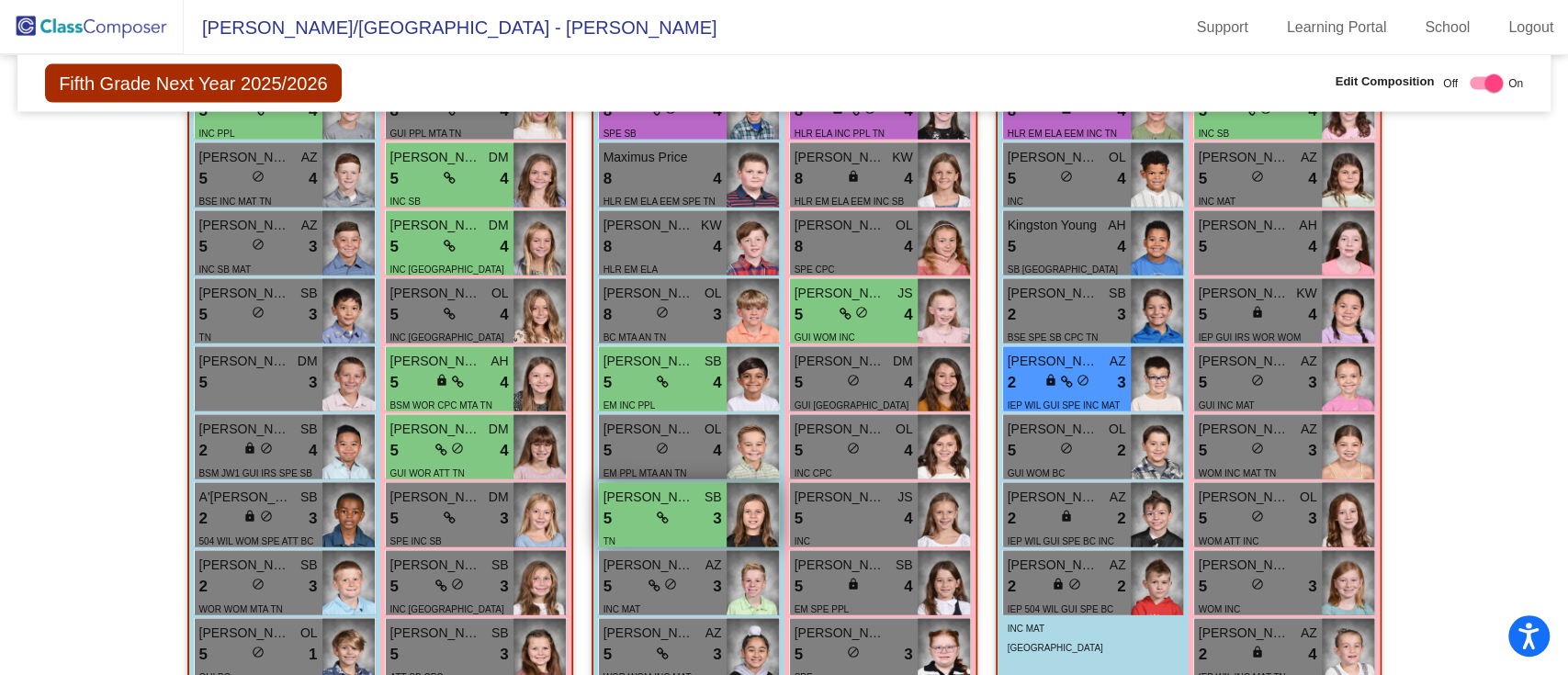 click on "5 lock do_not_disturb_alt 3" at bounding box center (662, 519) 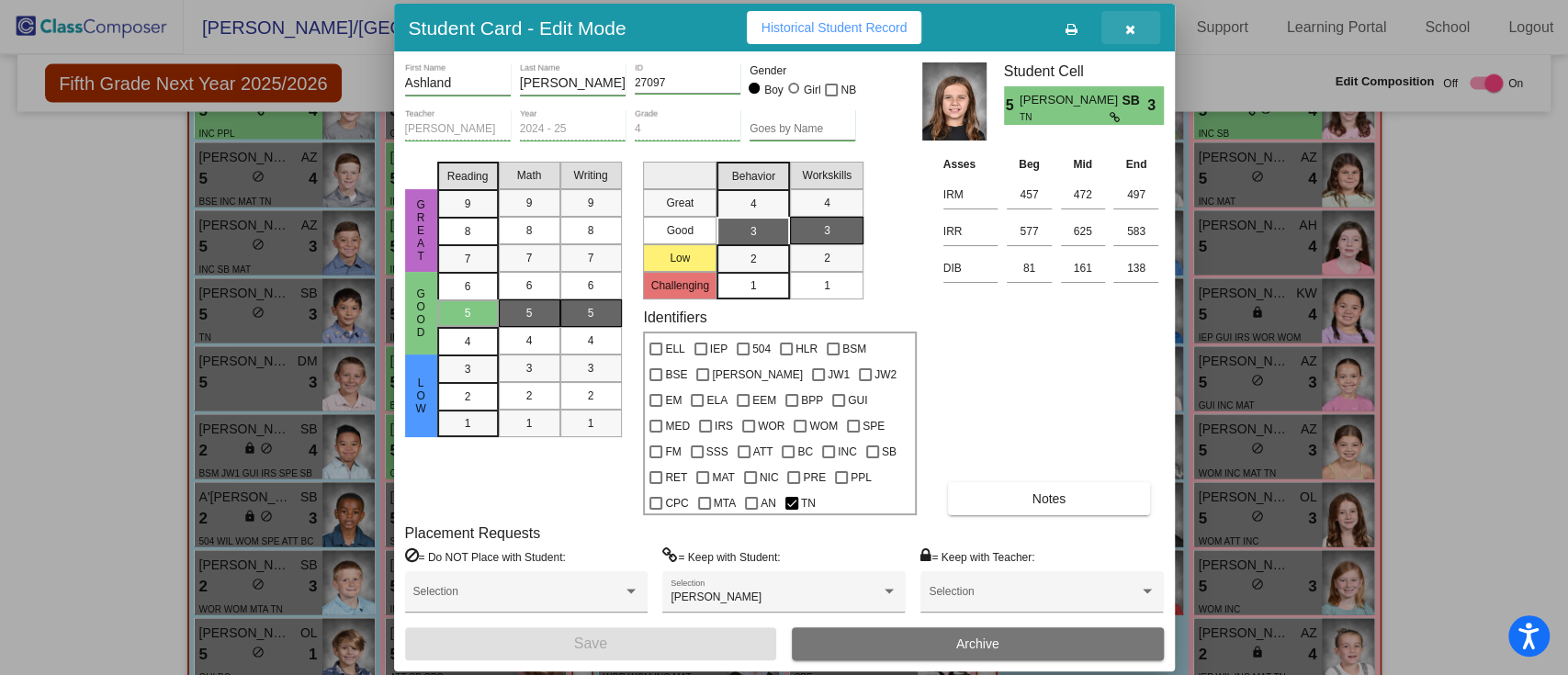 click at bounding box center (1131, 28) 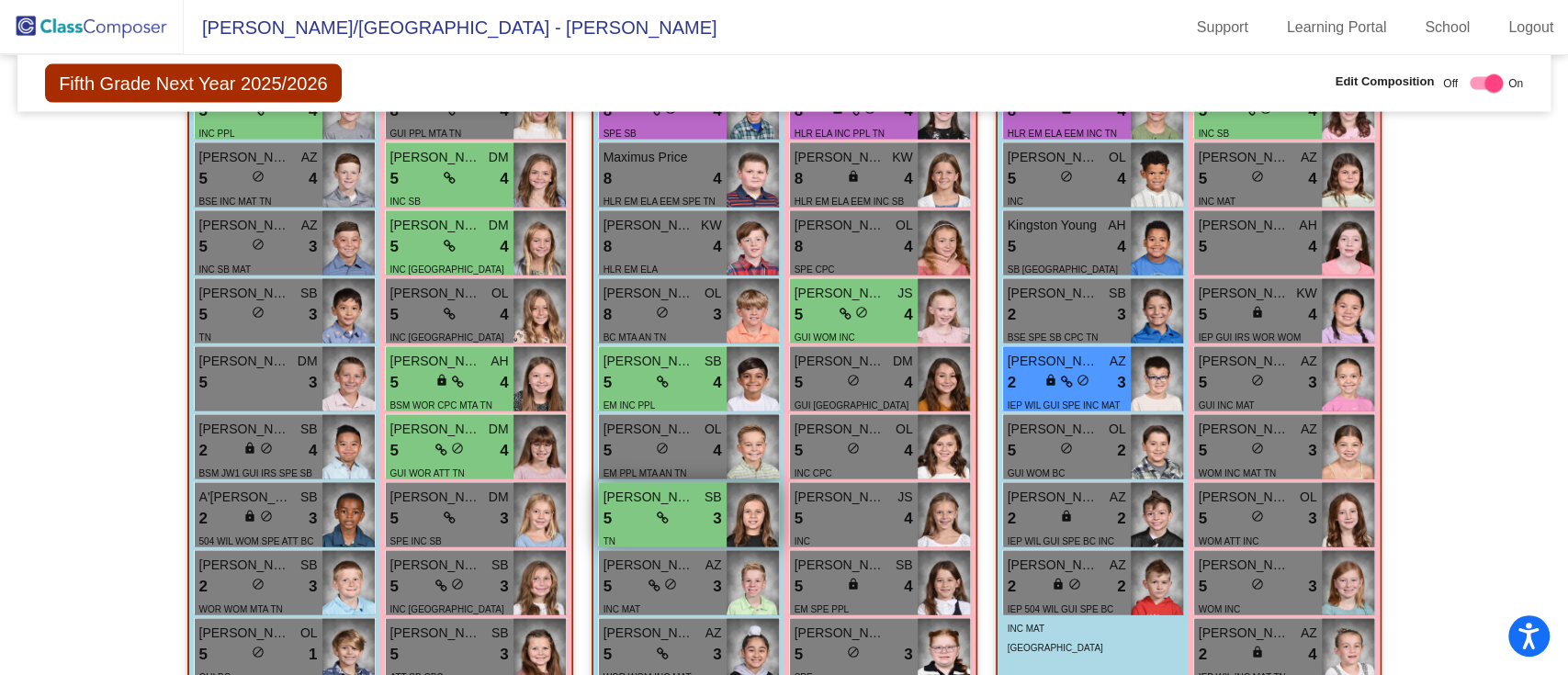 click on "5 lock do_not_disturb_alt 3" at bounding box center (662, 519) 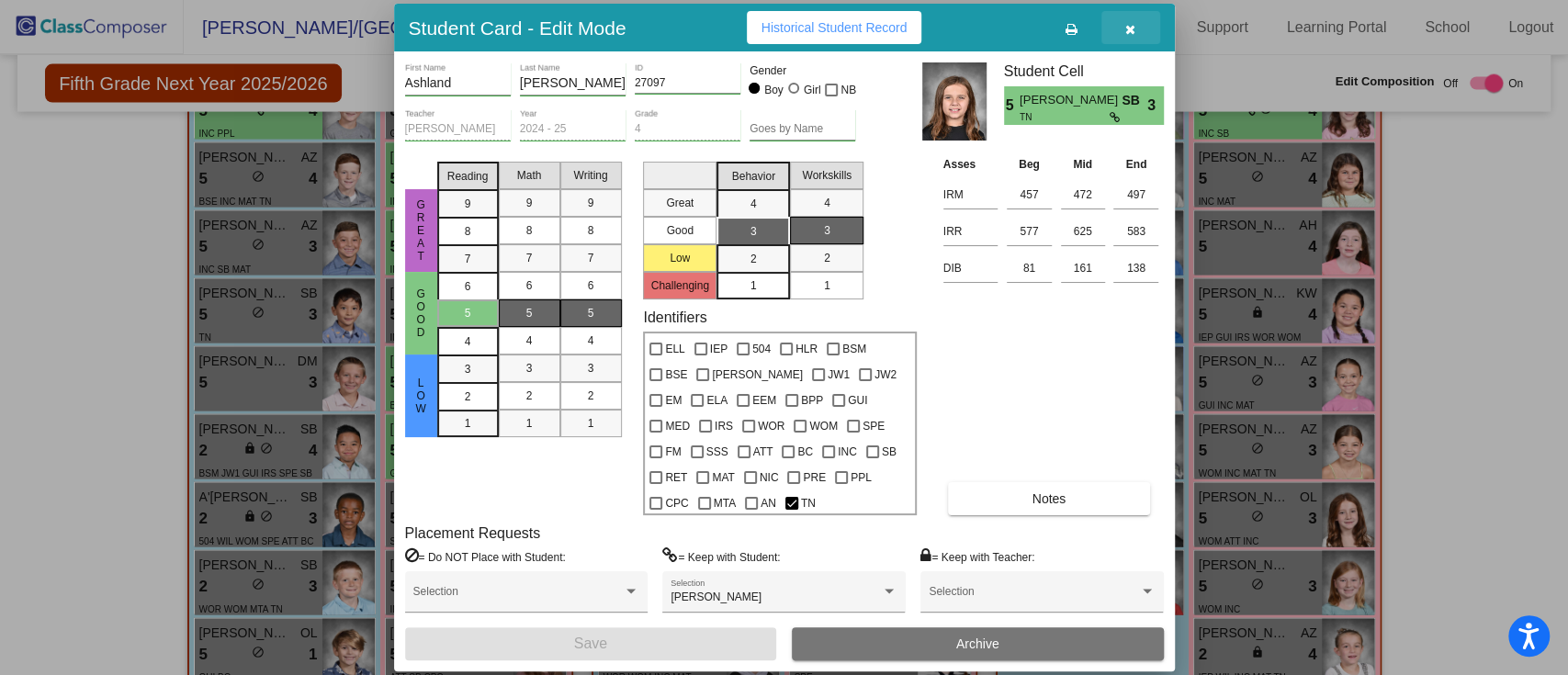 click at bounding box center [1130, 29] 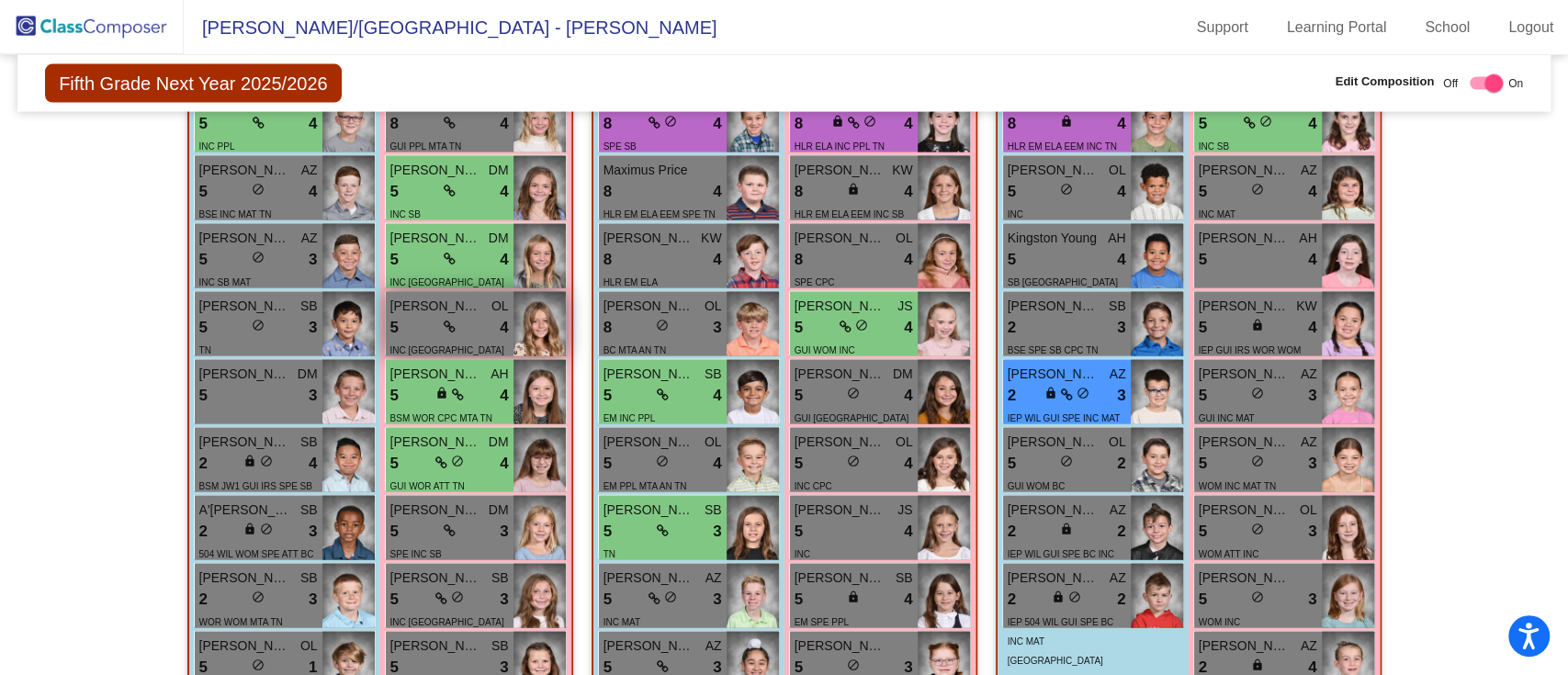 scroll, scrollTop: 2653, scrollLeft: 0, axis: vertical 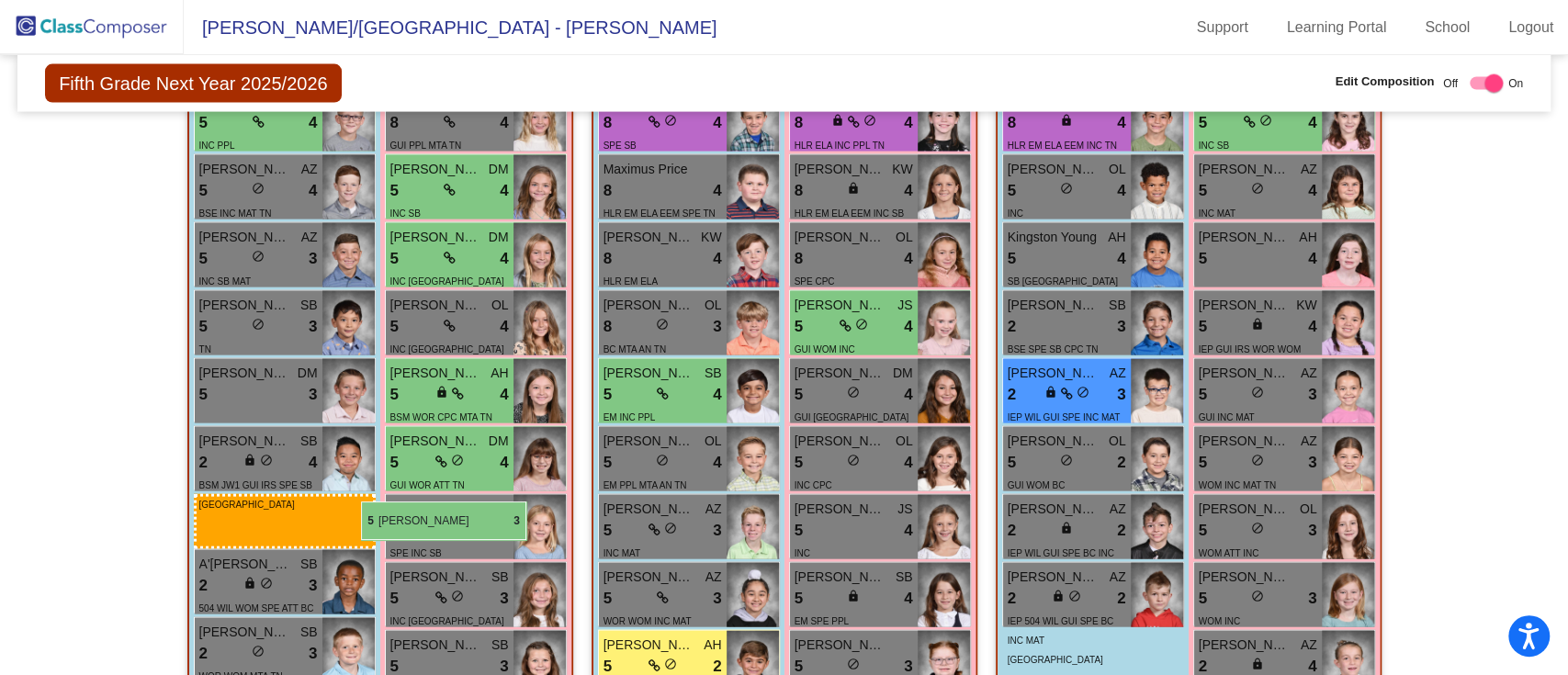 drag, startPoint x: 641, startPoint y: 510, endPoint x: 361, endPoint y: 501, distance: 280.14461 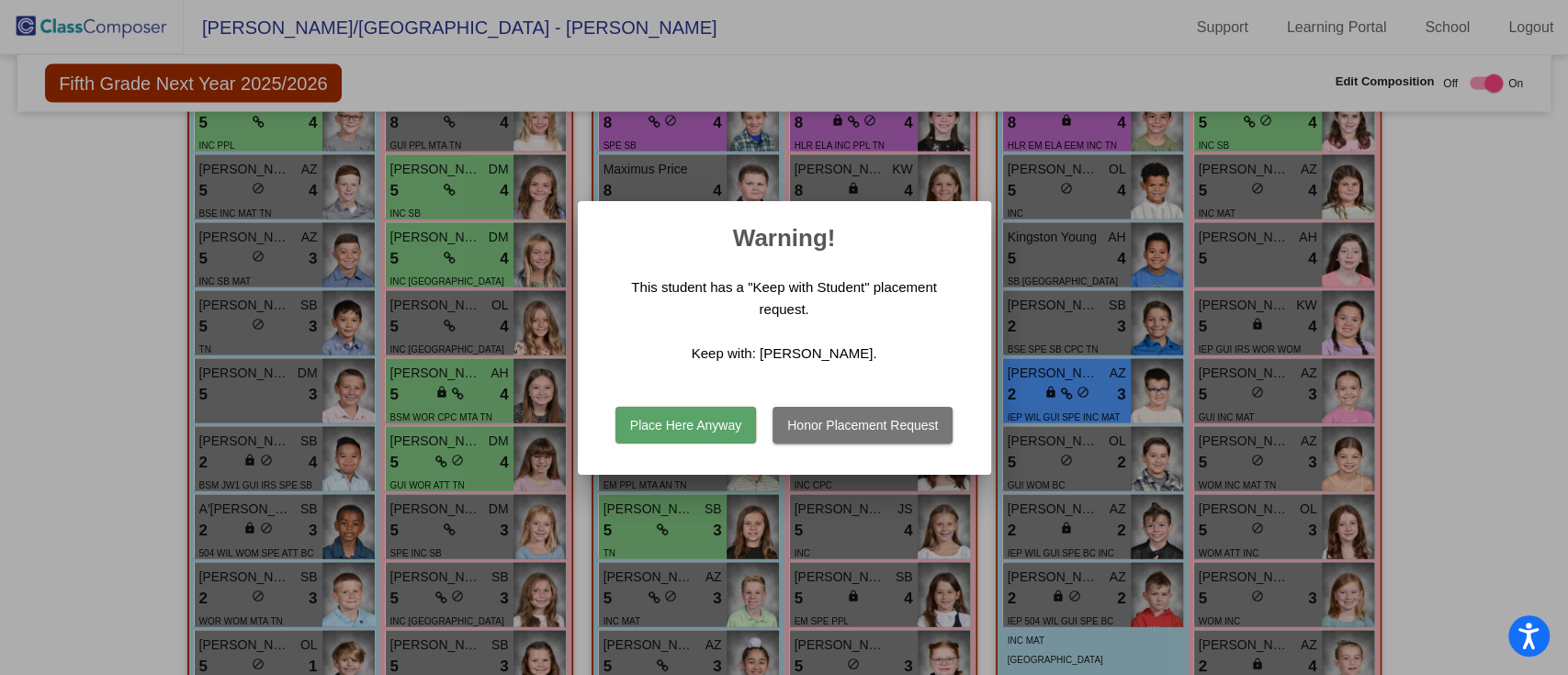 click on "Place Here Anyway" at bounding box center [685, 425] 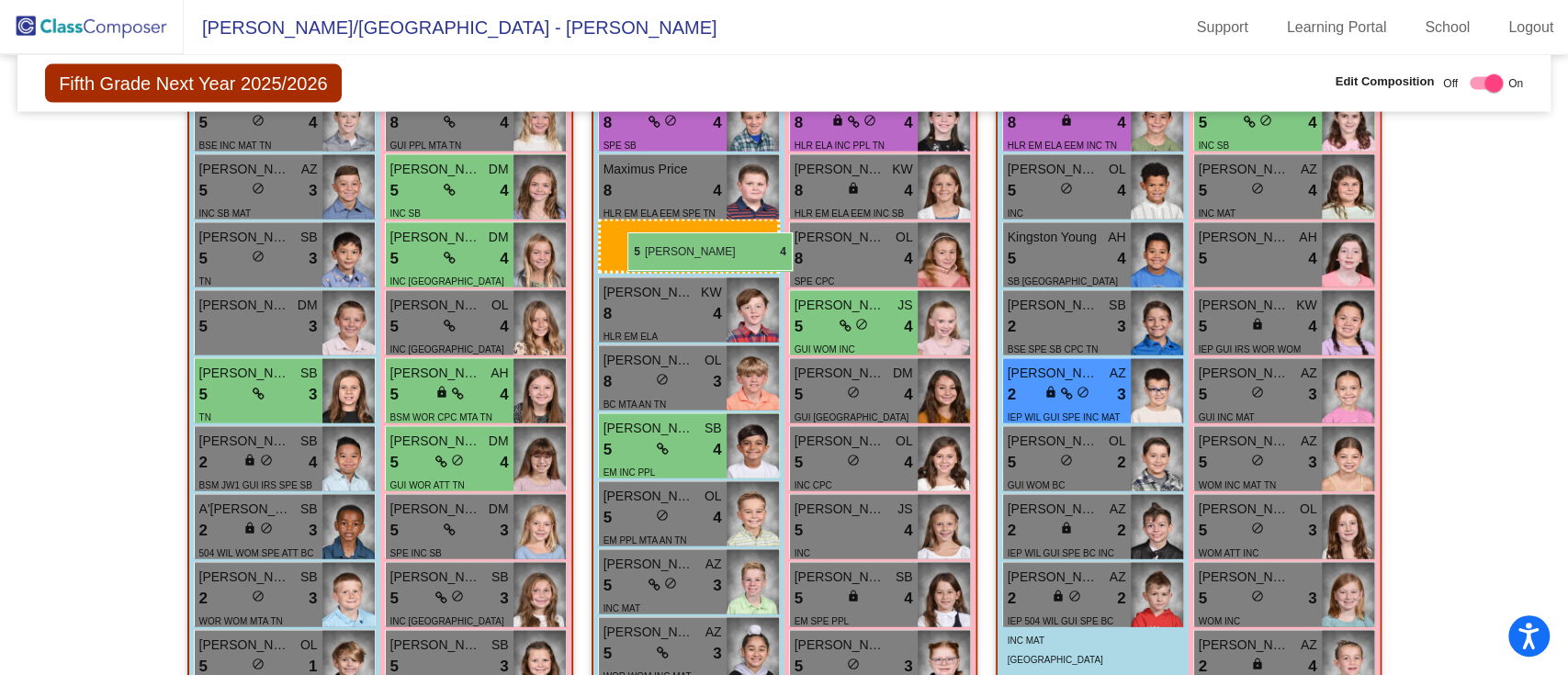 drag, startPoint x: 293, startPoint y: 122, endPoint x: 627, endPoint y: 232, distance: 351.64755 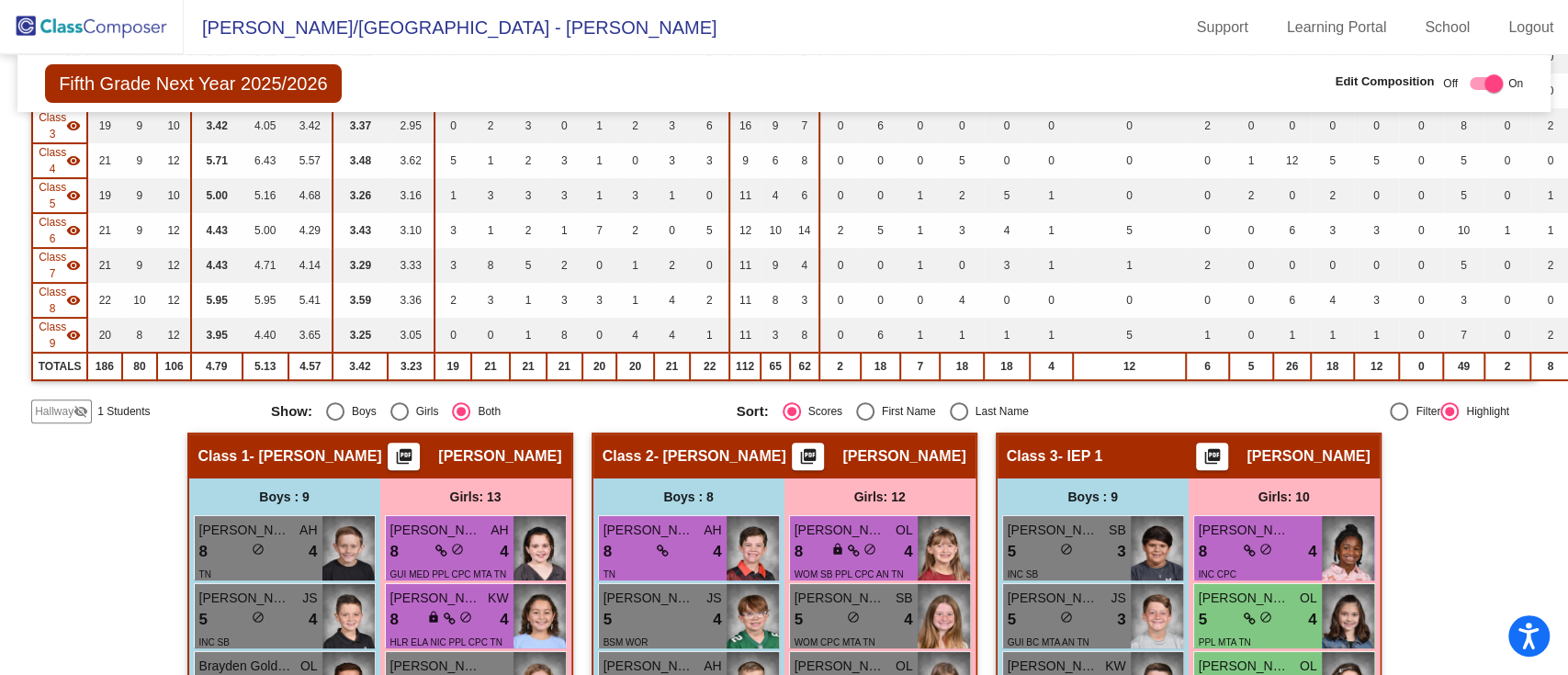 scroll, scrollTop: 0, scrollLeft: 0, axis: both 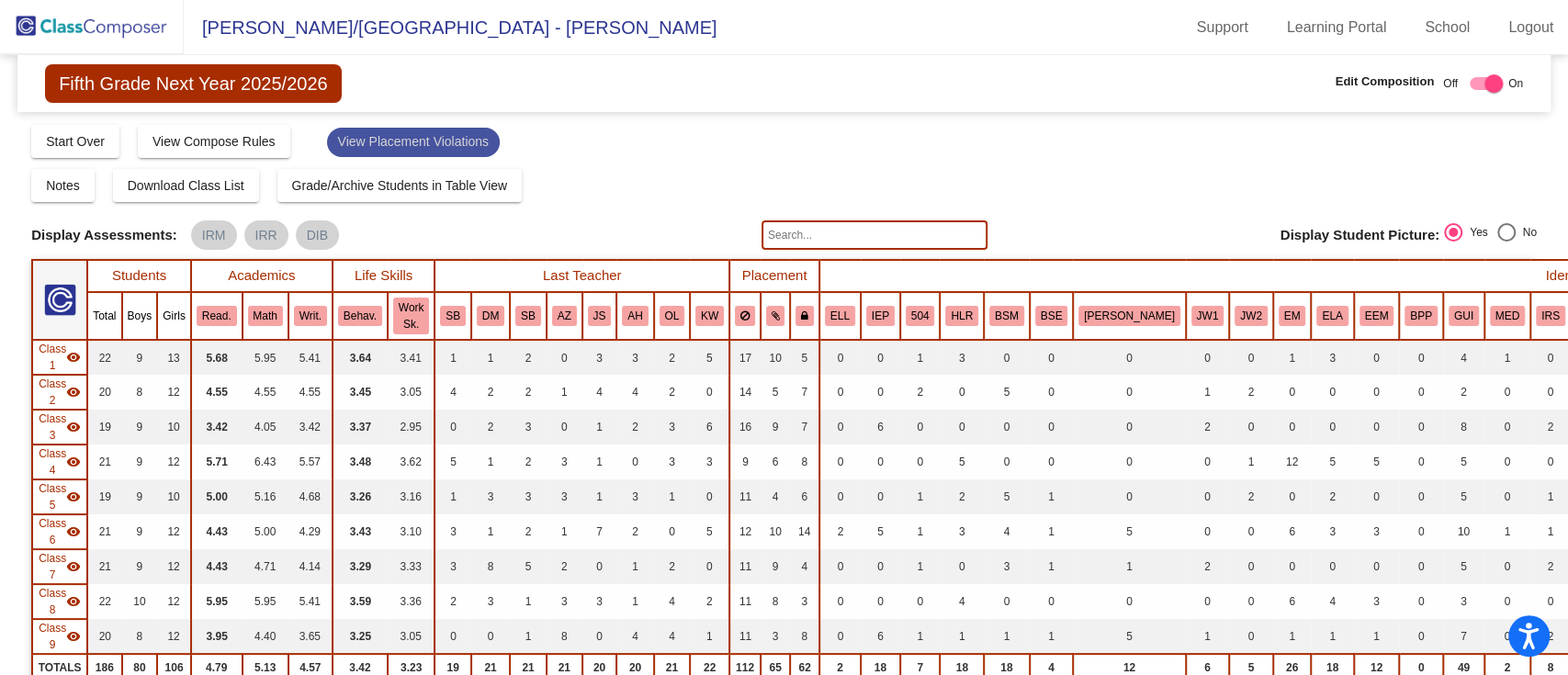 click on "View Placement Violations" 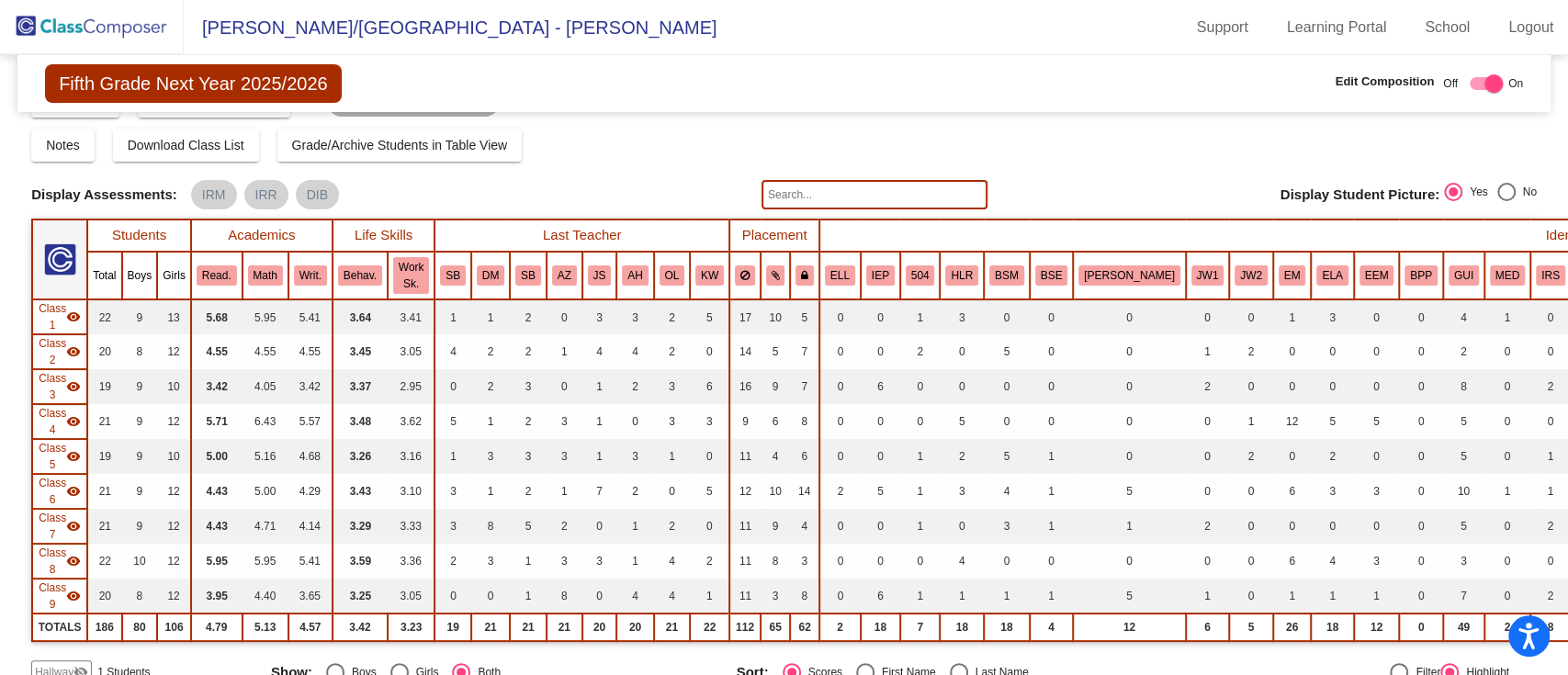 scroll, scrollTop: 0, scrollLeft: 0, axis: both 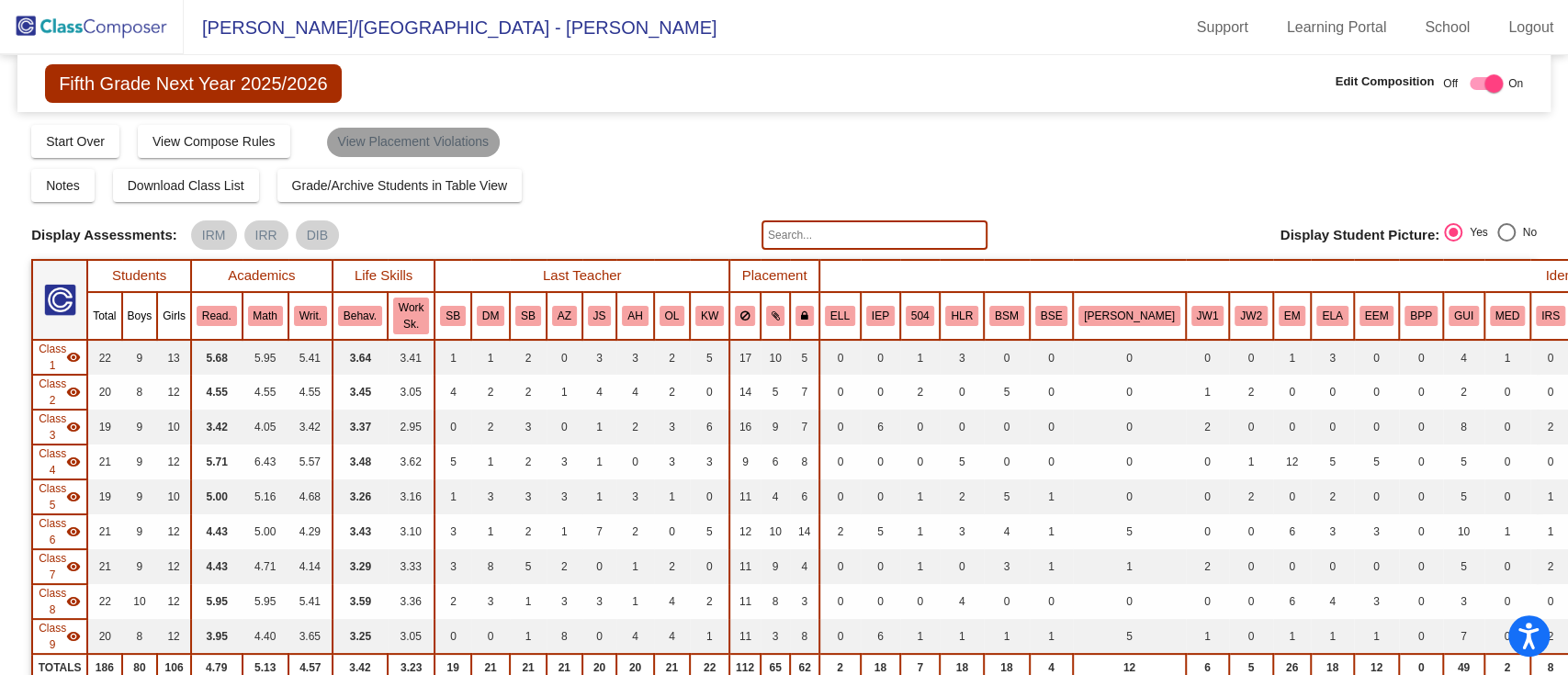 click on "View Placement Violations" 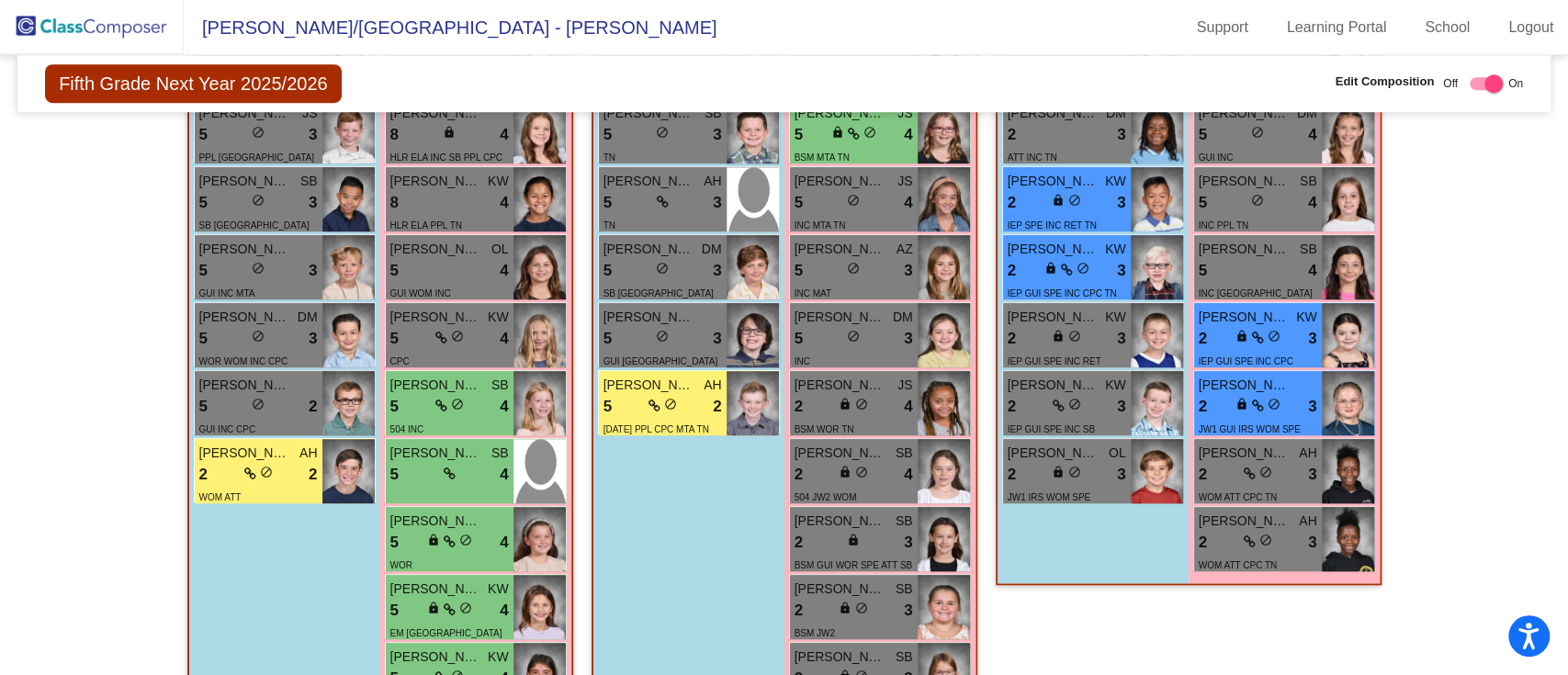 scroll, scrollTop: 923, scrollLeft: 0, axis: vertical 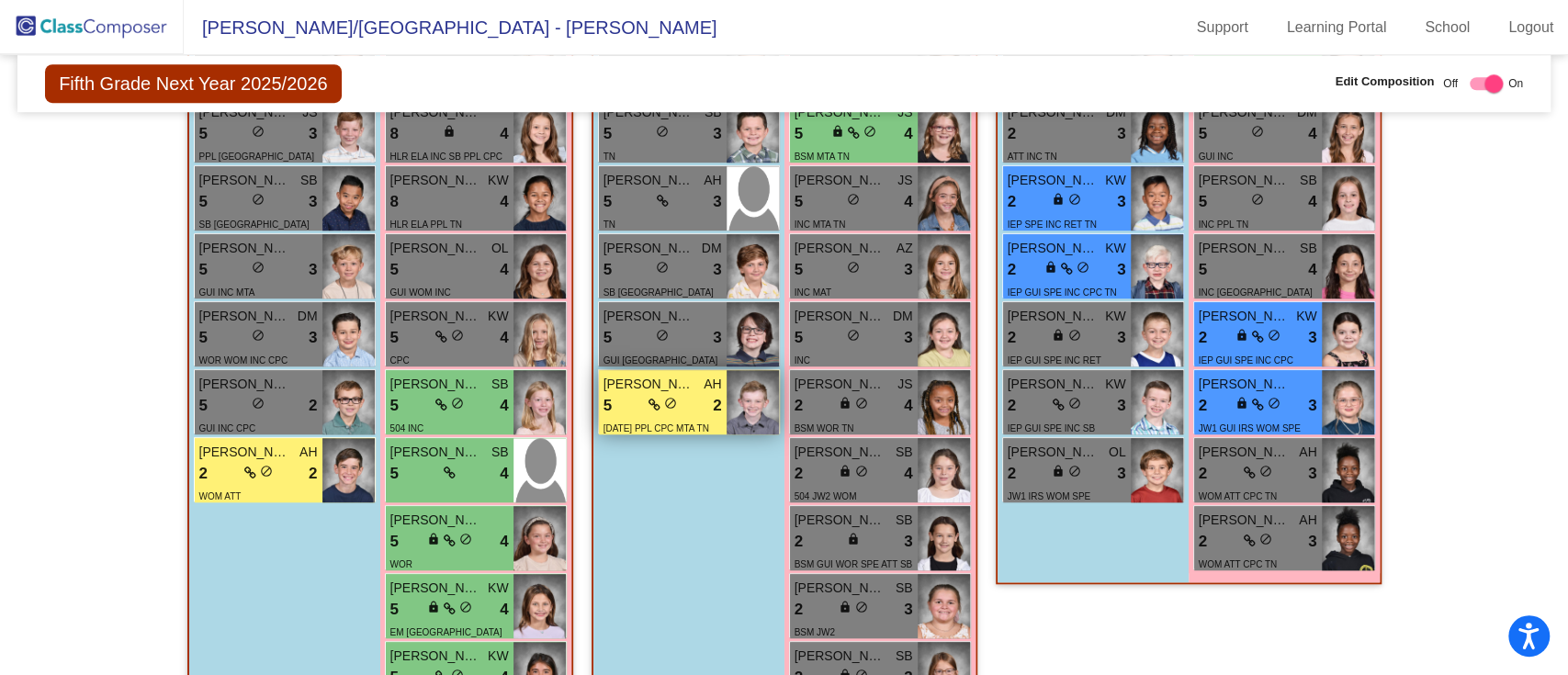 click on "5 lock do_not_disturb_alt 2" at bounding box center [662, 406] 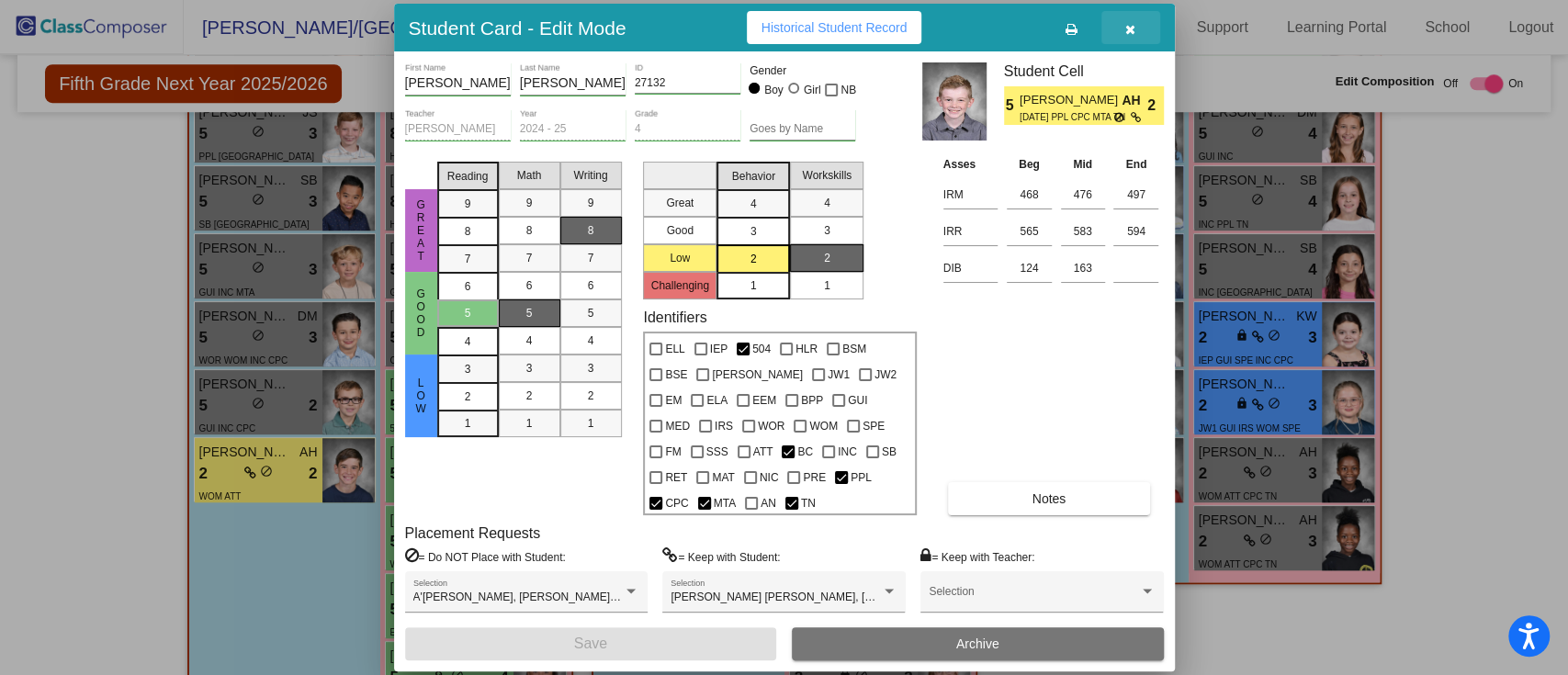 click at bounding box center (1130, 29) 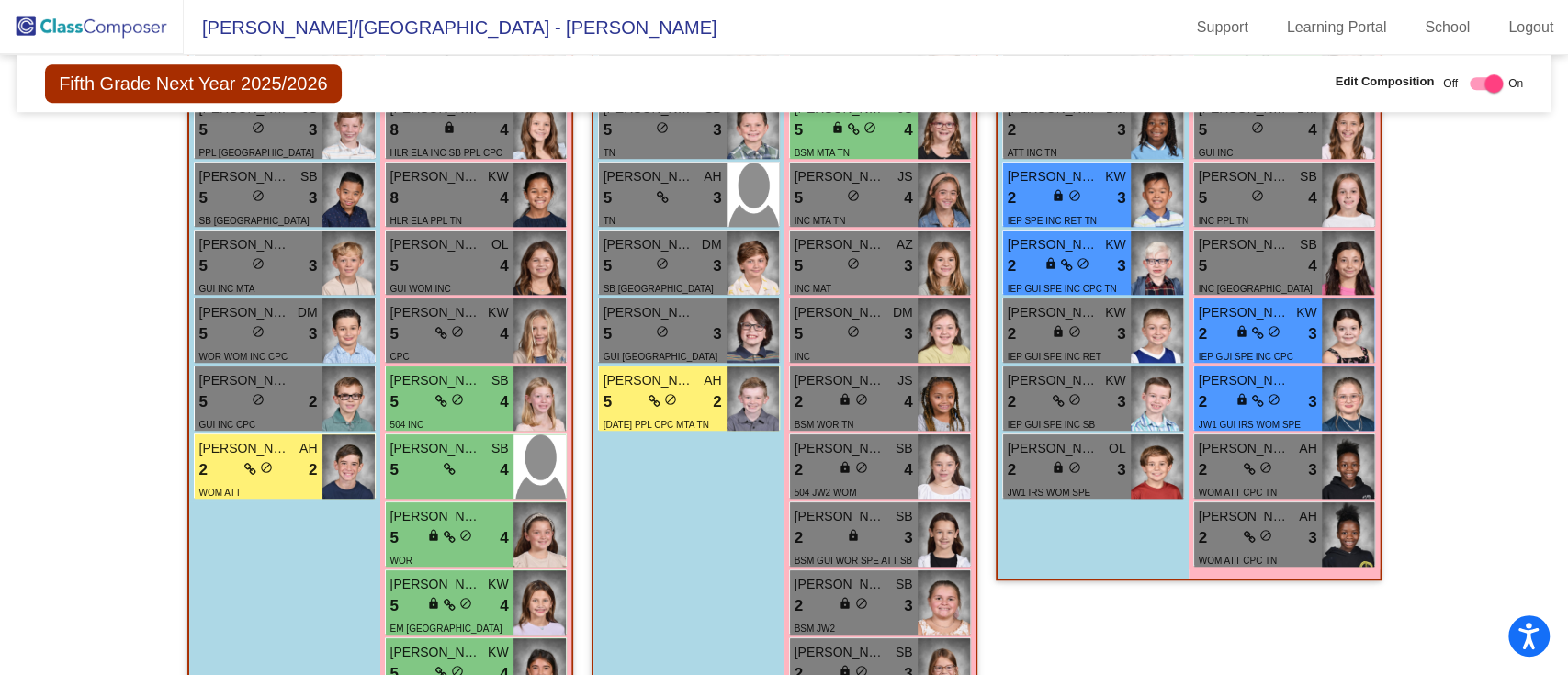 scroll, scrollTop: 928, scrollLeft: 0, axis: vertical 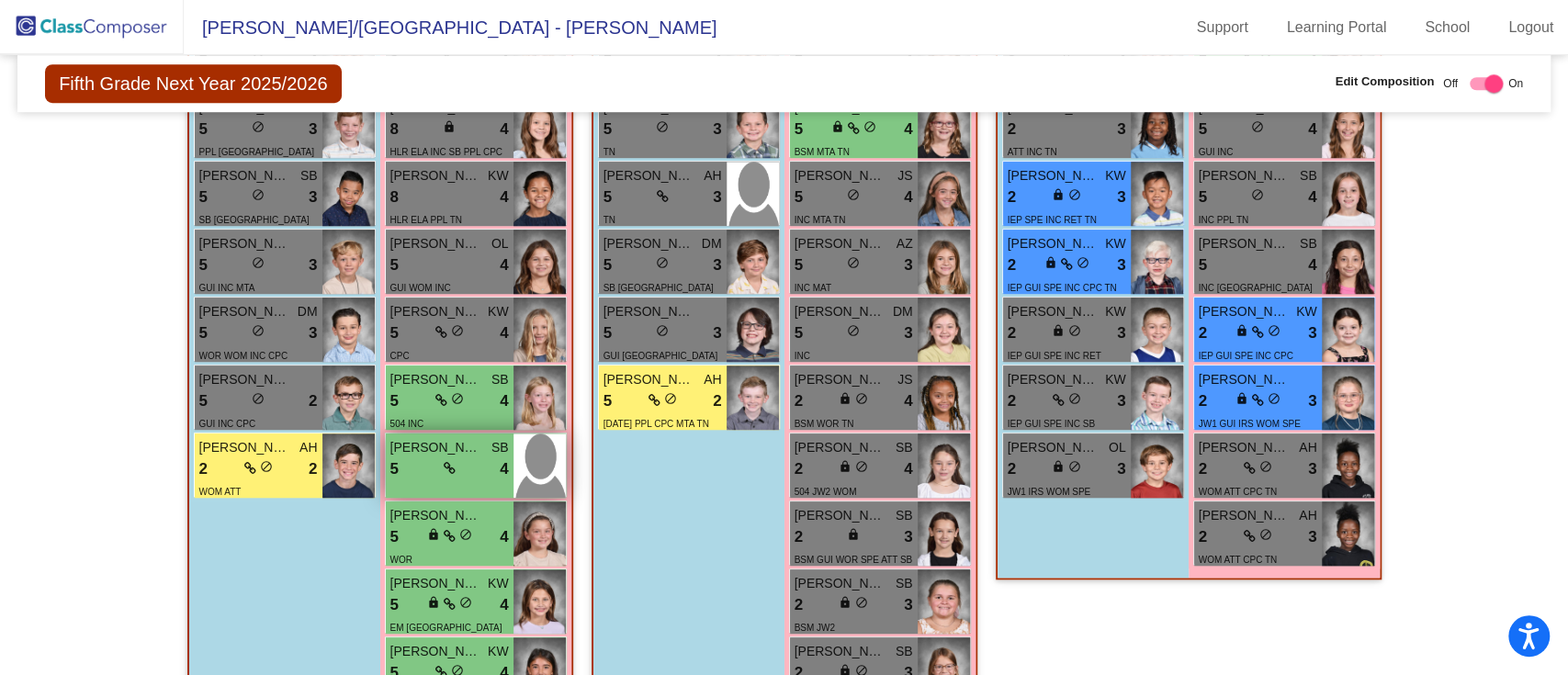 click on "5 lock do_not_disturb_alt 4" at bounding box center [449, 469] 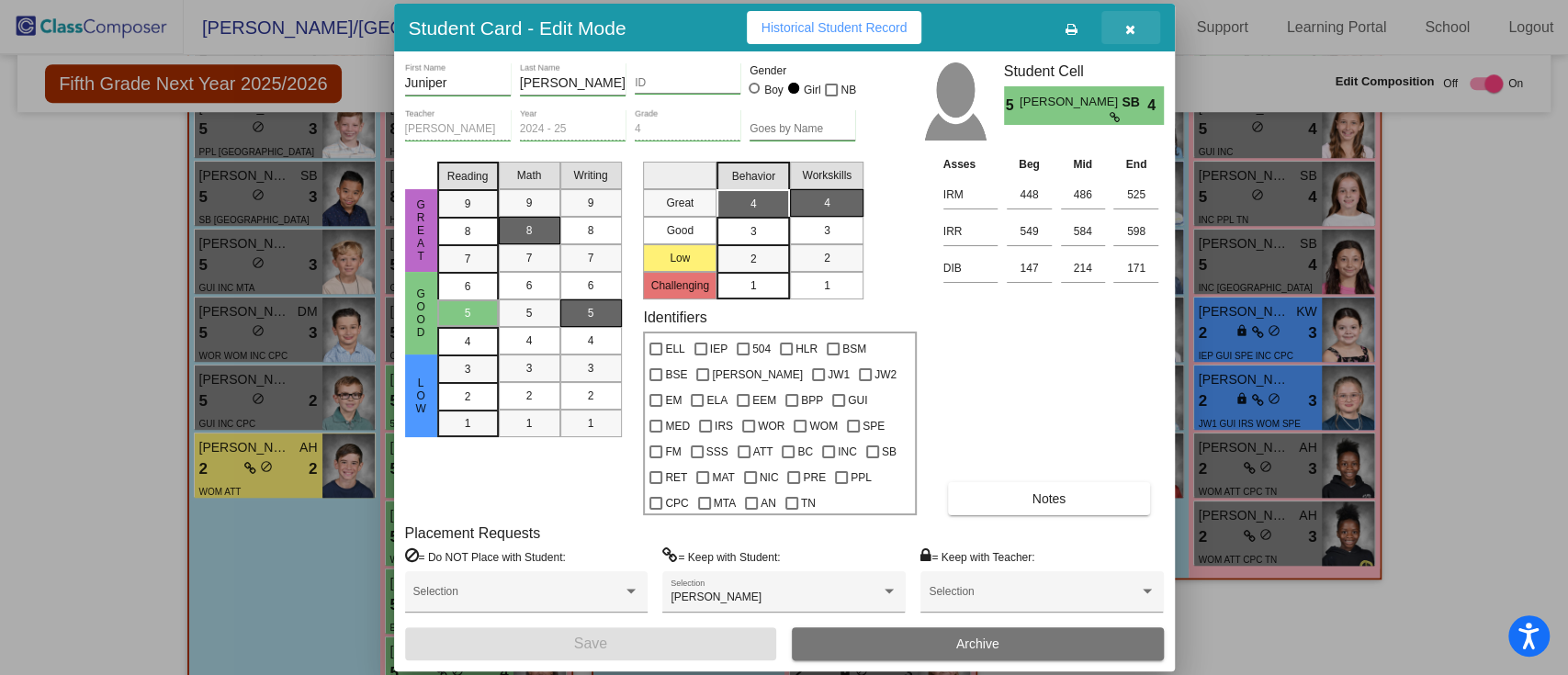 click at bounding box center (1131, 28) 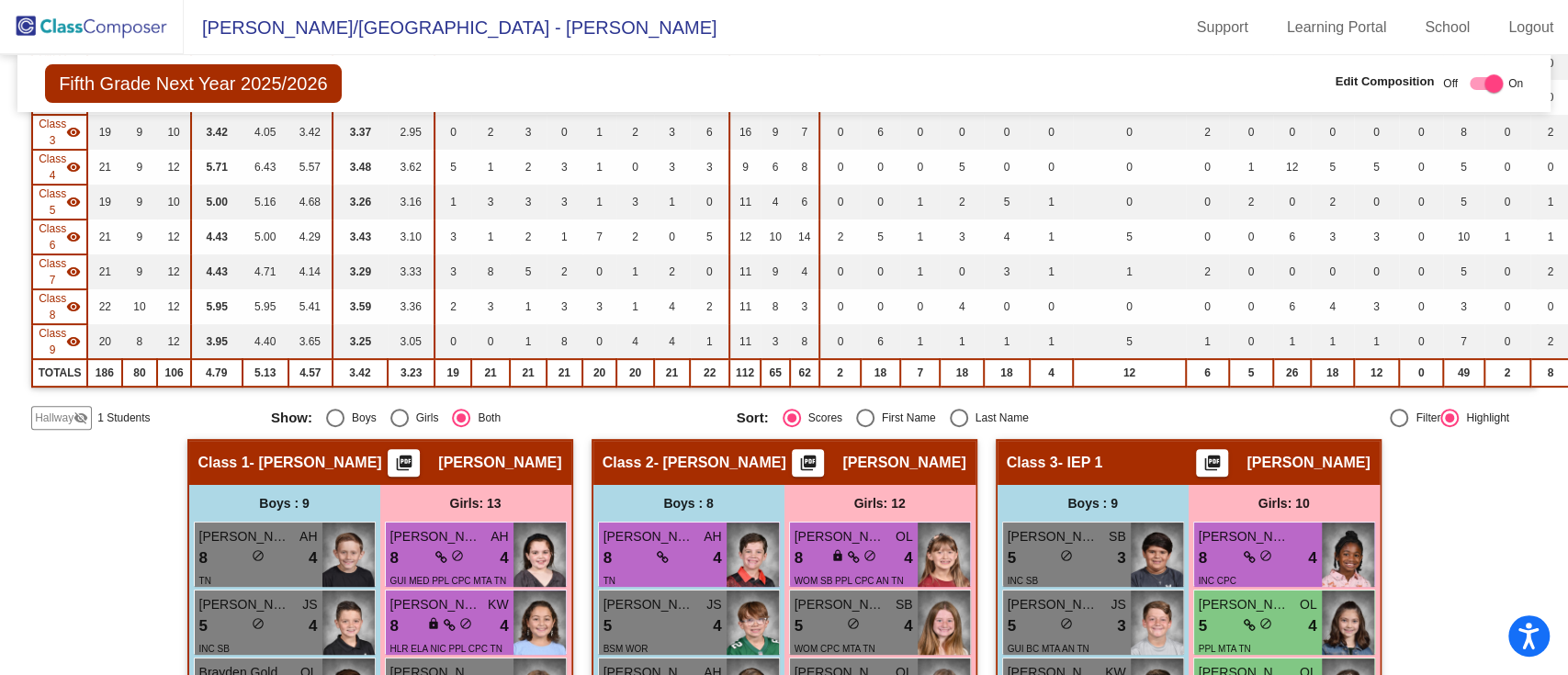scroll, scrollTop: 0, scrollLeft: 0, axis: both 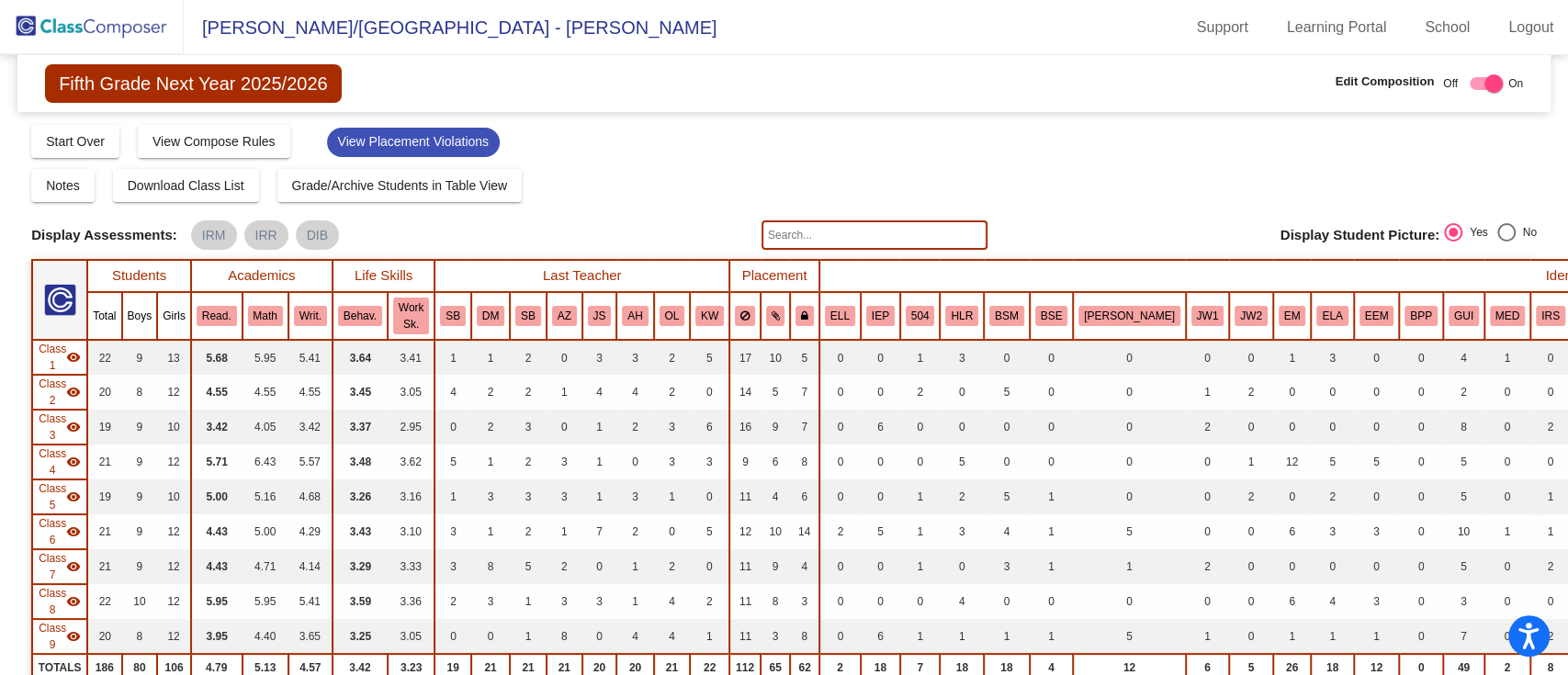click 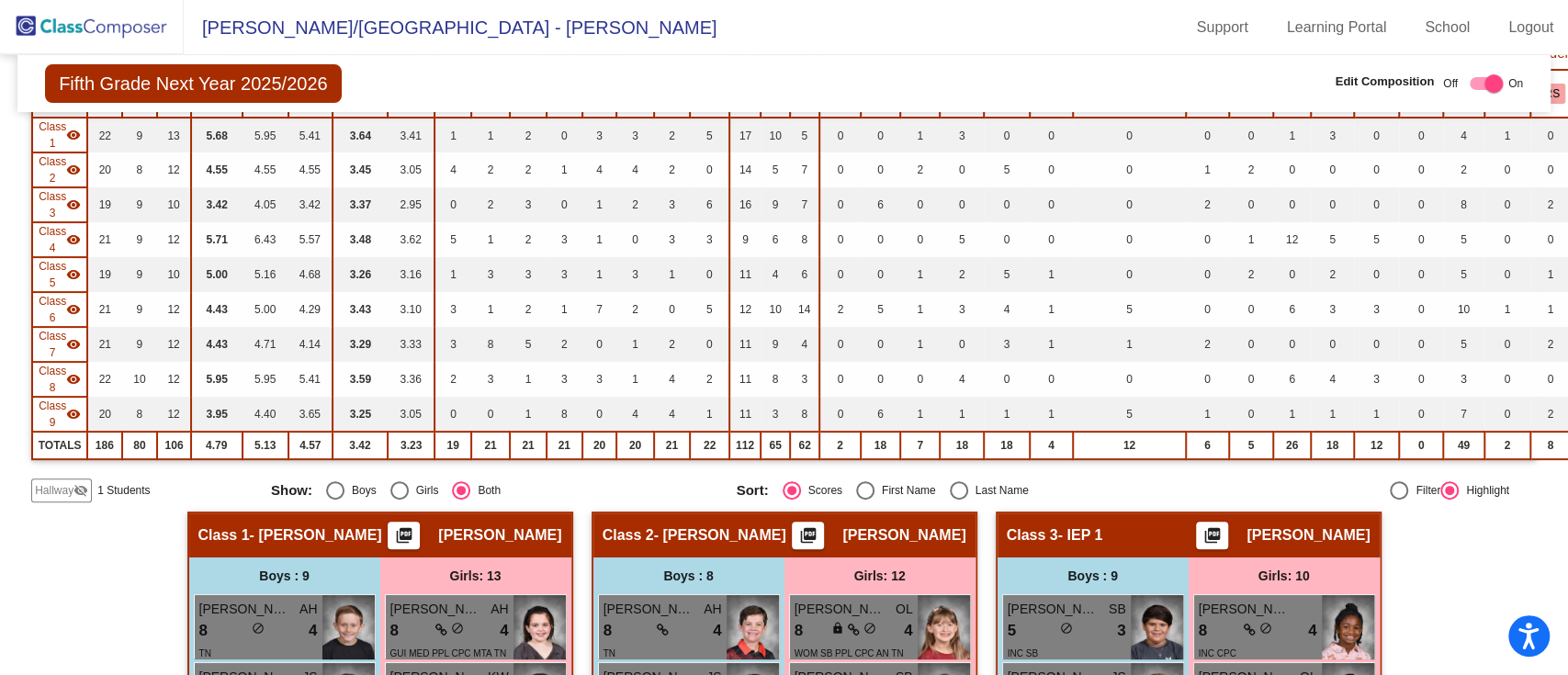 scroll, scrollTop: 0, scrollLeft: 0, axis: both 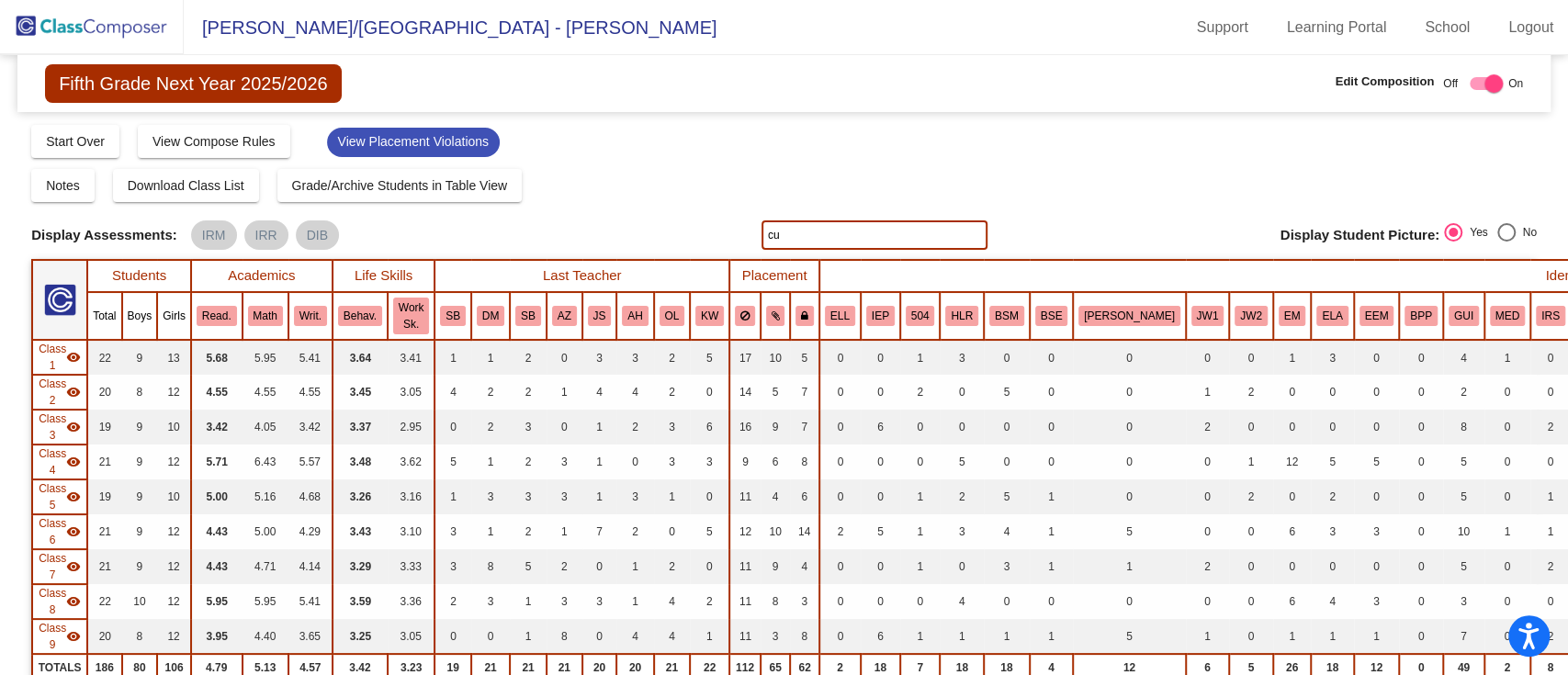 type on "c" 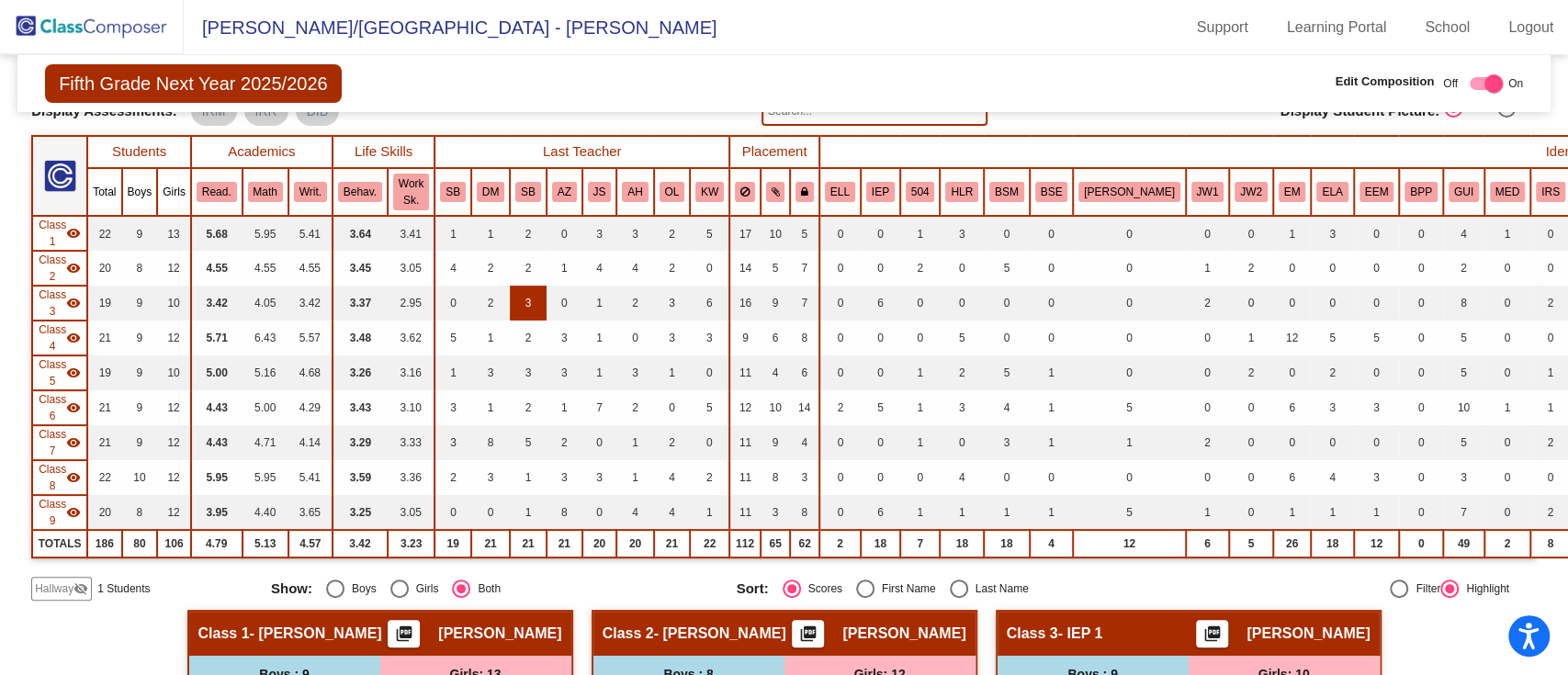 scroll, scrollTop: 0, scrollLeft: 0, axis: both 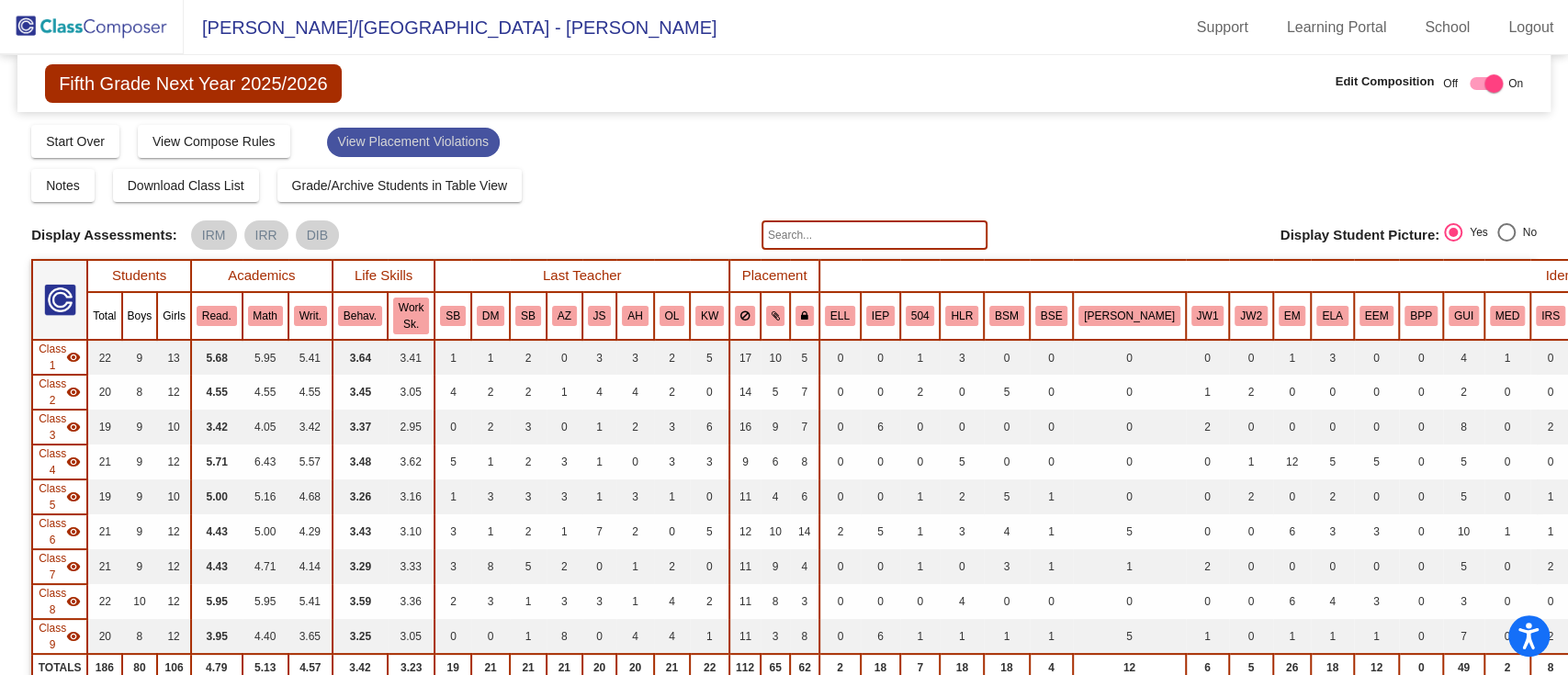 click on "View Placement Violations" 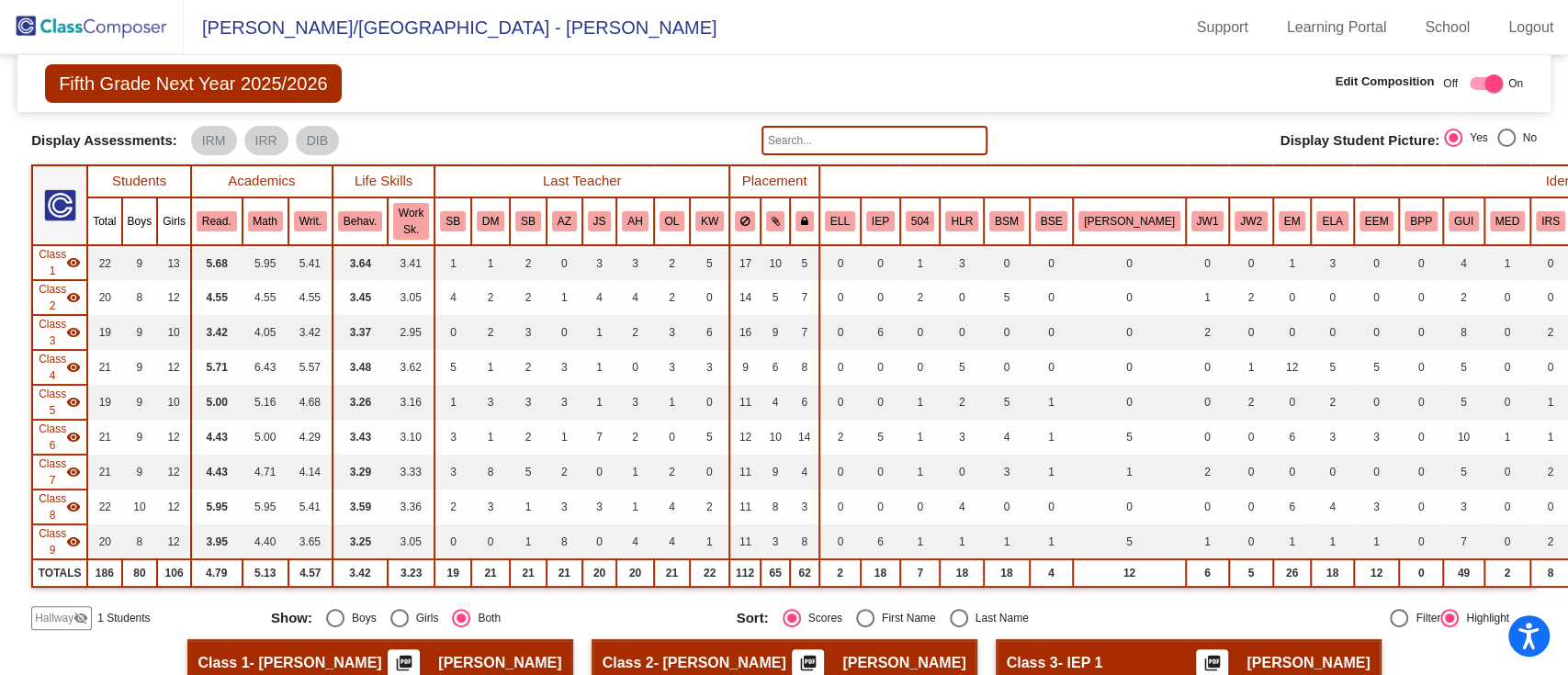 scroll, scrollTop: 0, scrollLeft: 0, axis: both 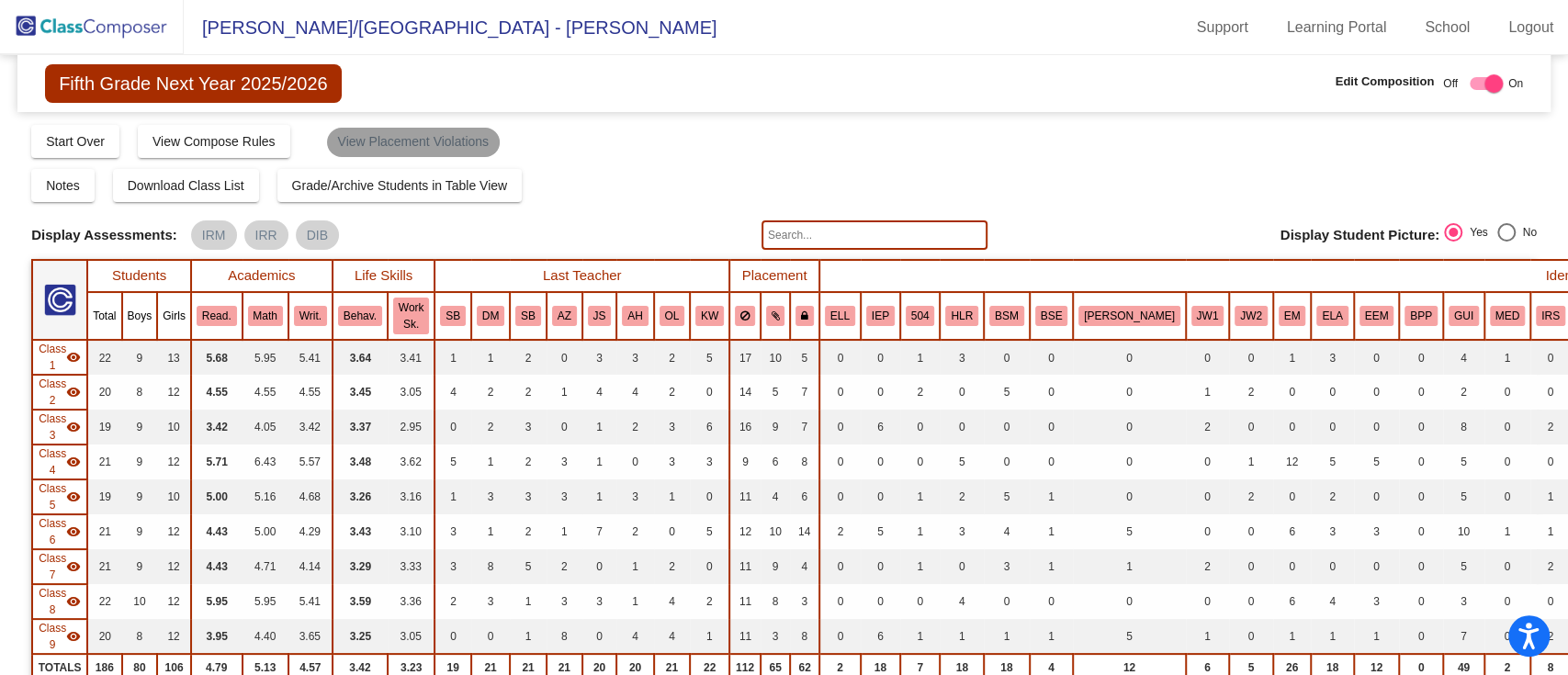 click on "View Placement Violations" 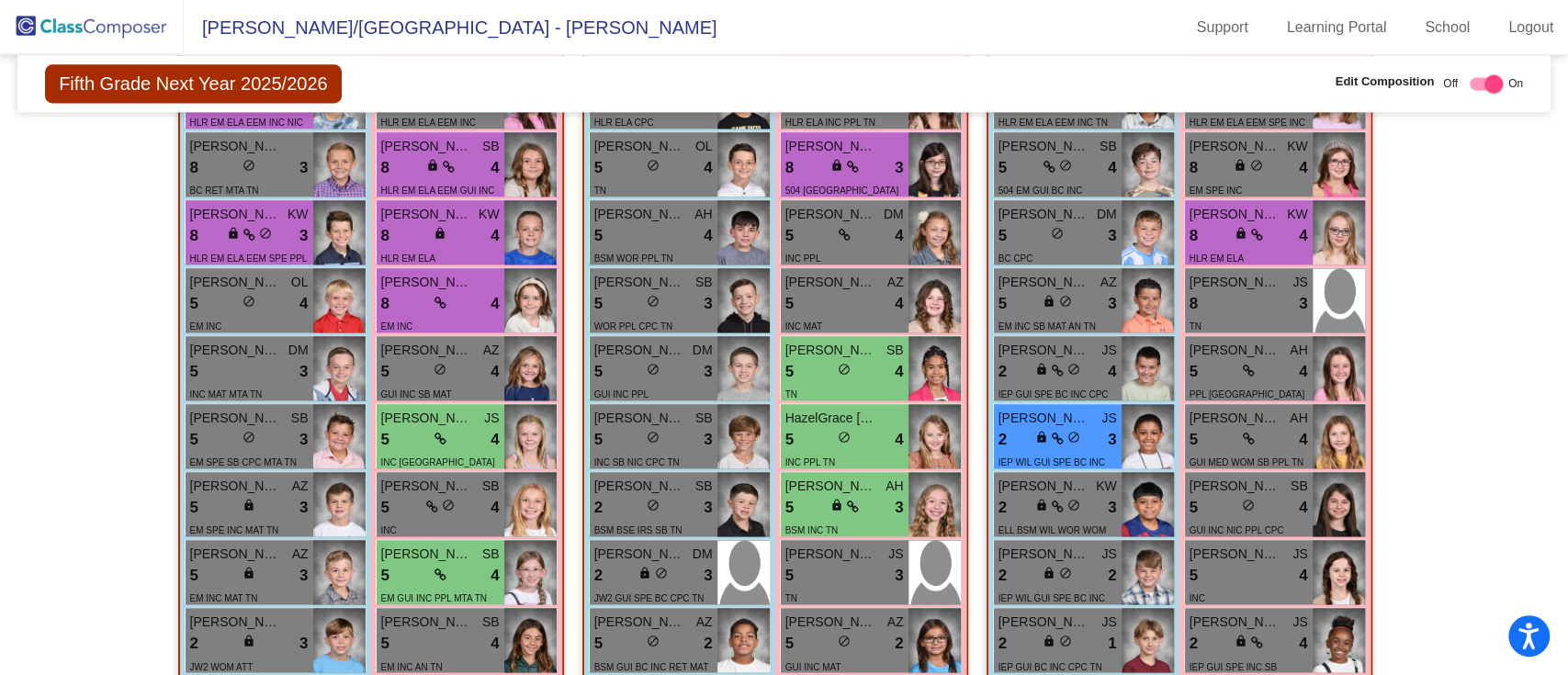 scroll, scrollTop: 1749, scrollLeft: 0, axis: vertical 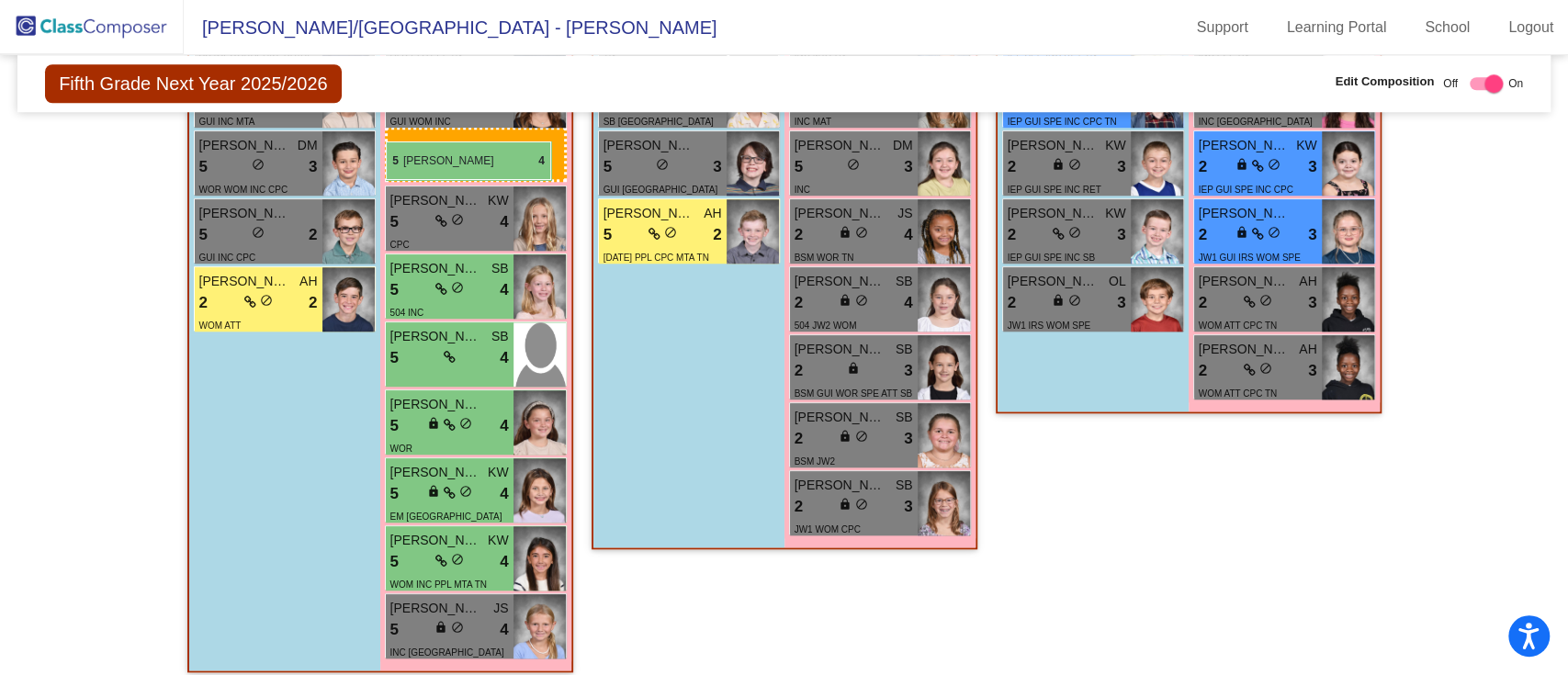 drag, startPoint x: 408, startPoint y: 546, endPoint x: 386, endPoint y: 141, distance: 405.59709 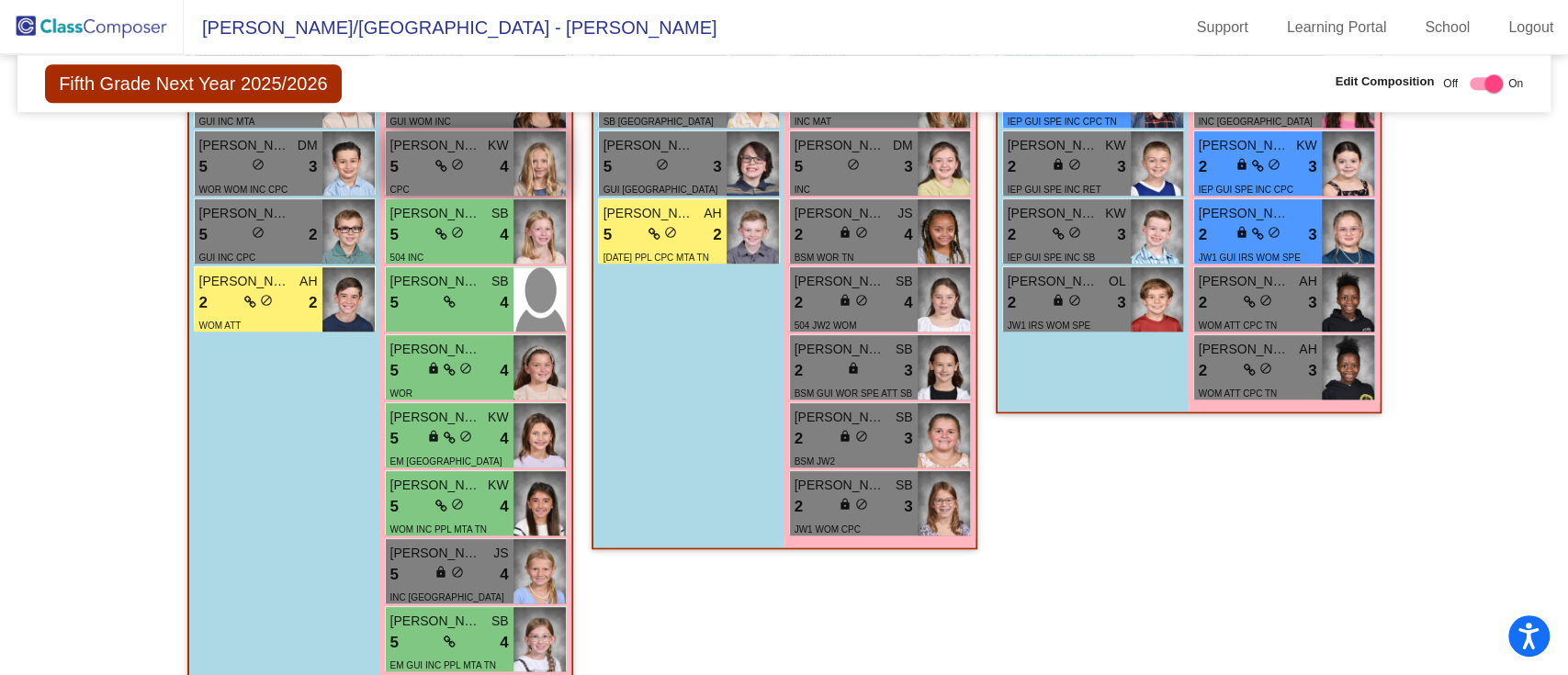 click on "CPC" at bounding box center [449, 188] 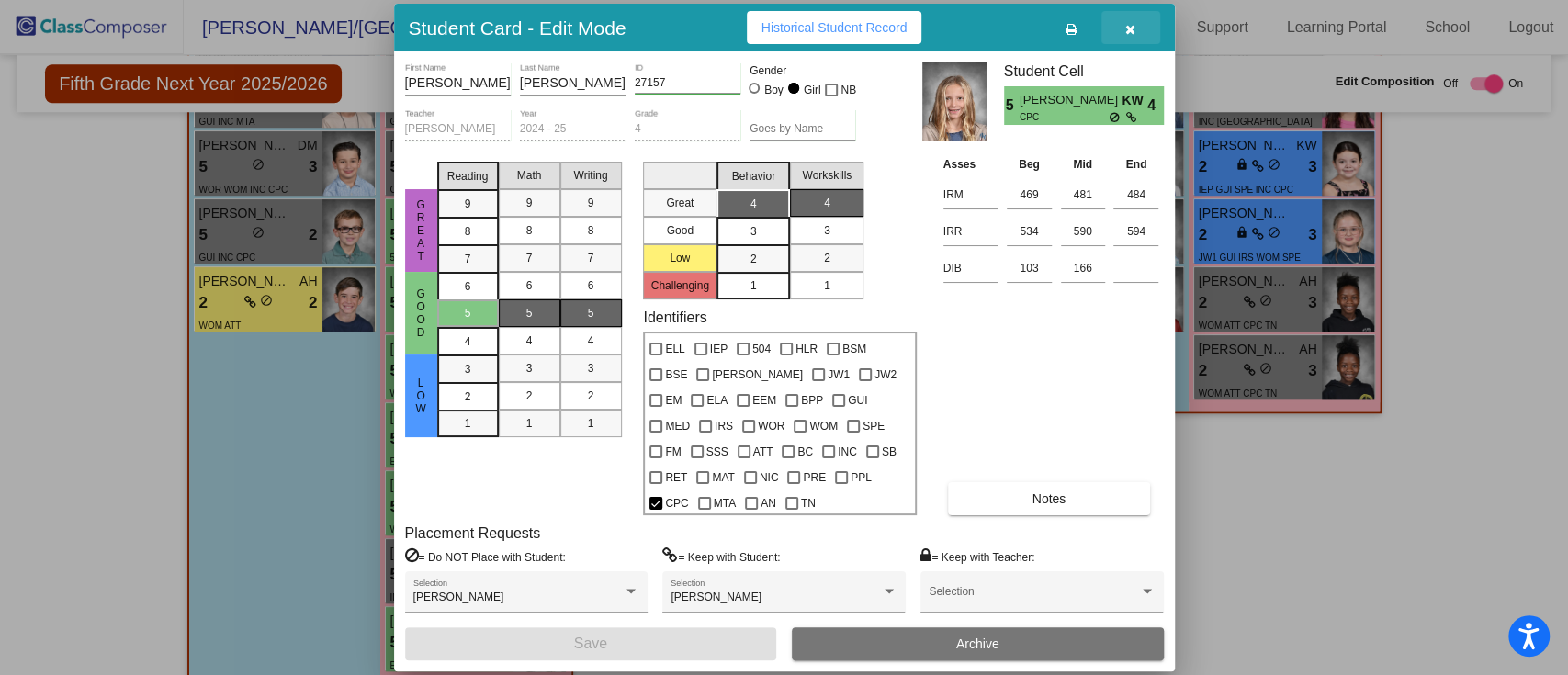 click at bounding box center [1130, 29] 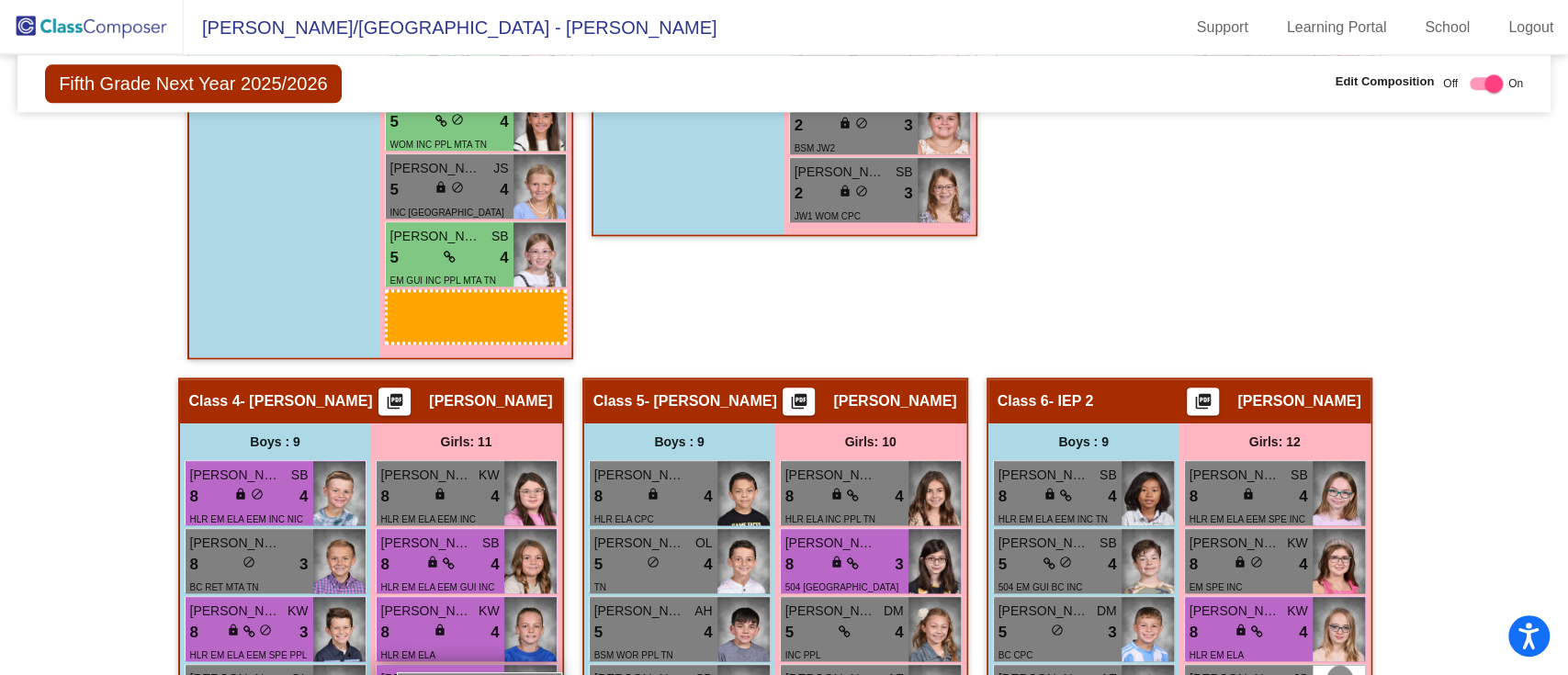 scroll, scrollTop: 1420, scrollLeft: 0, axis: vertical 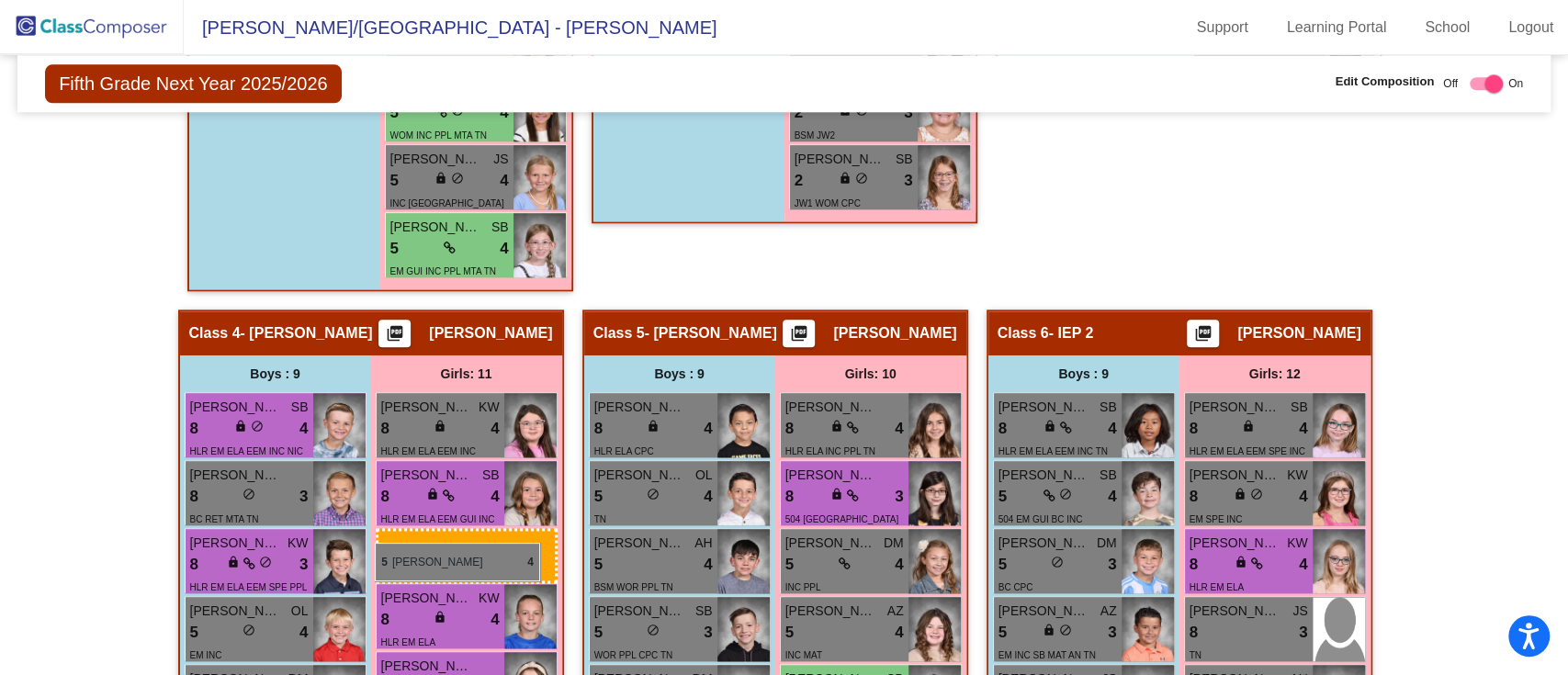 drag, startPoint x: 467, startPoint y: 179, endPoint x: 375, endPoint y: 543, distance: 375.4464 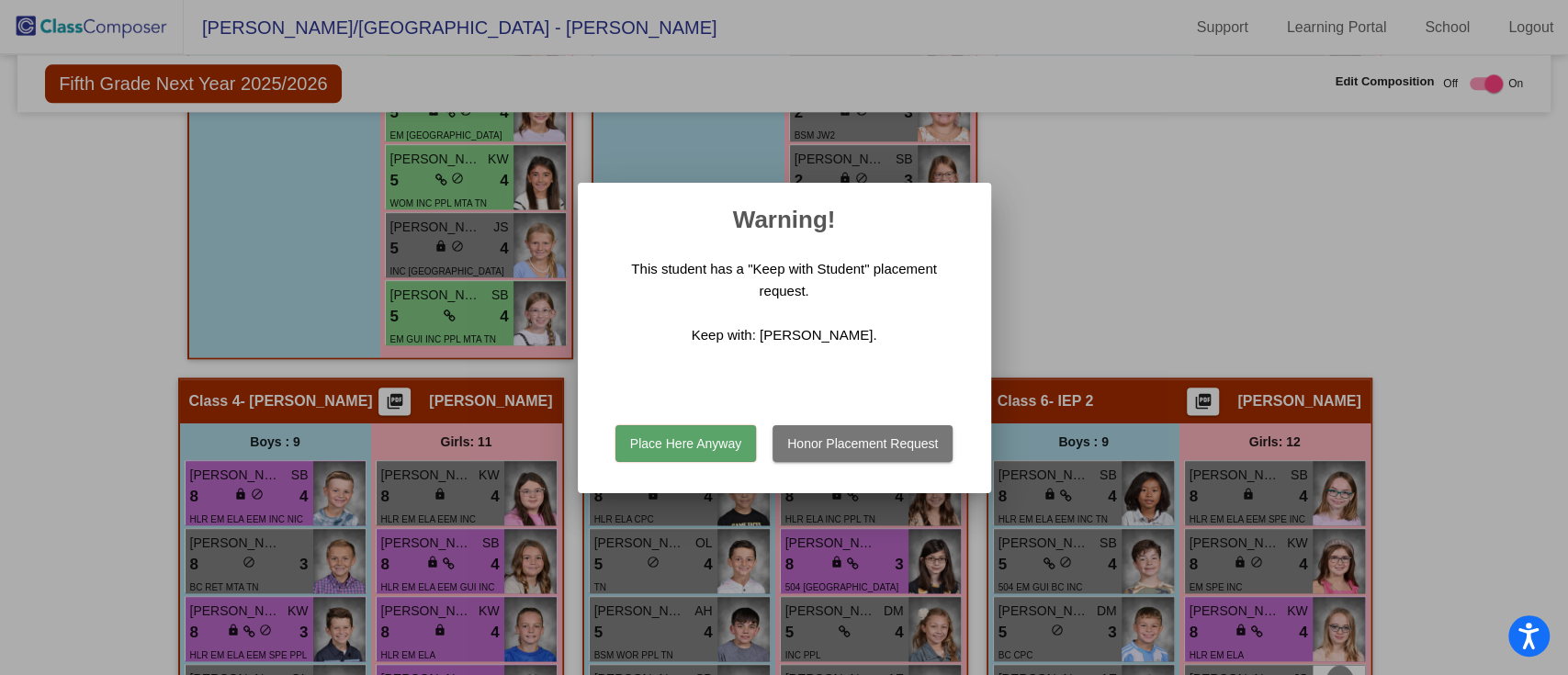 click on "Place Here Anyway" at bounding box center [685, 444] 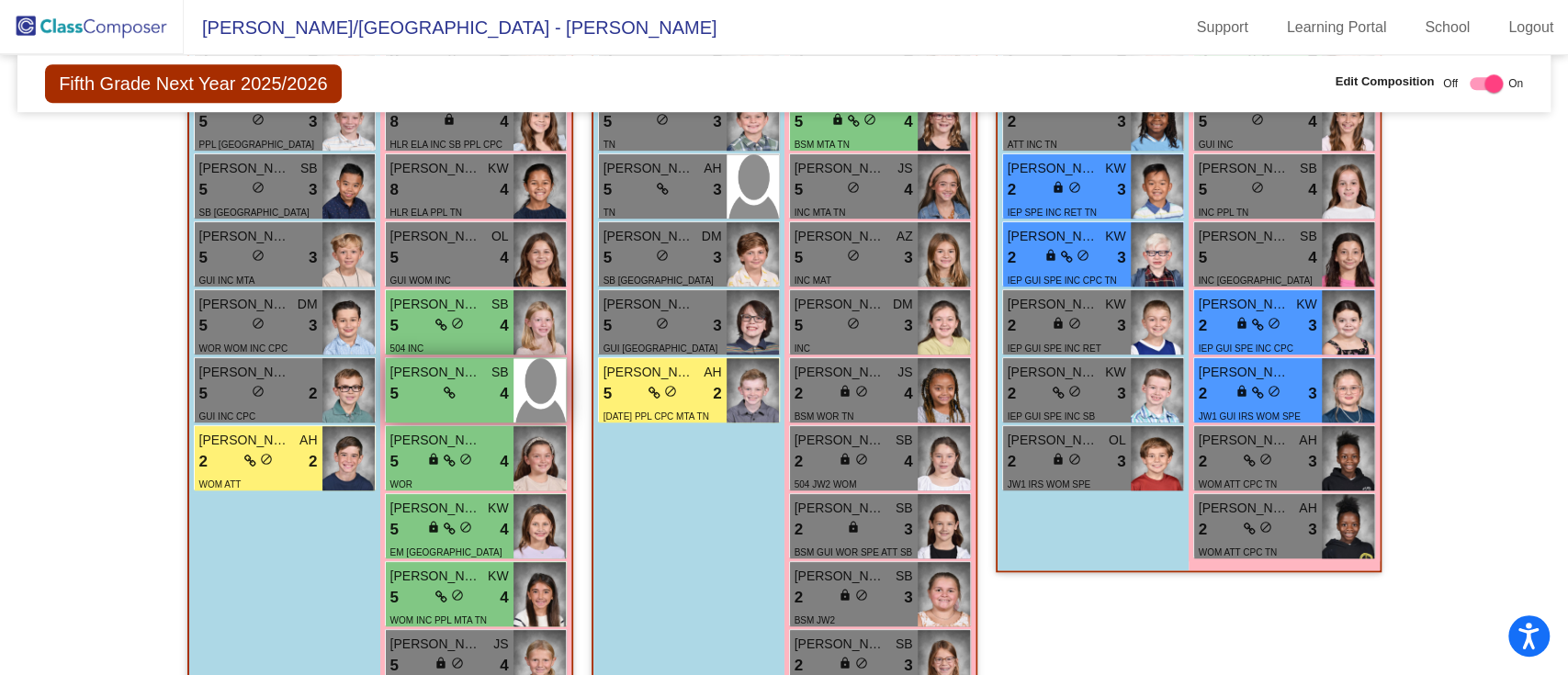 scroll, scrollTop: 933, scrollLeft: 0, axis: vertical 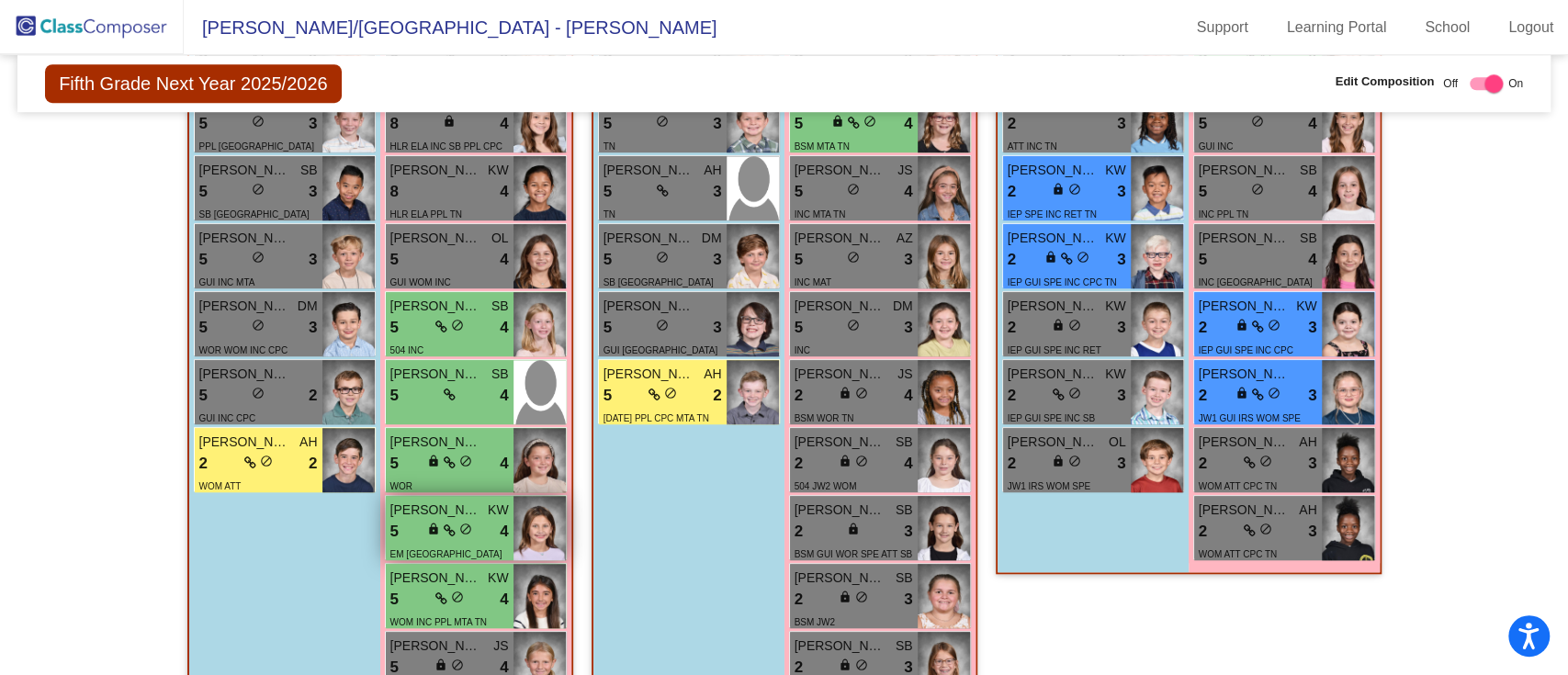 click on "EM [GEOGRAPHIC_DATA]" at bounding box center [449, 553] 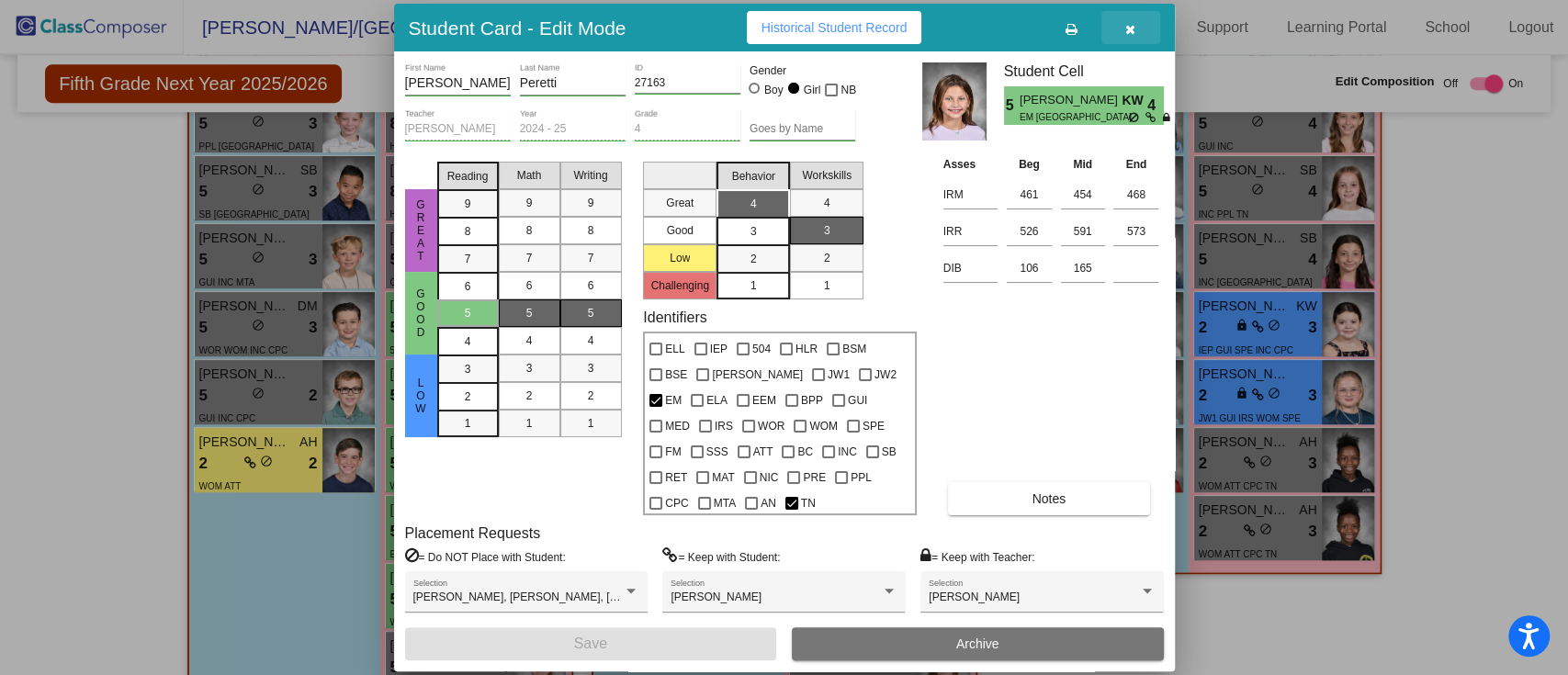 click at bounding box center [1130, 29] 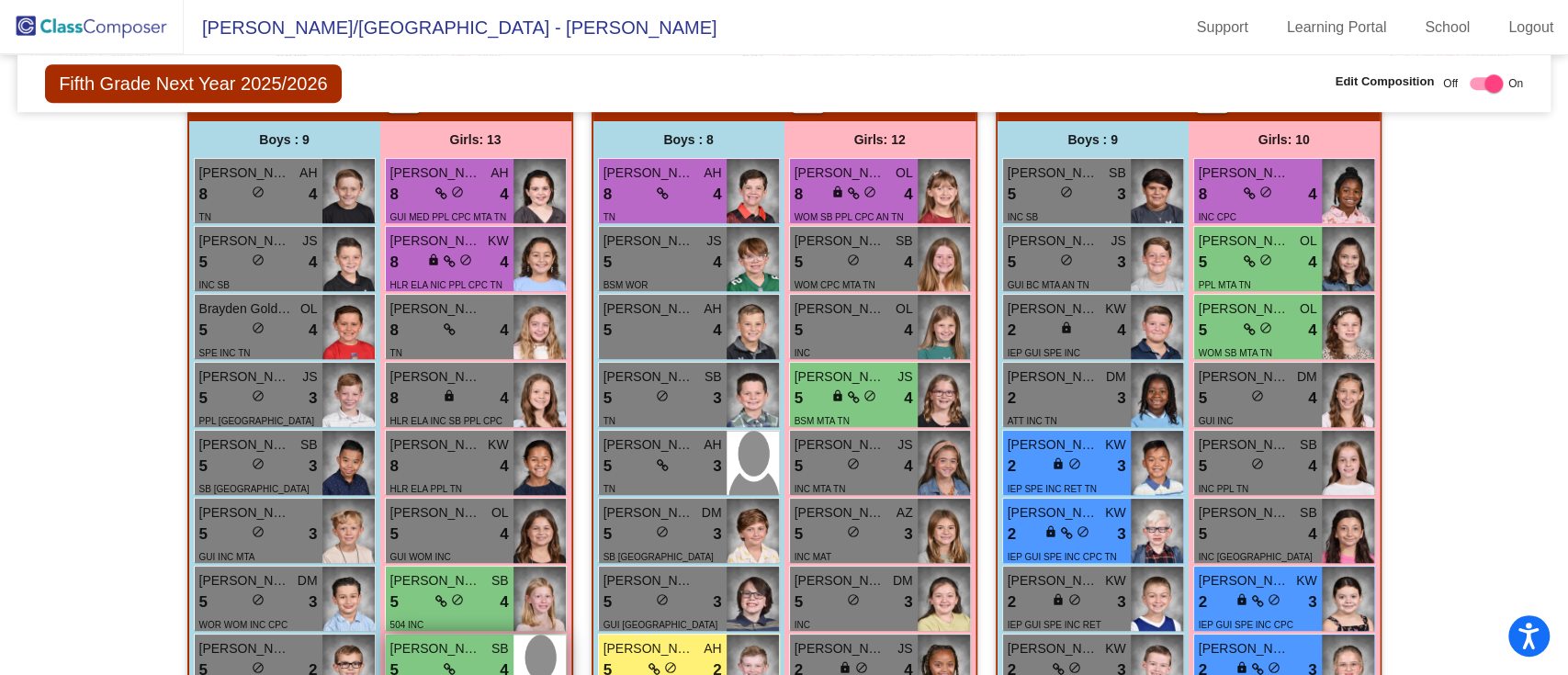 scroll, scrollTop: 657, scrollLeft: 0, axis: vertical 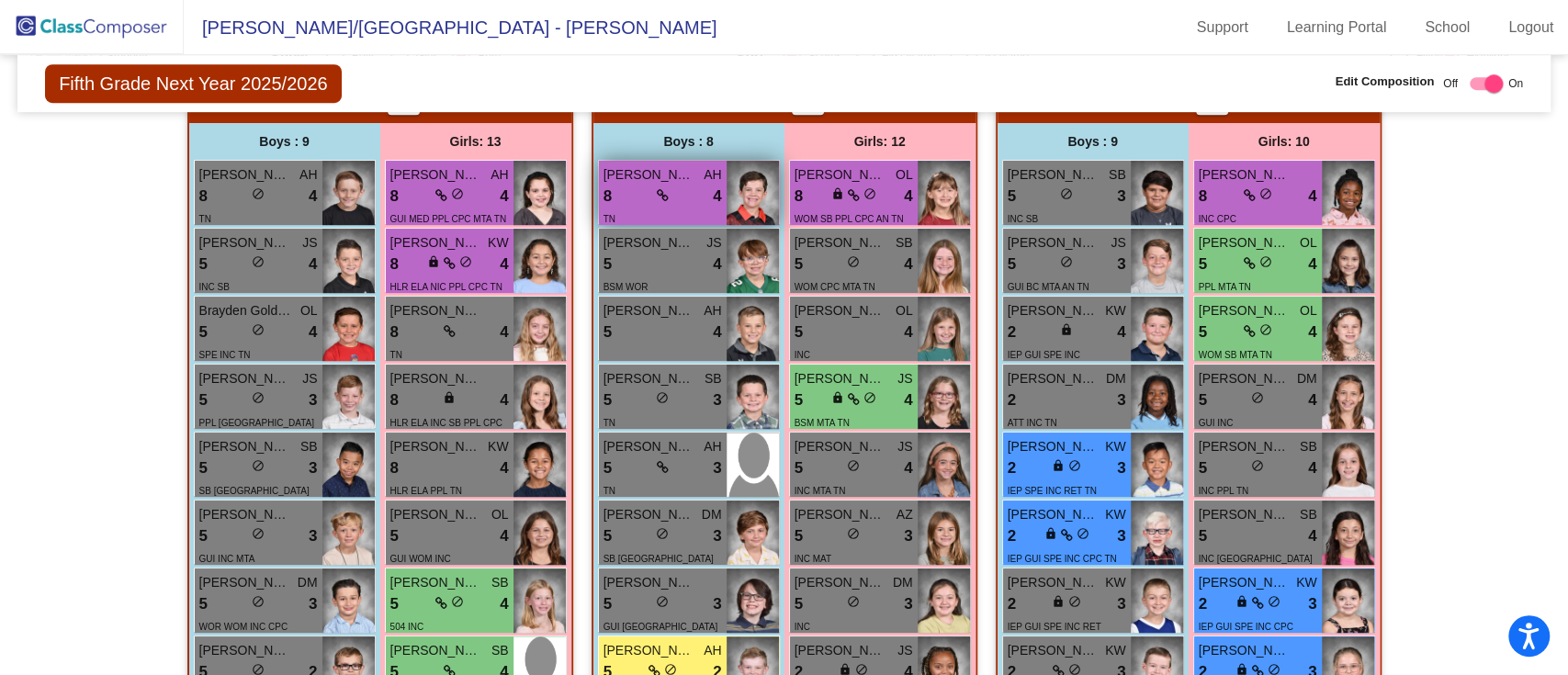 click on "8 lock do_not_disturb_alt 4" at bounding box center (662, 197) 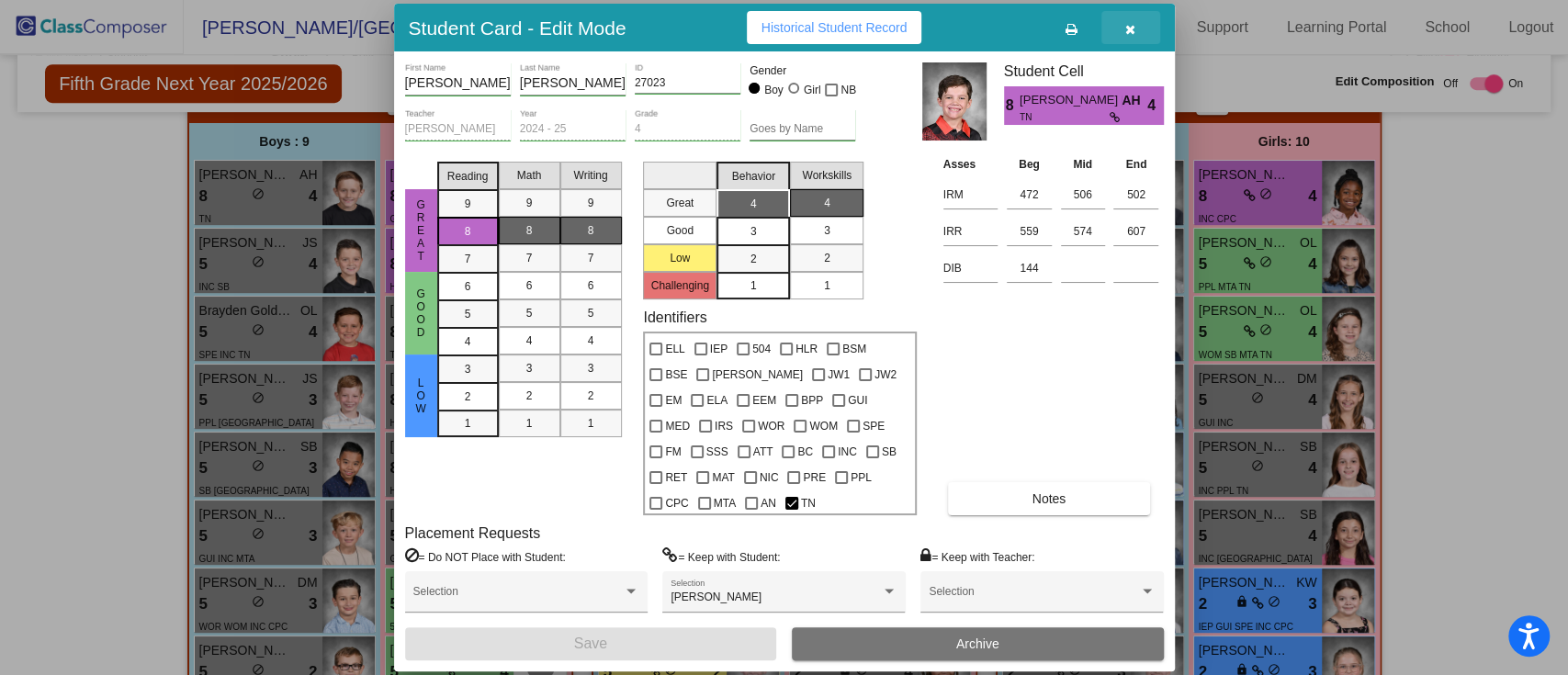 click at bounding box center (1131, 28) 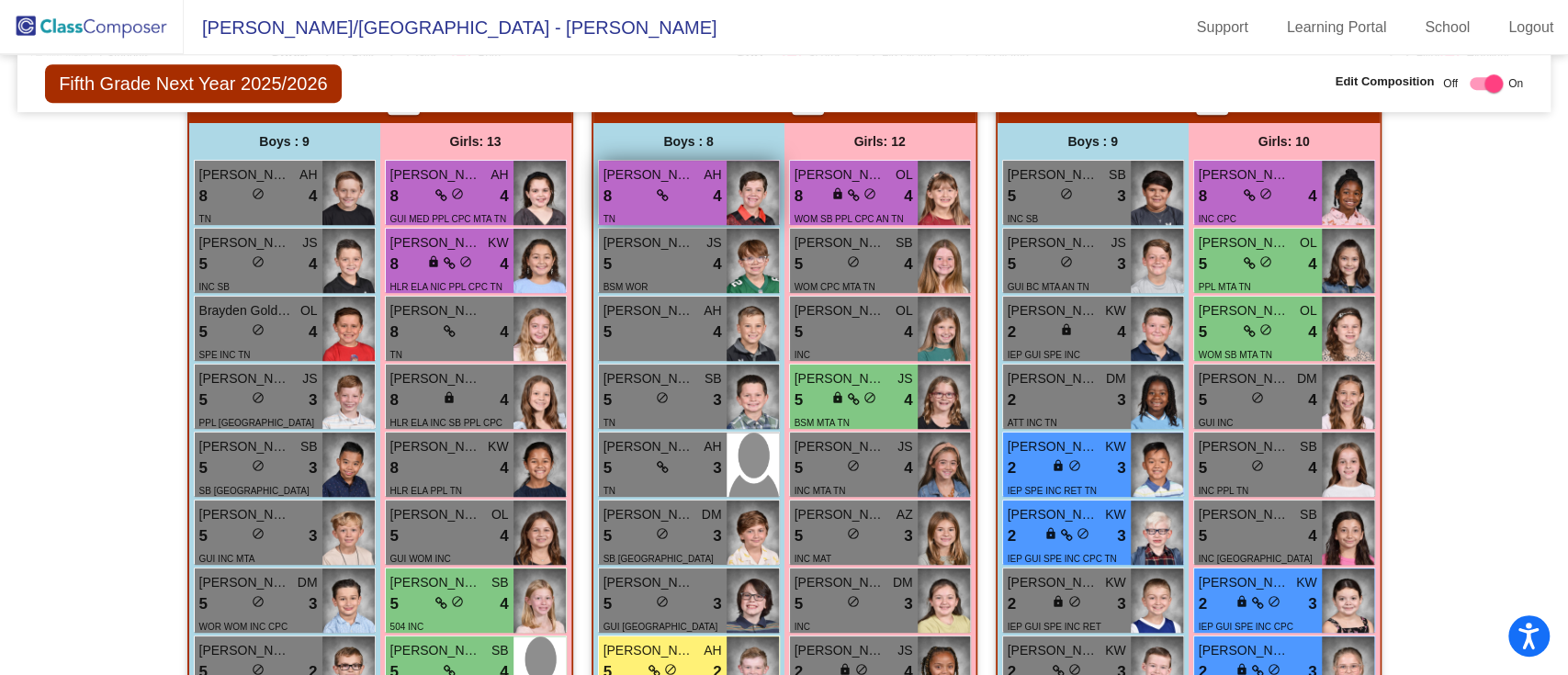click on "TN" at bounding box center (662, 218) 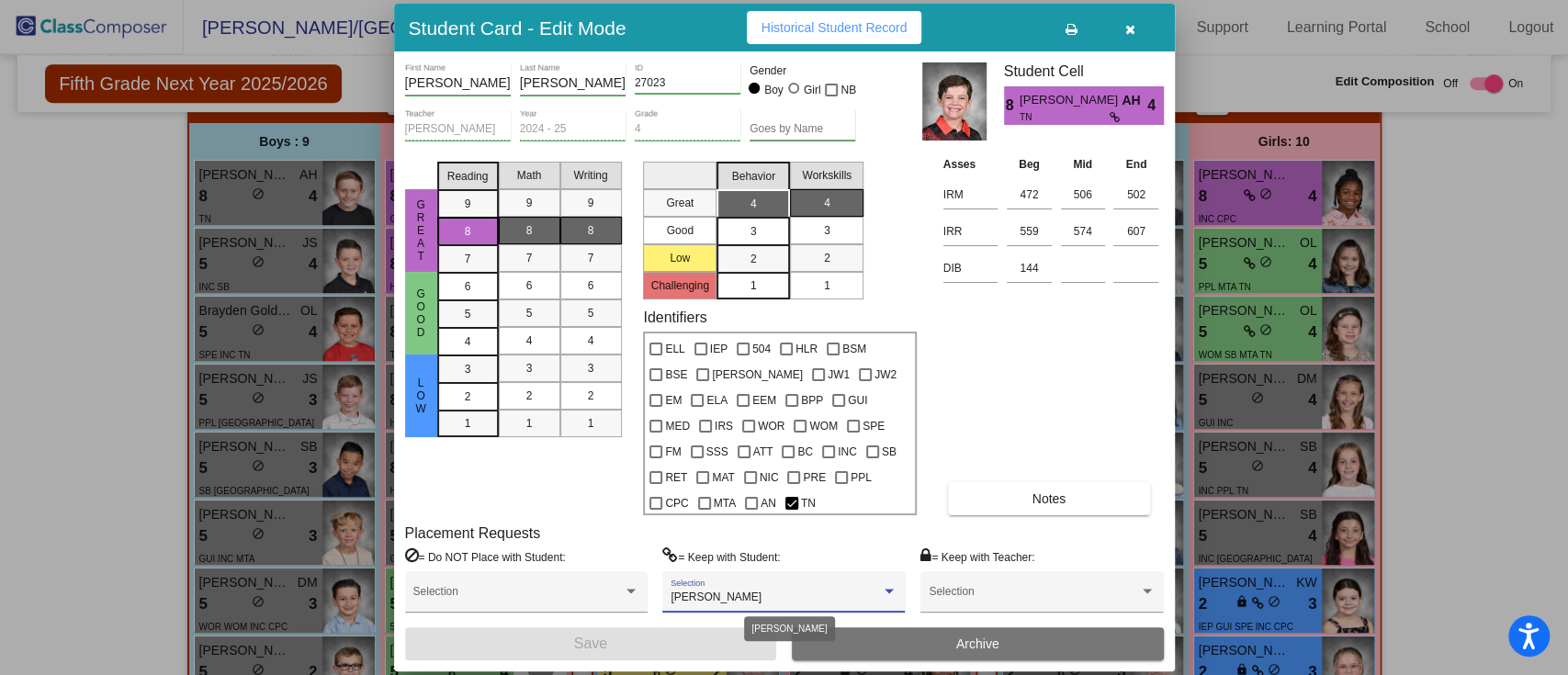 click on "[PERSON_NAME]" at bounding box center [775, 598] 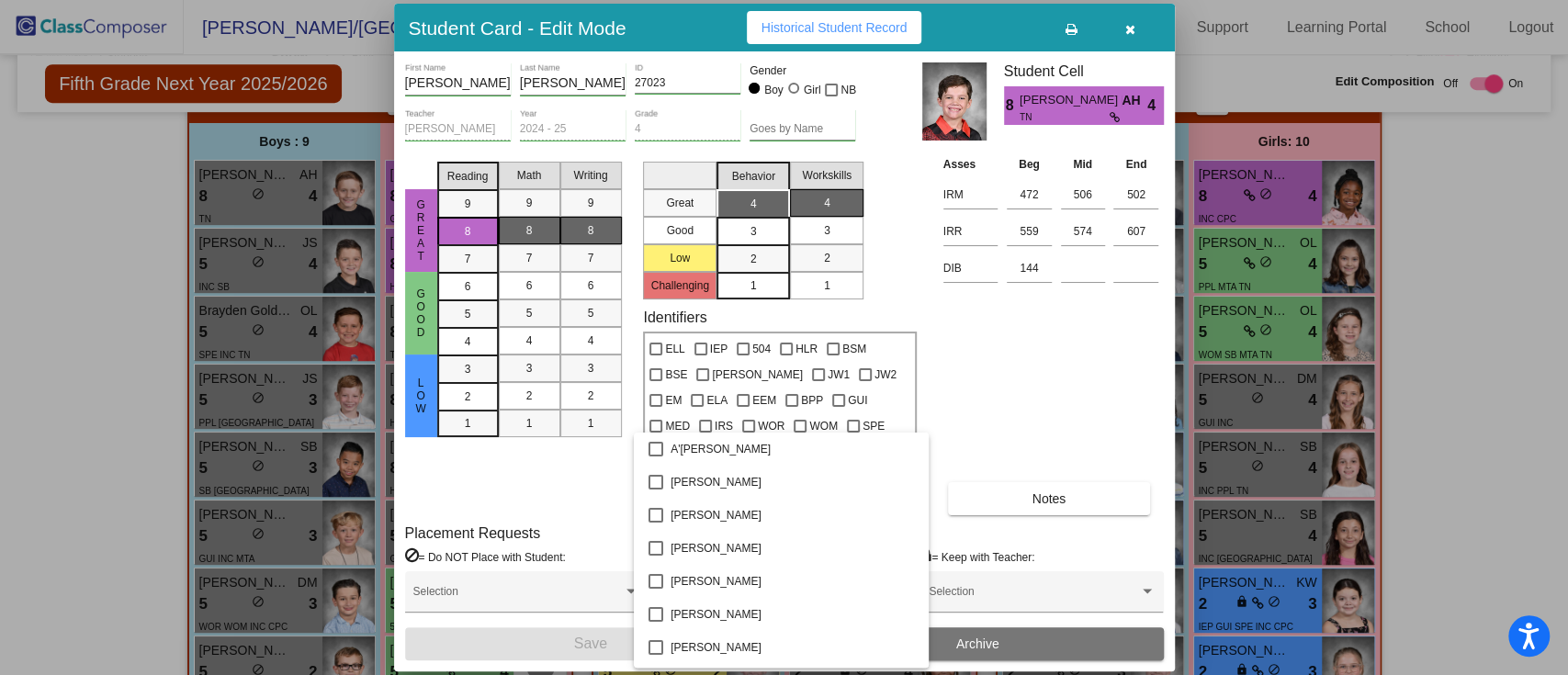 scroll, scrollTop: 1306, scrollLeft: 0, axis: vertical 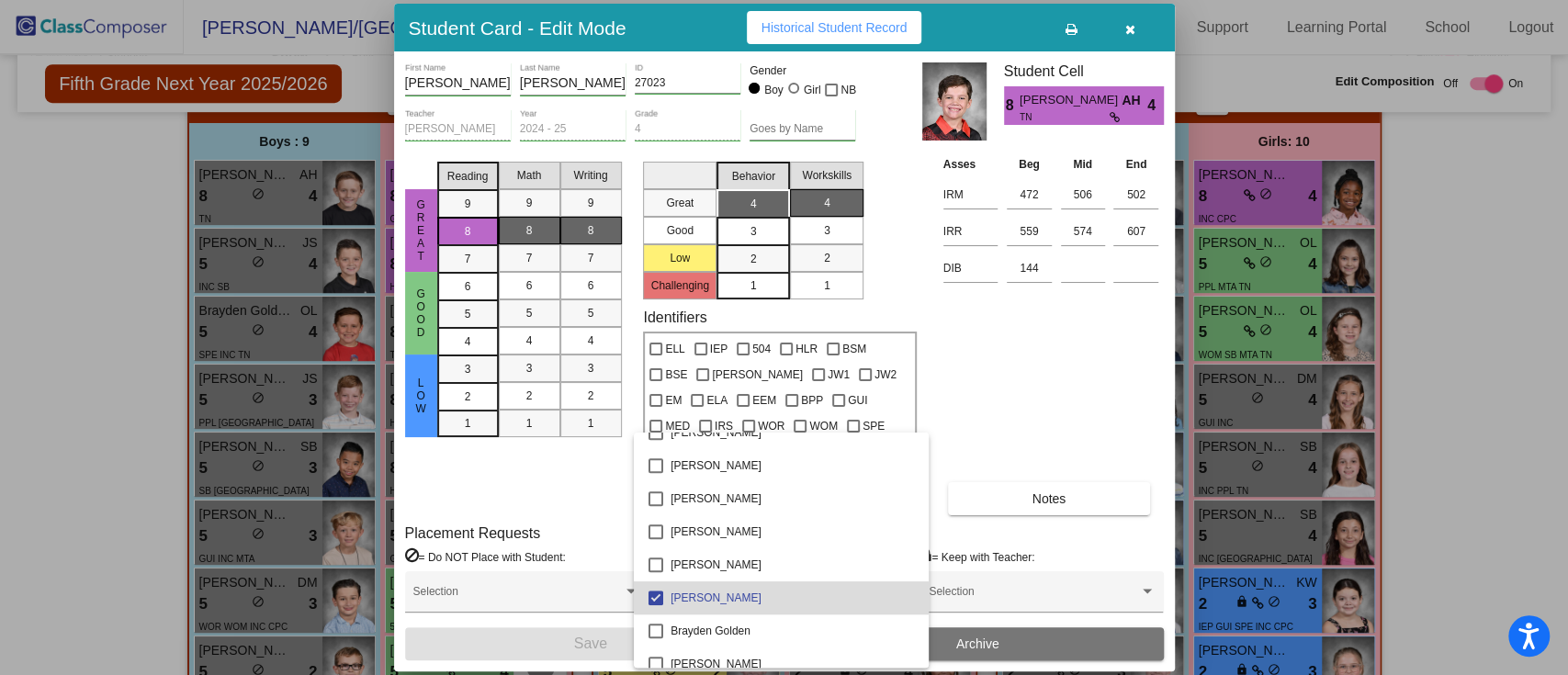 click on "[PERSON_NAME]" at bounding box center [792, 598] 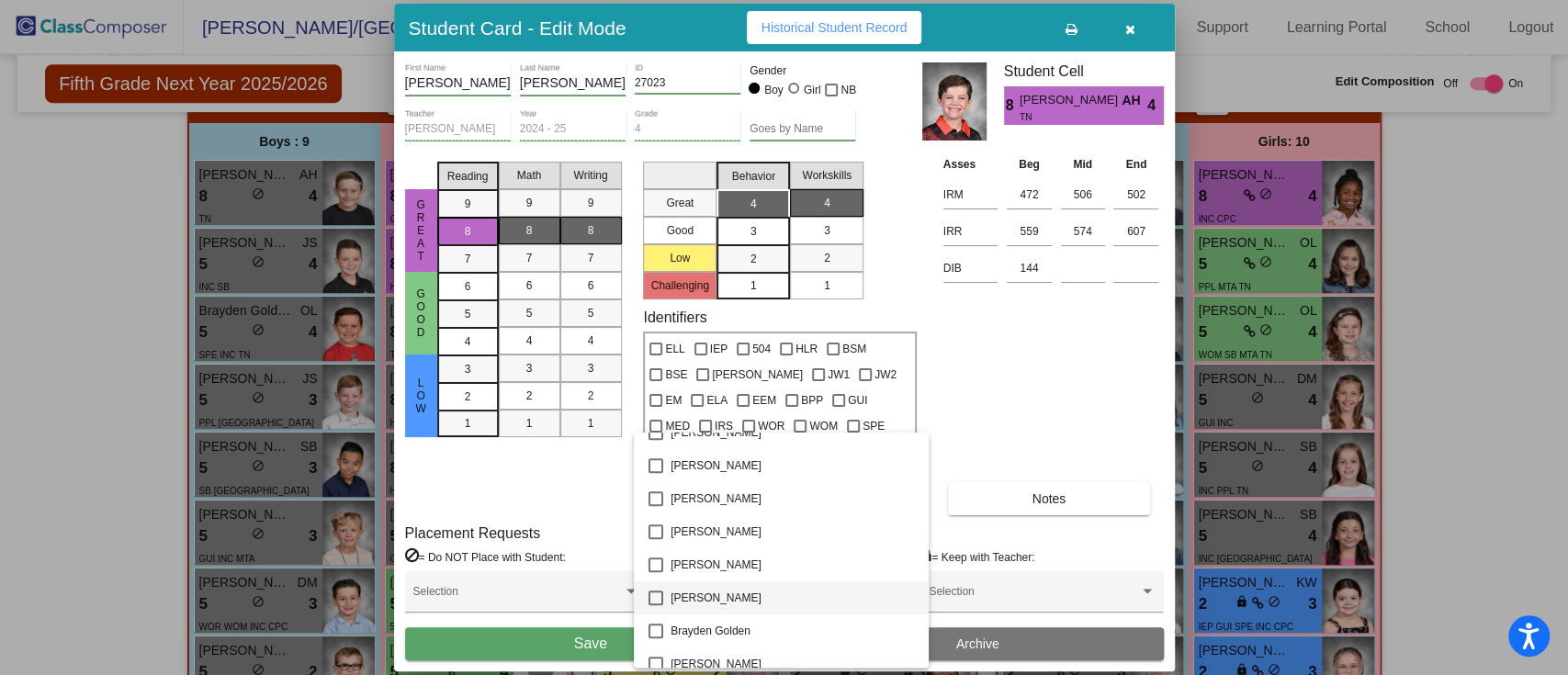 click at bounding box center [784, 337] 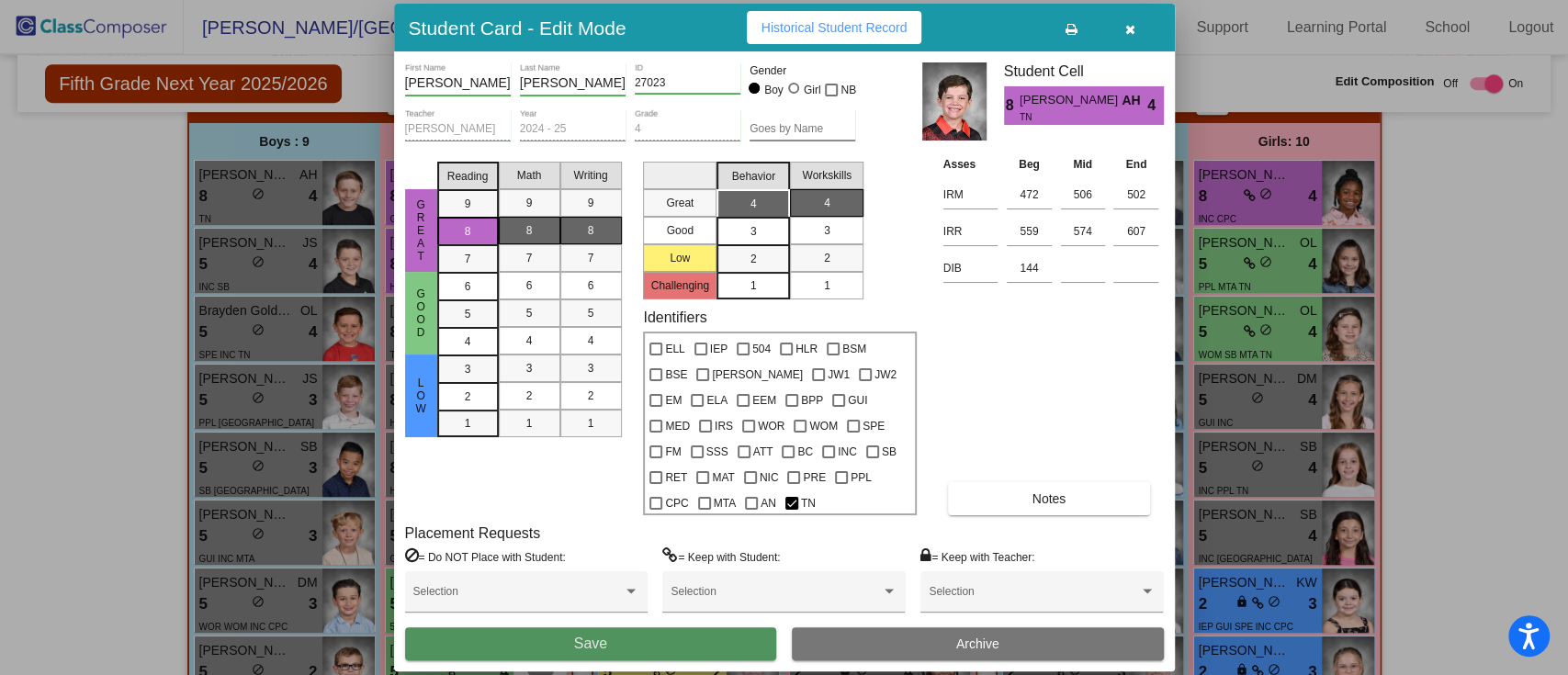 click on "Save" at bounding box center [591, 644] 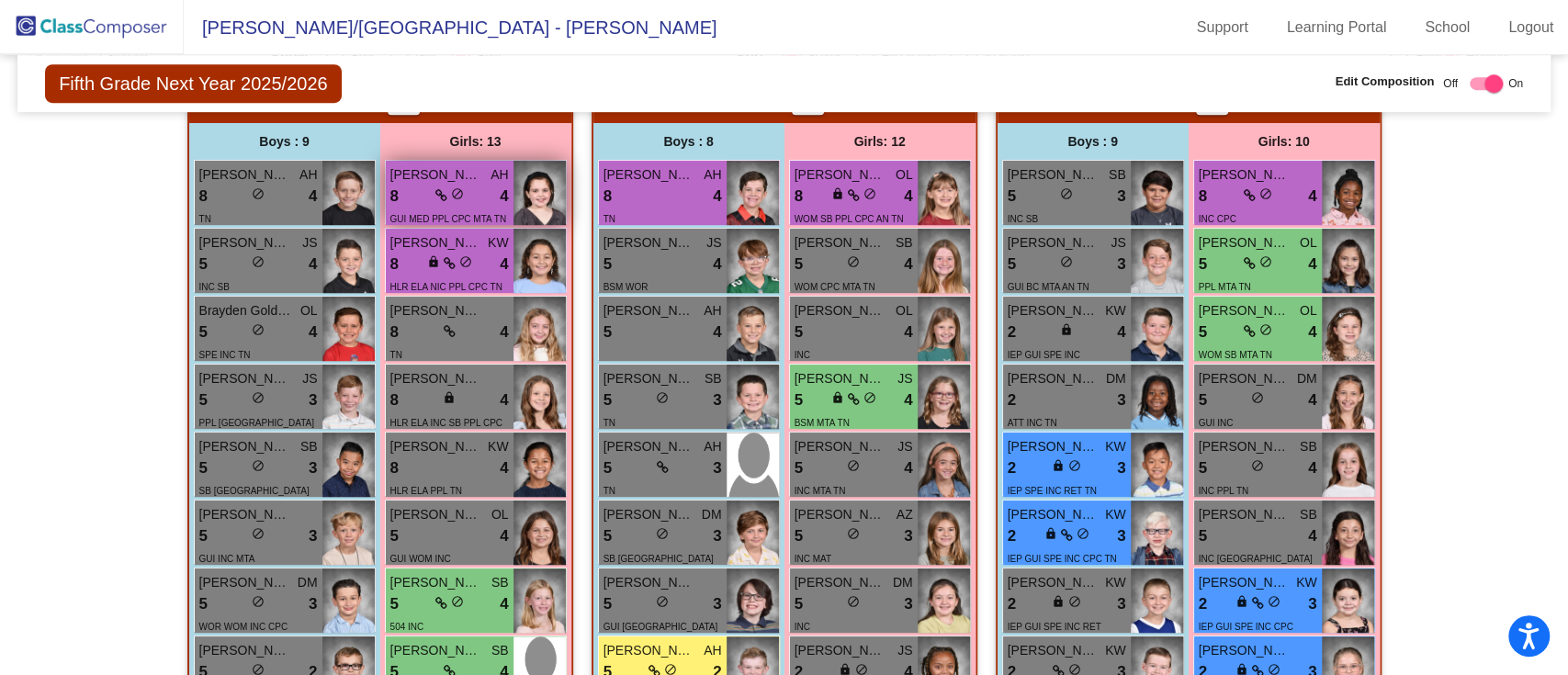 click on "8 lock do_not_disturb_alt 4" at bounding box center [449, 197] 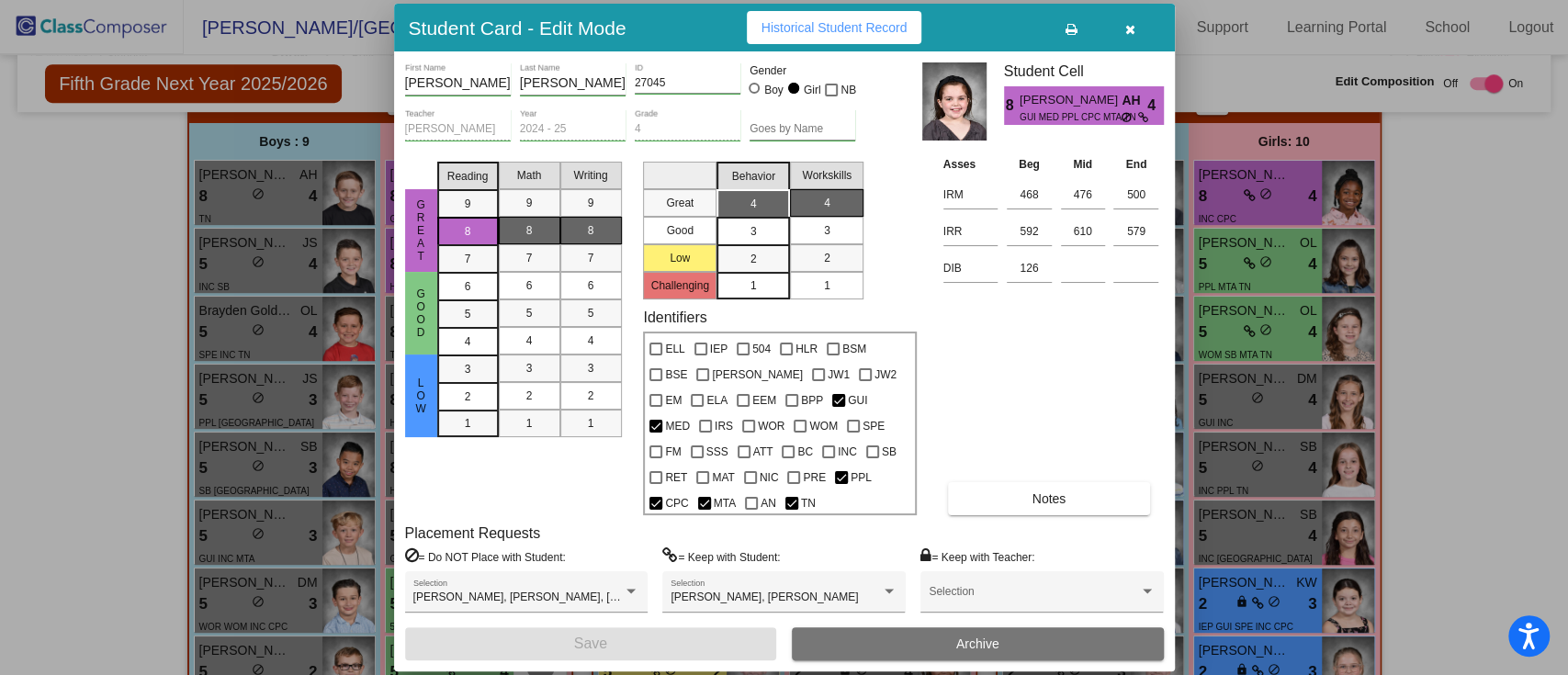 click at bounding box center (1130, 29) 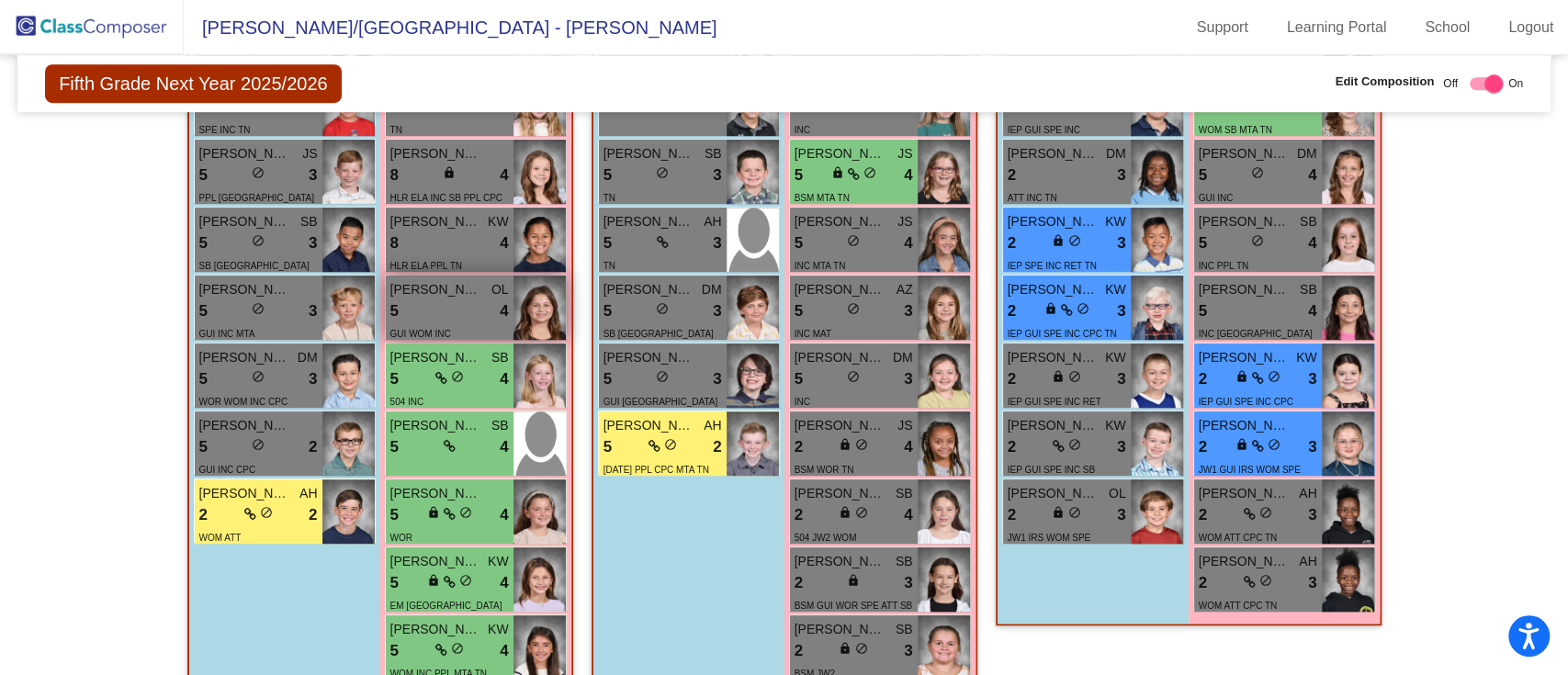 scroll, scrollTop: 894, scrollLeft: 0, axis: vertical 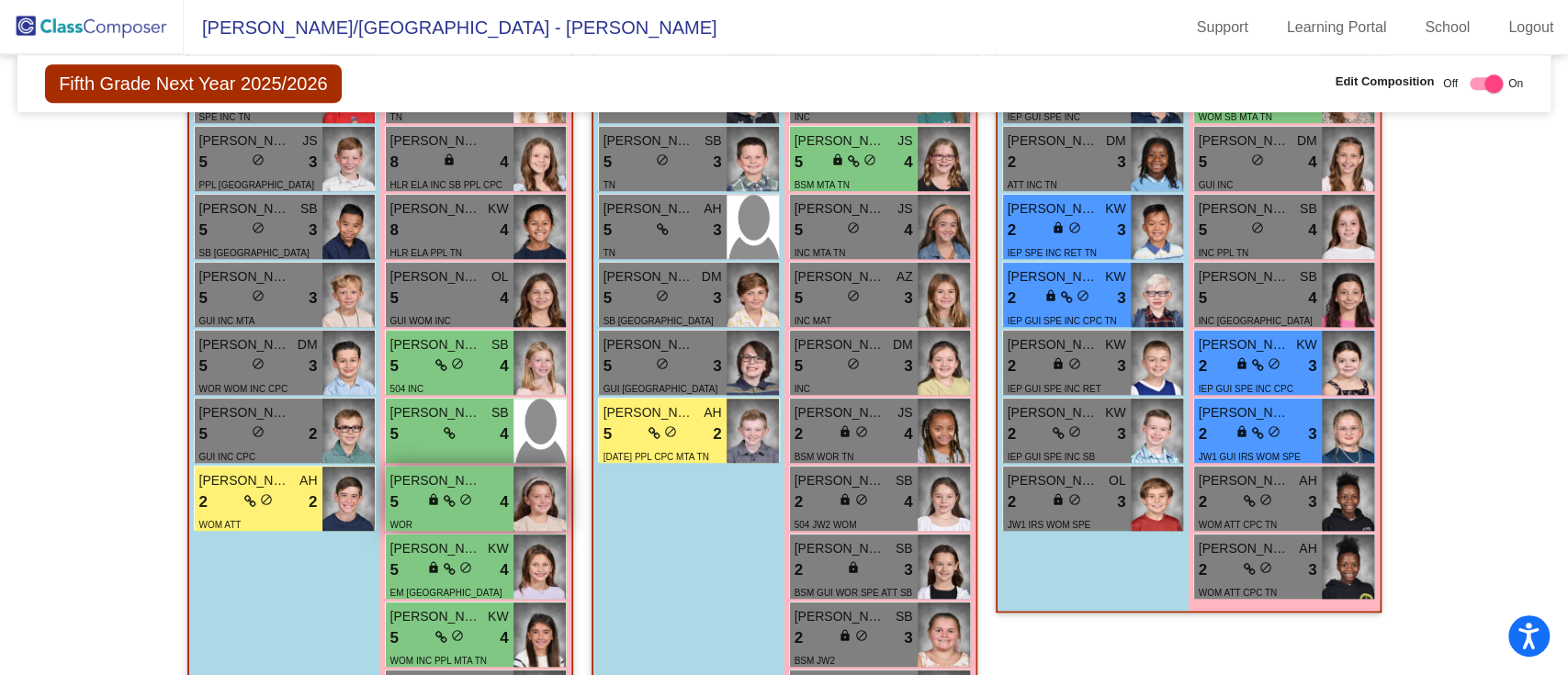 click on "WOR" at bounding box center [401, 523] 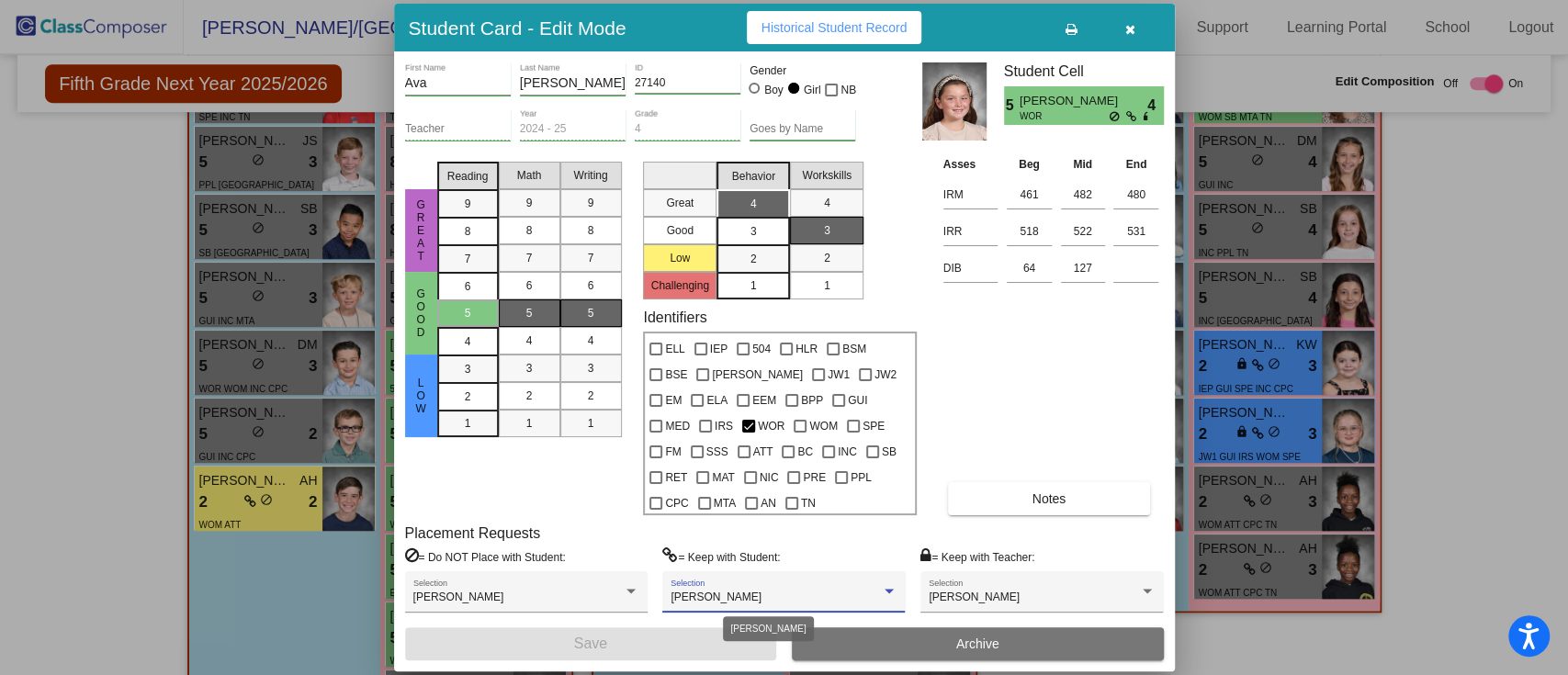 click on "[PERSON_NAME]" at bounding box center (716, 597) 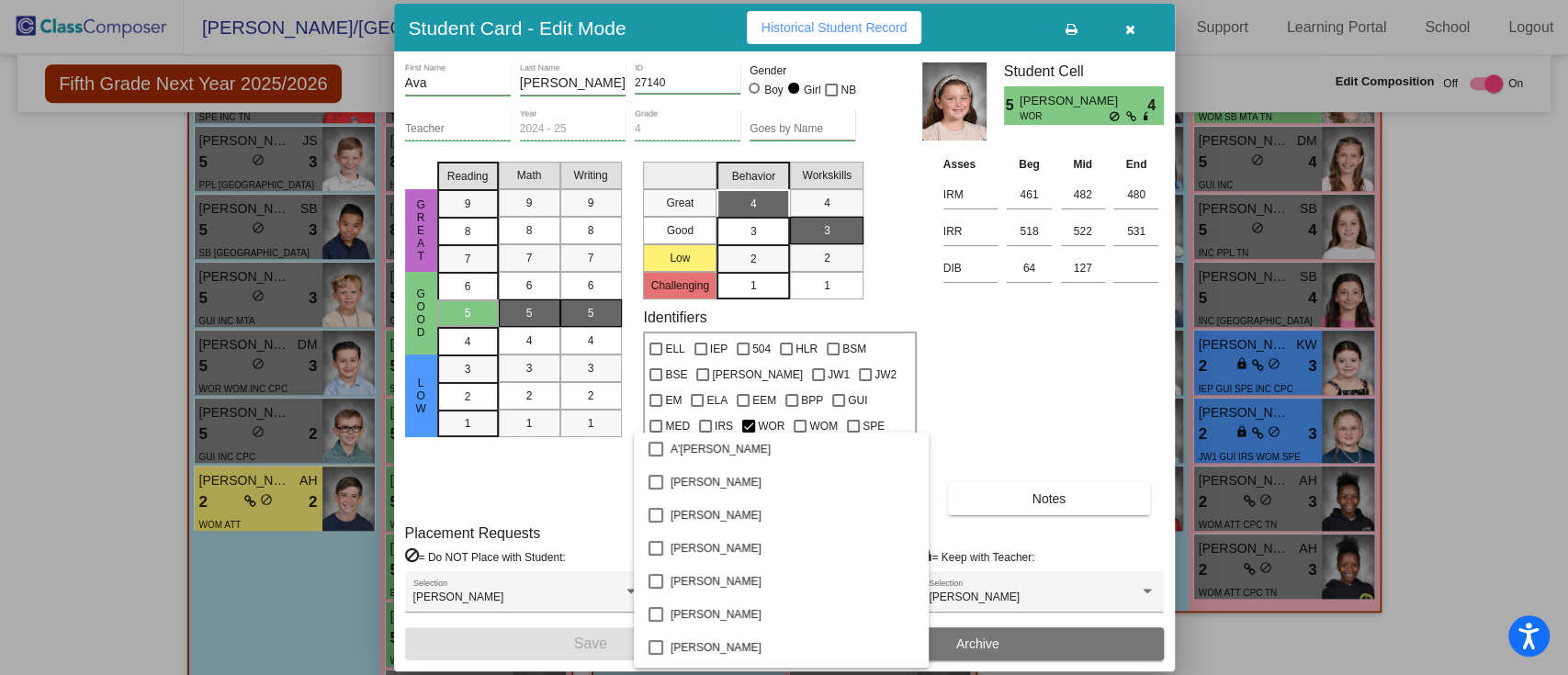 scroll, scrollTop: 545, scrollLeft: 0, axis: vertical 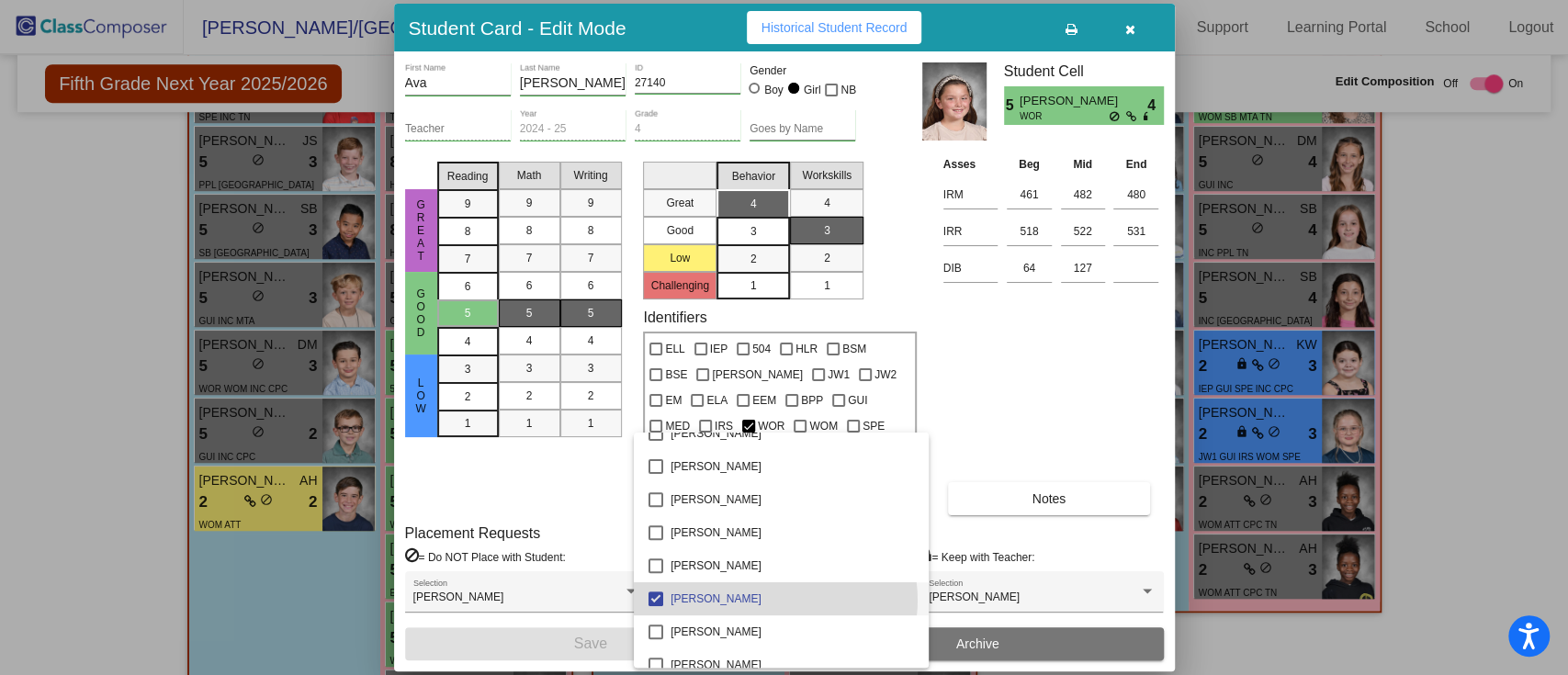 click on "[PERSON_NAME]" at bounding box center [792, 599] 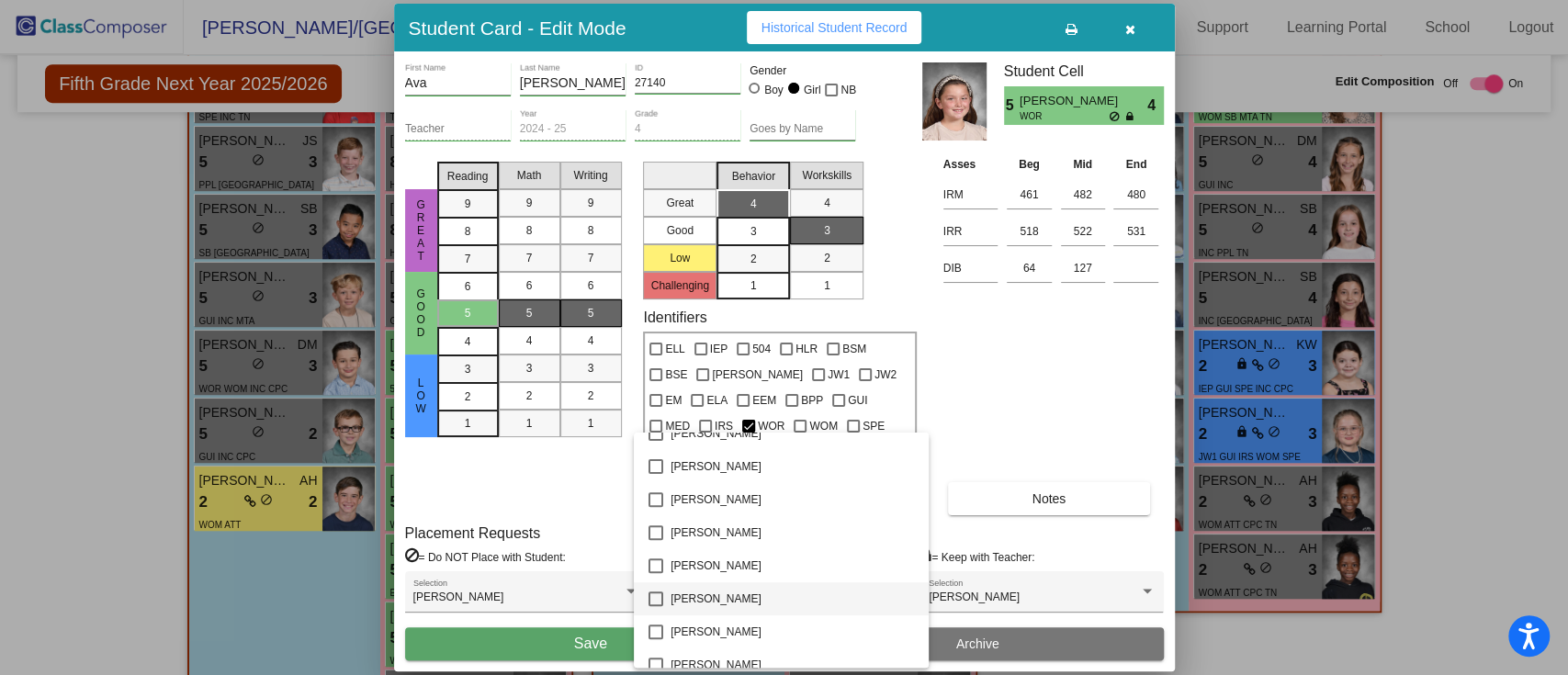 click at bounding box center [784, 337] 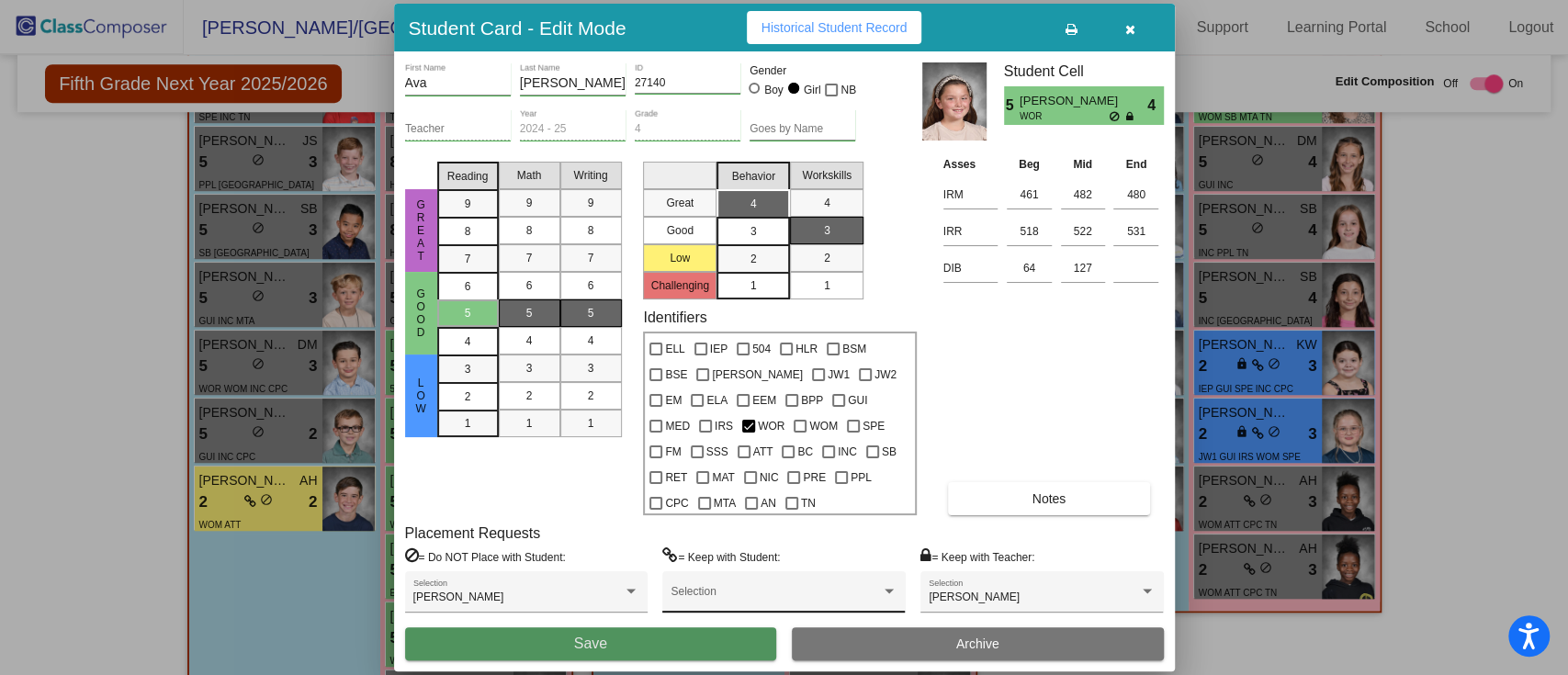 click on "Save" at bounding box center [591, 644] 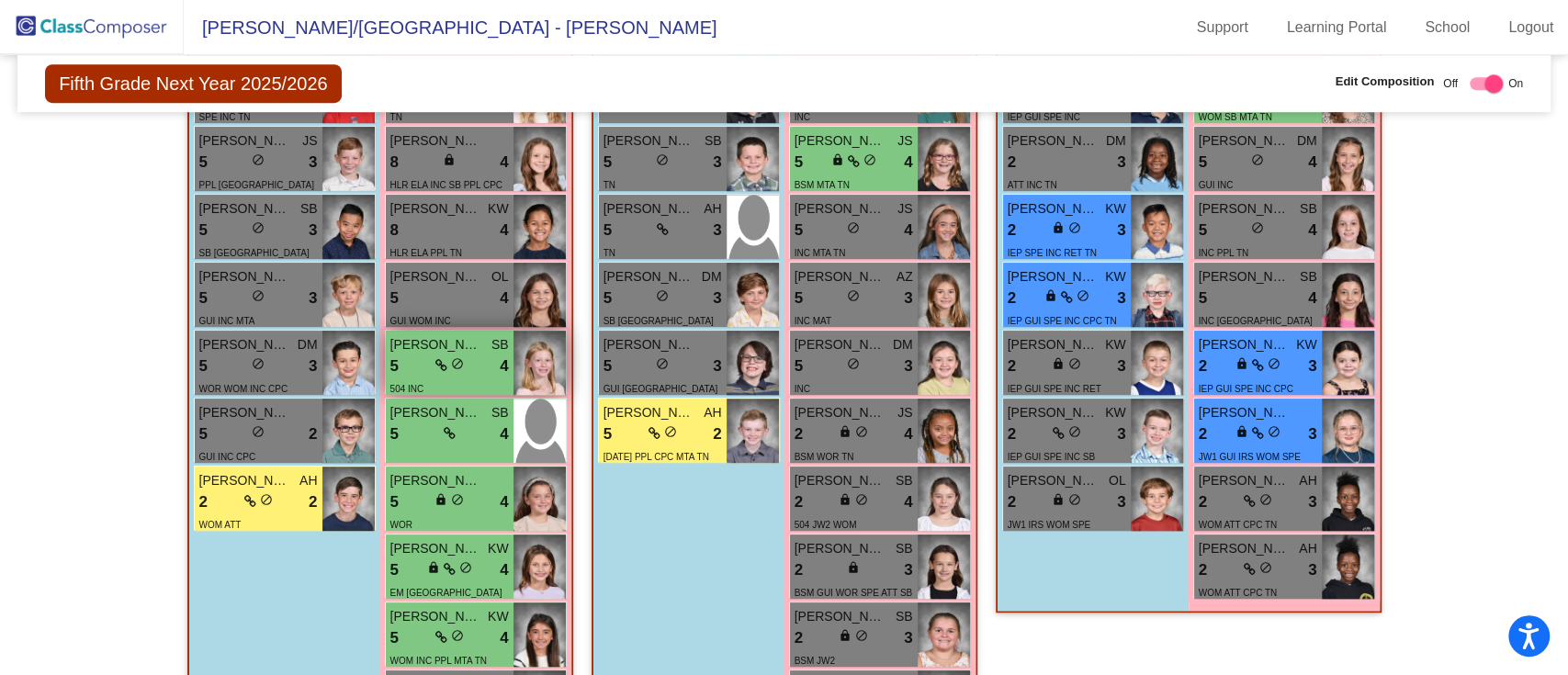 click on "5 lock do_not_disturb_alt 4" at bounding box center [449, 366] 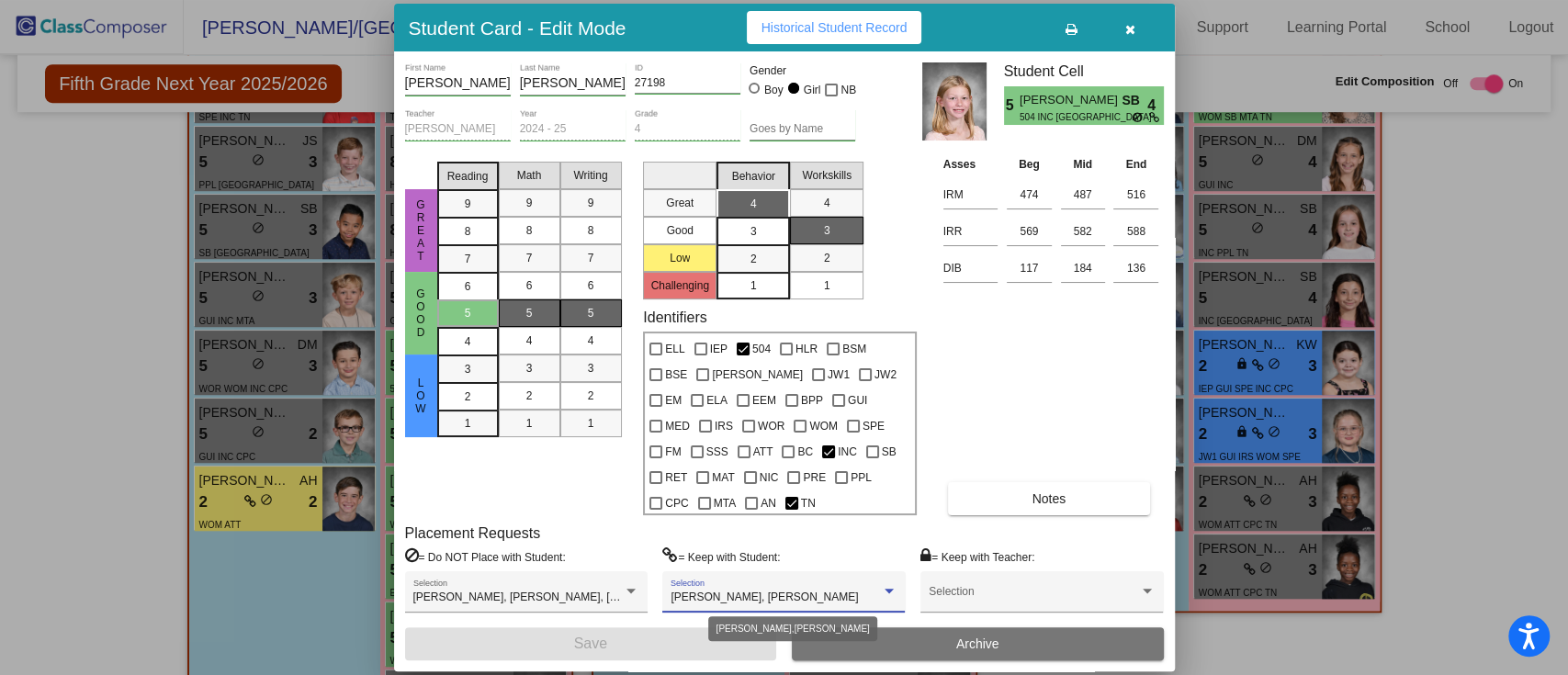 click on "[PERSON_NAME], [PERSON_NAME]" at bounding box center (764, 597) 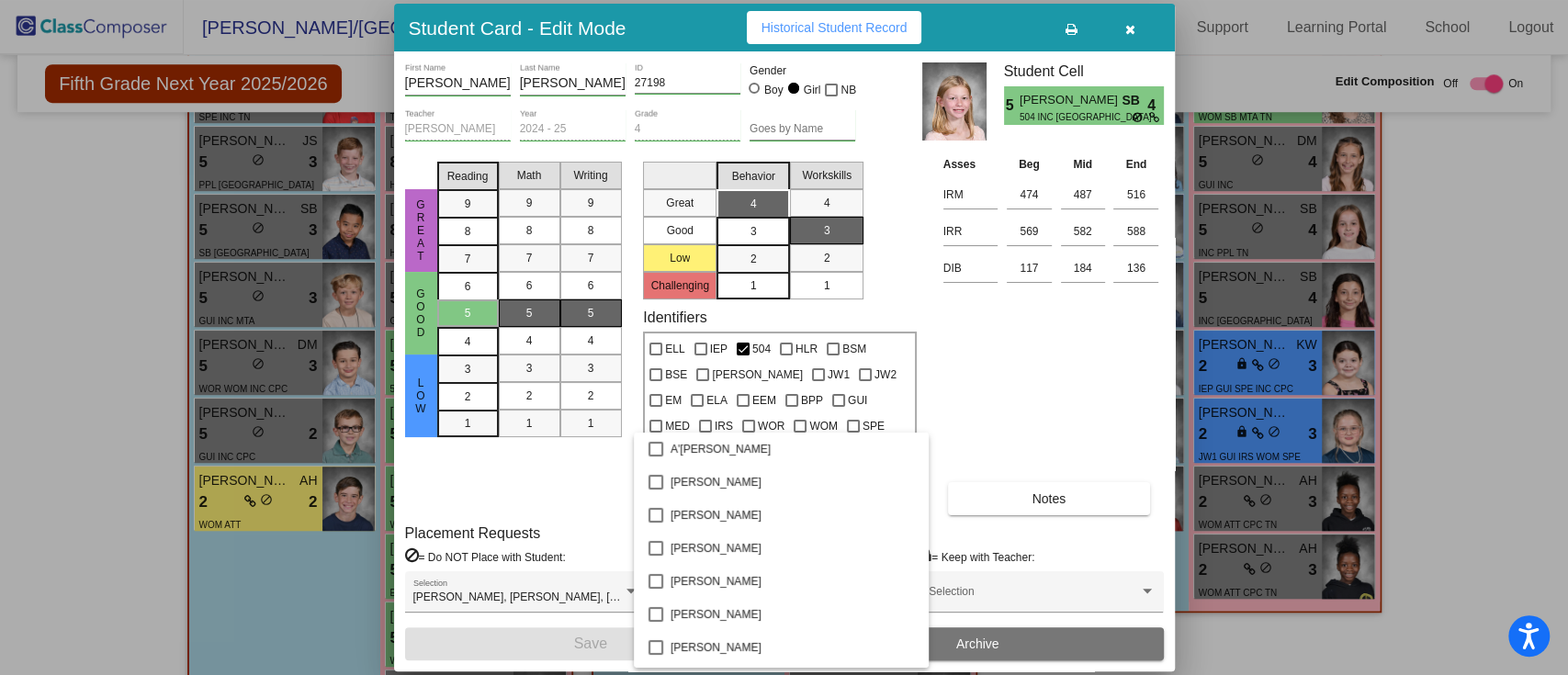 scroll, scrollTop: 3752, scrollLeft: 0, axis: vertical 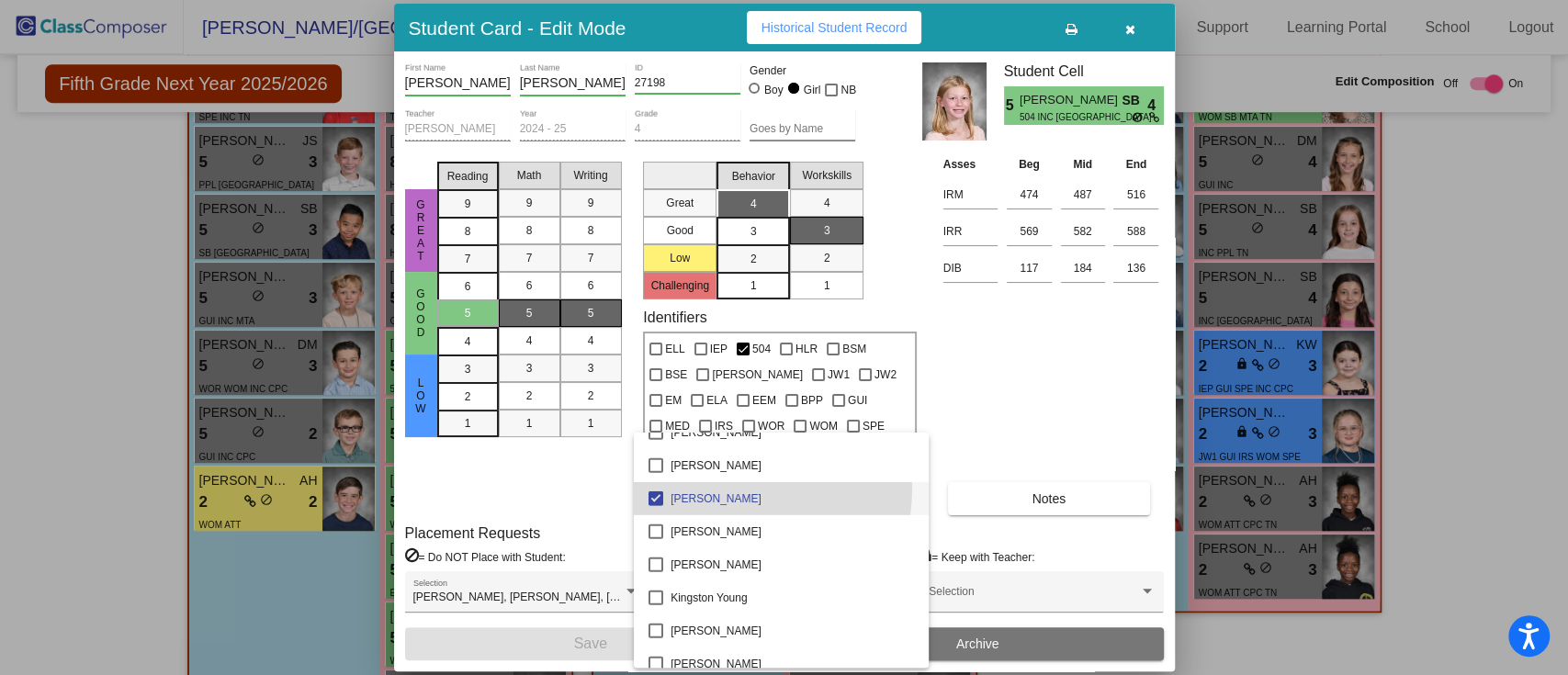 click on "[PERSON_NAME]" at bounding box center (792, 499) 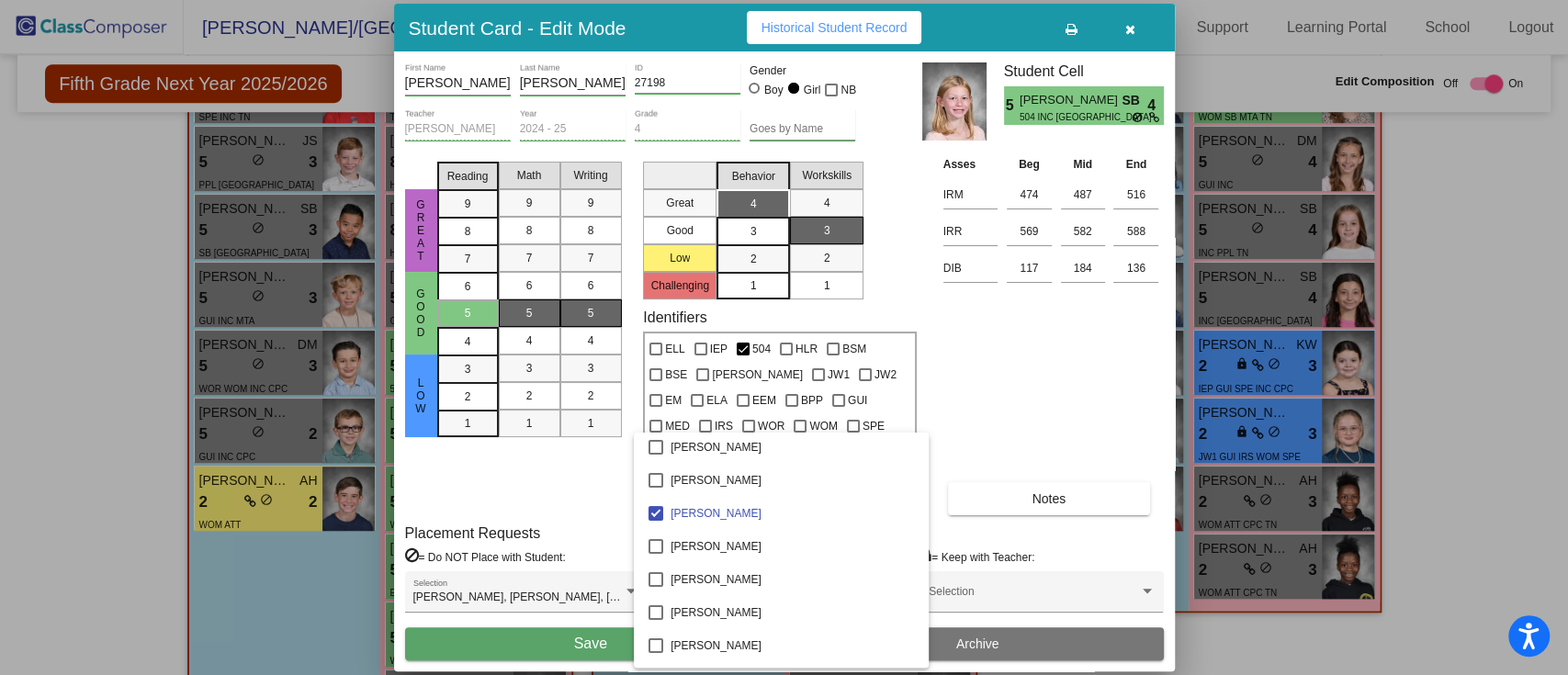 scroll, scrollTop: 5062, scrollLeft: 0, axis: vertical 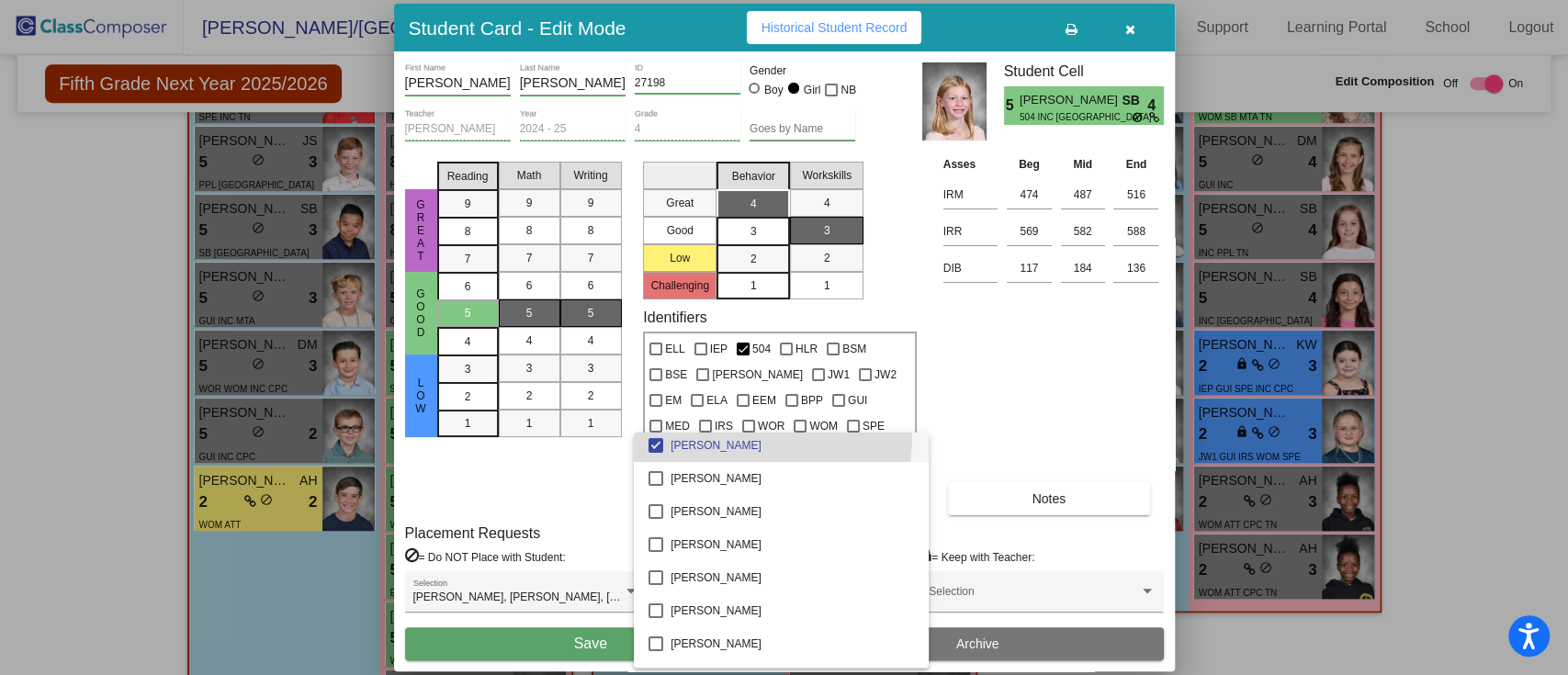 click on "[PERSON_NAME]" at bounding box center (792, 445) 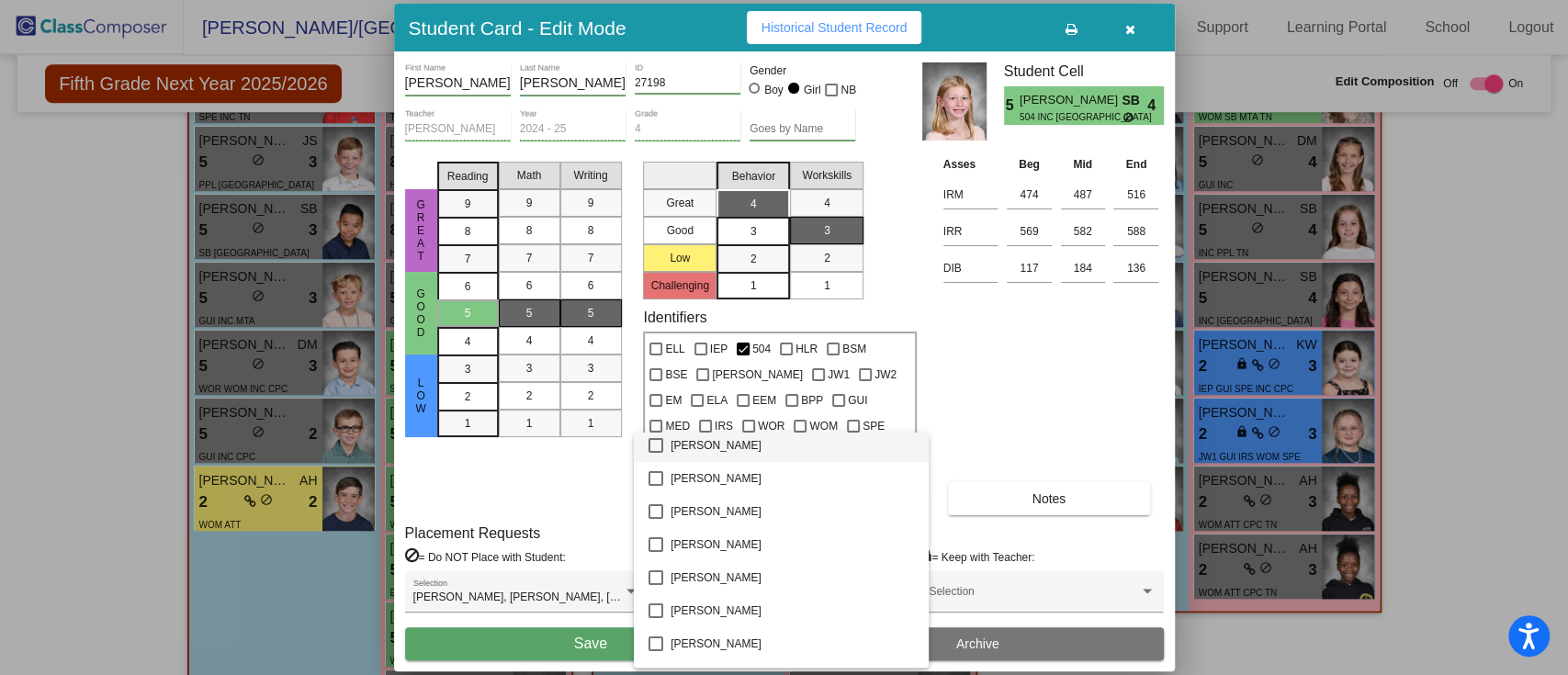 click at bounding box center [784, 337] 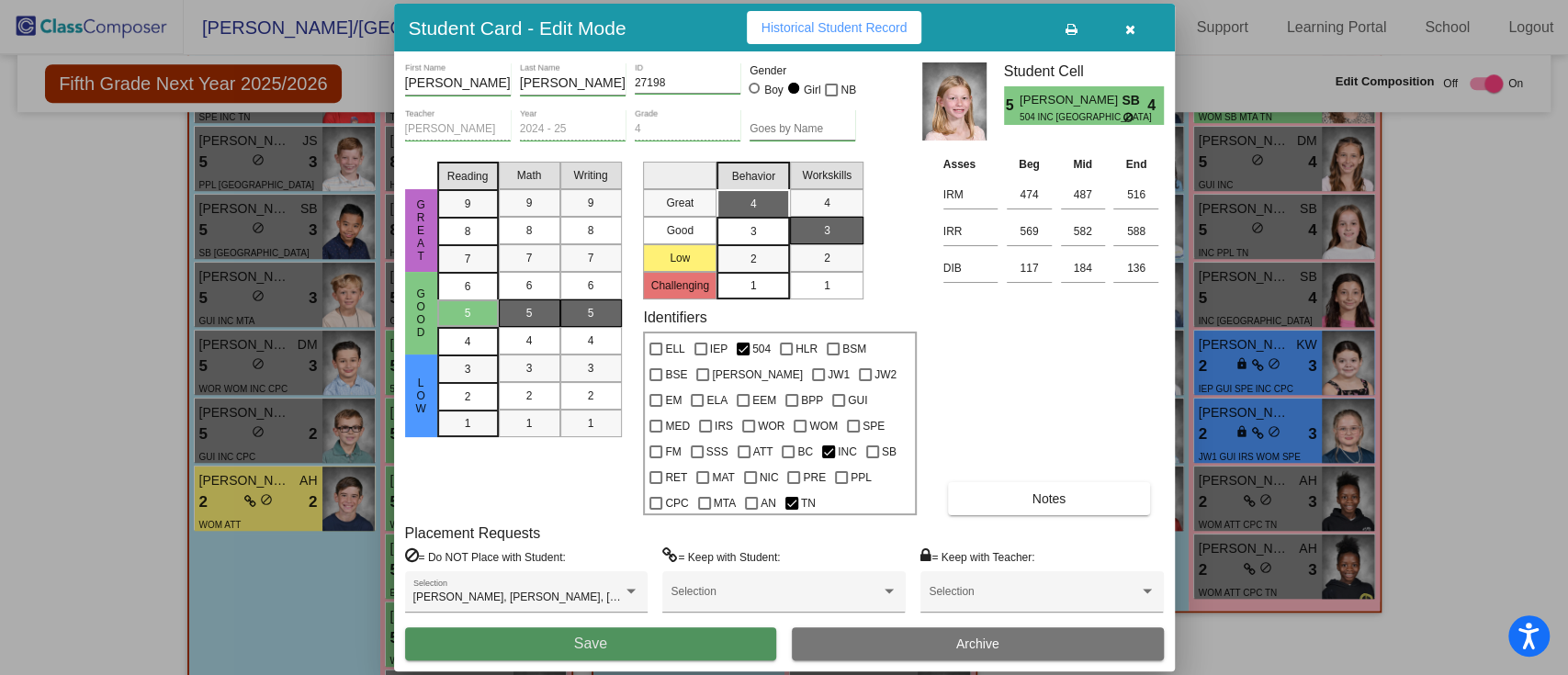 click on "Save" at bounding box center [591, 644] 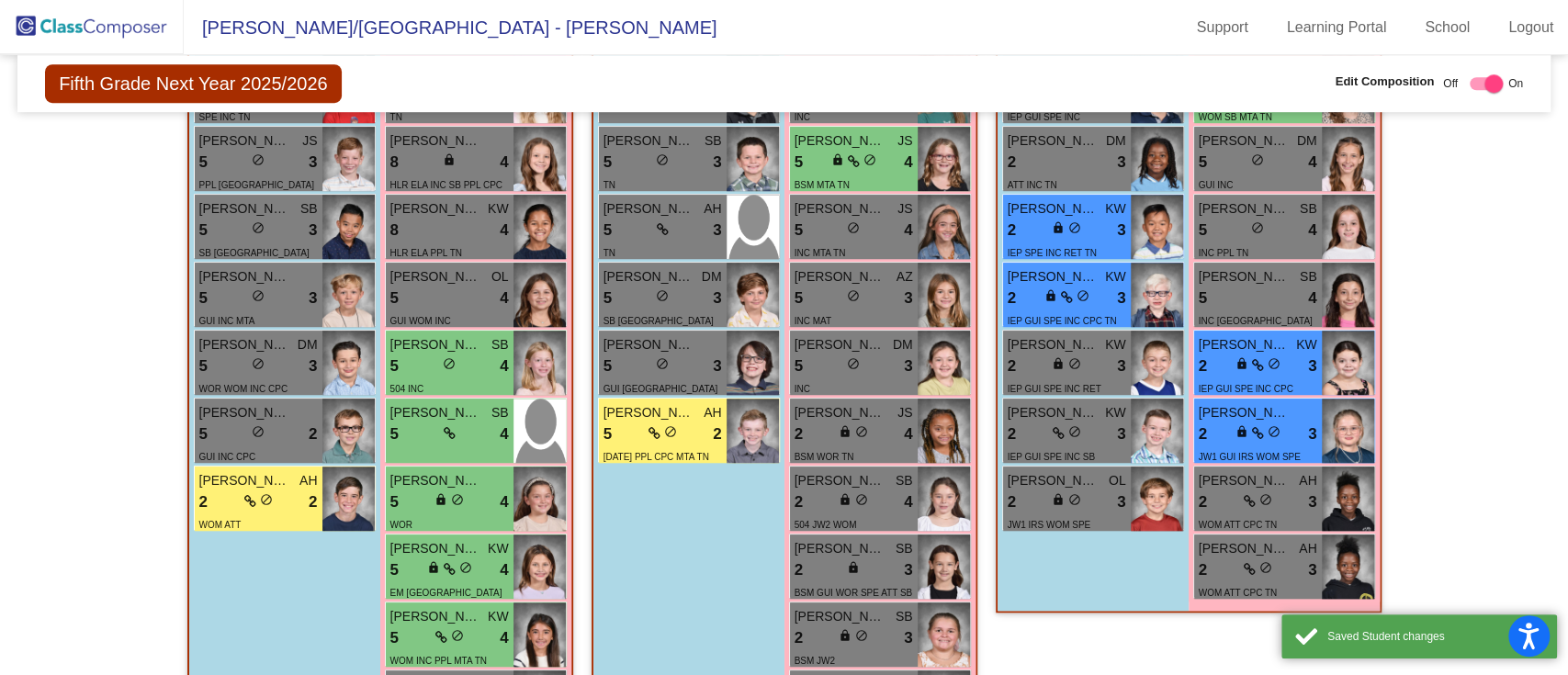 click on "Boys : 8  [PERSON_NAME] [PERSON_NAME] 8 lock do_not_disturb_alt 4 TN [PERSON_NAME] JS 5 lock do_not_disturb_alt 4 BSM WOR Jaxson [PERSON_NAME] 5 lock do_not_disturb_alt 4 [PERSON_NAME] SB 5 lock do_not_disturb_alt 3 TN [PERSON_NAME] [PERSON_NAME] 5 lock do_not_disturb_alt 3 TN [PERSON_NAME] DM 5 lock do_not_disturb_alt 3 SB TN [PERSON_NAME] 5 lock do_not_disturb_alt 3 GUI TN [PERSON_NAME] AH 5 lock do_not_disturb_alt 2 [DATE] PPL CPC MTA TN" at bounding box center (0, 0) 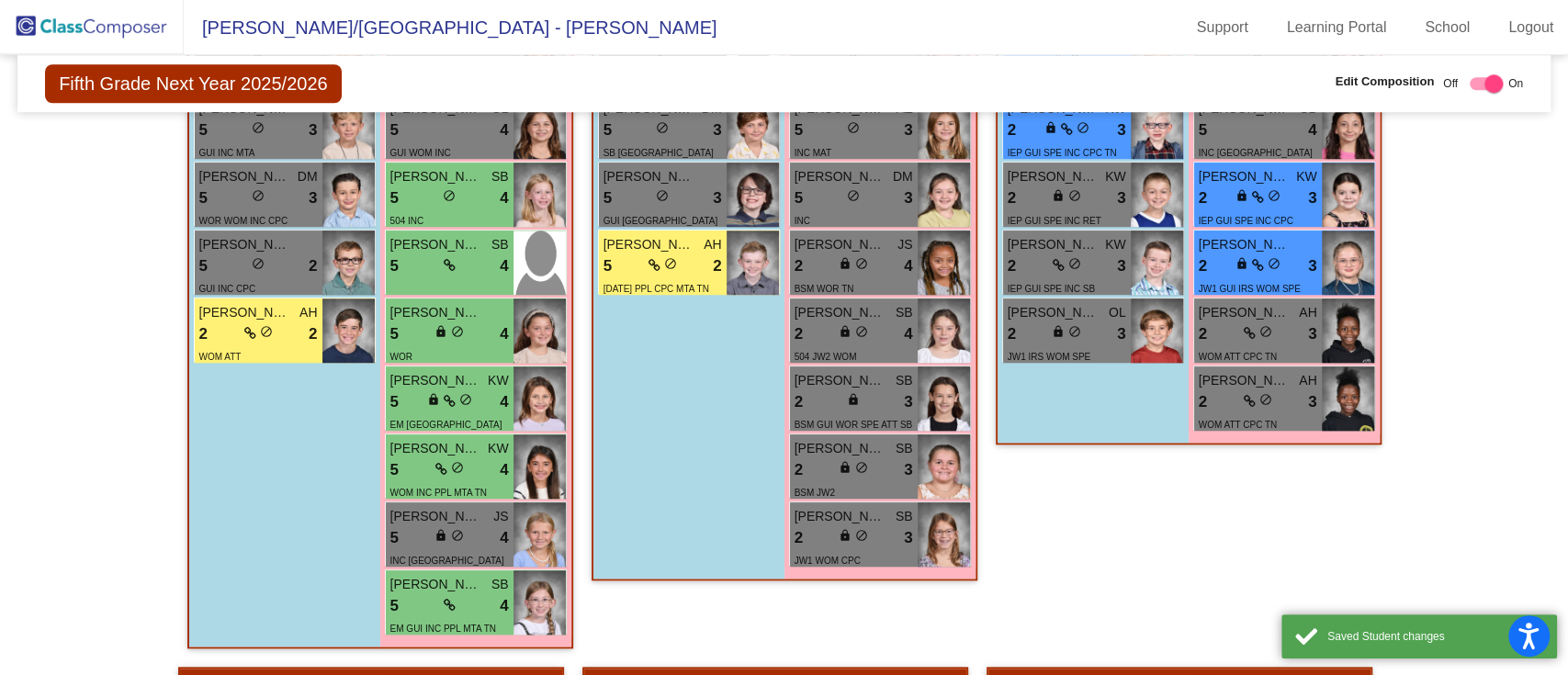 scroll, scrollTop: 1063, scrollLeft: 0, axis: vertical 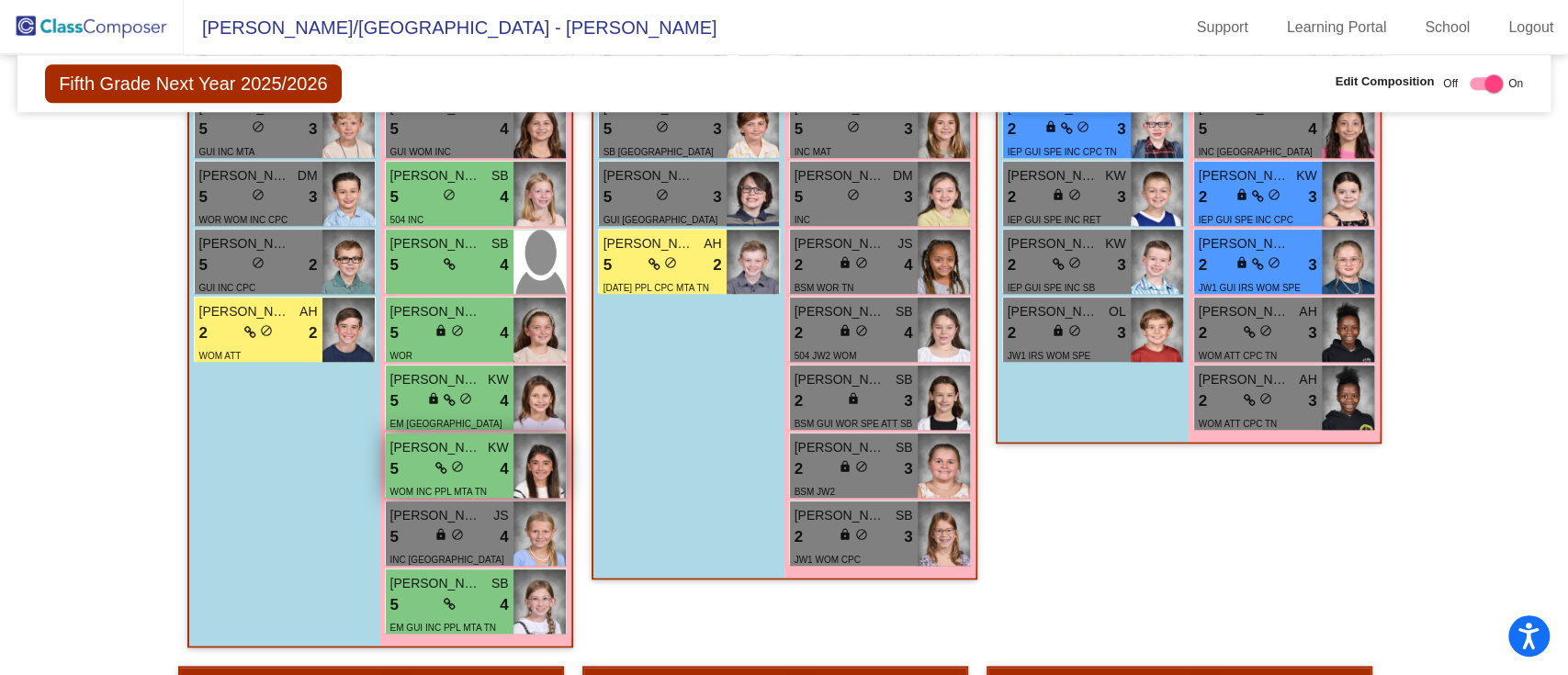 click on "WOM INC PPL MTA TN" at bounding box center [438, 490] 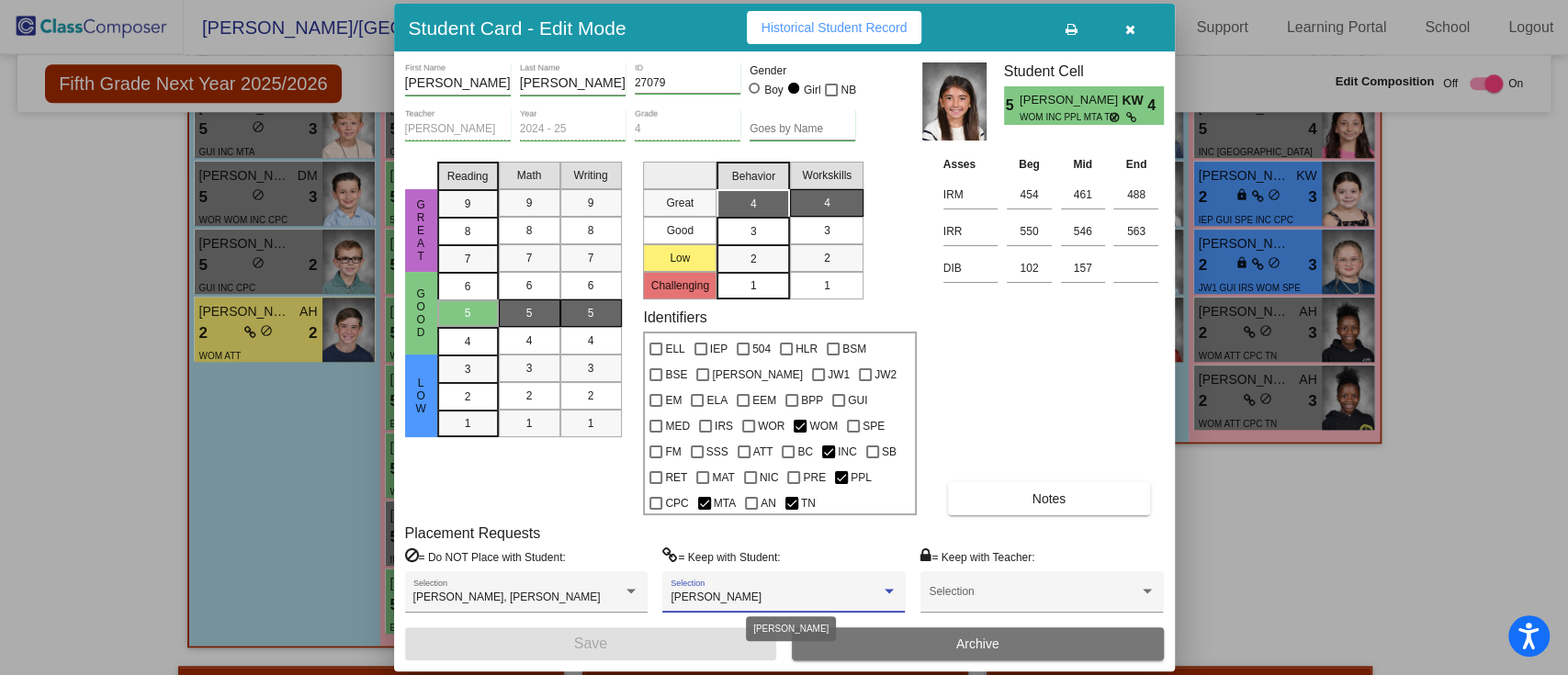 click on "[PERSON_NAME]" at bounding box center [716, 597] 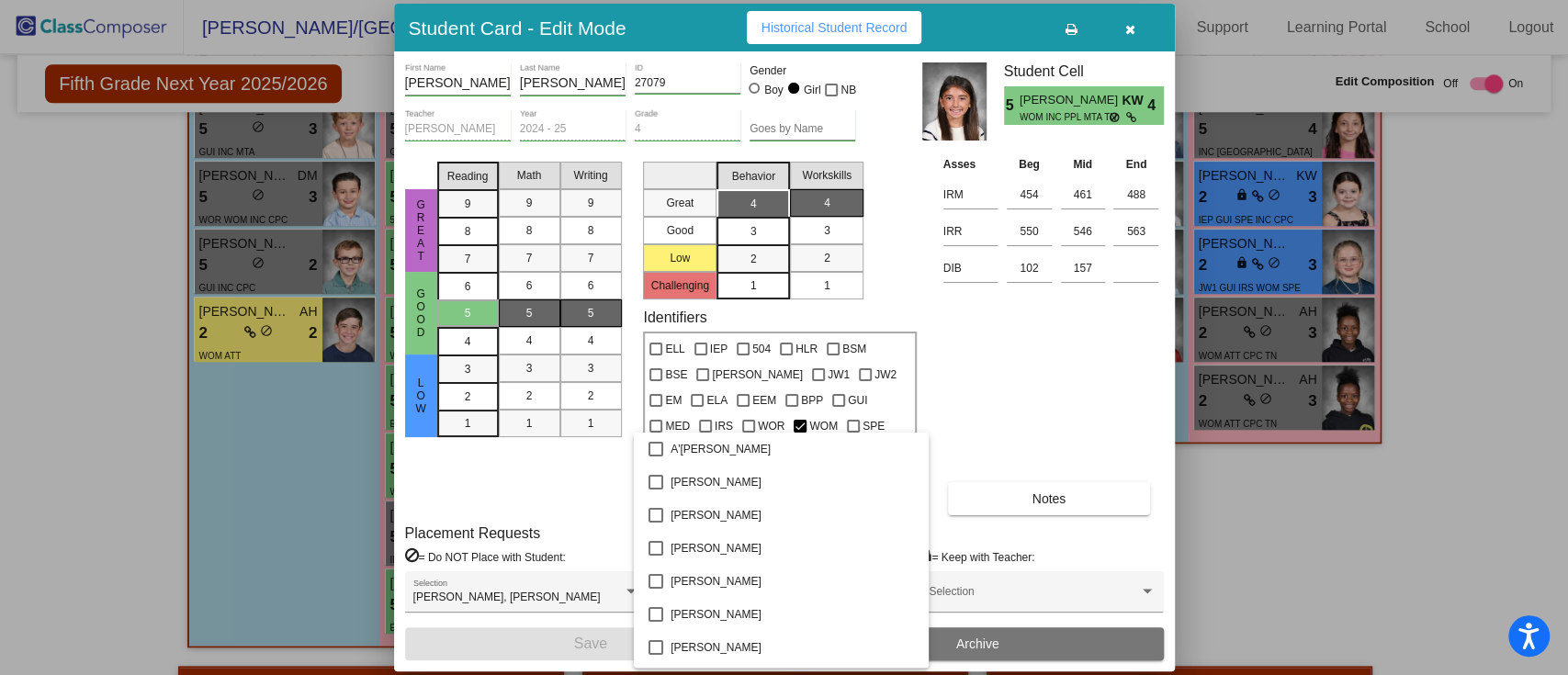 scroll, scrollTop: 4446, scrollLeft: 0, axis: vertical 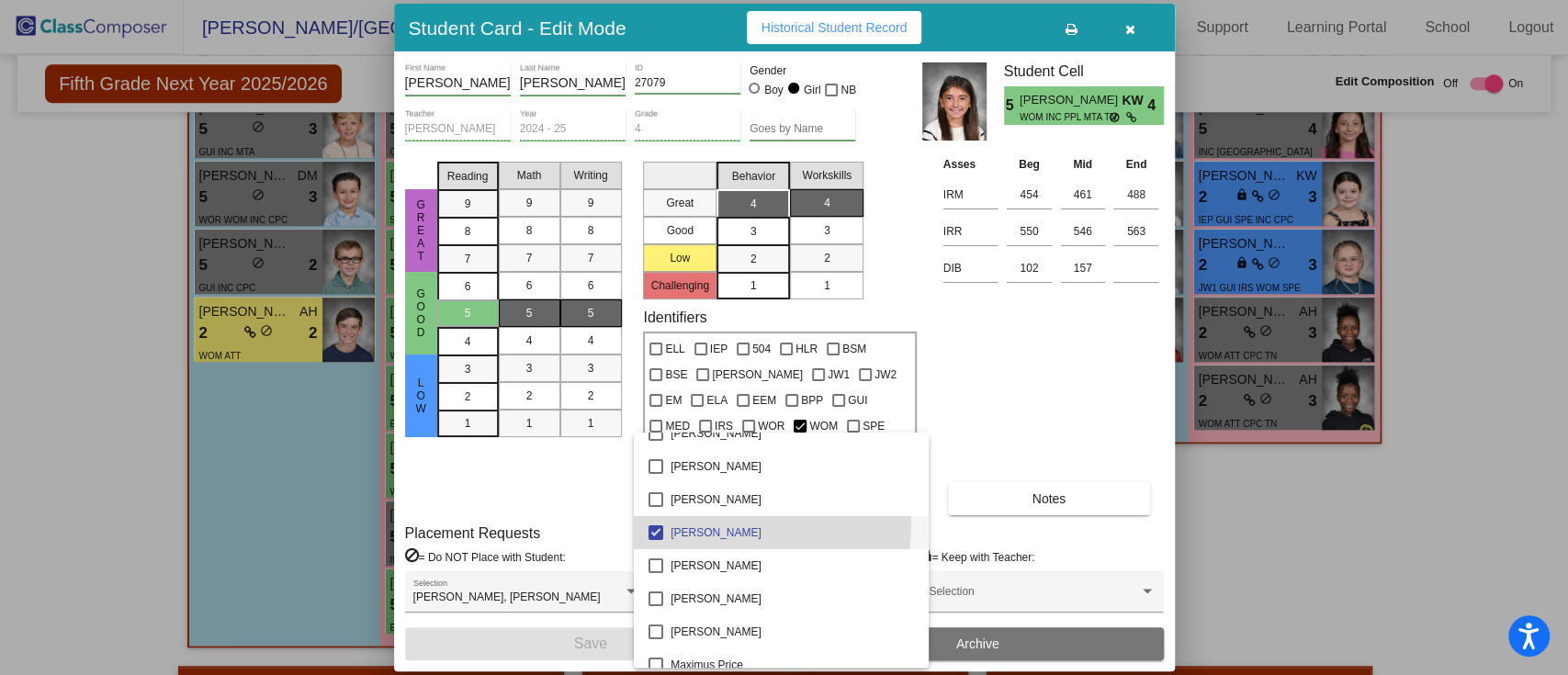 click on "[PERSON_NAME]" at bounding box center [792, 533] 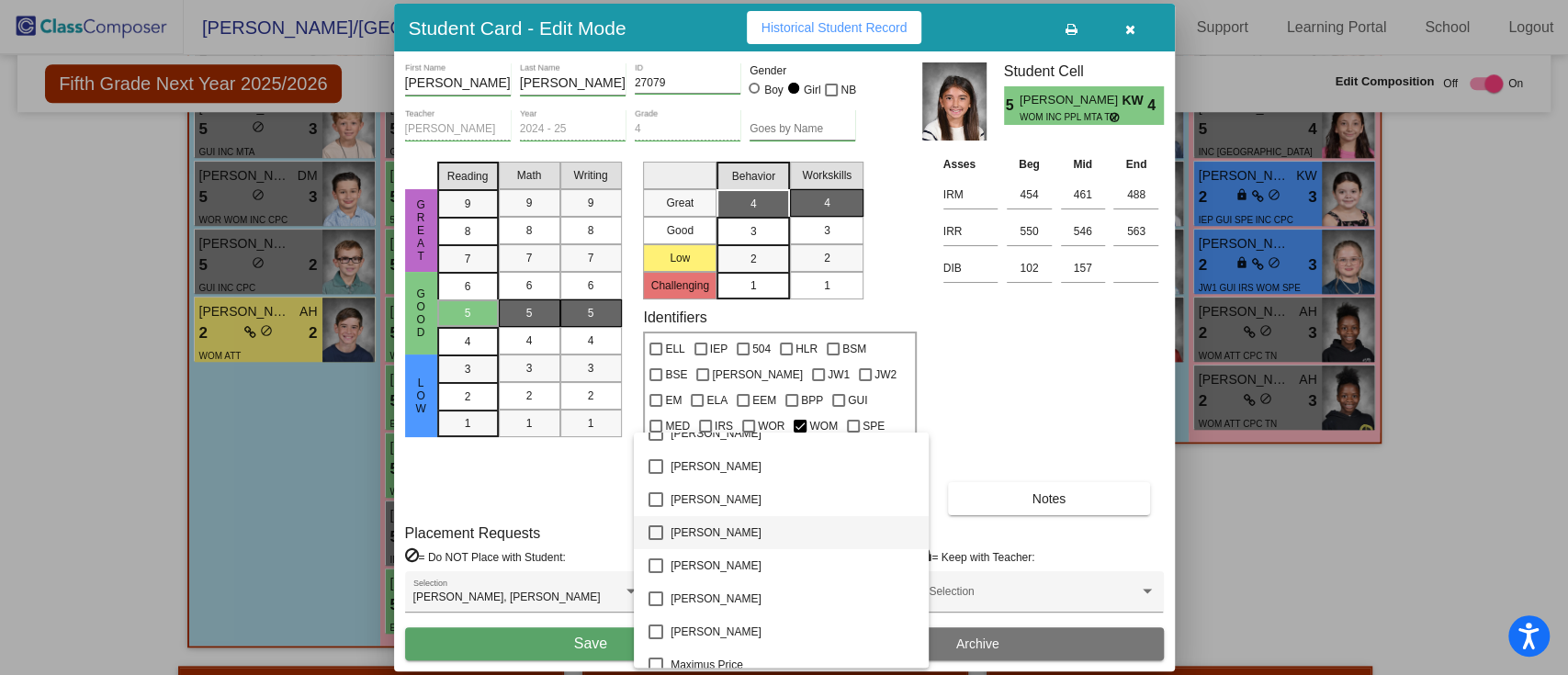 click at bounding box center (784, 337) 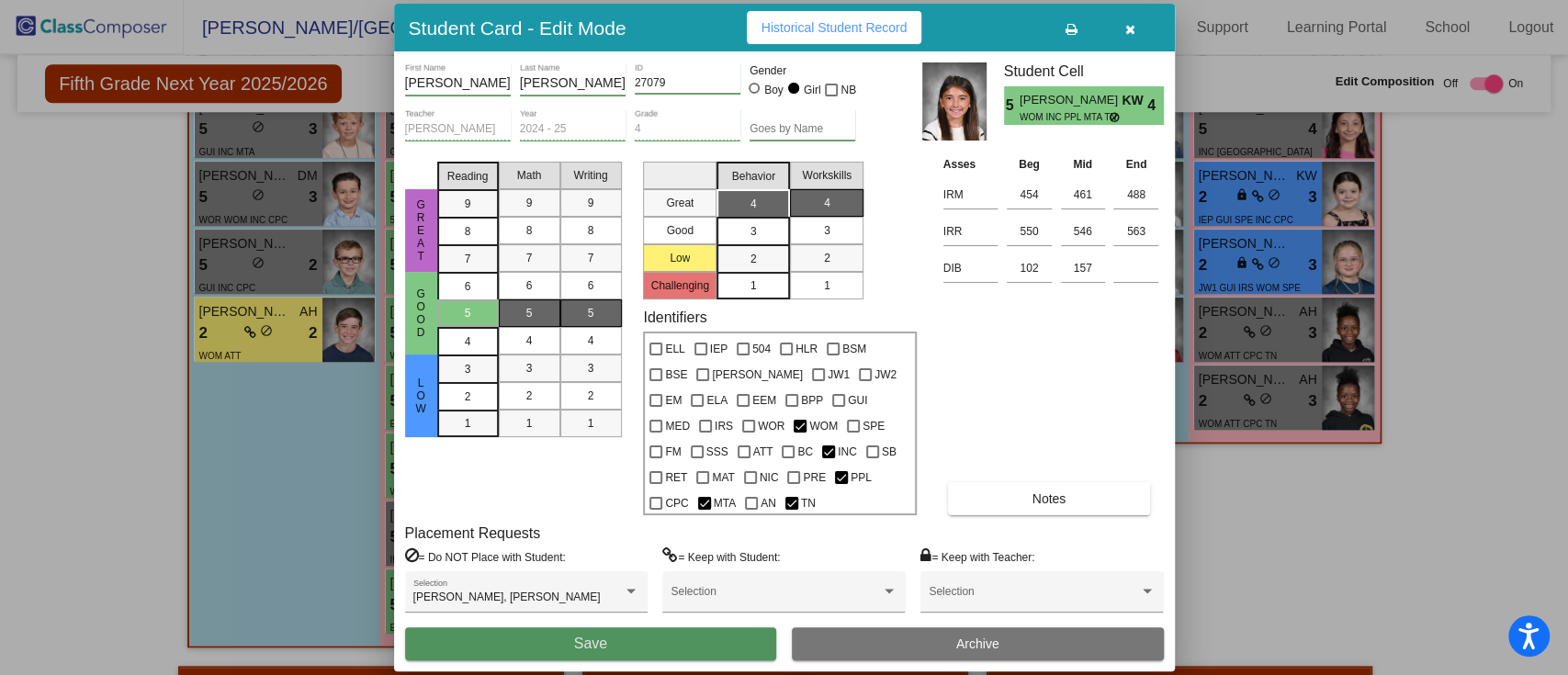 click on "Save" at bounding box center (591, 644) 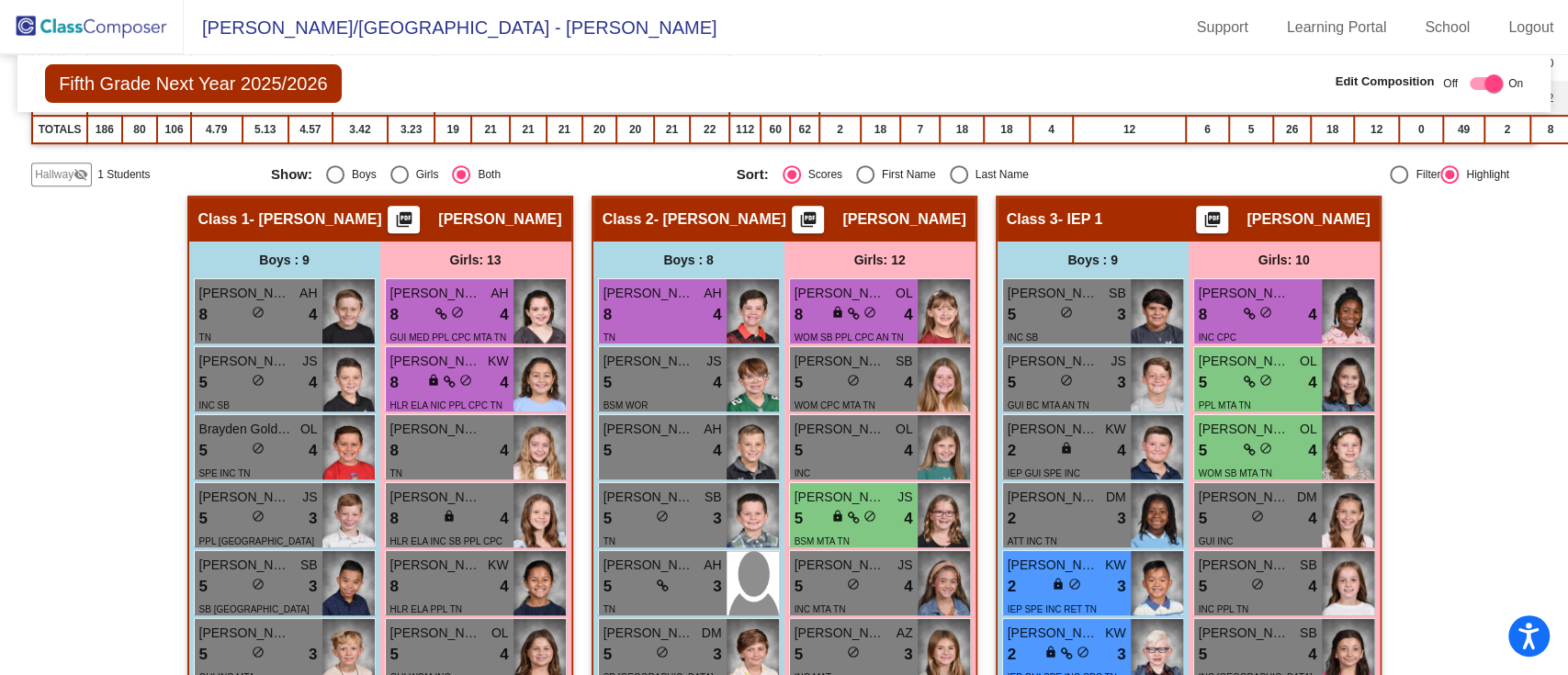 scroll, scrollTop: 536, scrollLeft: 0, axis: vertical 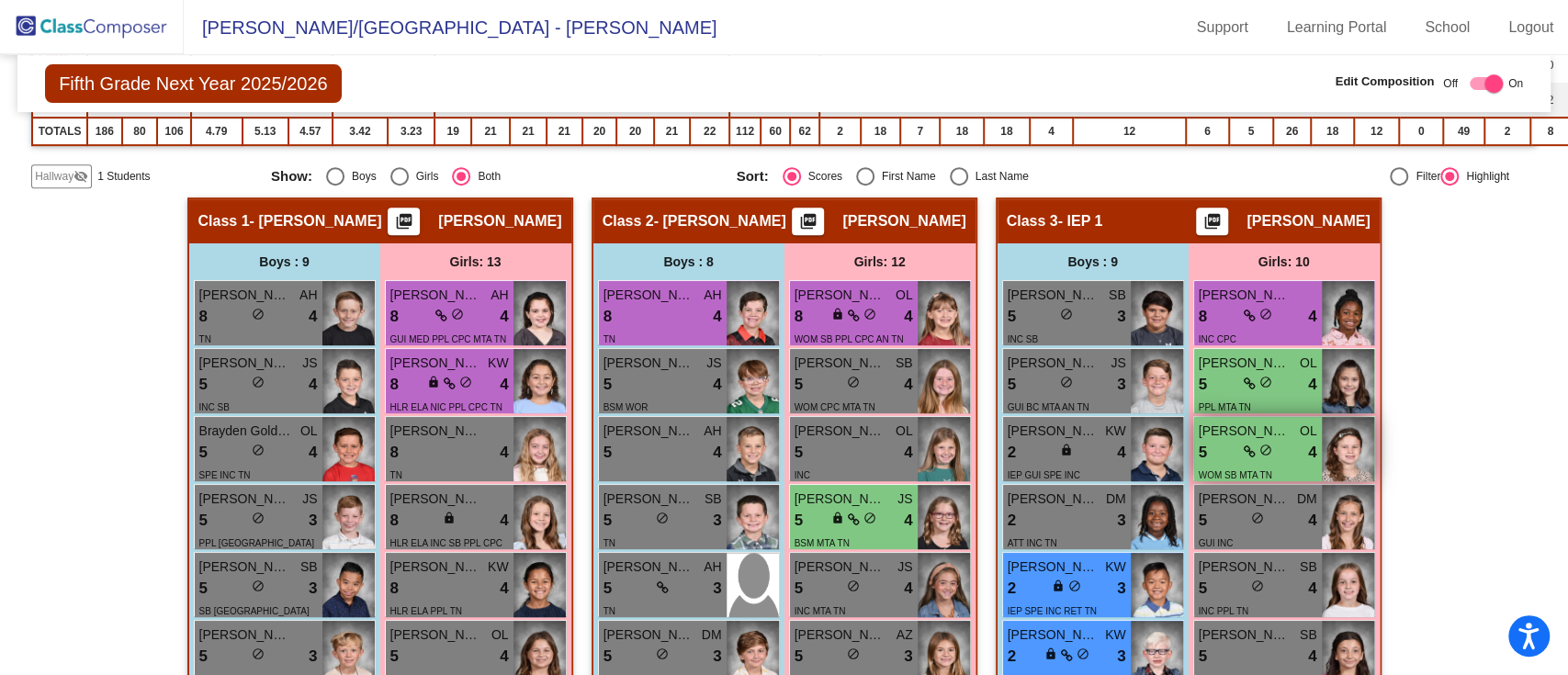 click on "5 lock do_not_disturb_alt 4" at bounding box center [1258, 453] 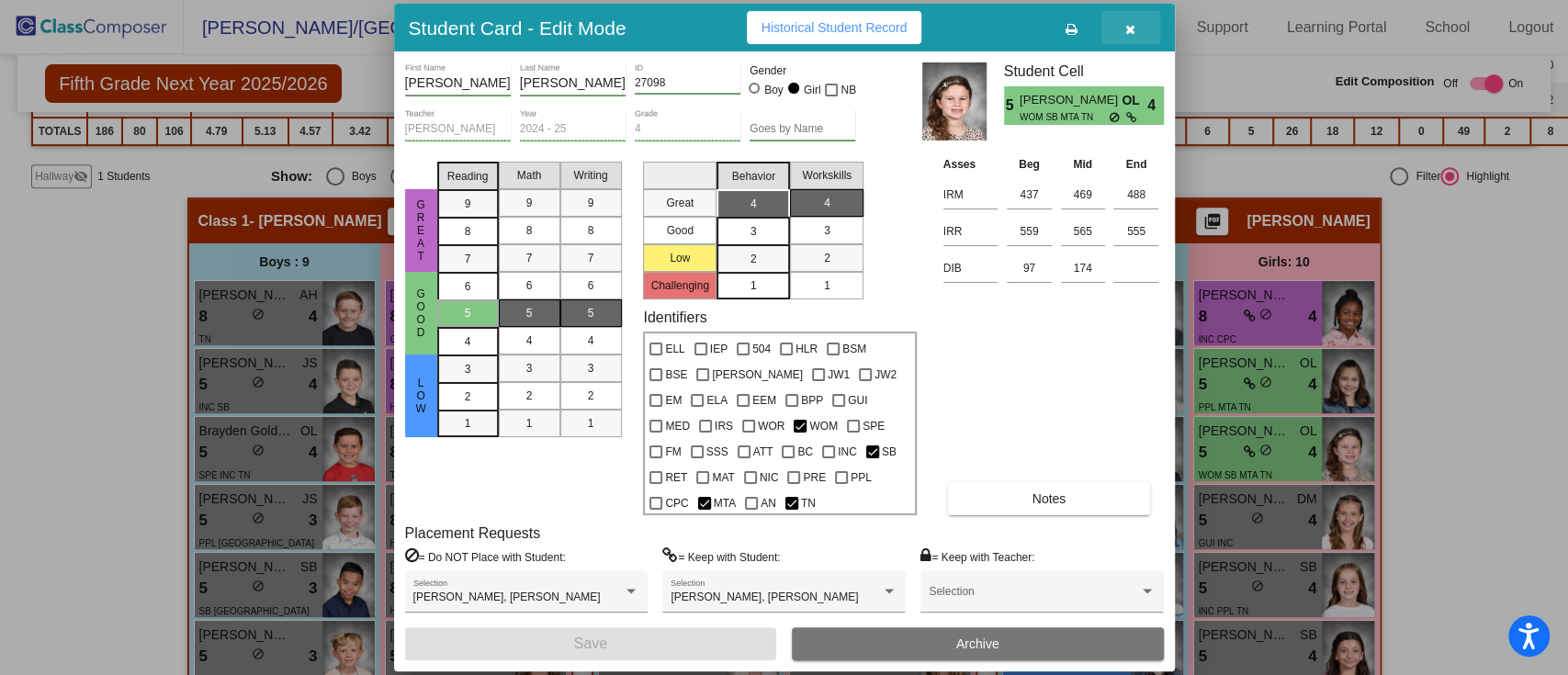 click at bounding box center (1131, 28) 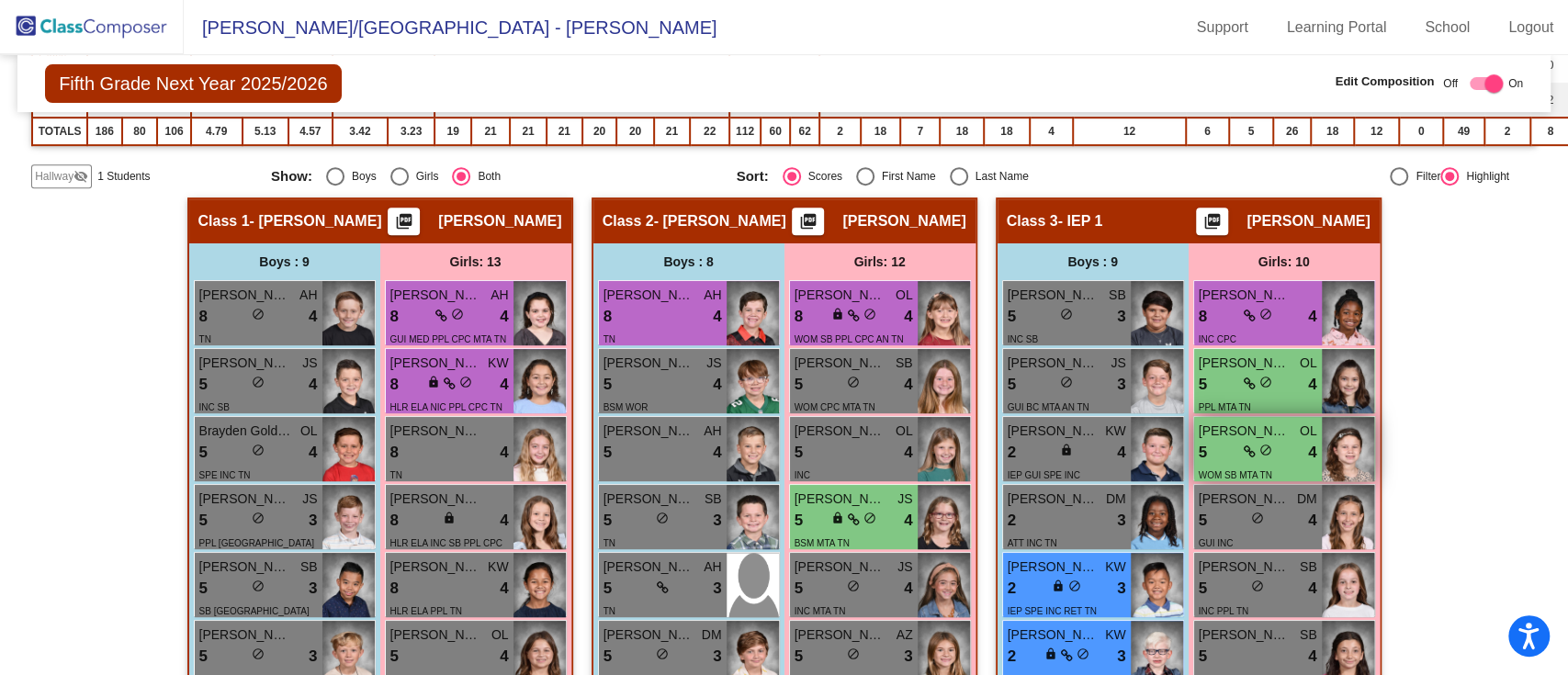 click on "5 lock do_not_disturb_alt 4" at bounding box center (1258, 453) 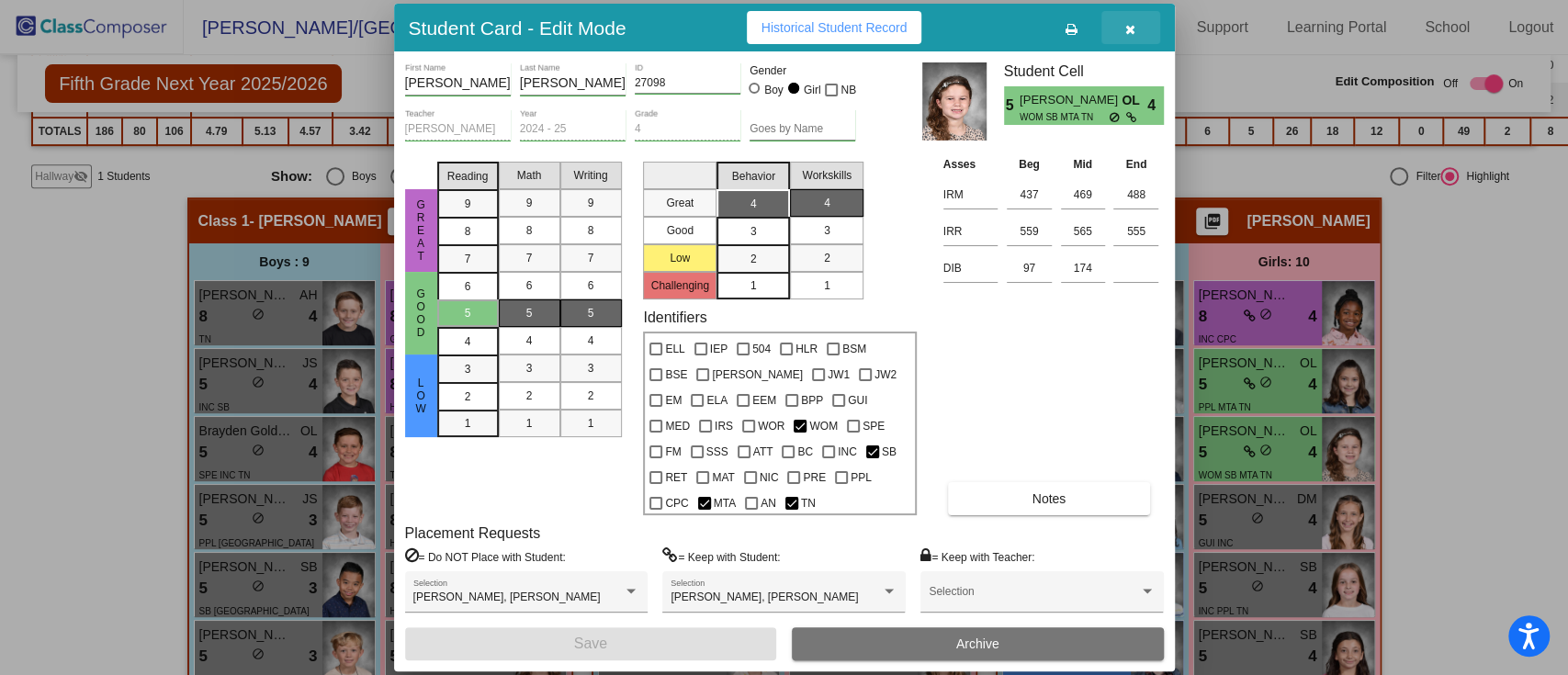 click at bounding box center [1131, 28] 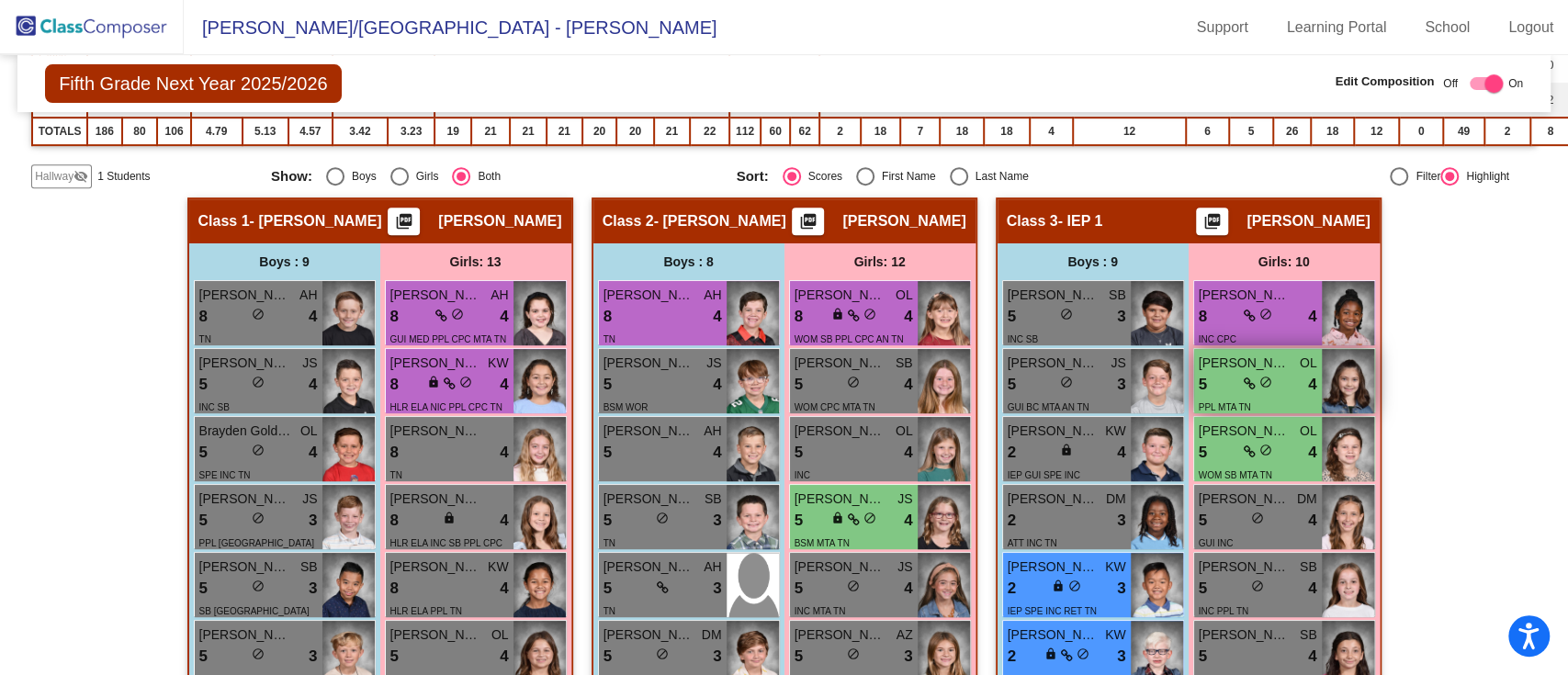 click on "do_not_disturb_alt" at bounding box center (1266, 382) 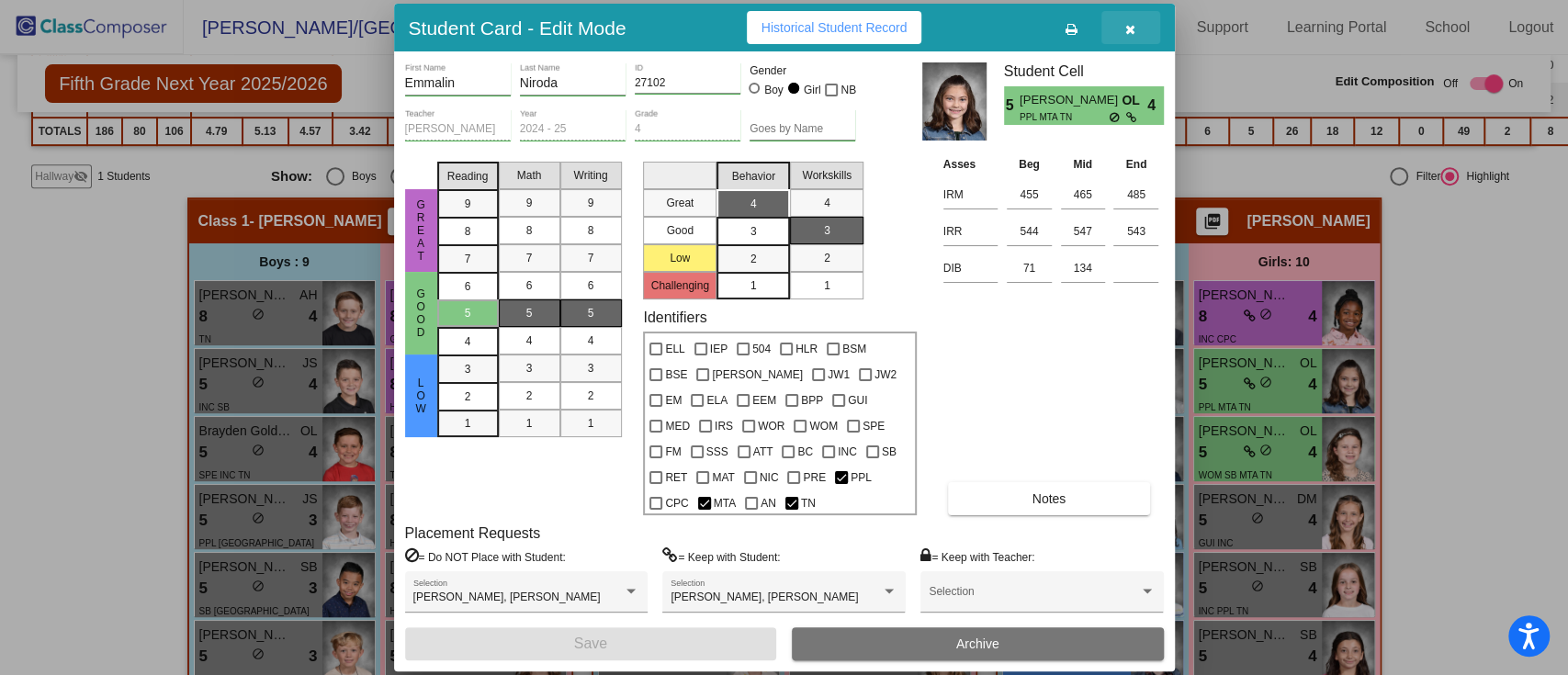 click at bounding box center (1130, 29) 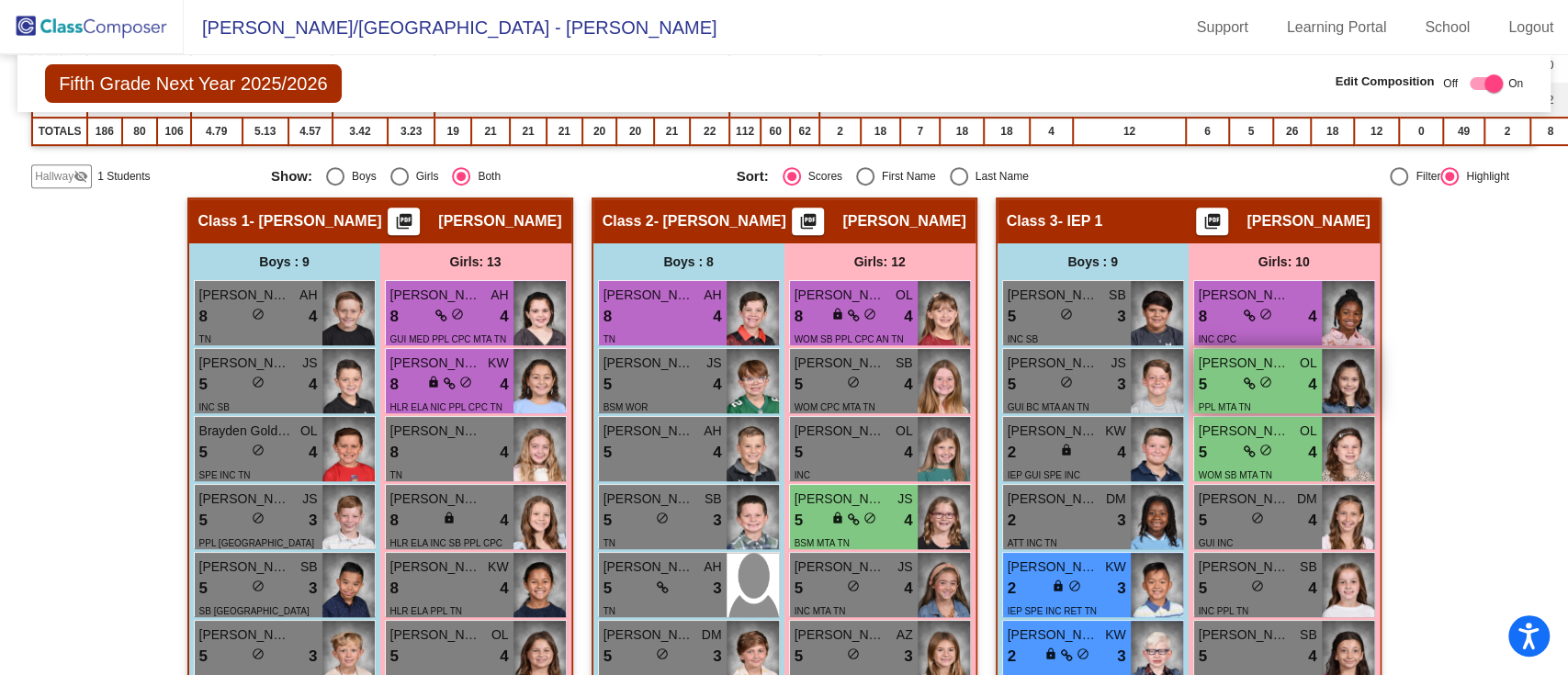 click at bounding box center (1249, 384) 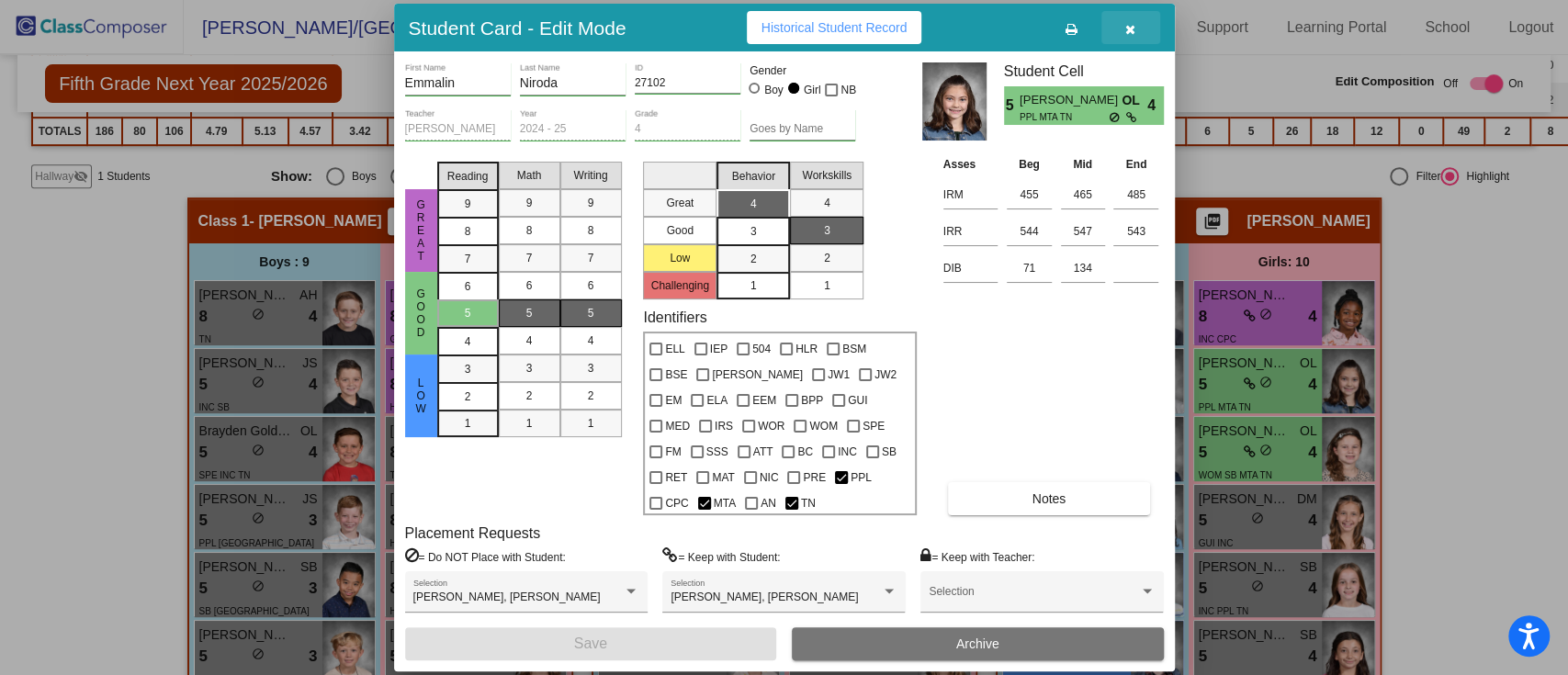 click at bounding box center (1130, 29) 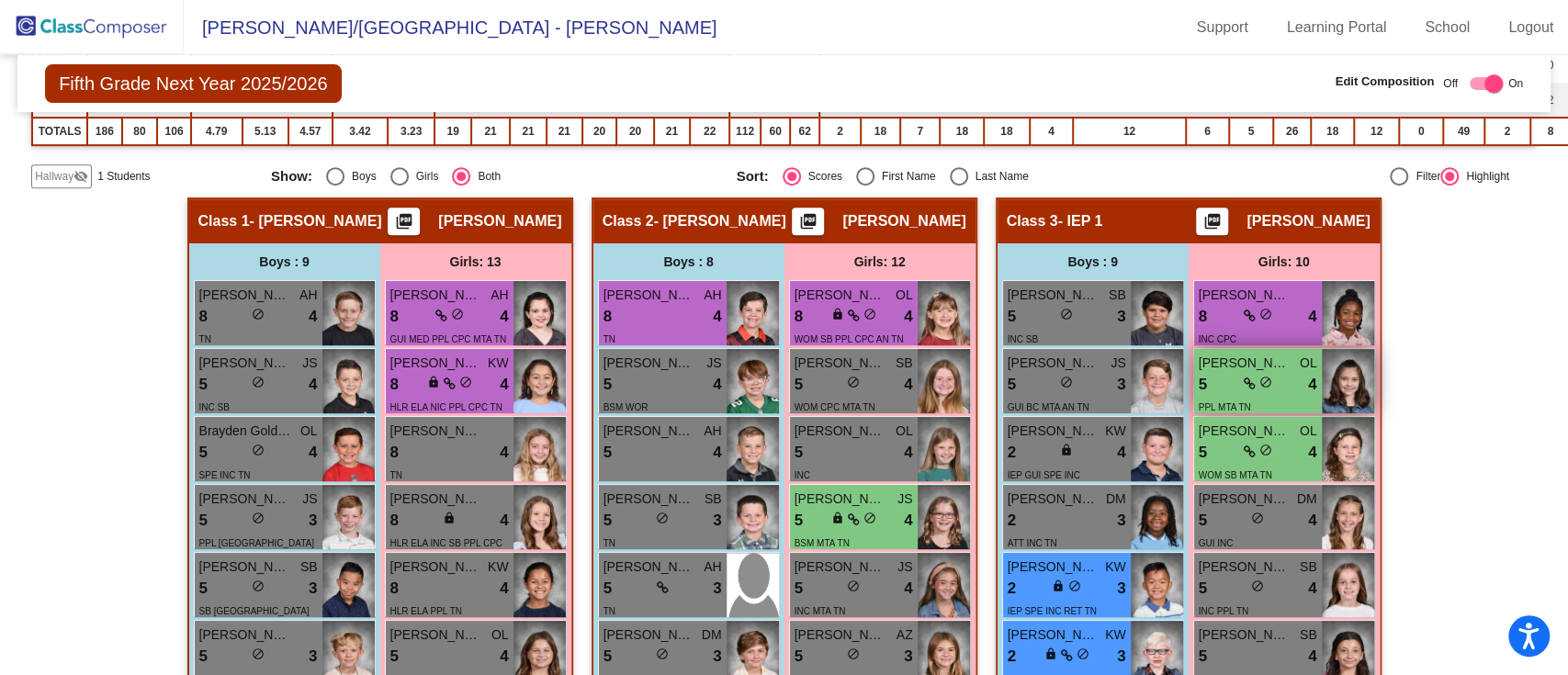 click on "PPL MTA TN" at bounding box center [1258, 406] 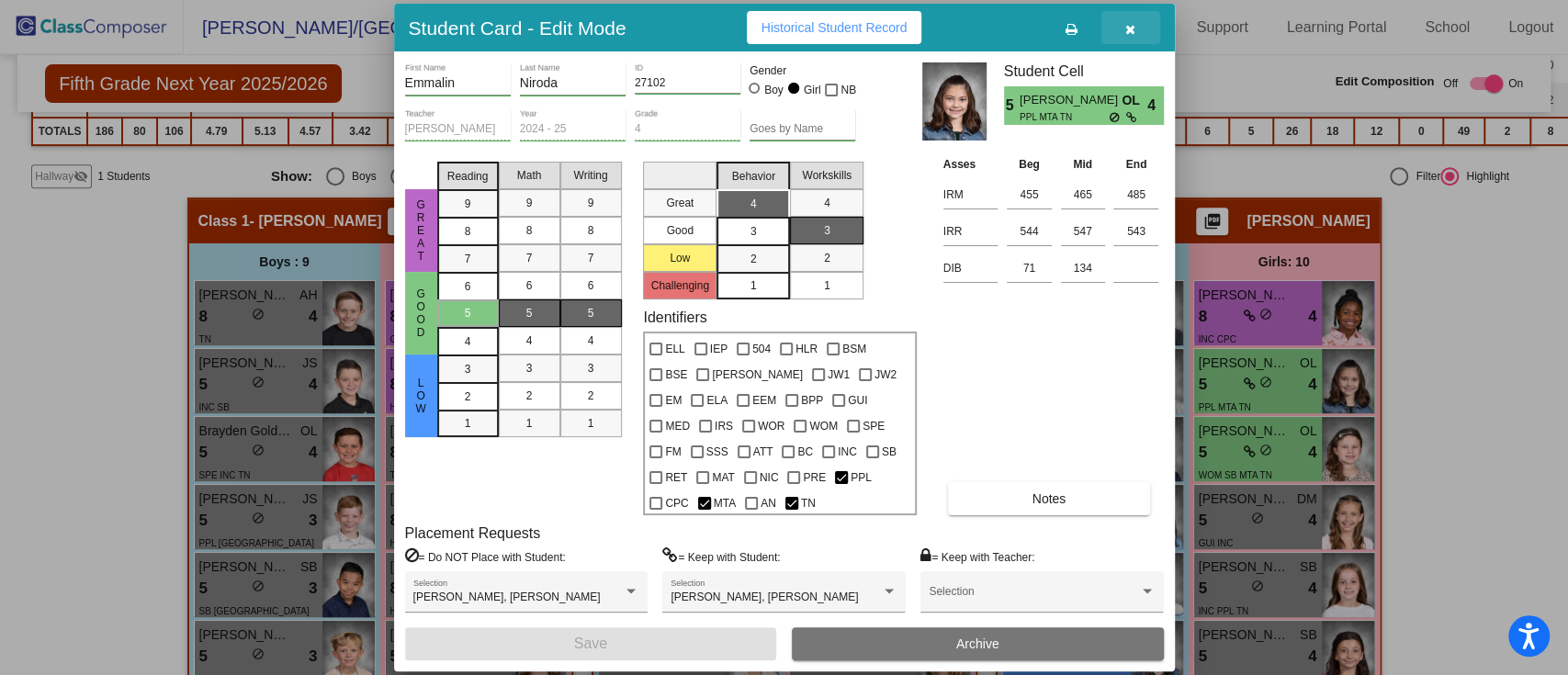 click at bounding box center (1130, 29) 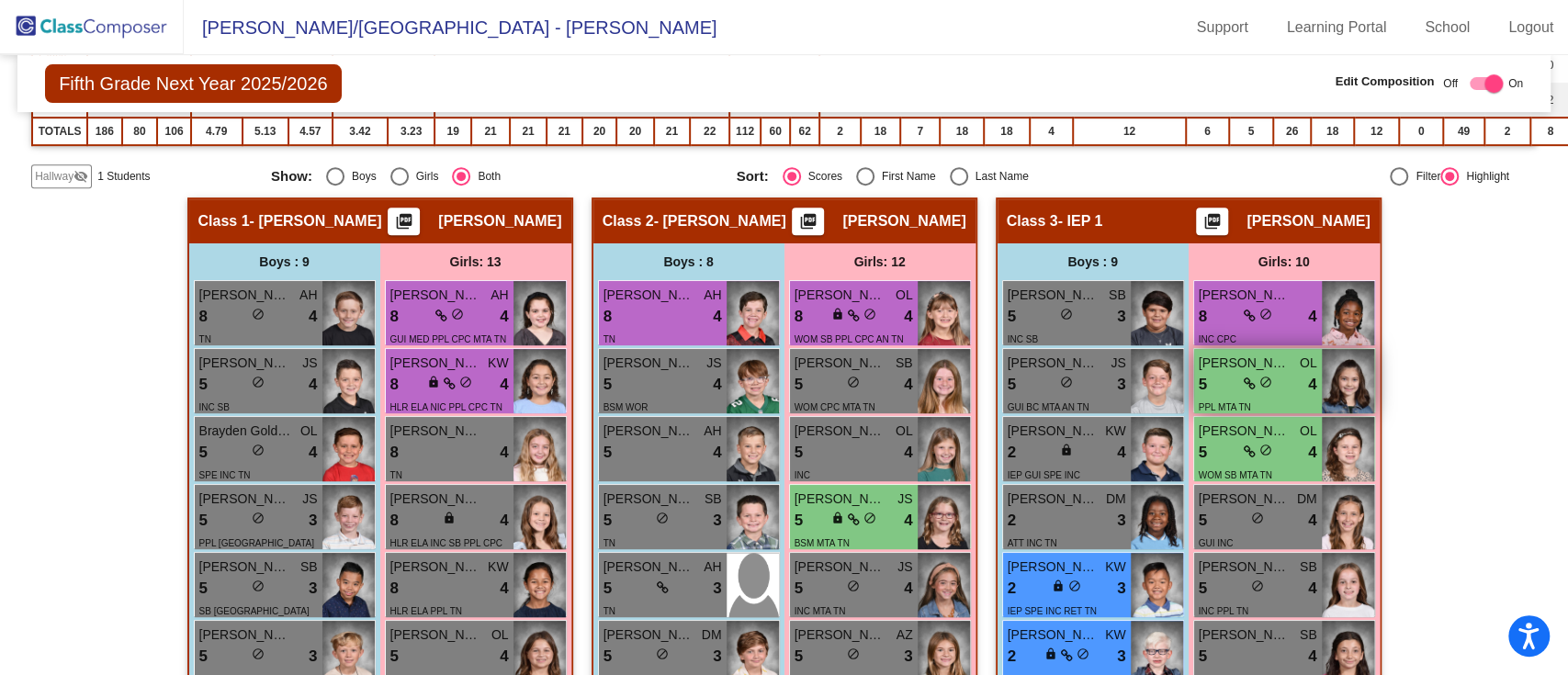 click at bounding box center [1348, 381] 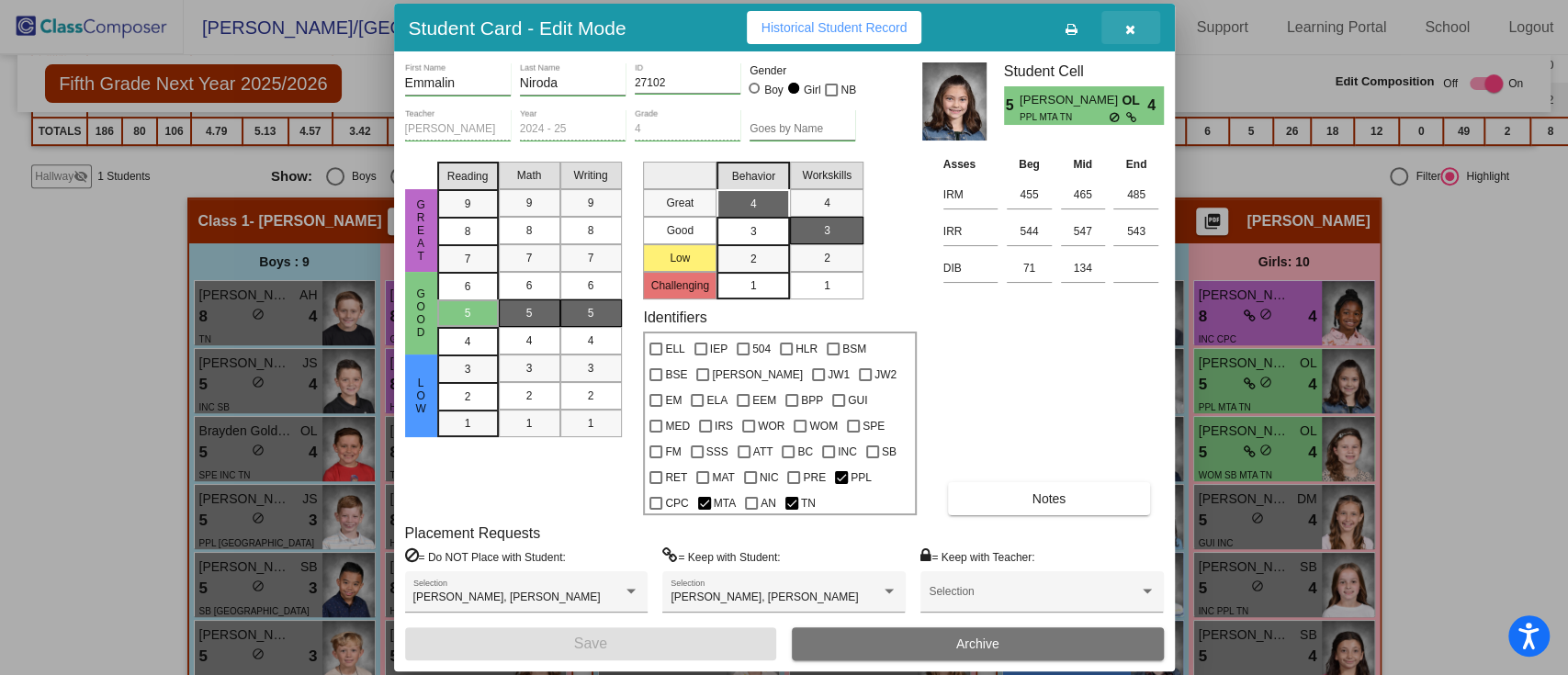 click at bounding box center (1130, 29) 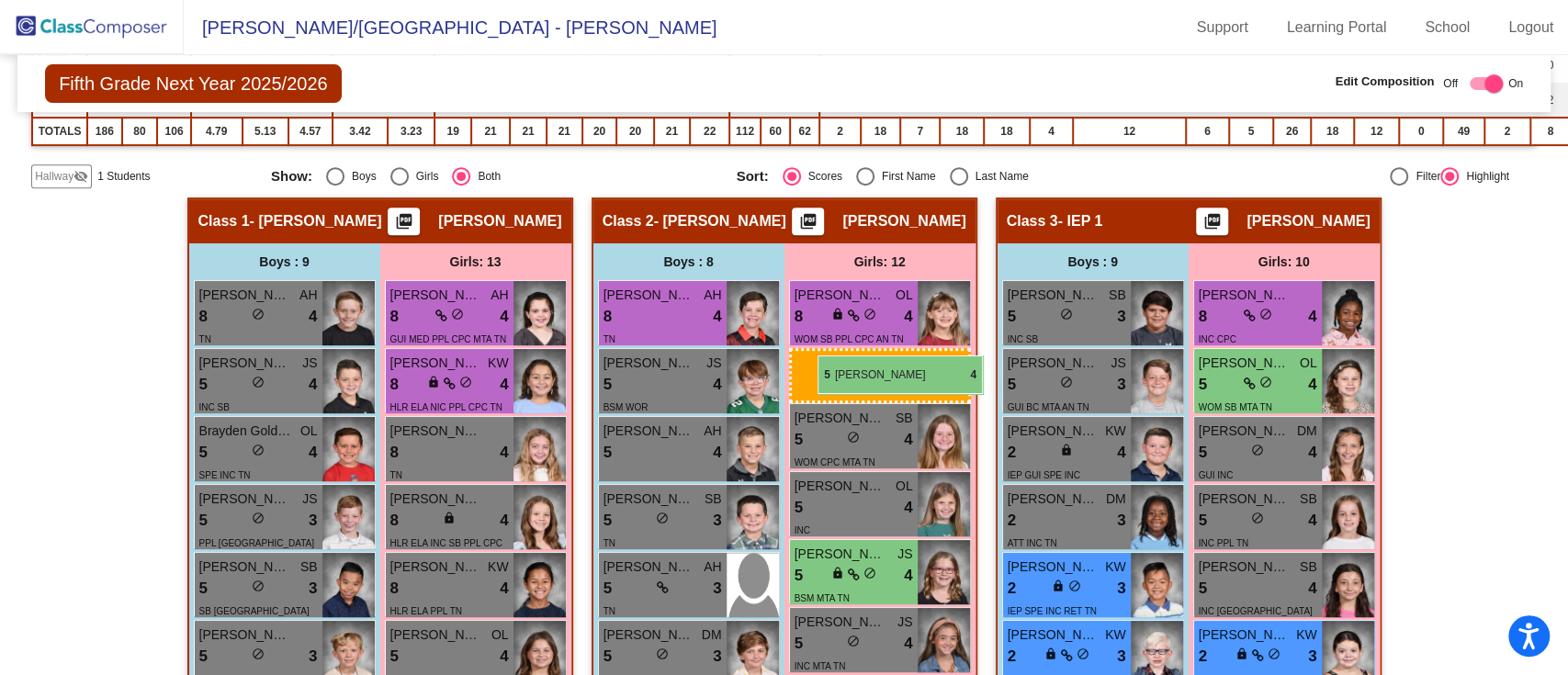 drag, startPoint x: 1295, startPoint y: 371, endPoint x: 818, endPoint y: 355, distance: 477.26827 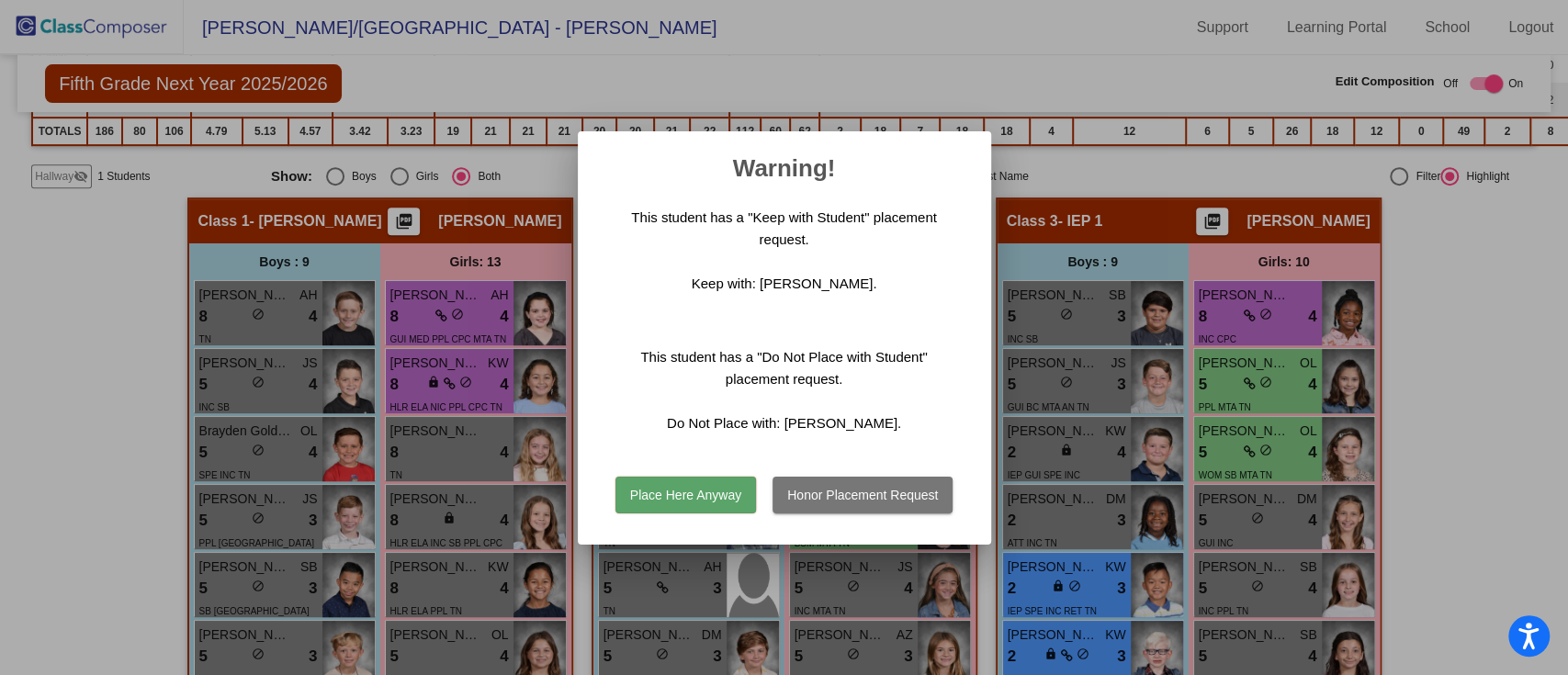 click on "Honor Placement Request" at bounding box center (863, 495) 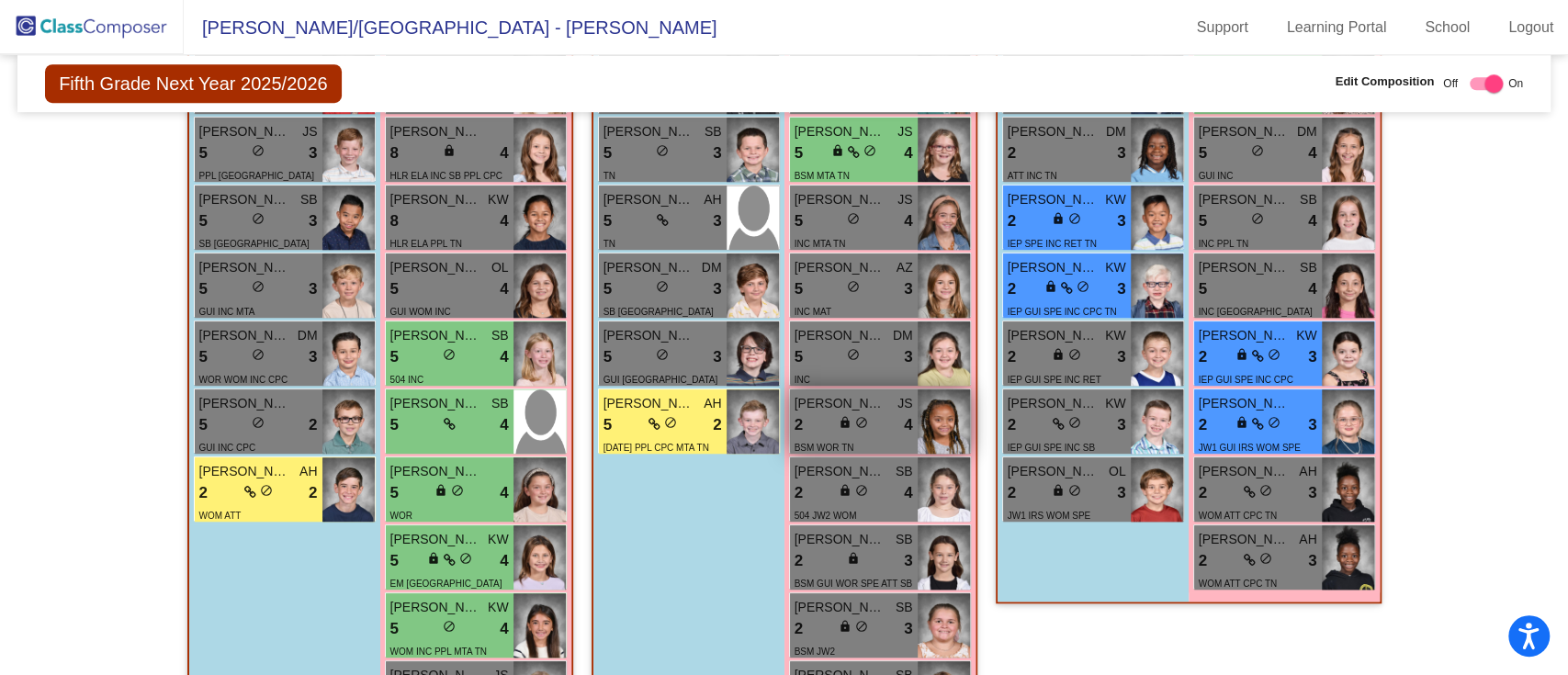scroll, scrollTop: 1027, scrollLeft: 0, axis: vertical 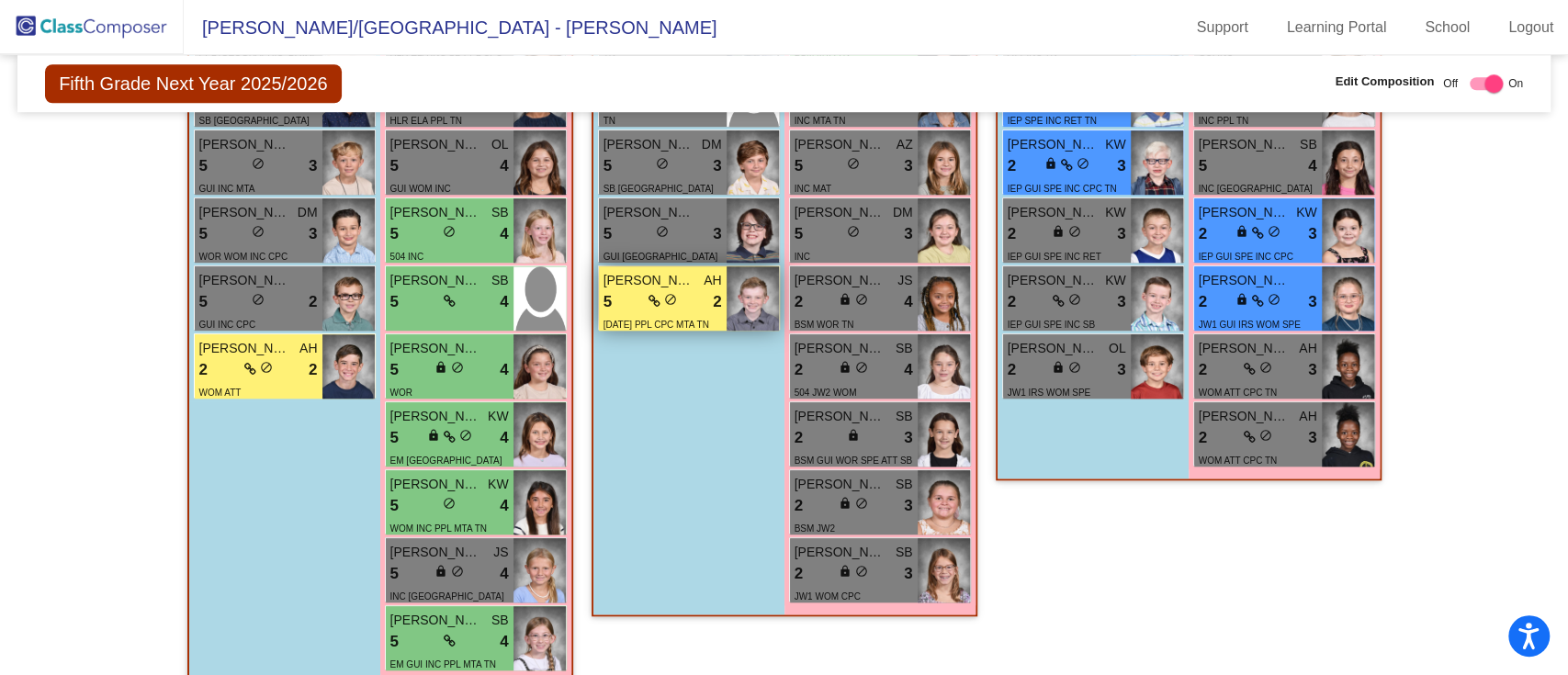click on "5 lock do_not_disturb_alt 2" at bounding box center (662, 302) 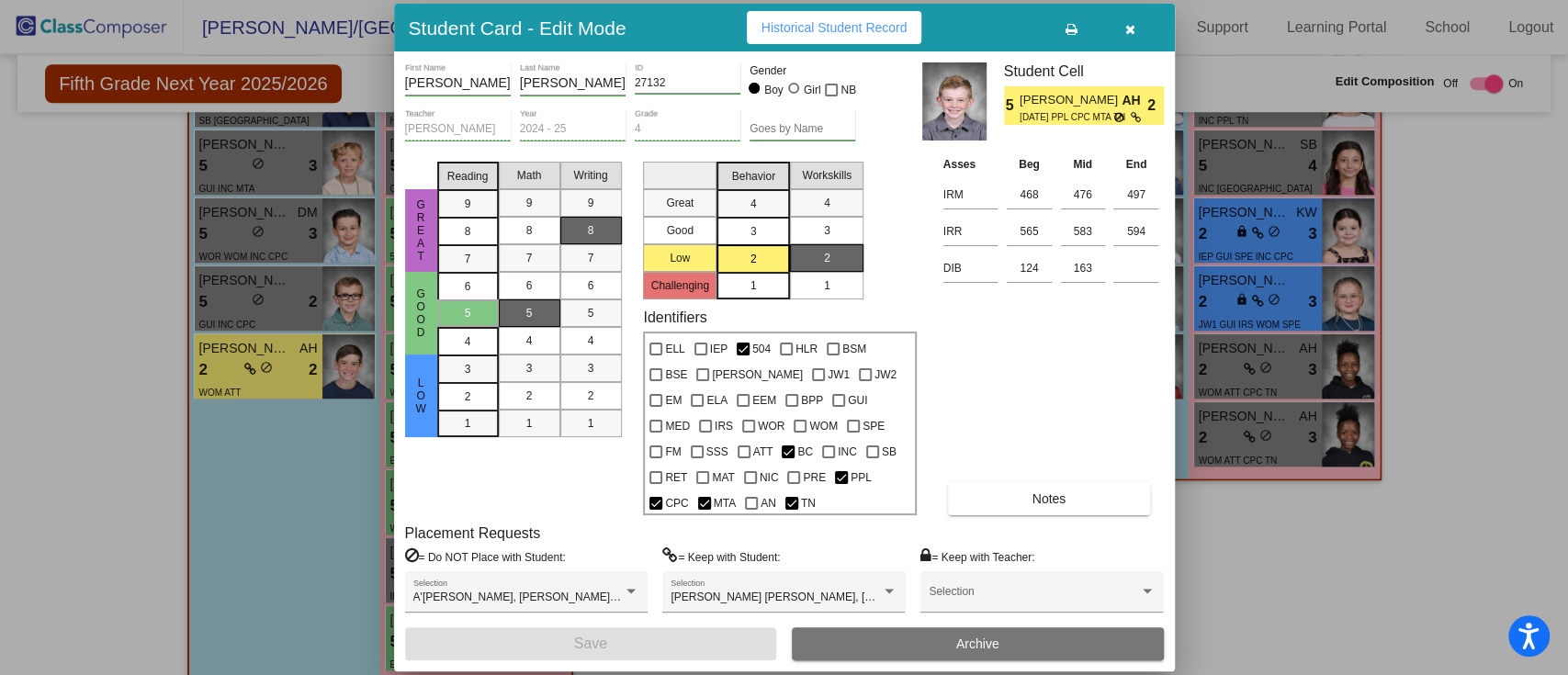 click at bounding box center (1131, 28) 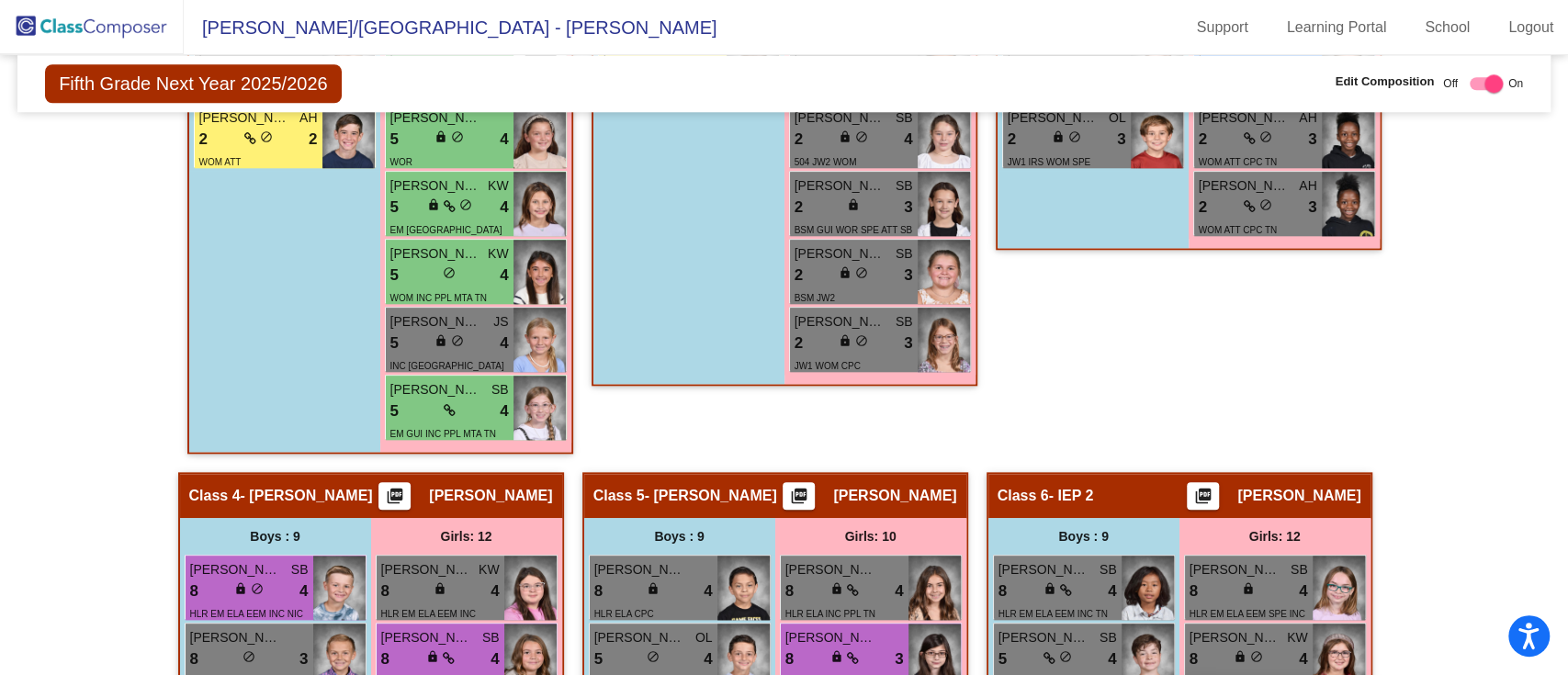 scroll, scrollTop: 1516, scrollLeft: 0, axis: vertical 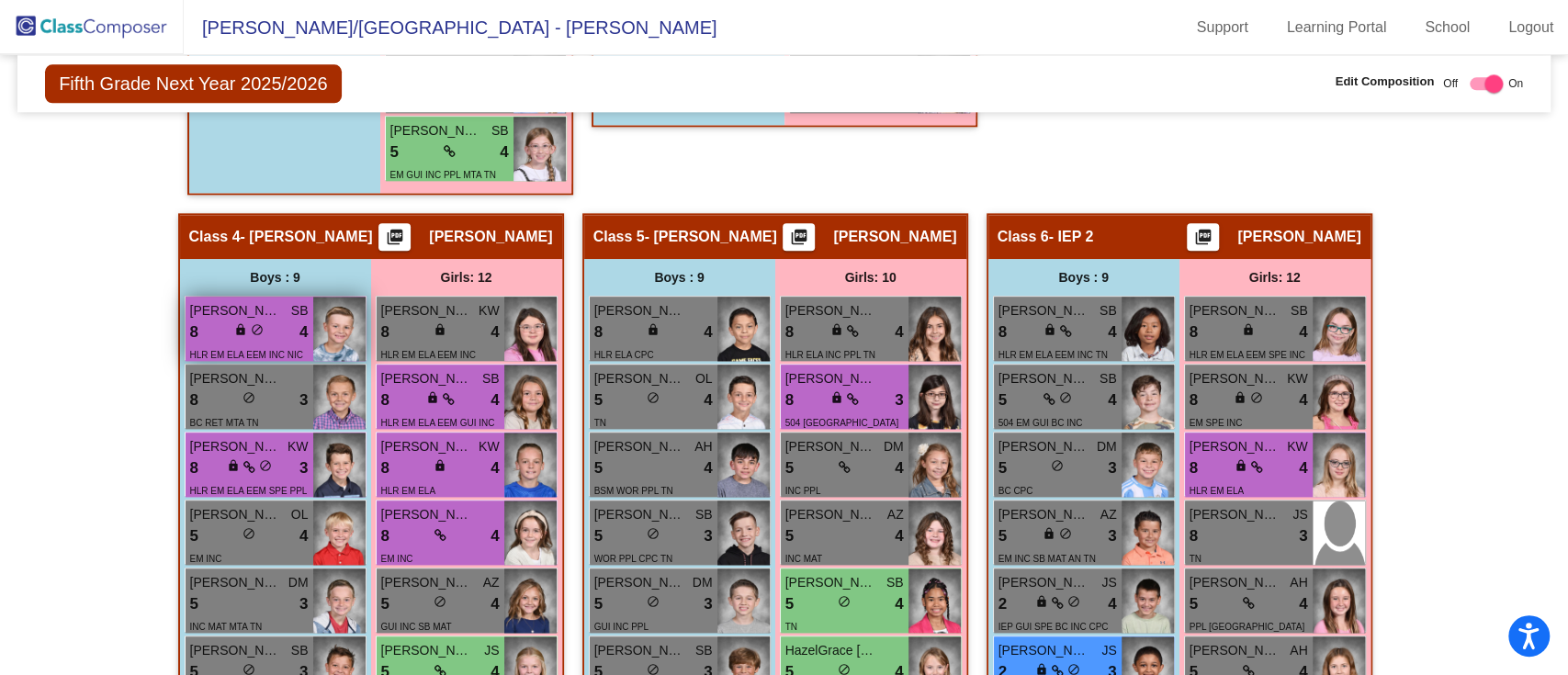 click on "4" at bounding box center (303, 332) 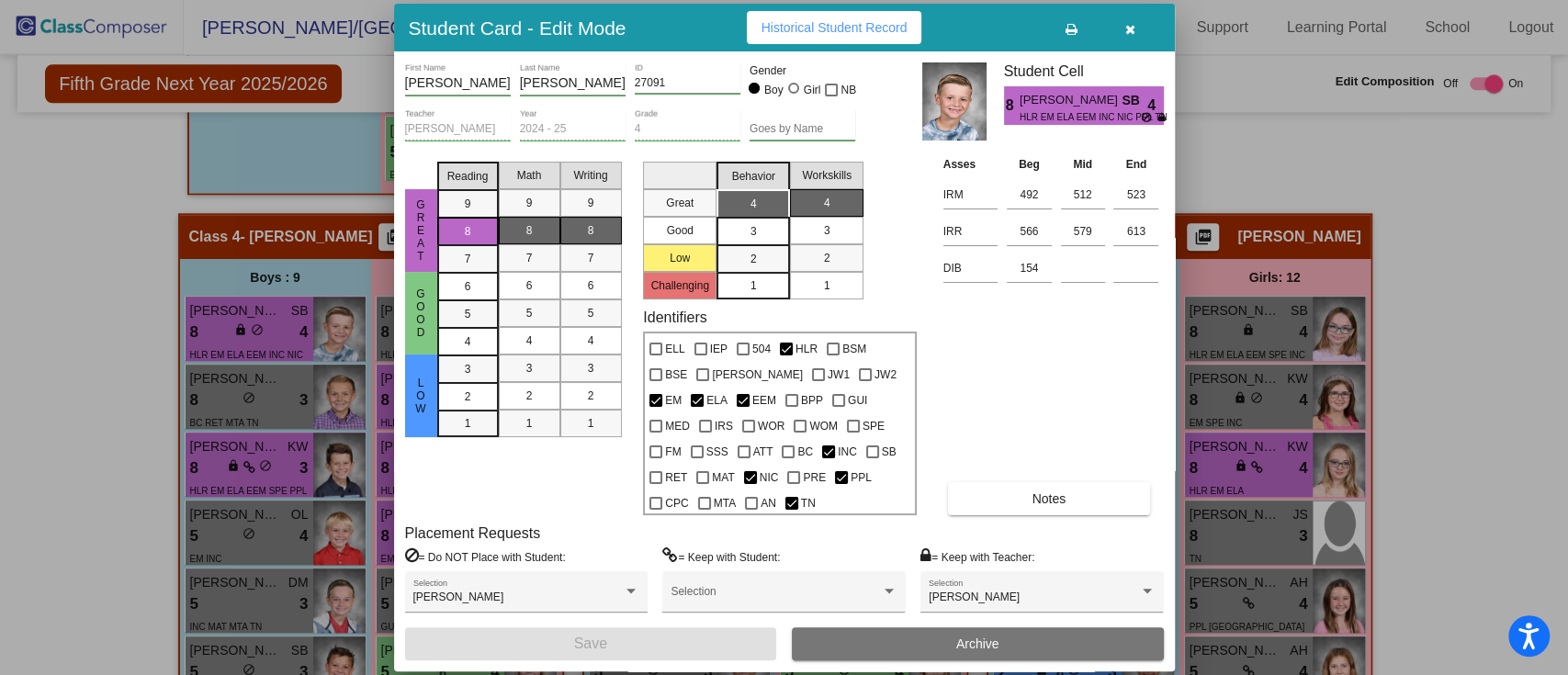 click at bounding box center (1130, 29) 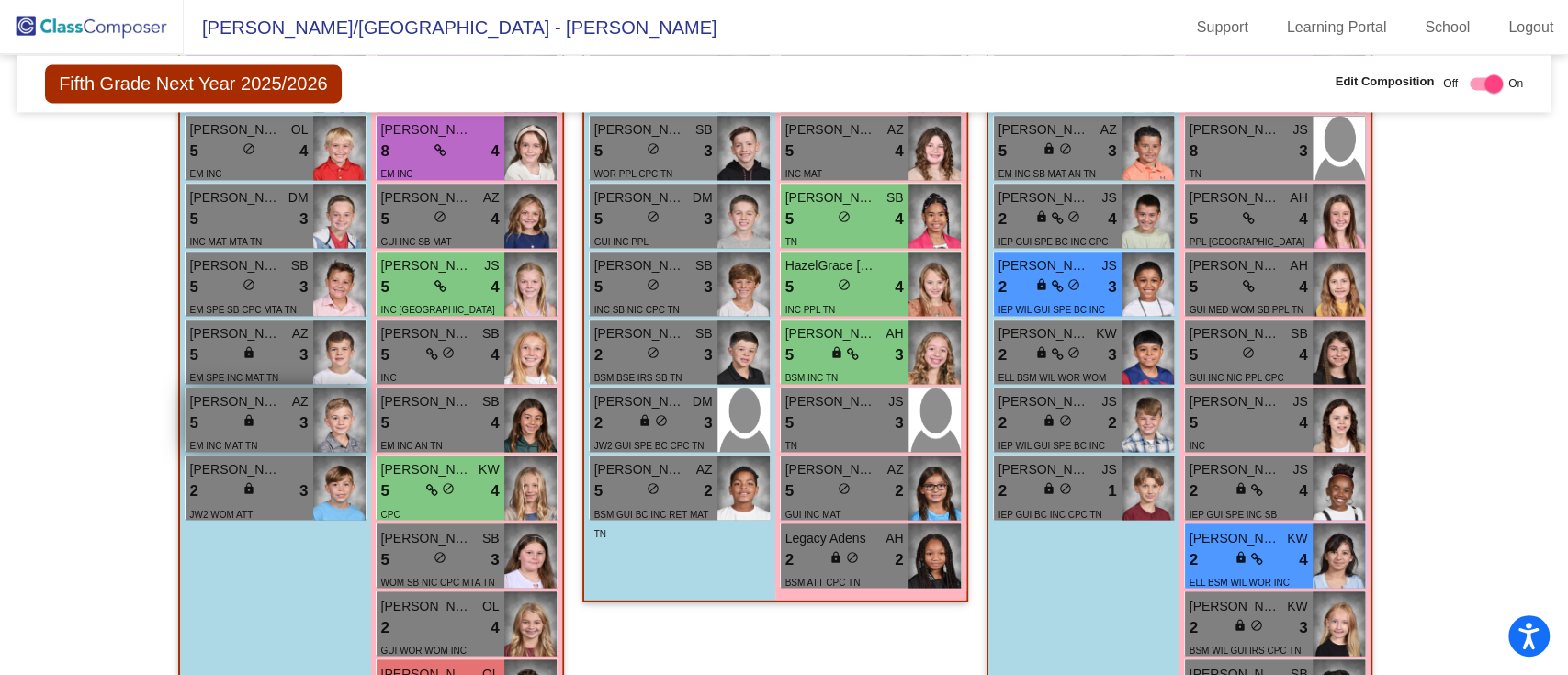 scroll, scrollTop: 2129, scrollLeft: 0, axis: vertical 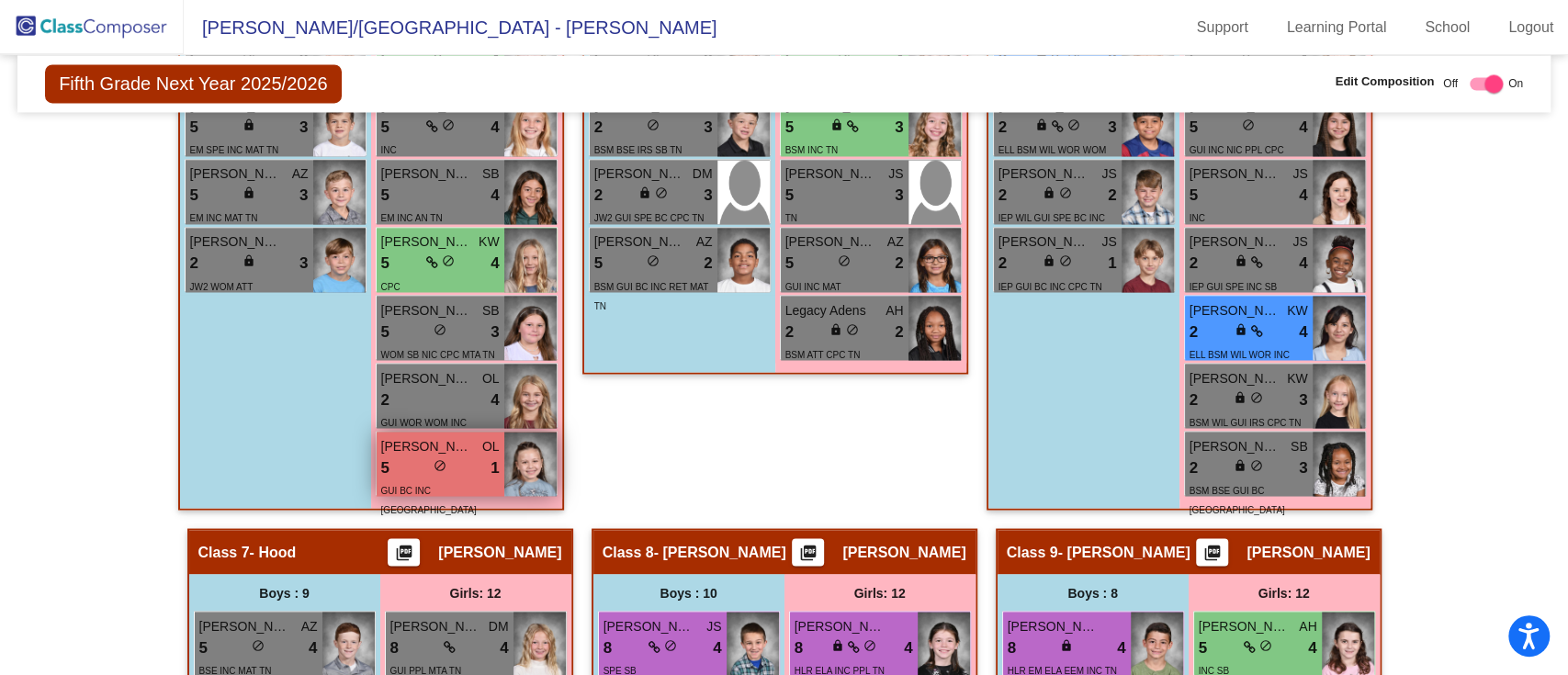 click on "GUI BC INC [GEOGRAPHIC_DATA]" at bounding box center [440, 499] 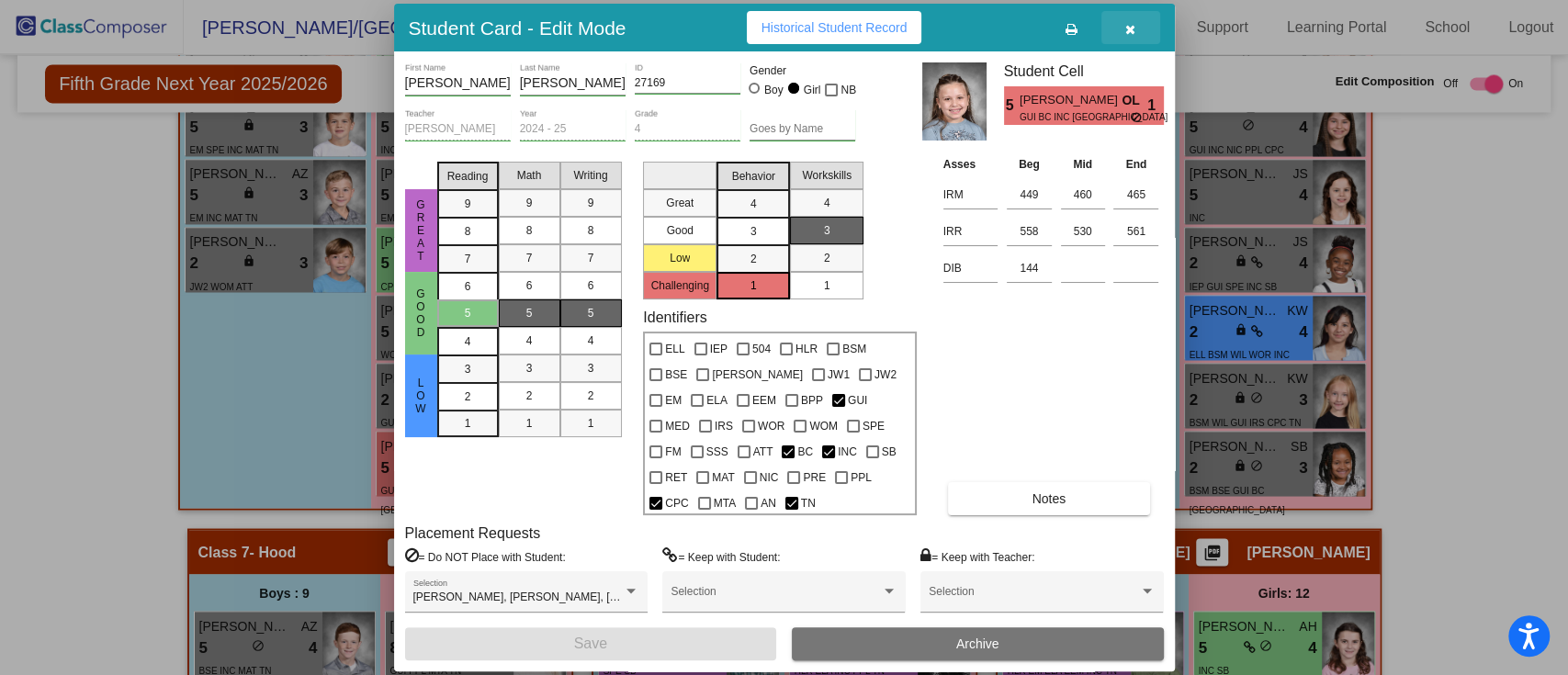 click at bounding box center (1130, 29) 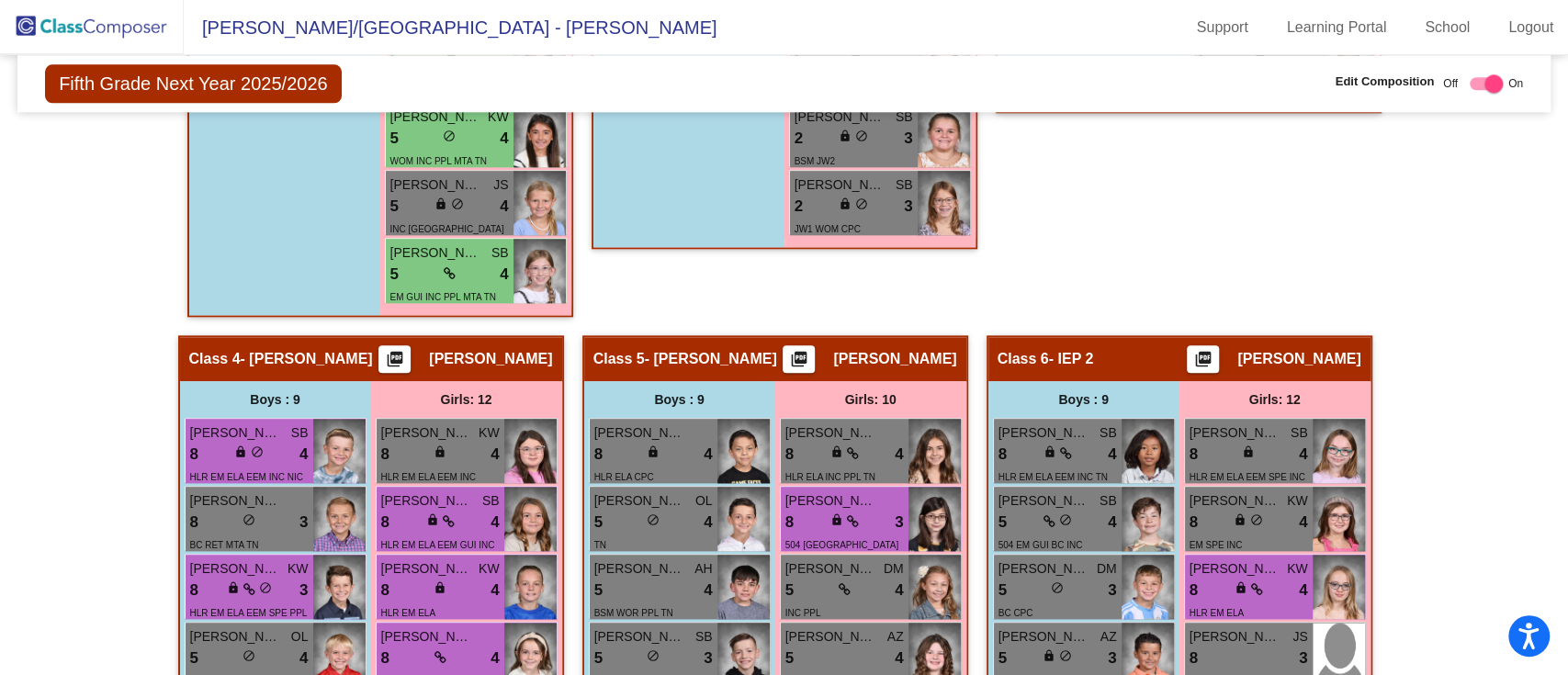 scroll, scrollTop: 1516, scrollLeft: 0, axis: vertical 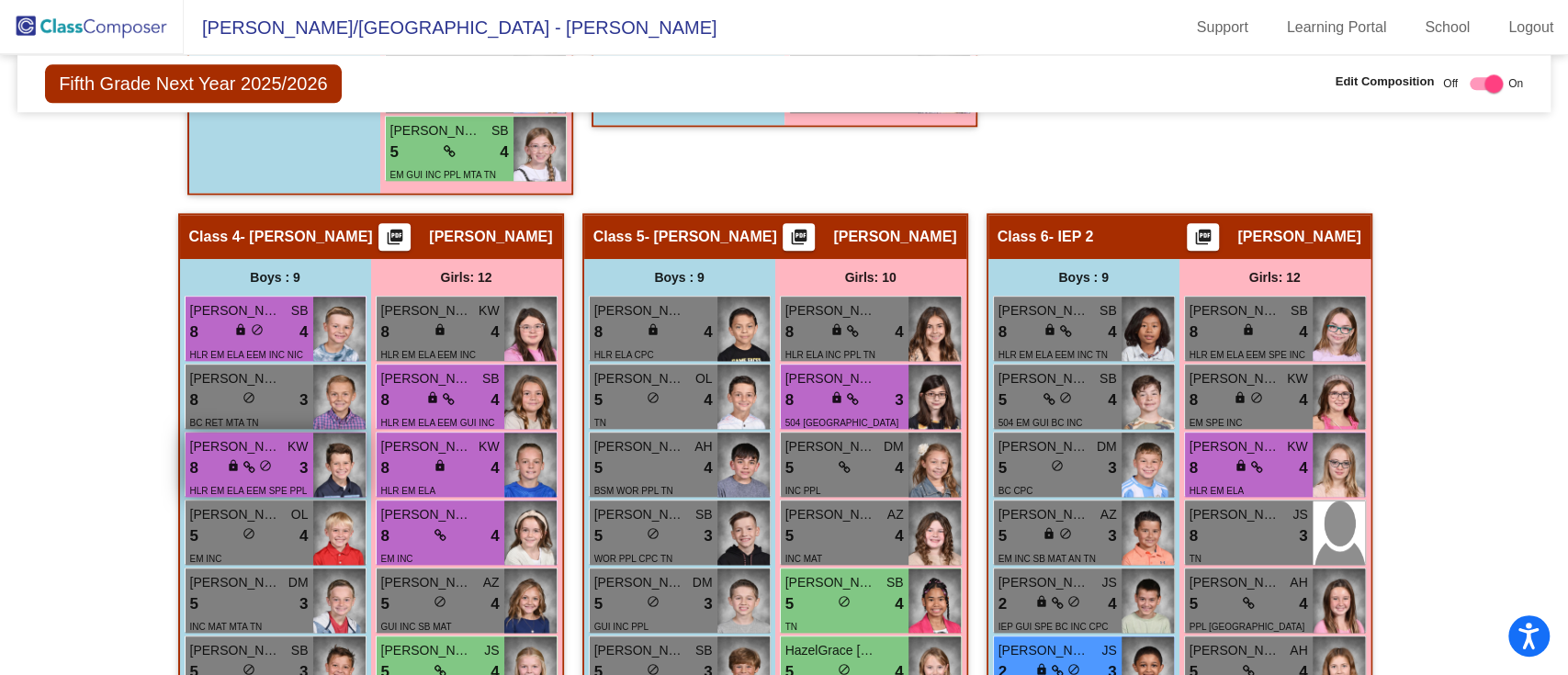 click on "8" at bounding box center [194, 468] 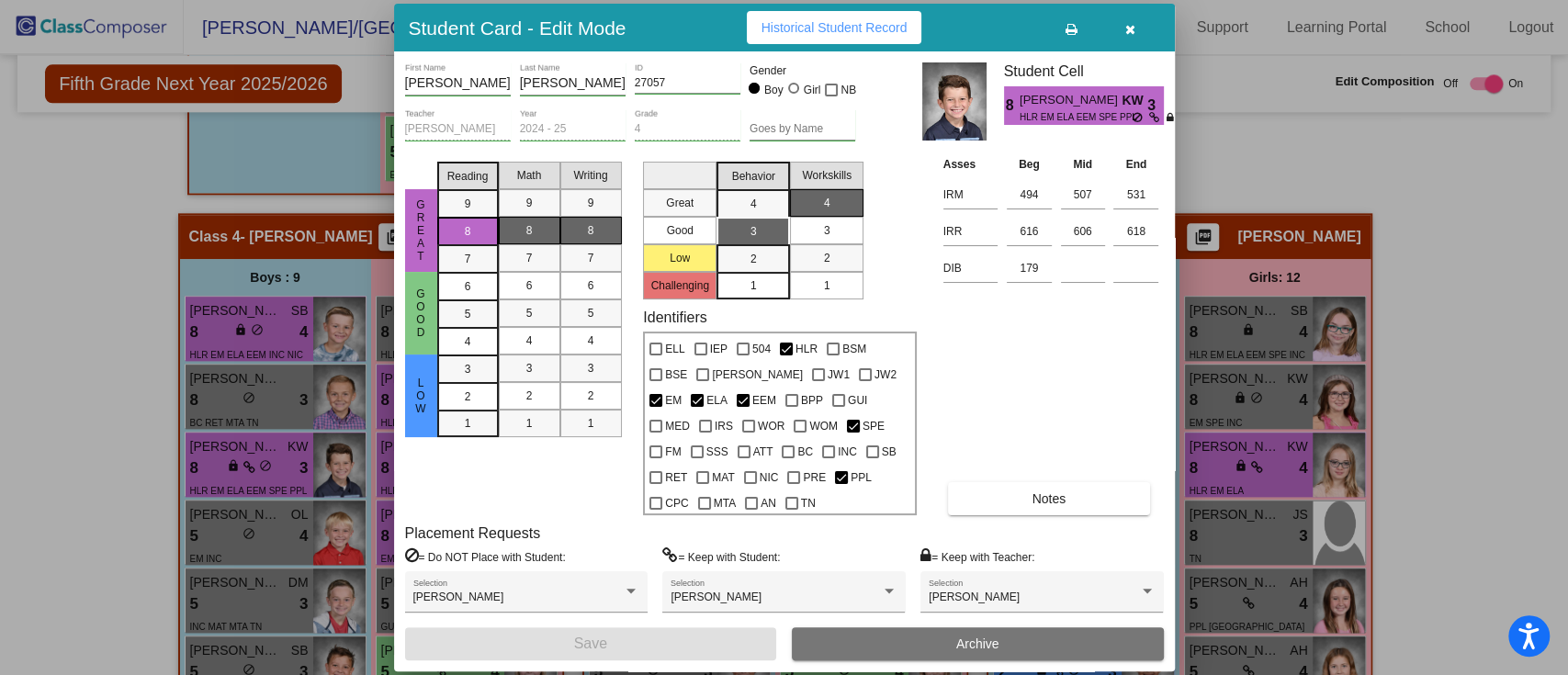 click at bounding box center (1131, 28) 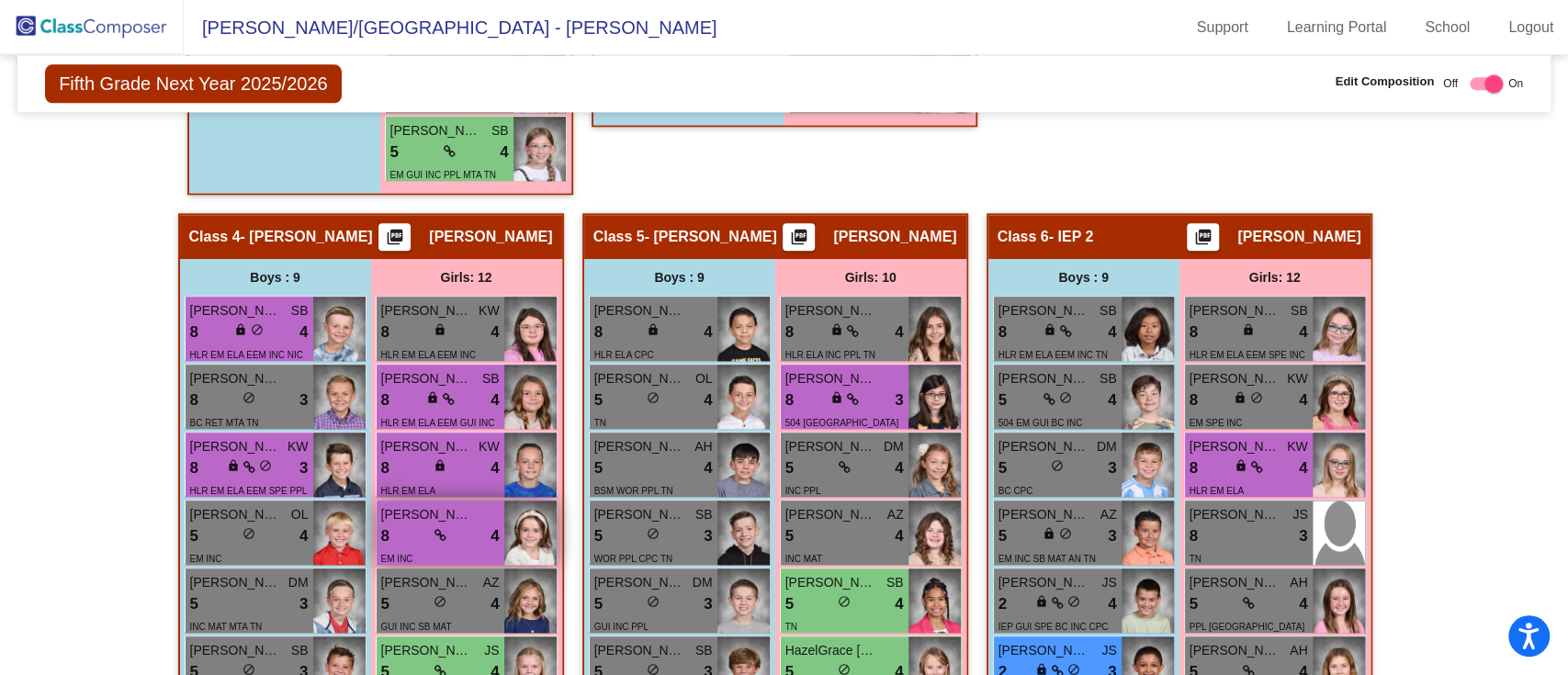 click on "8 lock do_not_disturb_alt 4" at bounding box center (440, 536) 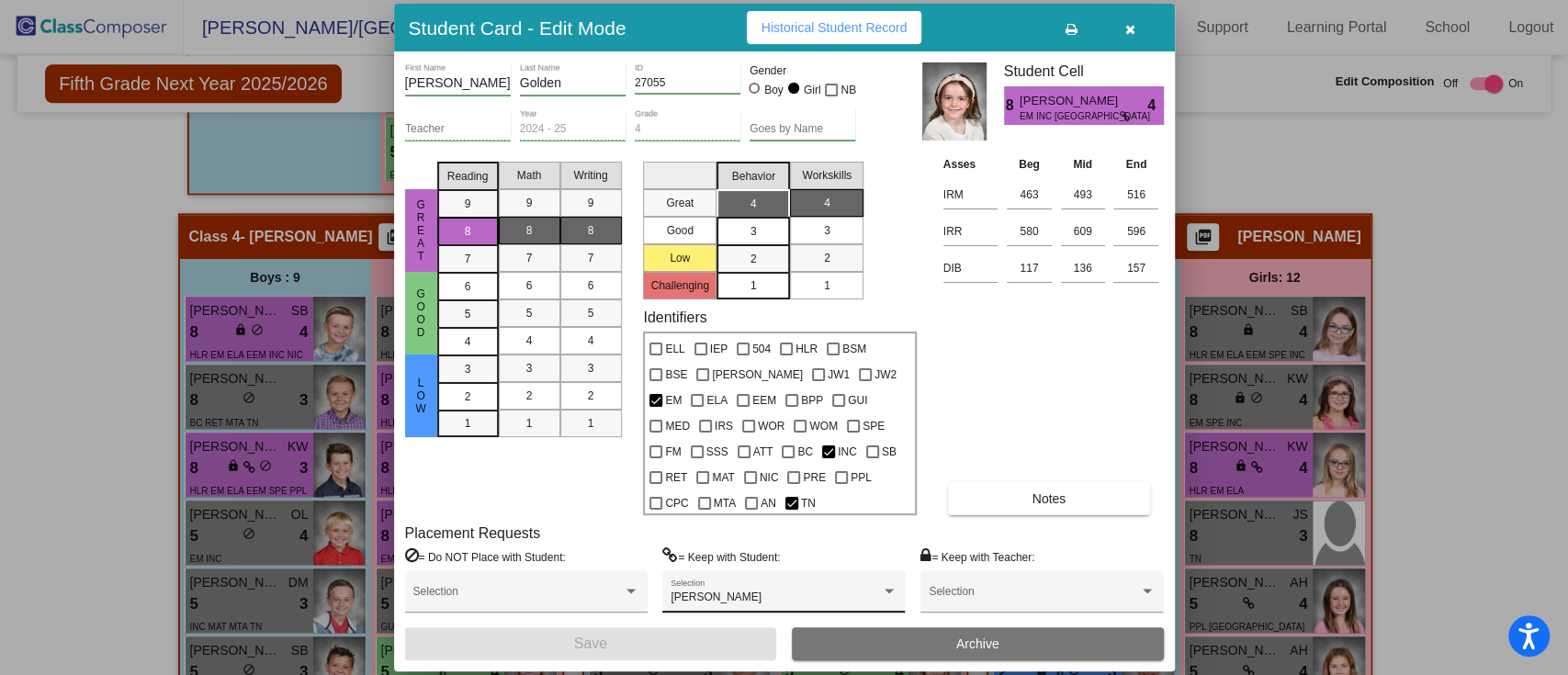 click on "[PERSON_NAME] Selection" at bounding box center (784, 596) 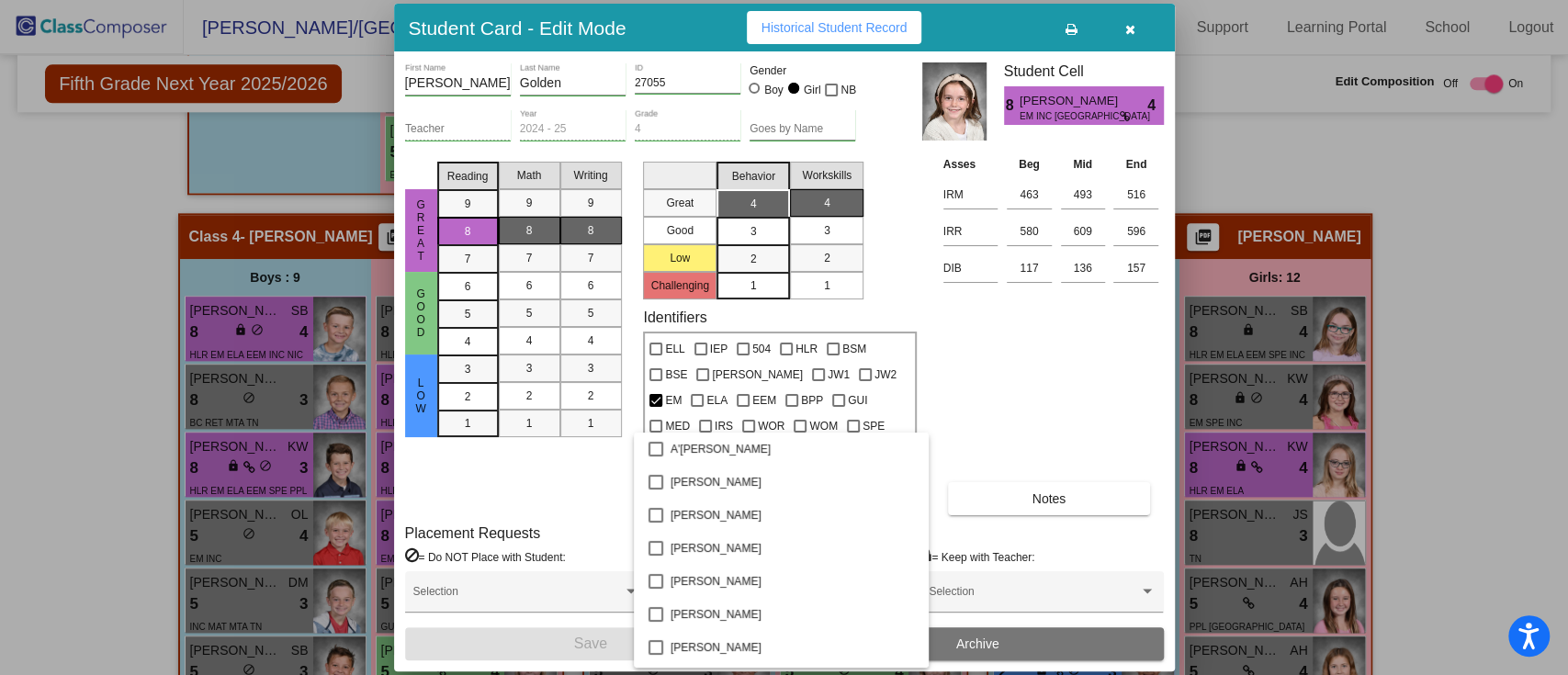 scroll, scrollTop: 5406, scrollLeft: 0, axis: vertical 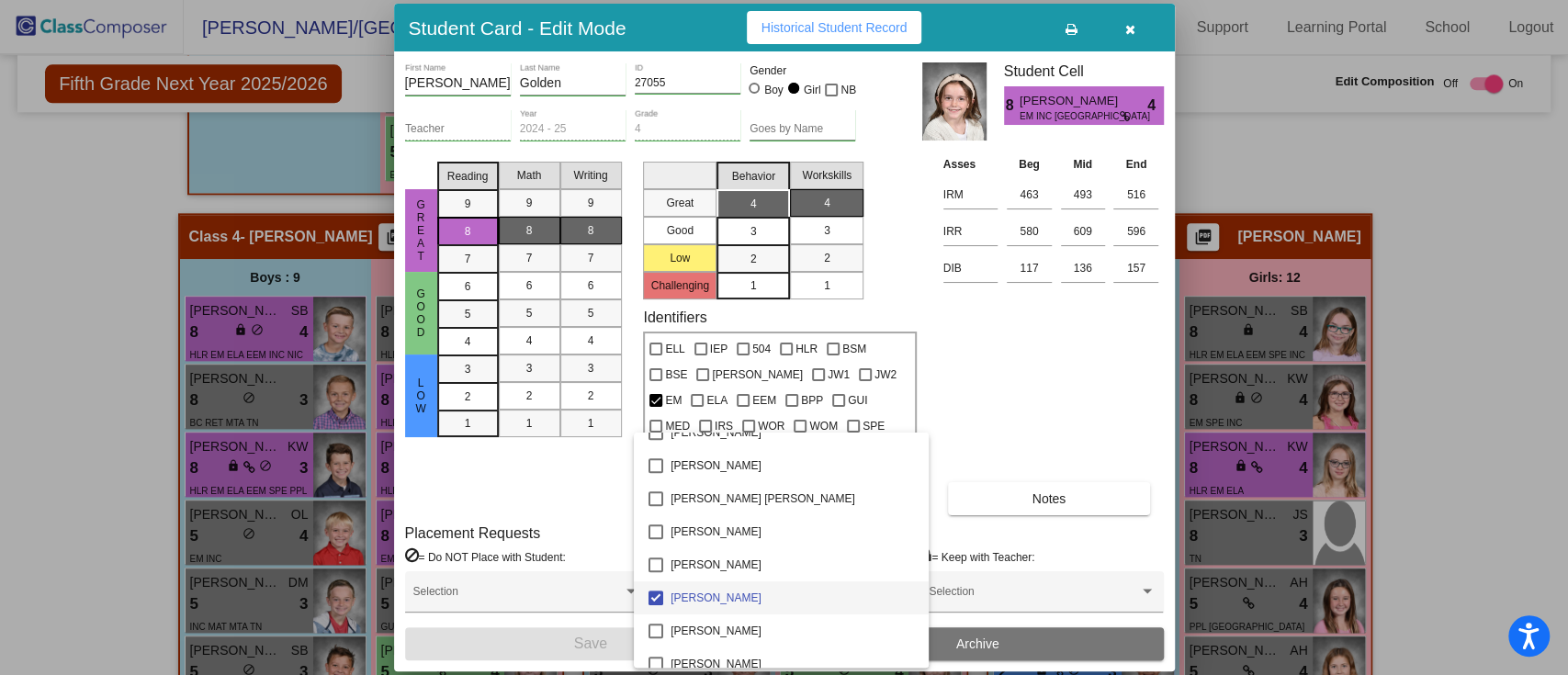 click on "[PERSON_NAME]" at bounding box center (792, 598) 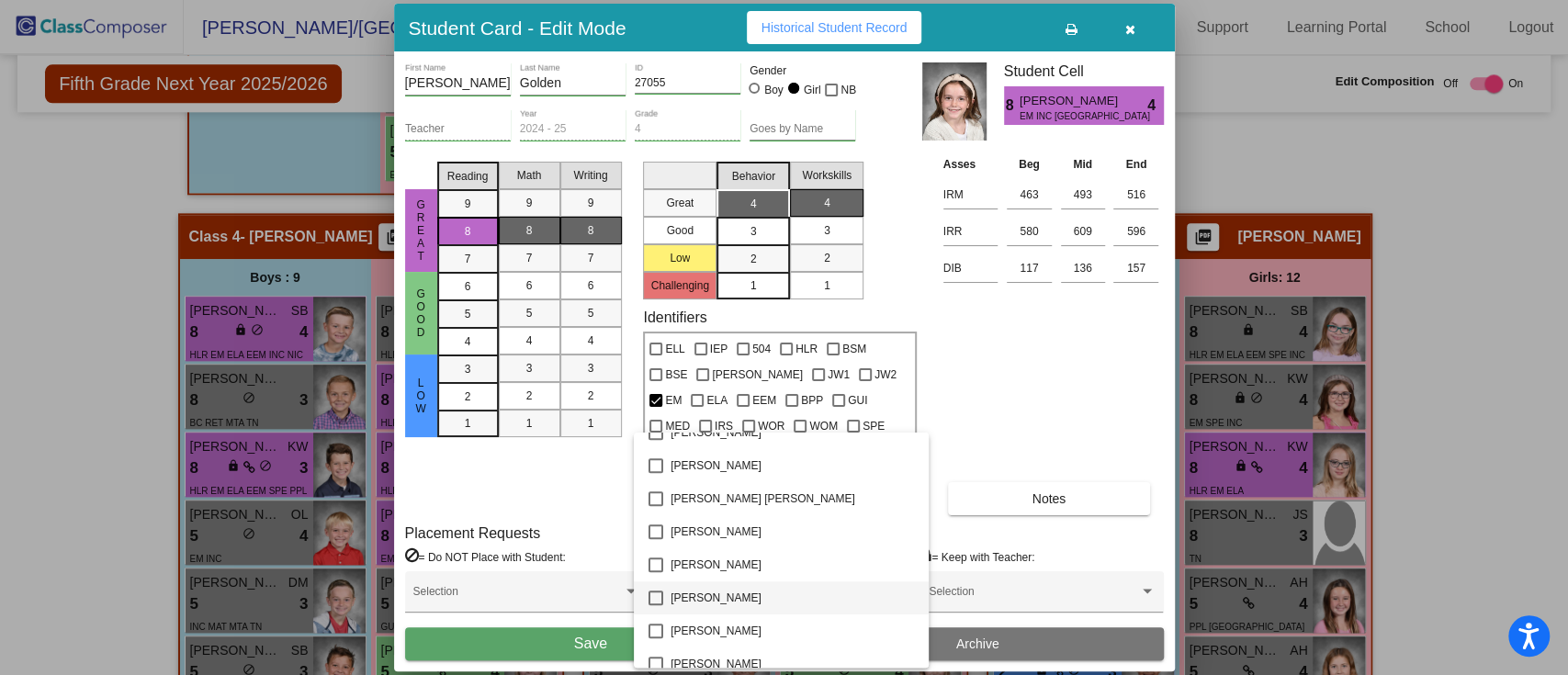 click at bounding box center [784, 337] 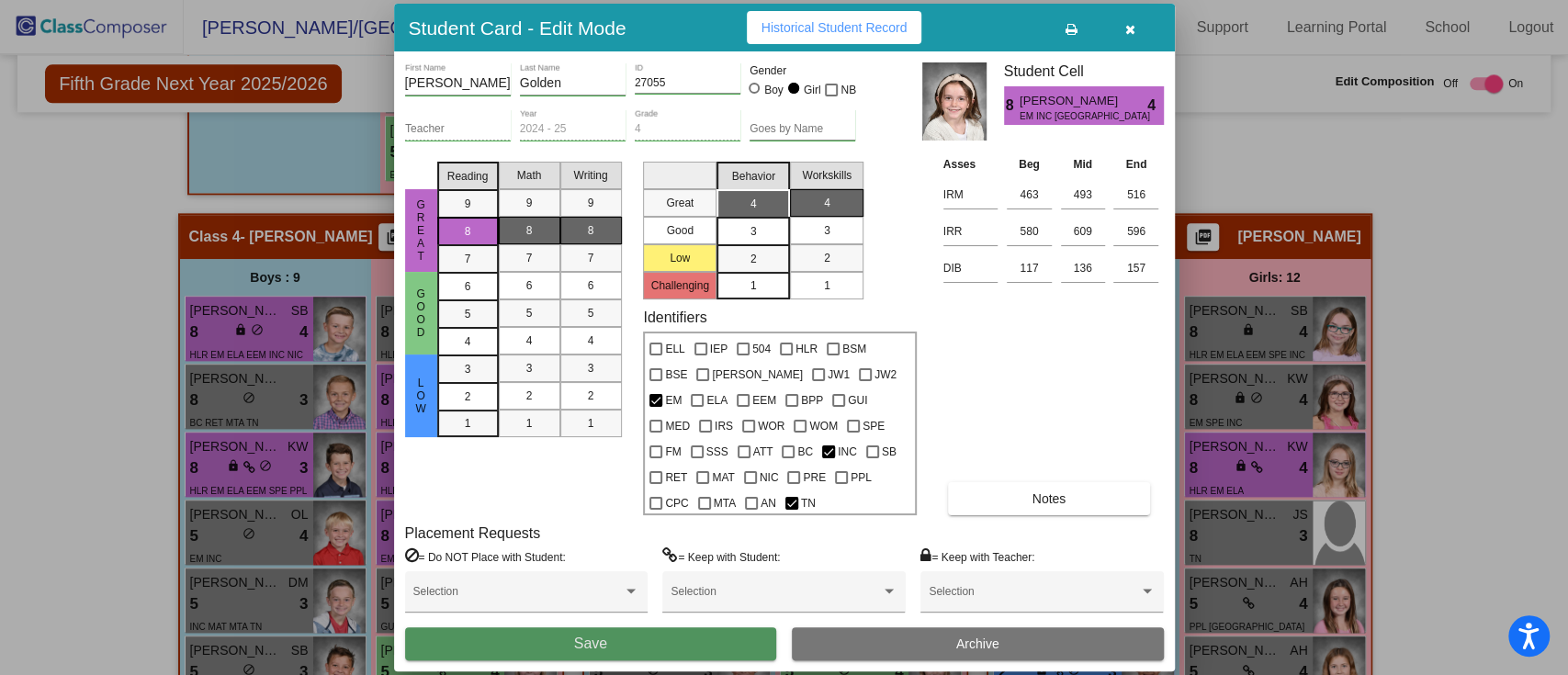 click on "Save" at bounding box center [591, 644] 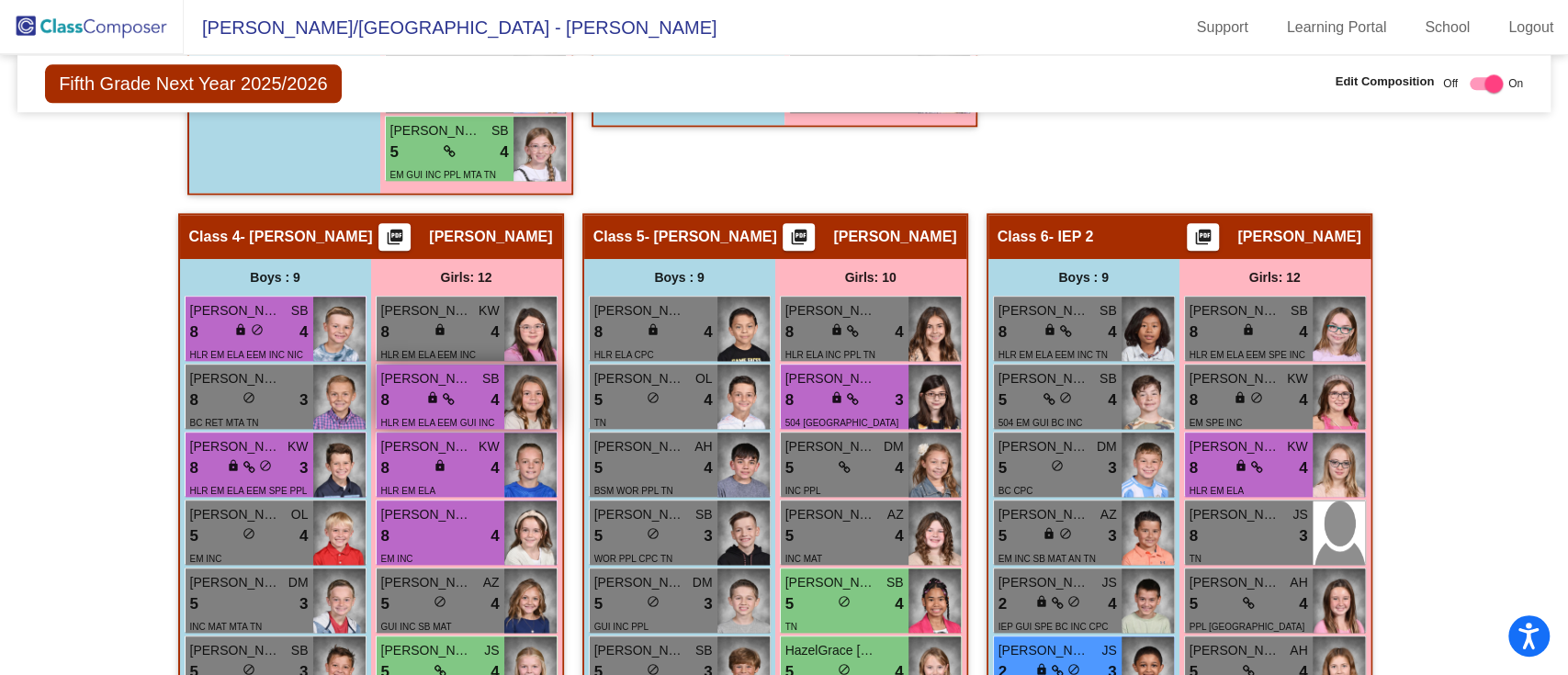 click on "8 lock do_not_disturb_alt 4" at bounding box center (440, 400) 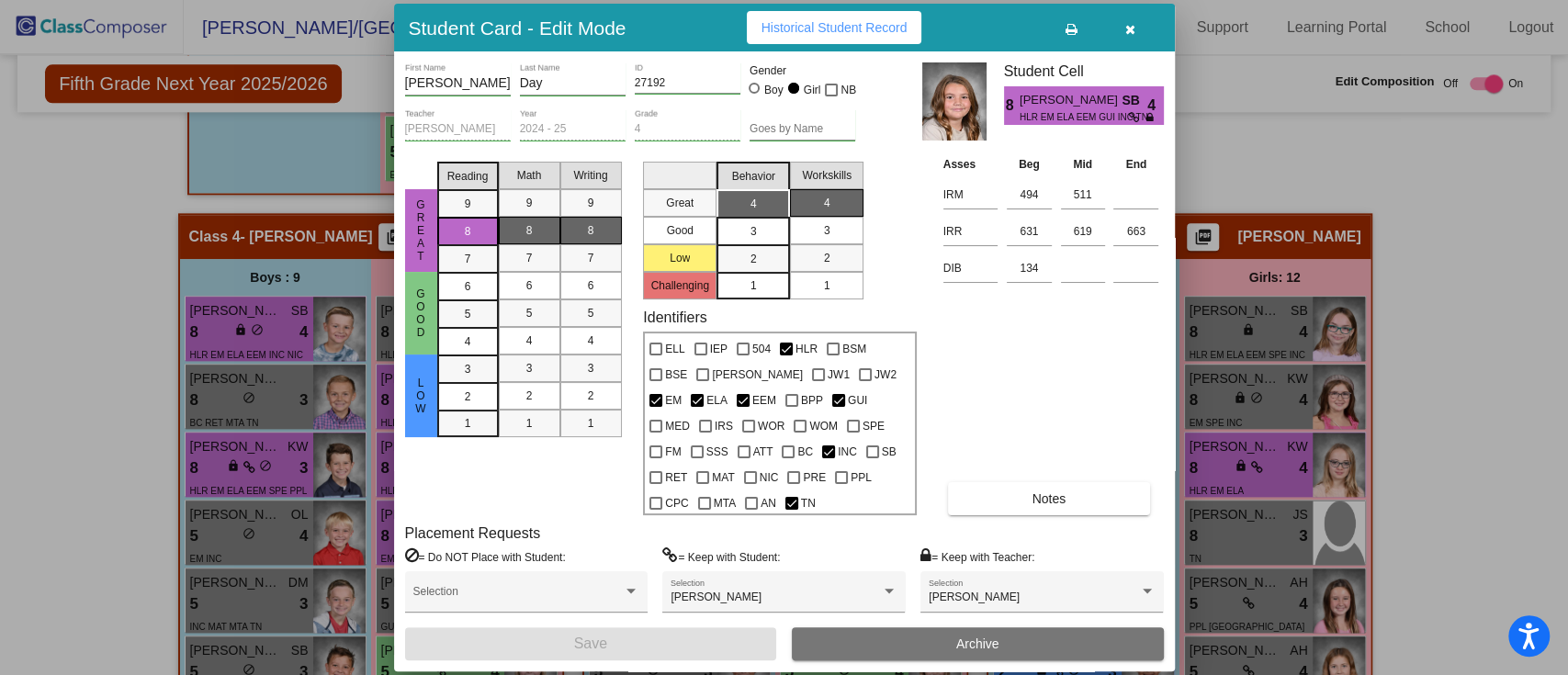 click at bounding box center [1130, 29] 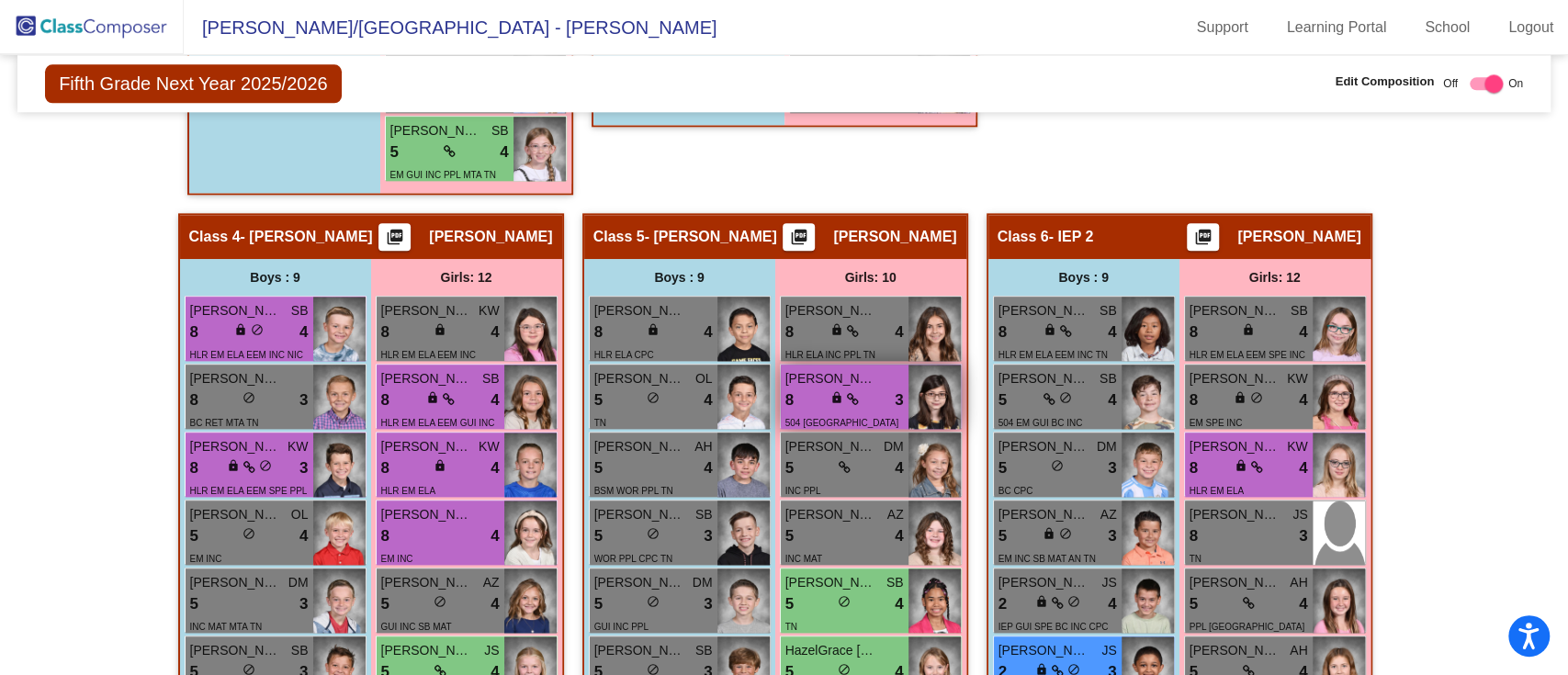 click on "504 [GEOGRAPHIC_DATA]" at bounding box center [844, 422] 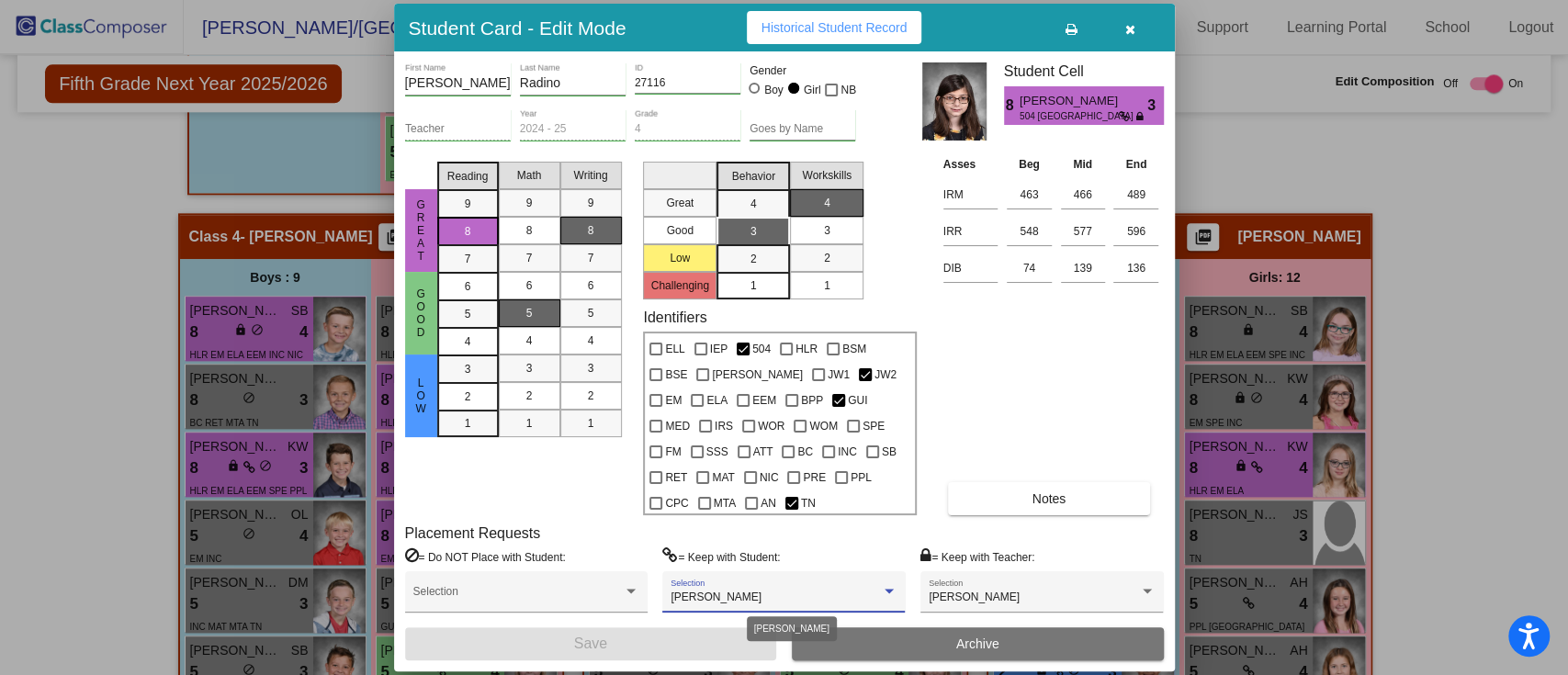 click on "[PERSON_NAME]" at bounding box center (775, 598) 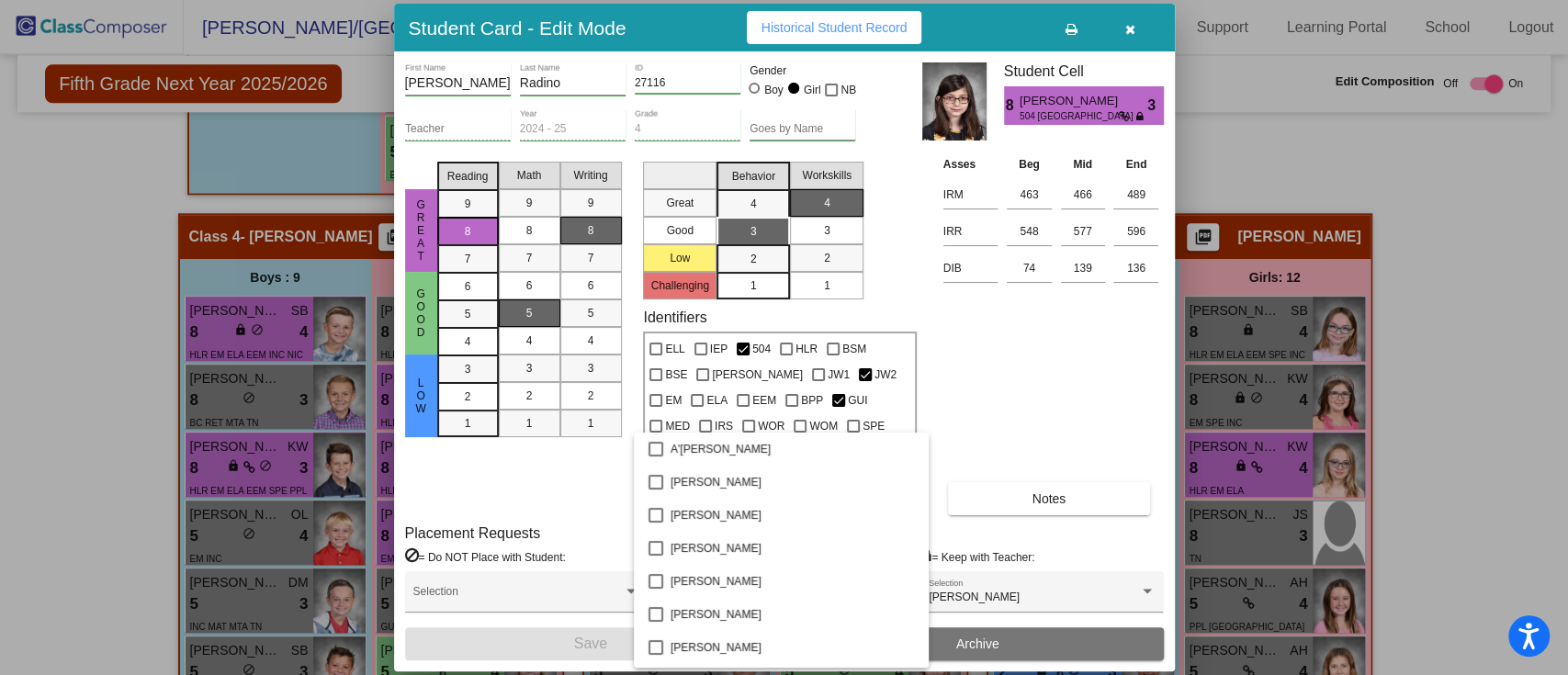 scroll, scrollTop: 4512, scrollLeft: 0, axis: vertical 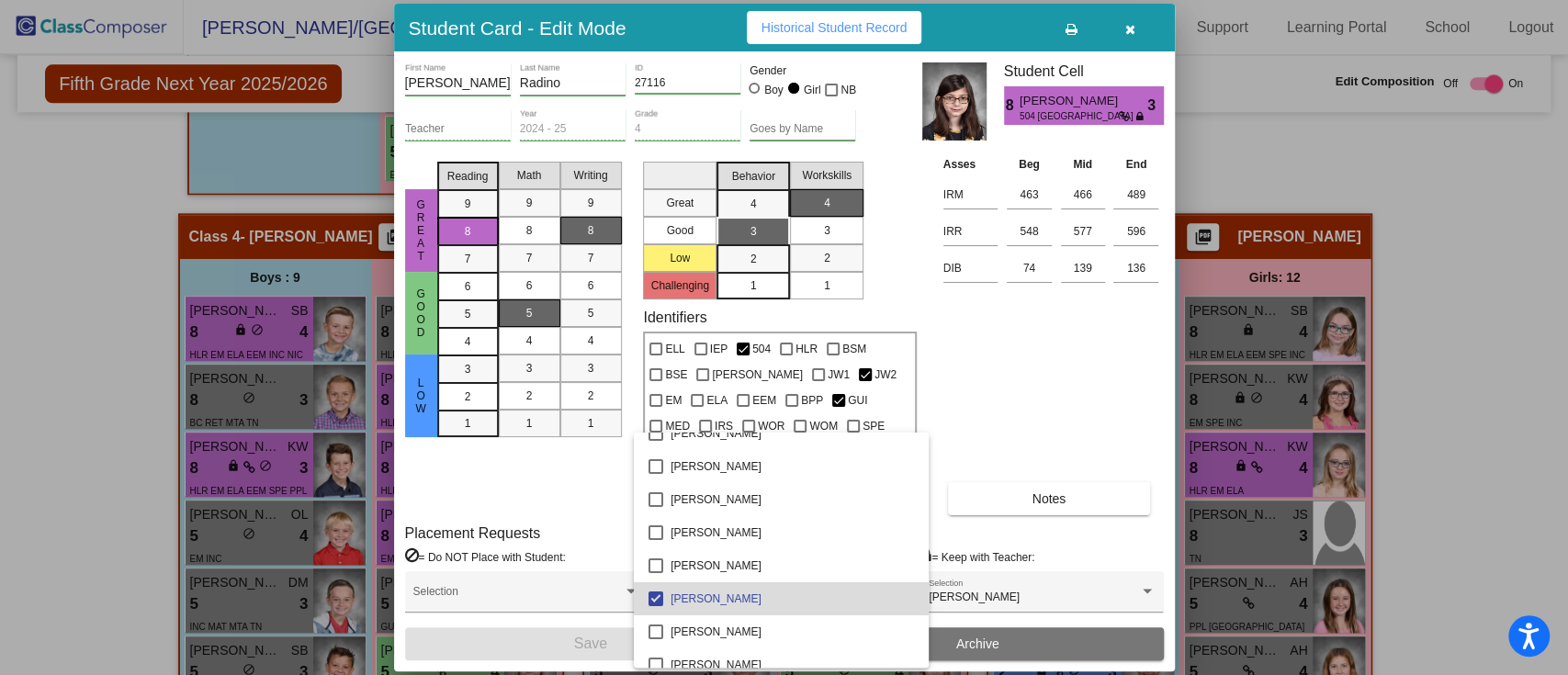 click on "[PERSON_NAME]" at bounding box center [792, 599] 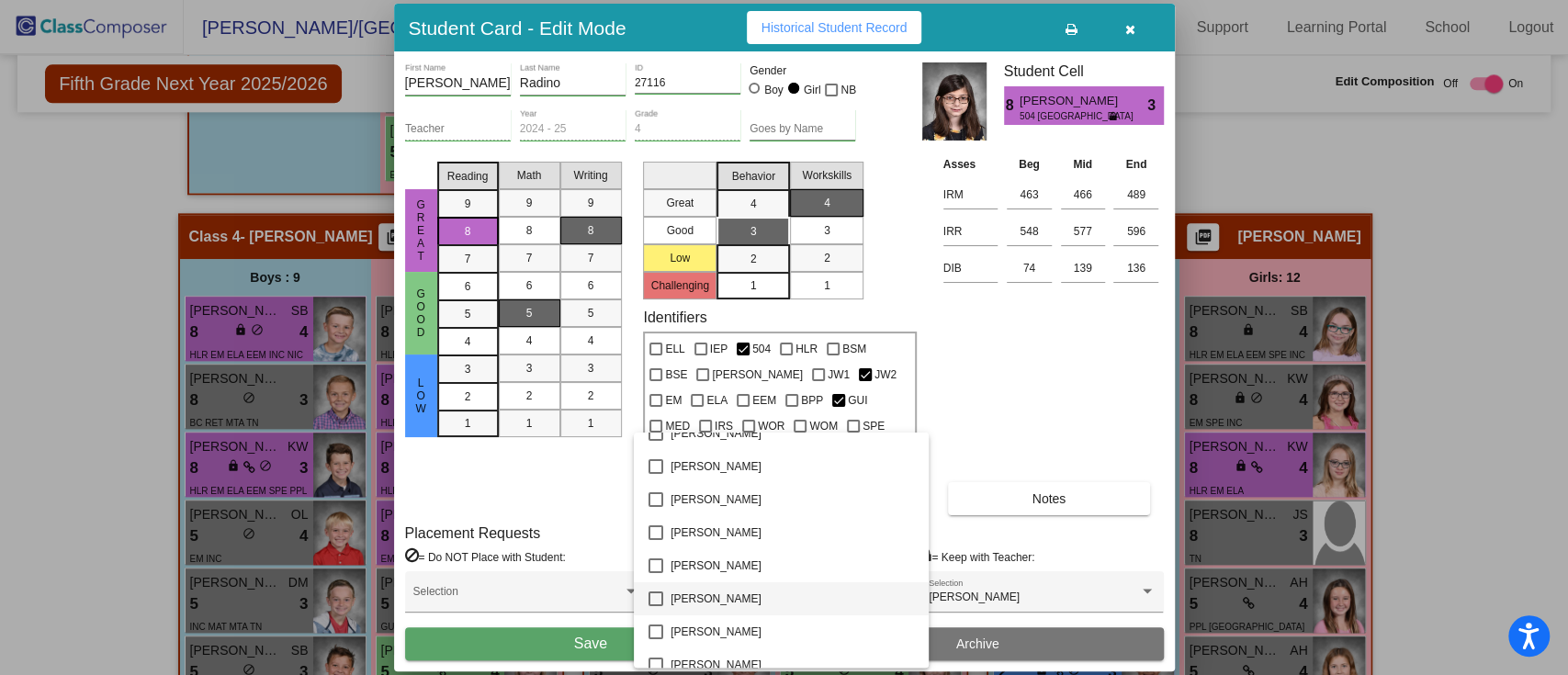 click at bounding box center (784, 337) 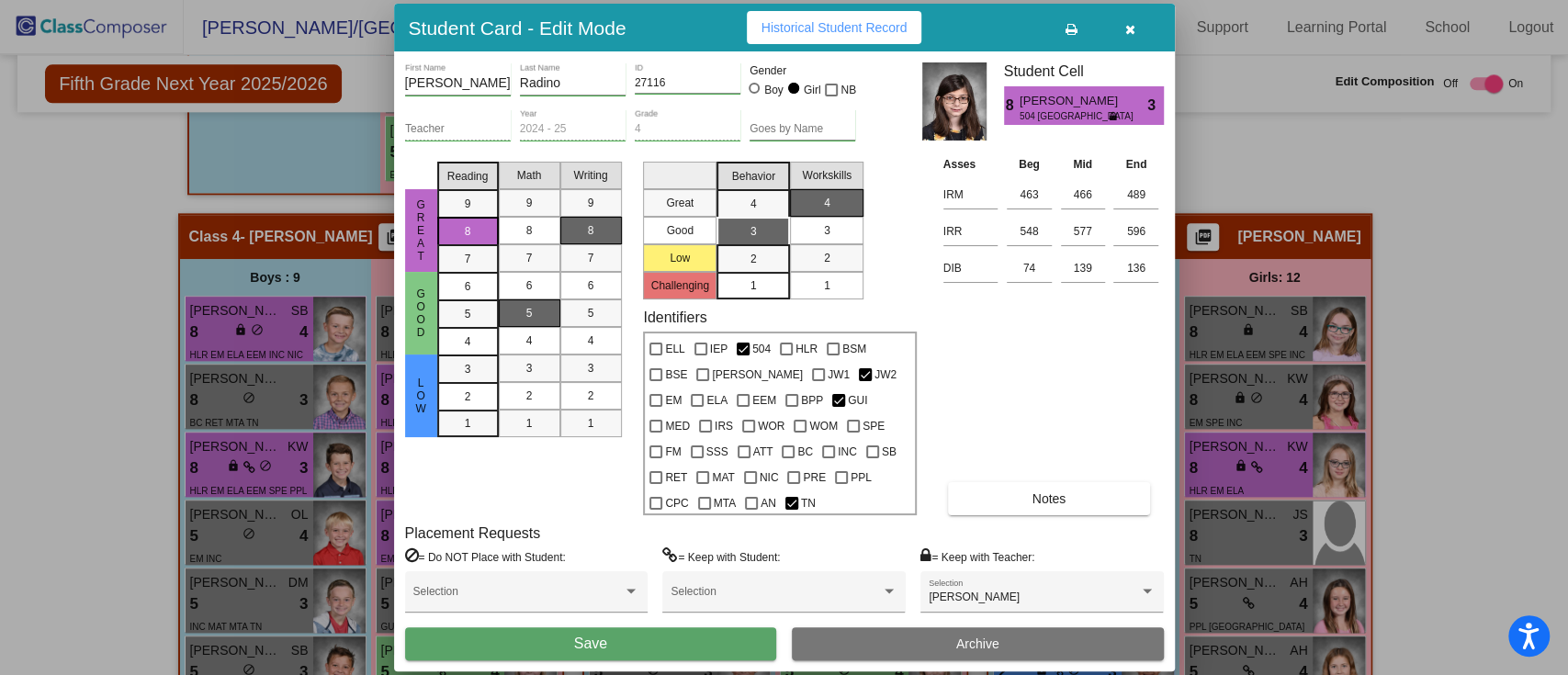 click on "Save" at bounding box center (591, 644) 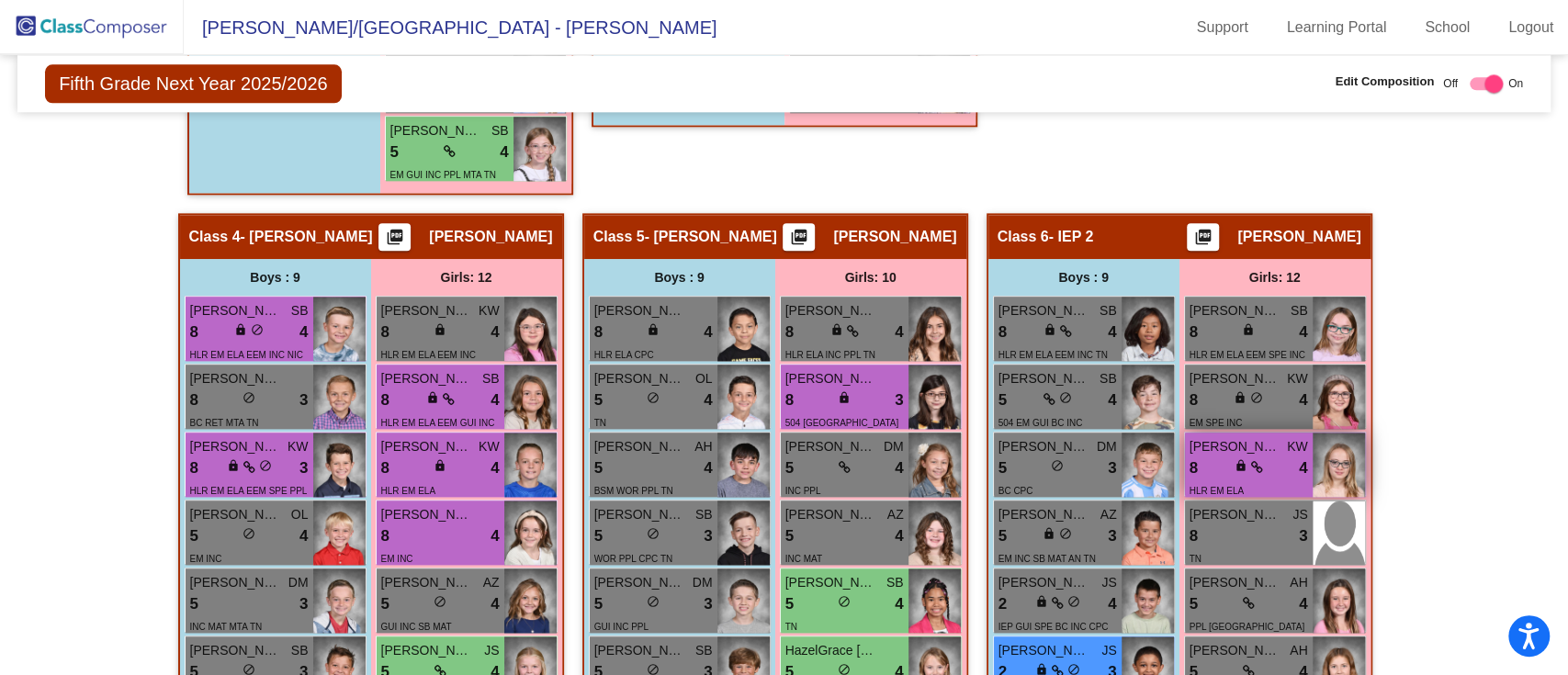 click on "[PERSON_NAME]" at bounding box center (1235, 446) 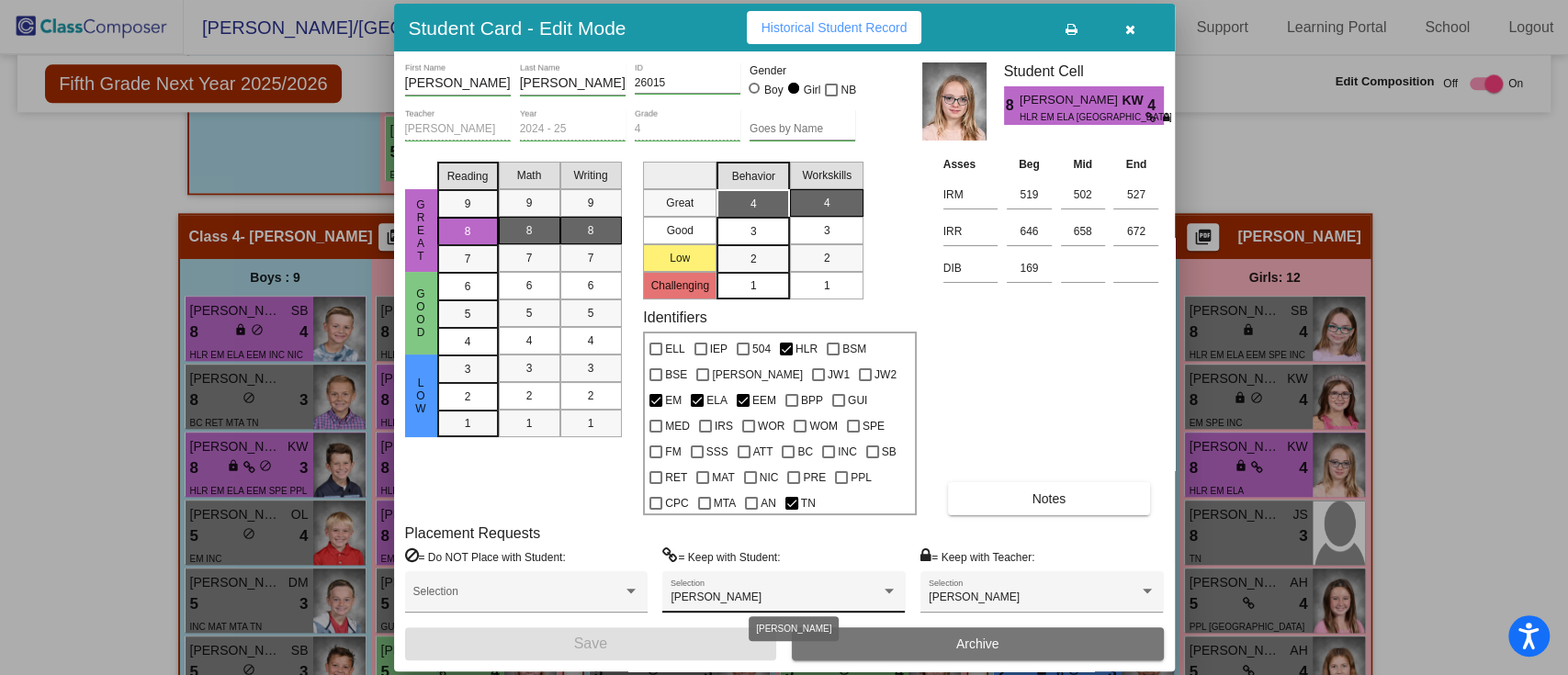 click on "[PERSON_NAME]" at bounding box center (775, 598) 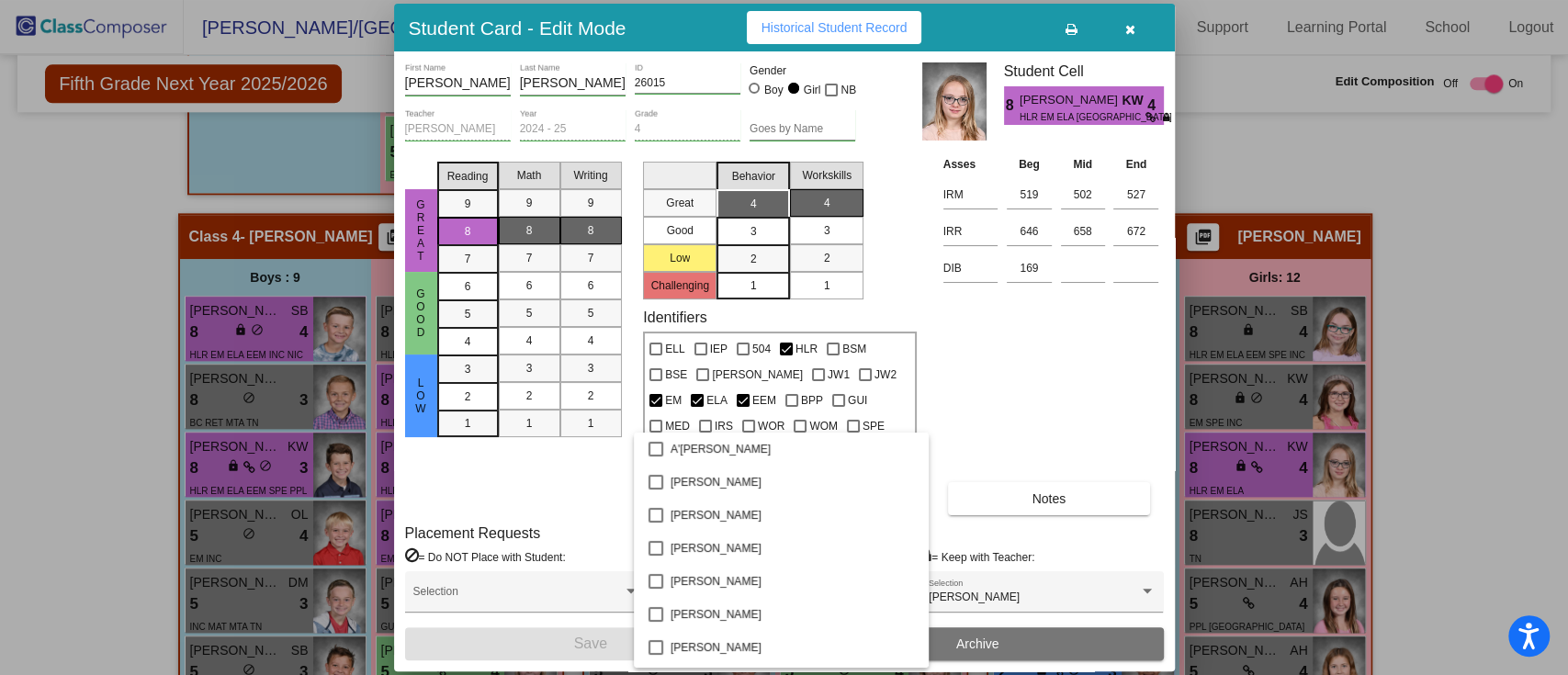 scroll, scrollTop: 3917, scrollLeft: 0, axis: vertical 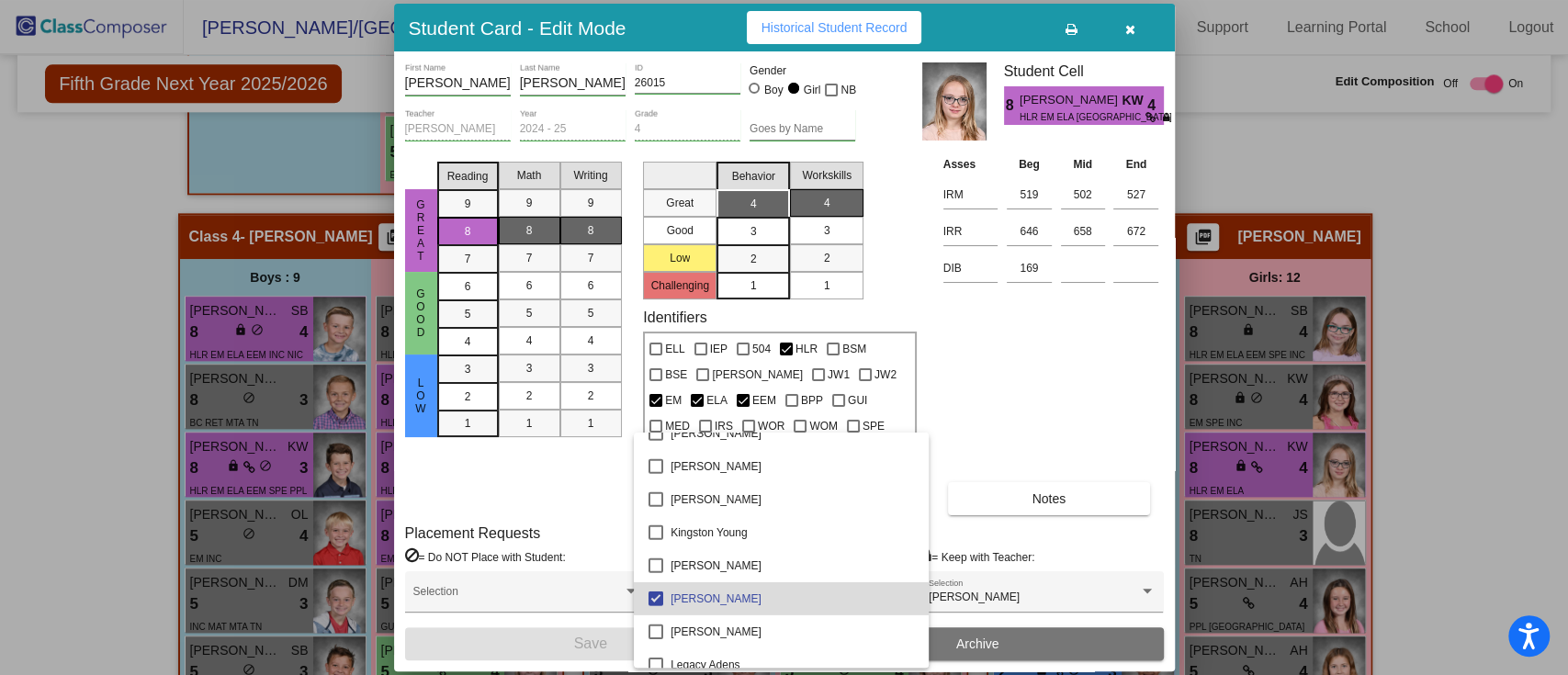 click on "[PERSON_NAME]" at bounding box center (792, 599) 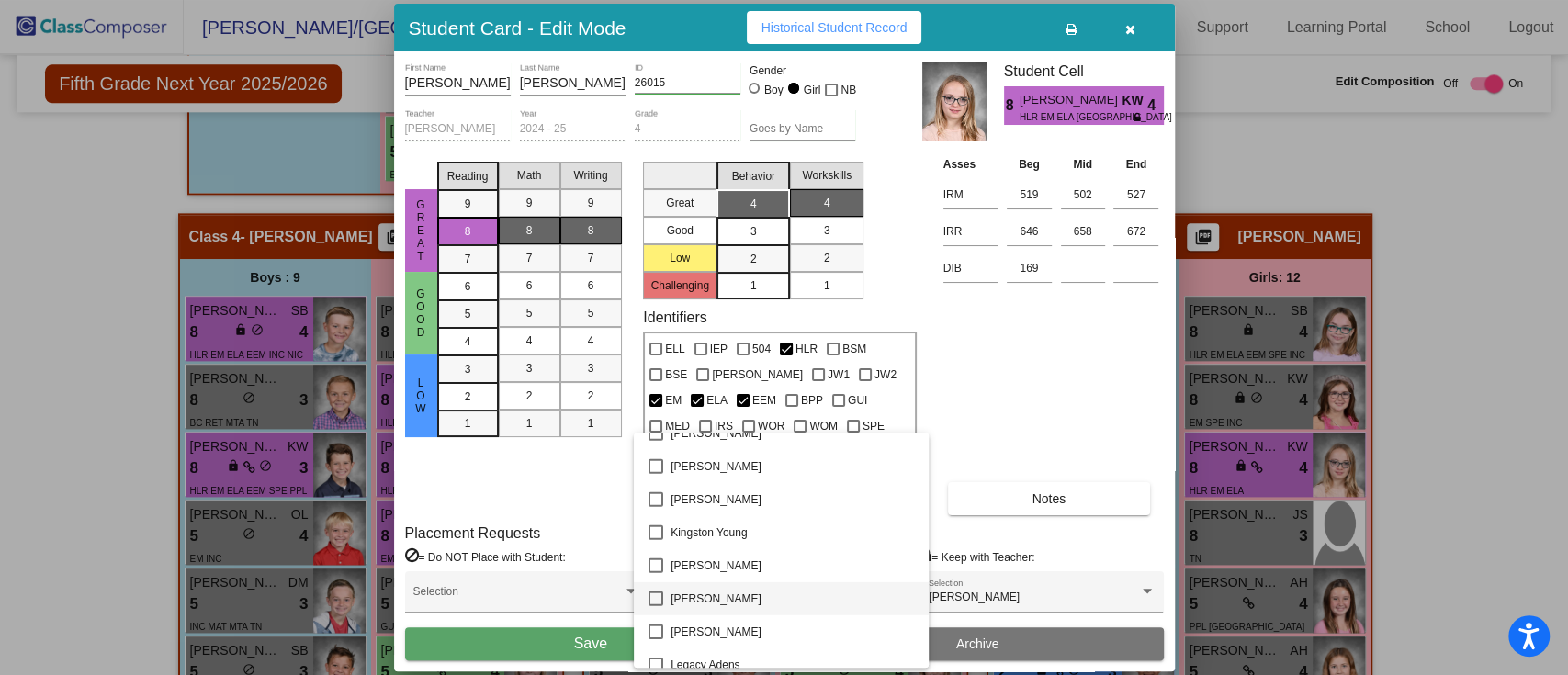click at bounding box center [784, 337] 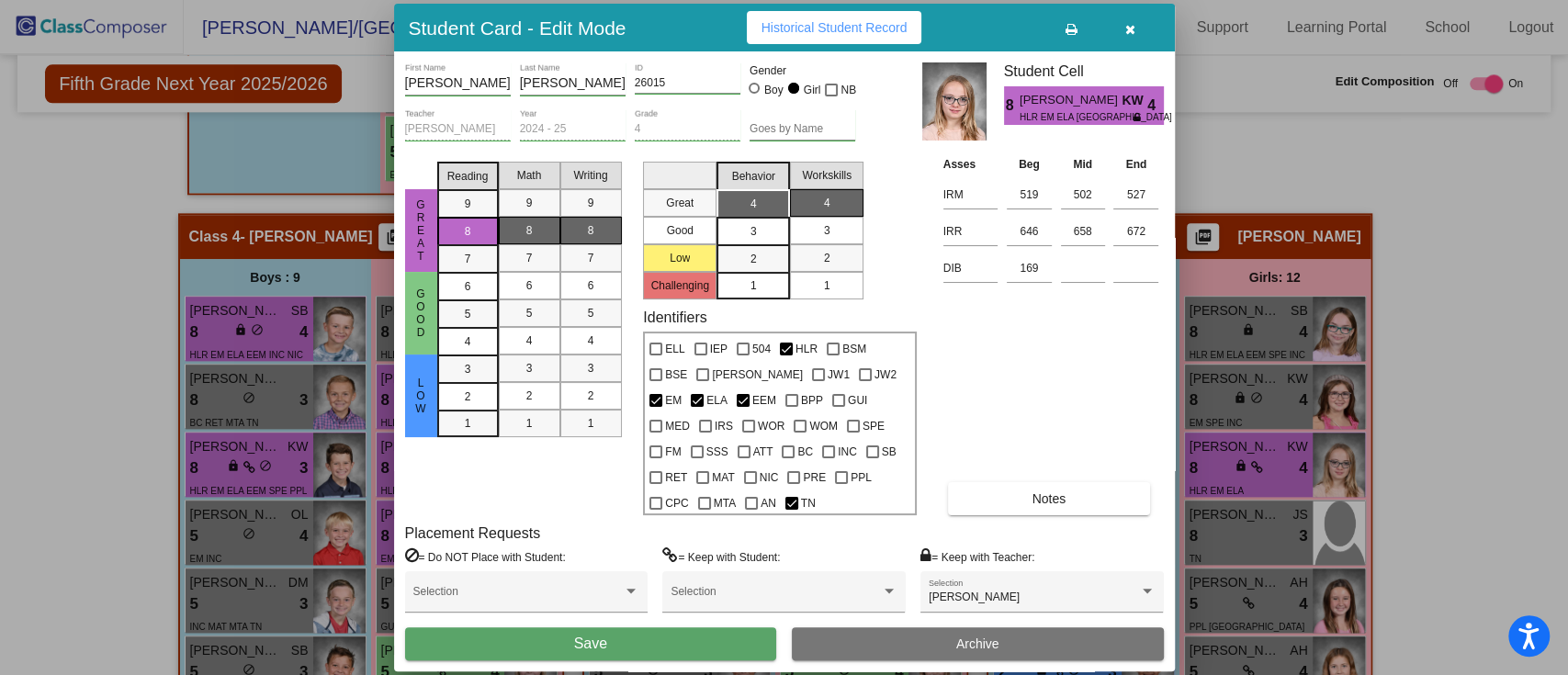click on "Save" at bounding box center (591, 644) 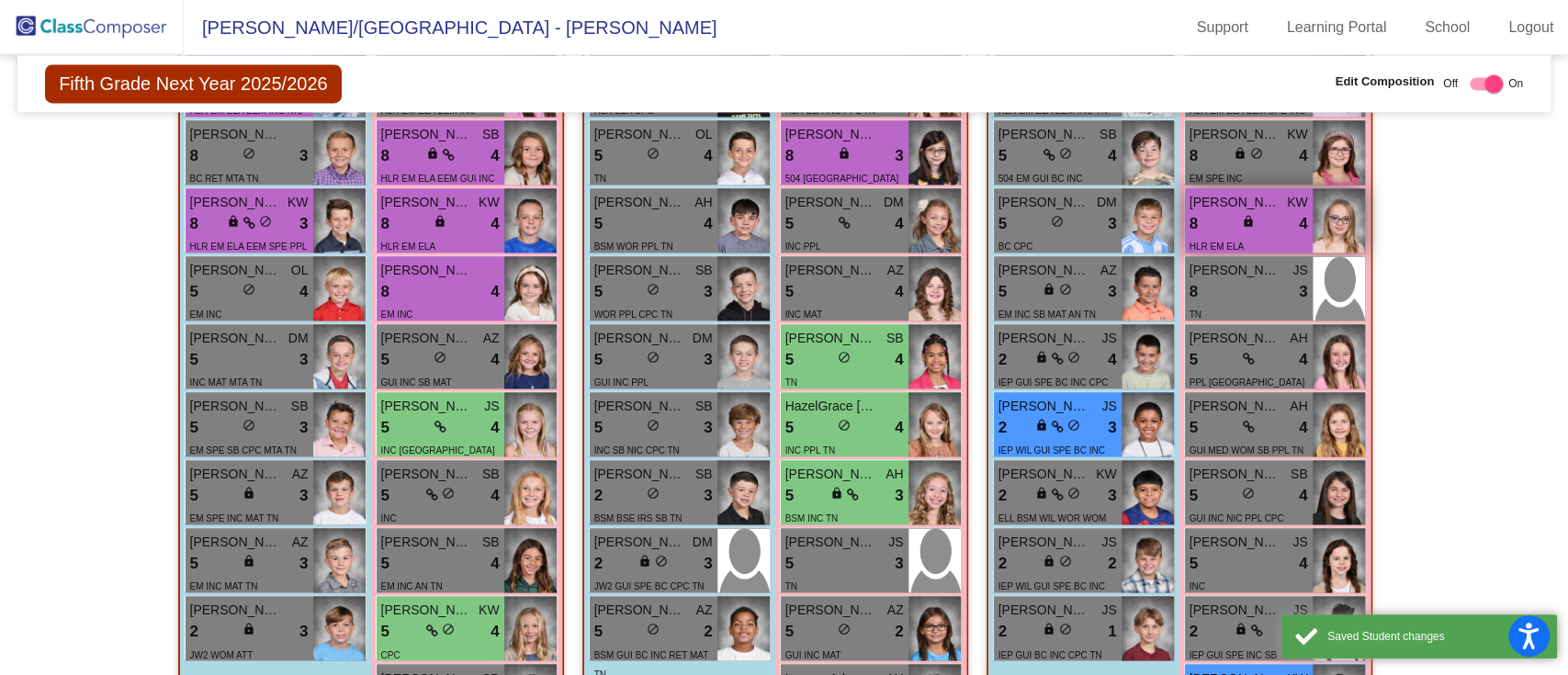 scroll, scrollTop: 1761, scrollLeft: 0, axis: vertical 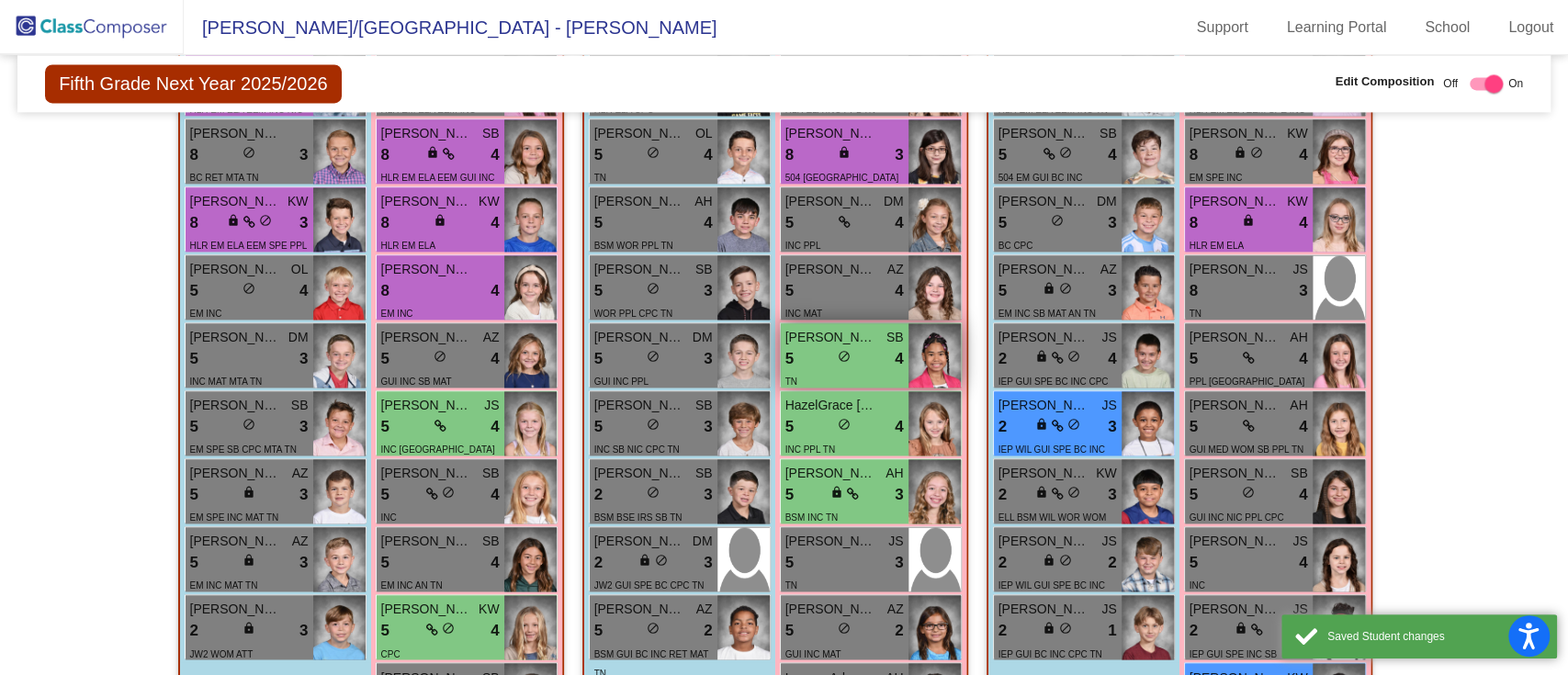 click on "TN" at bounding box center [844, 380] 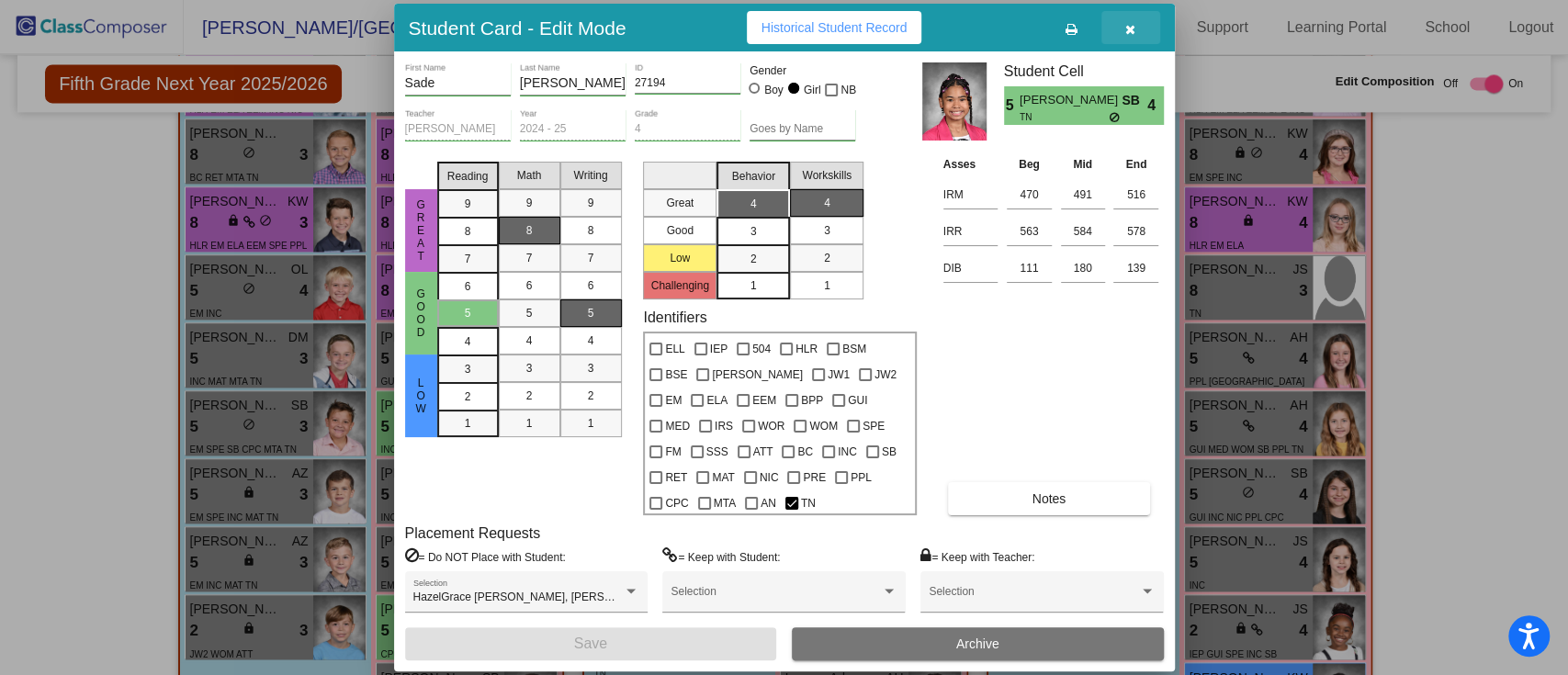 click at bounding box center [1130, 29] 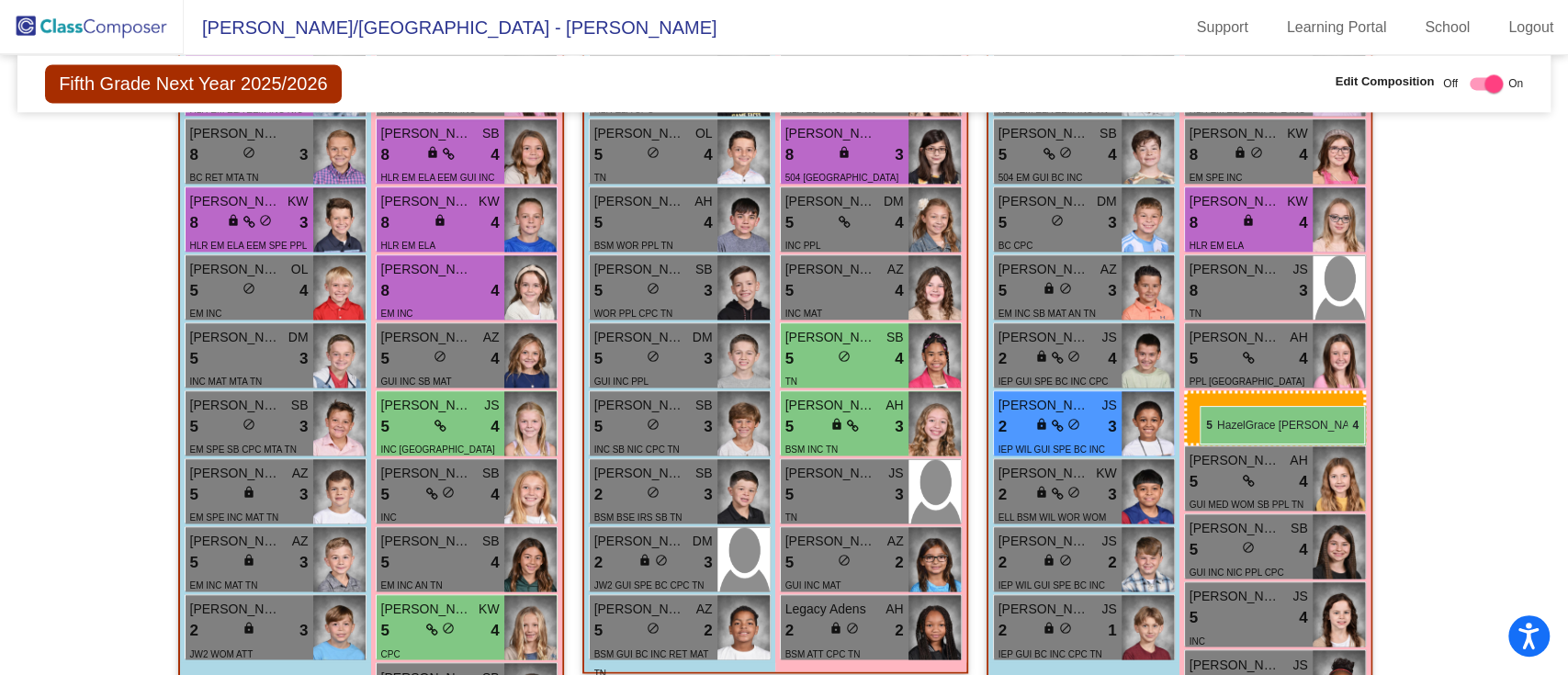 drag, startPoint x: 825, startPoint y: 430, endPoint x: 1200, endPoint y: 406, distance: 375.7672 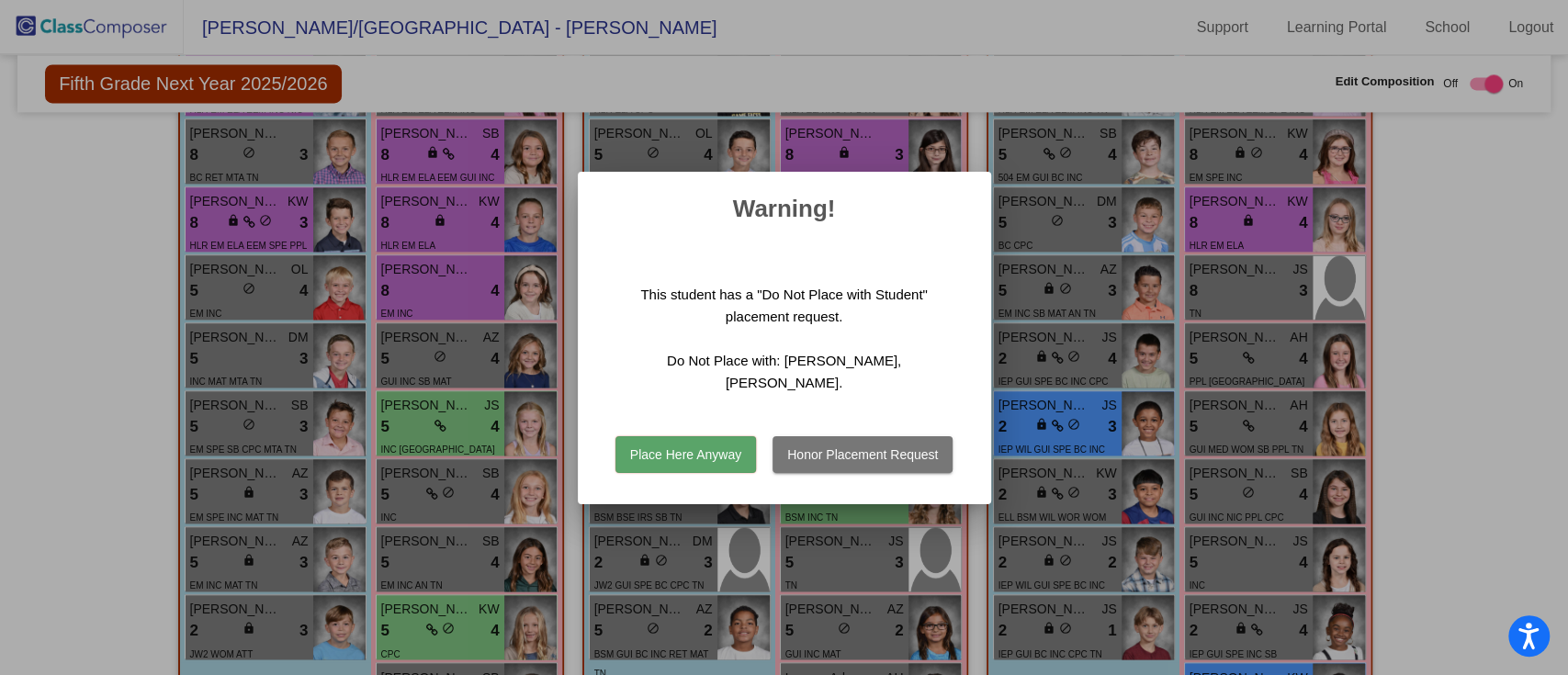 click on "Honor Placement Request" at bounding box center (863, 455) 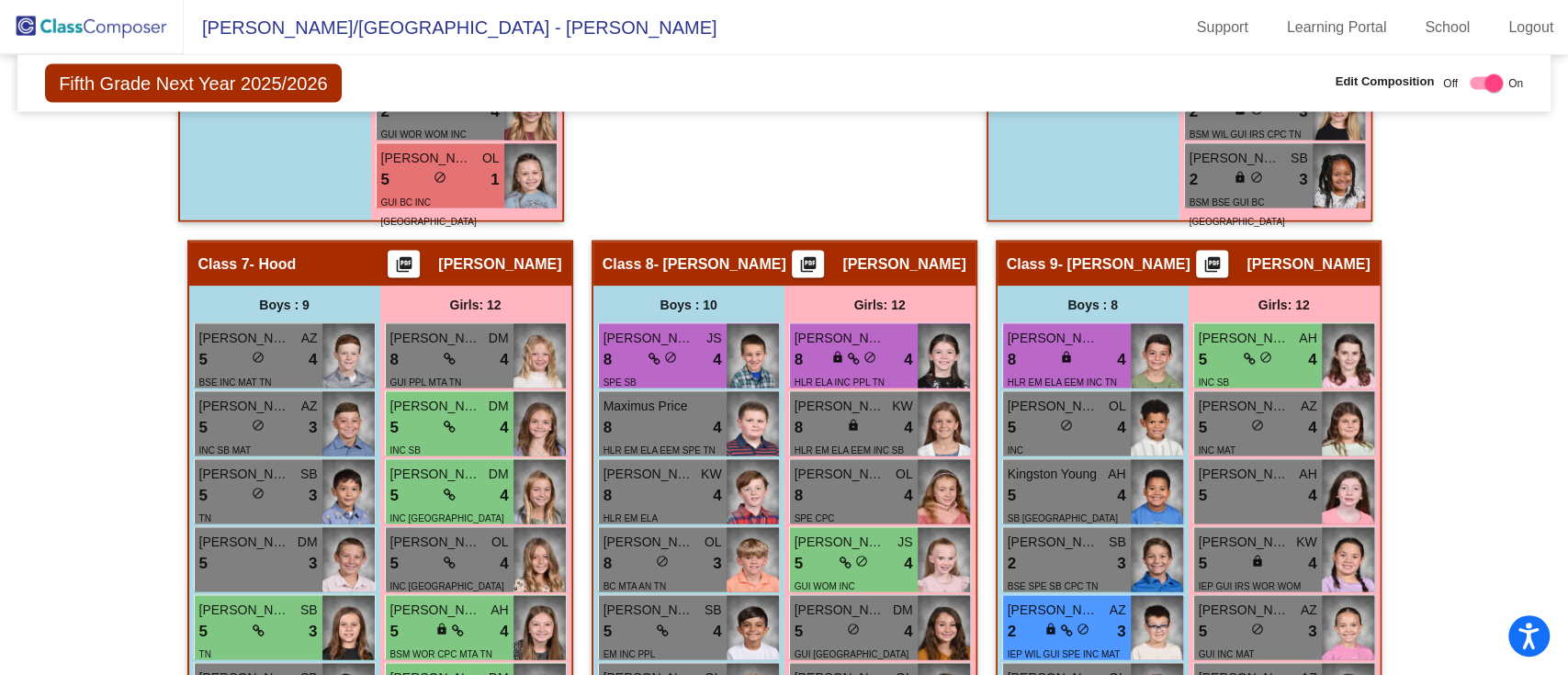 scroll, scrollTop: 2439, scrollLeft: 0, axis: vertical 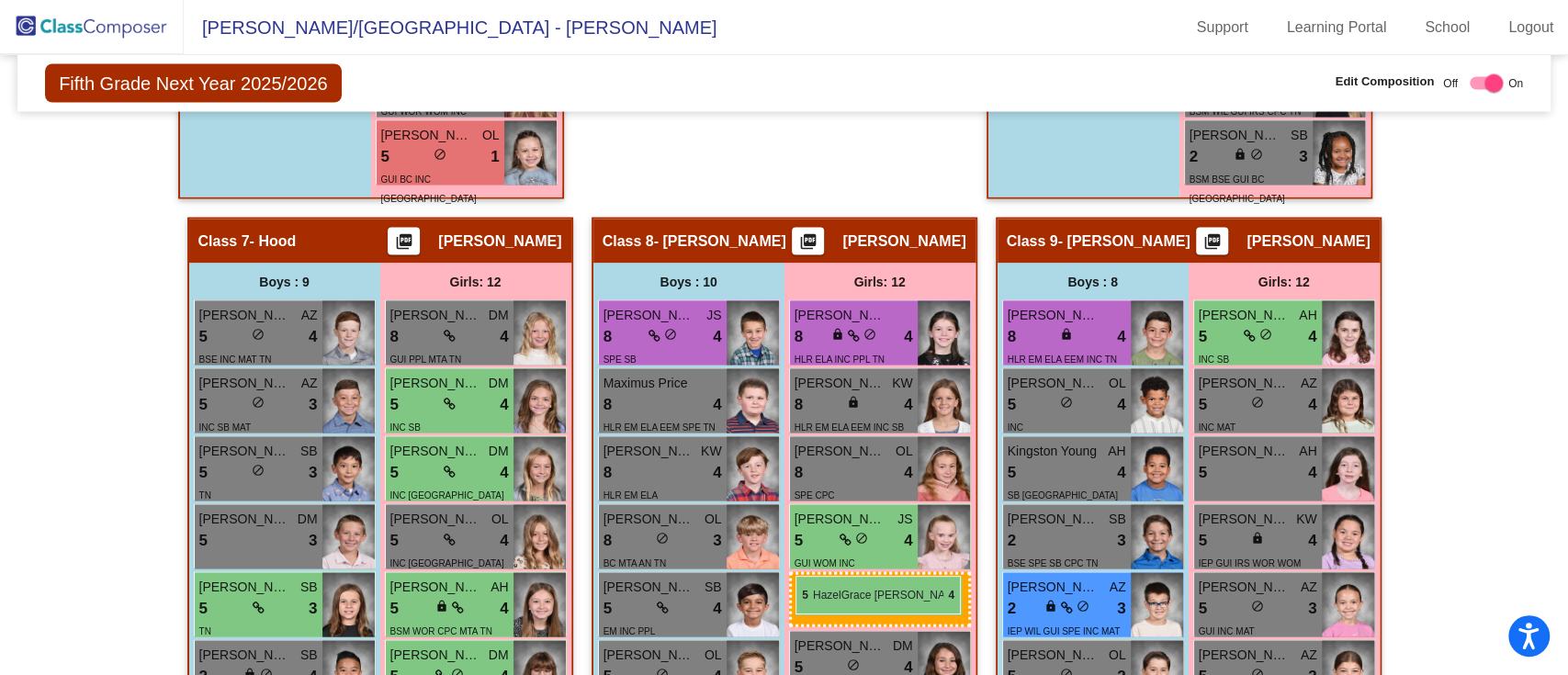 drag, startPoint x: 862, startPoint y: 289, endPoint x: 795, endPoint y: 576, distance: 294.71681 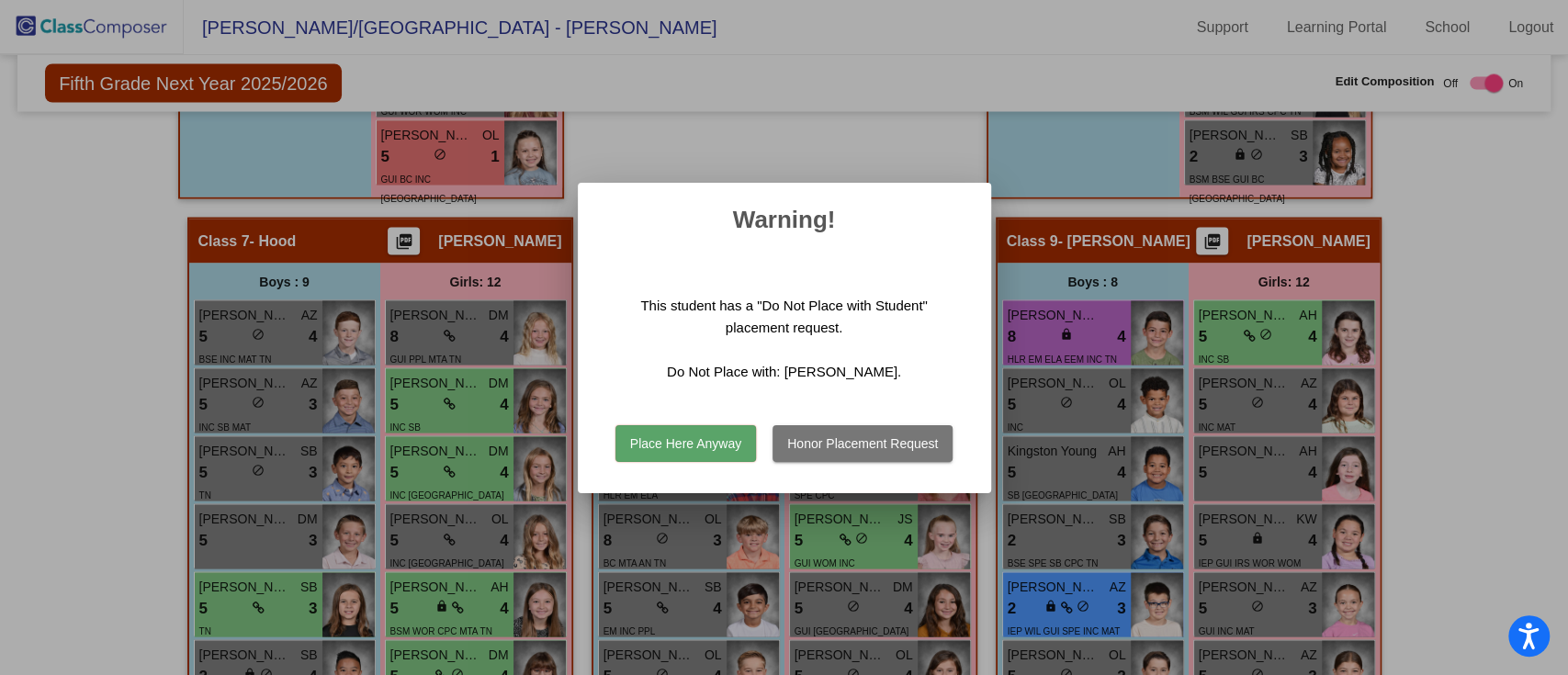 click on "Honor Placement Request" at bounding box center (863, 444) 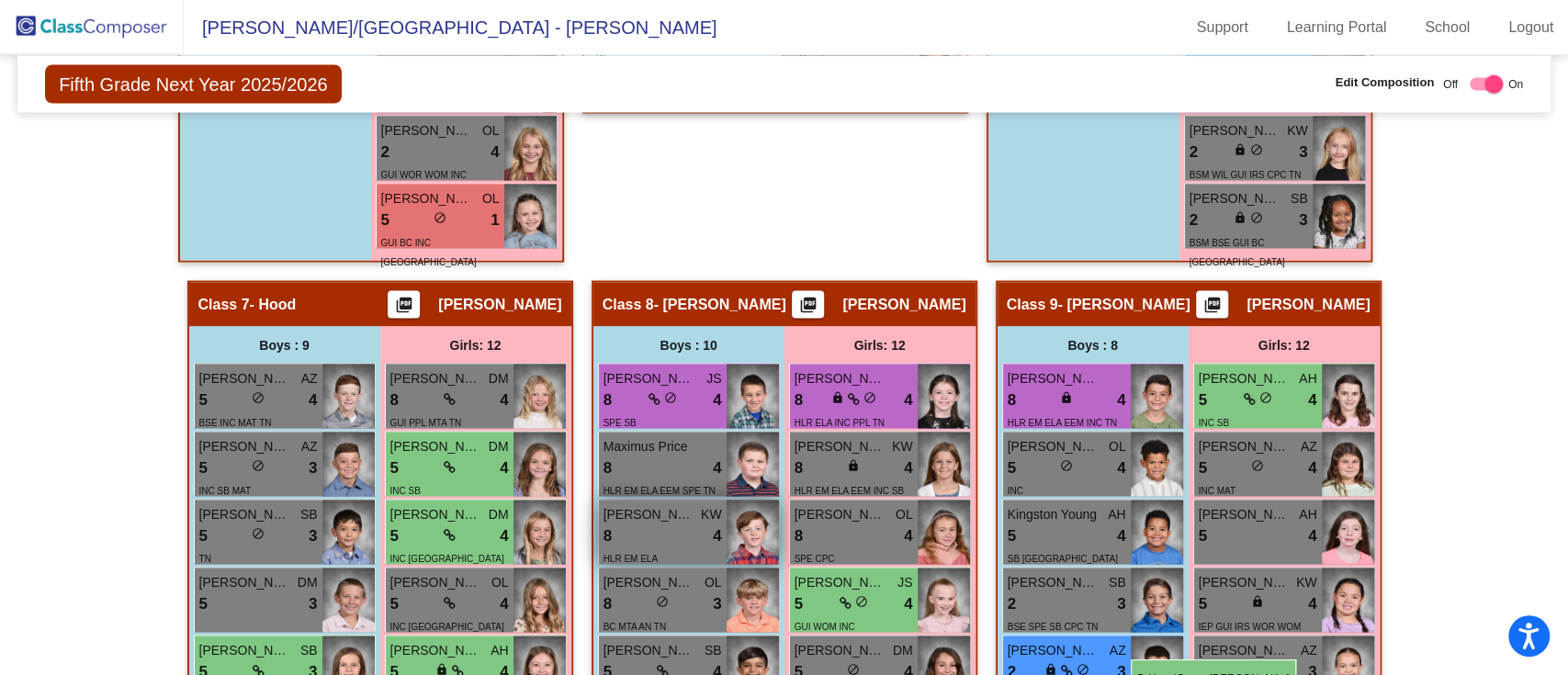 scroll, scrollTop: 2377, scrollLeft: 0, axis: vertical 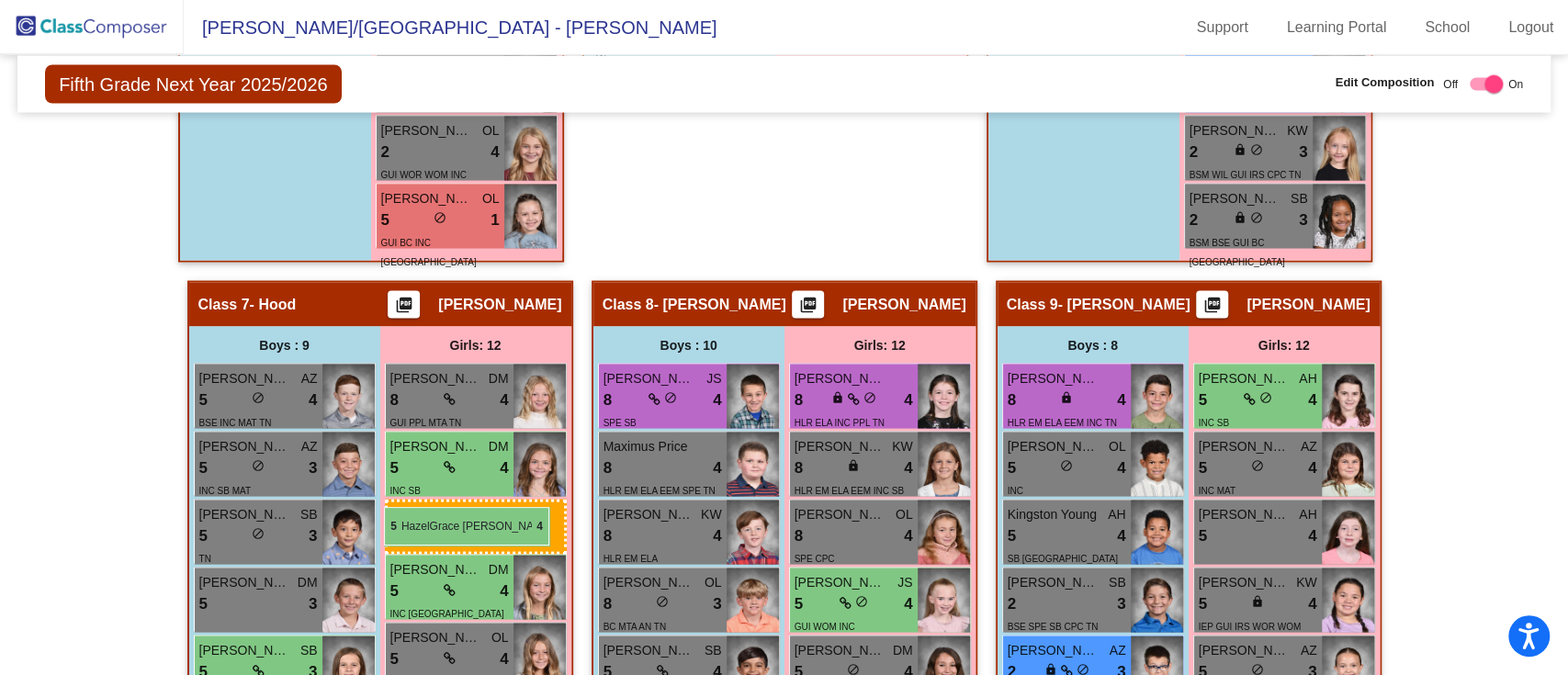 drag, startPoint x: 816, startPoint y: 462, endPoint x: 384, endPoint y: 507, distance: 434.33743 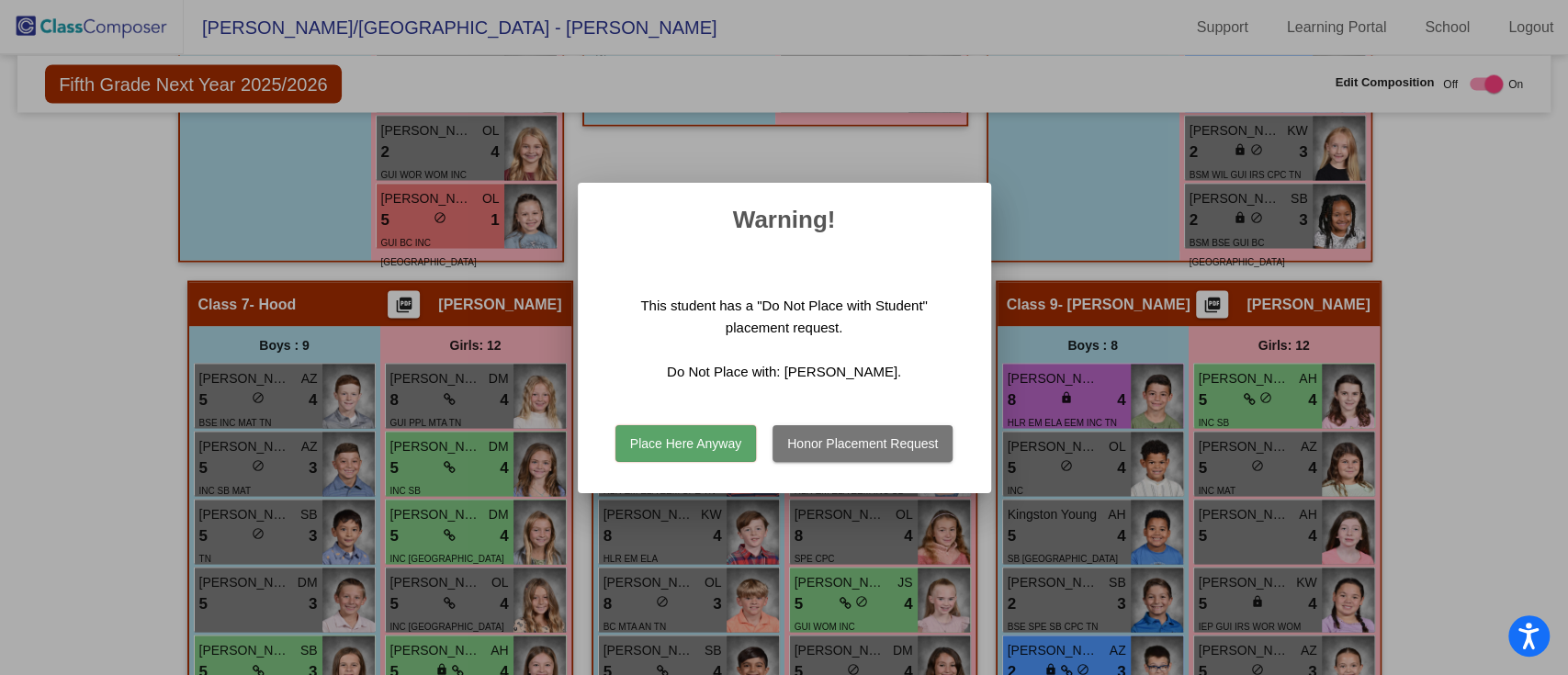 click on "Place Here Anyway" at bounding box center [685, 444] 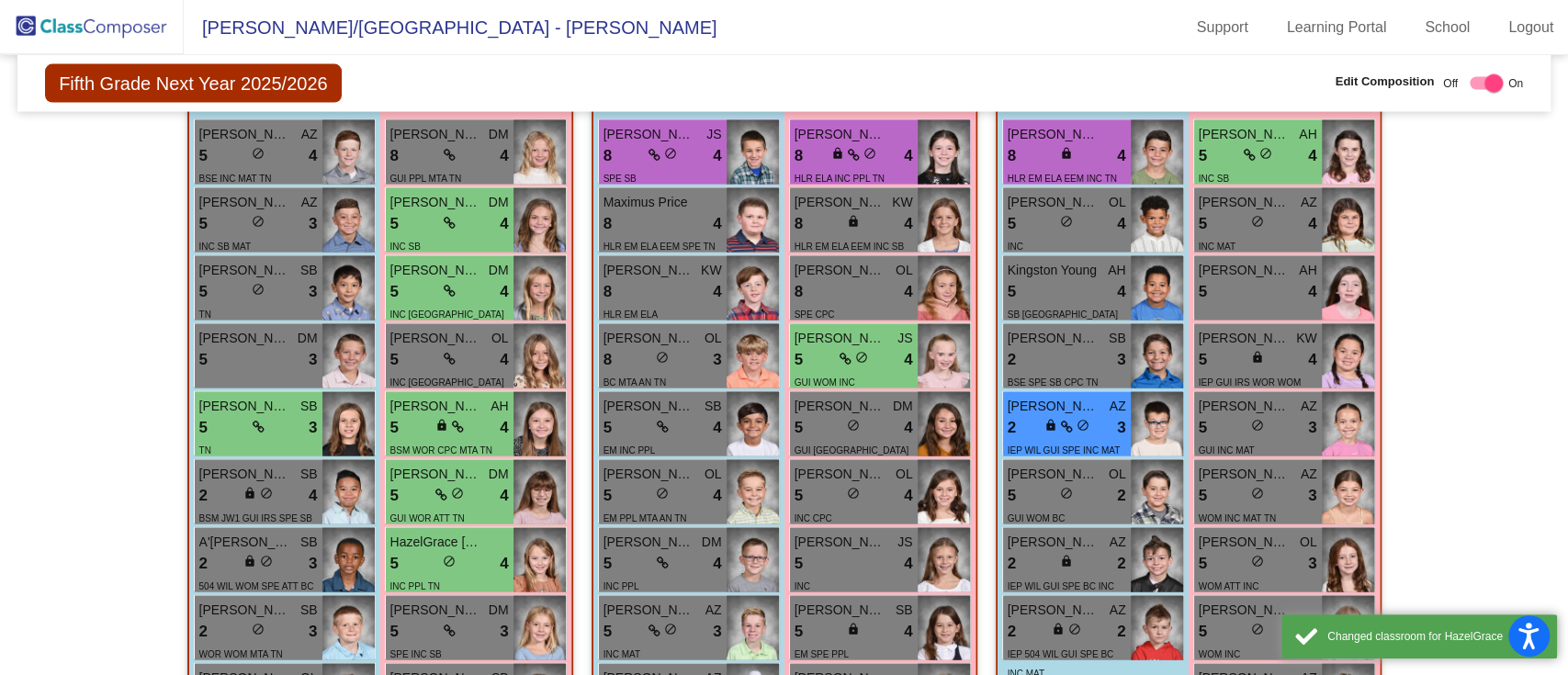 scroll, scrollTop: 2622, scrollLeft: 0, axis: vertical 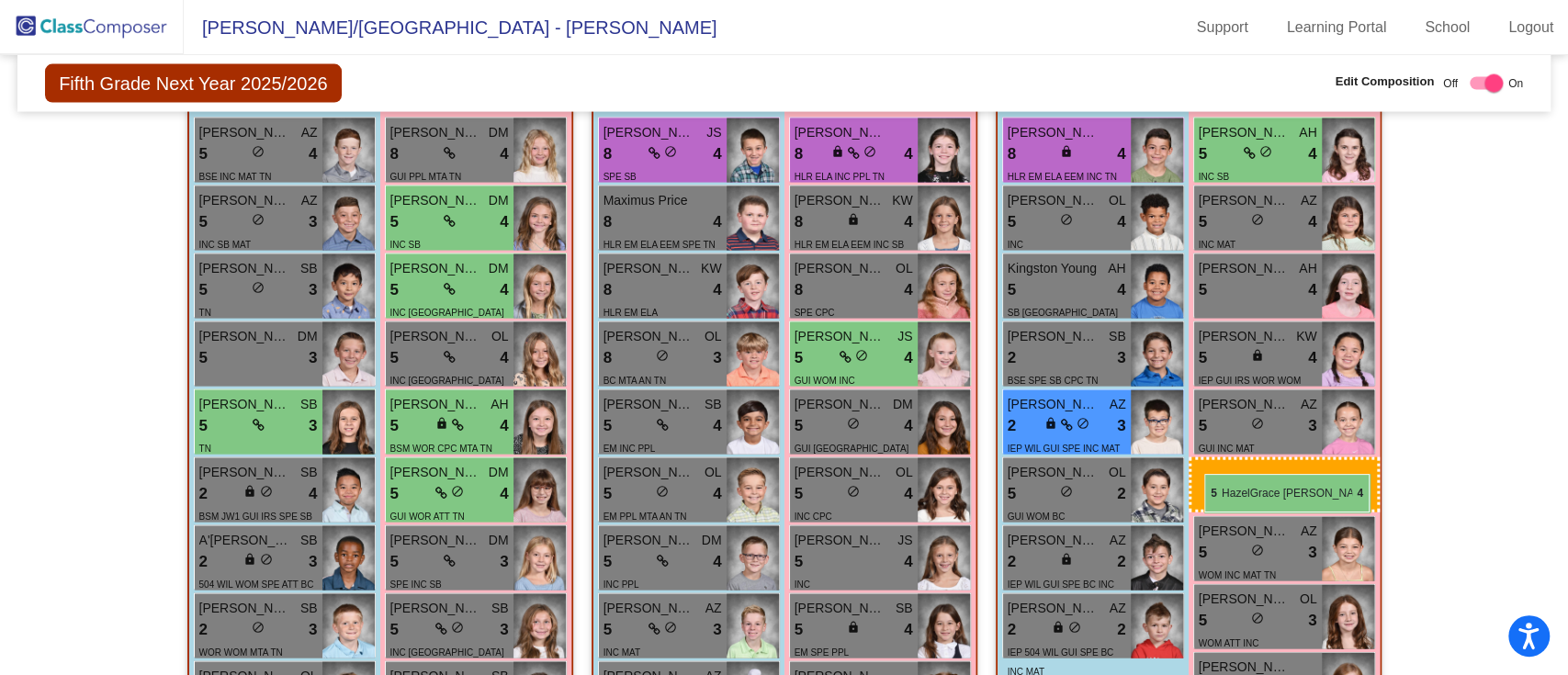 drag, startPoint x: 479, startPoint y: 573, endPoint x: 1204, endPoint y: 474, distance: 731.7281 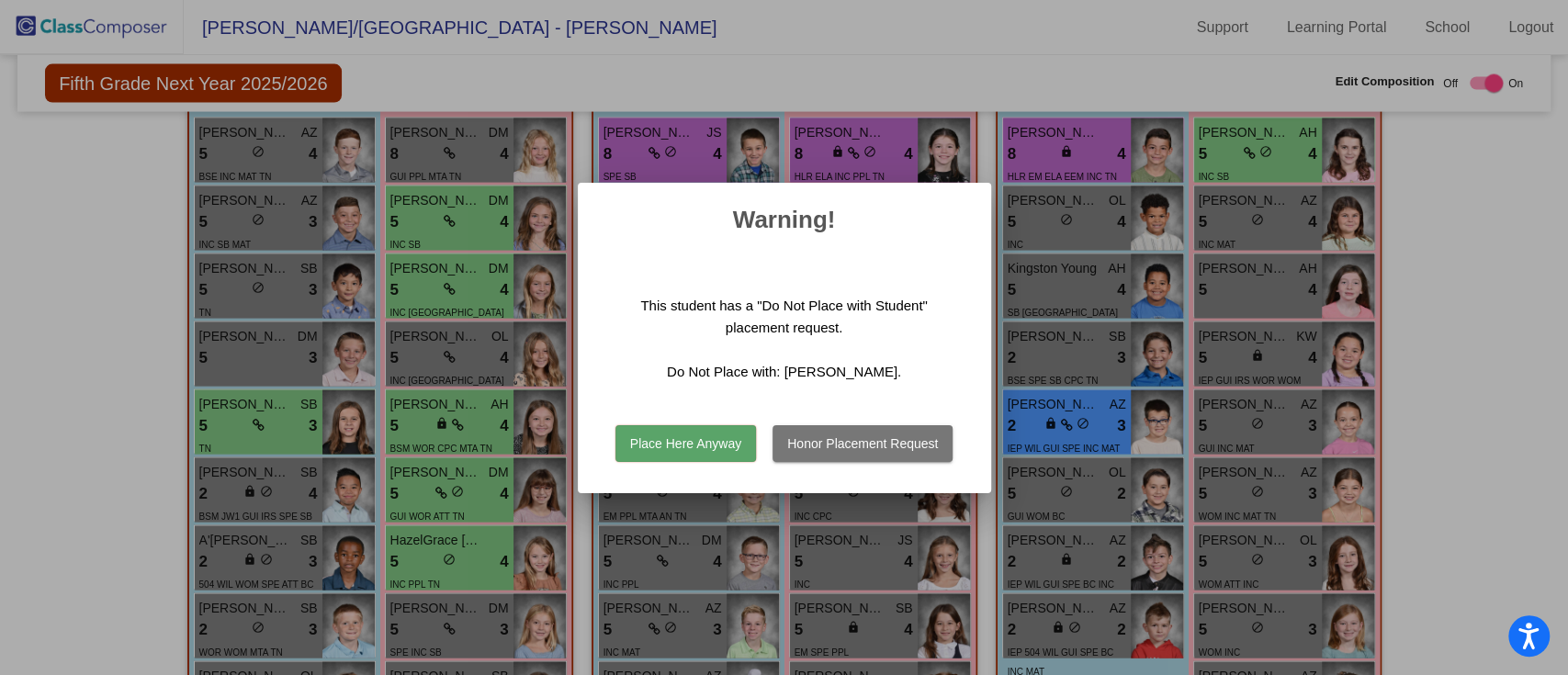 click on "Honor Placement Request" at bounding box center (863, 444) 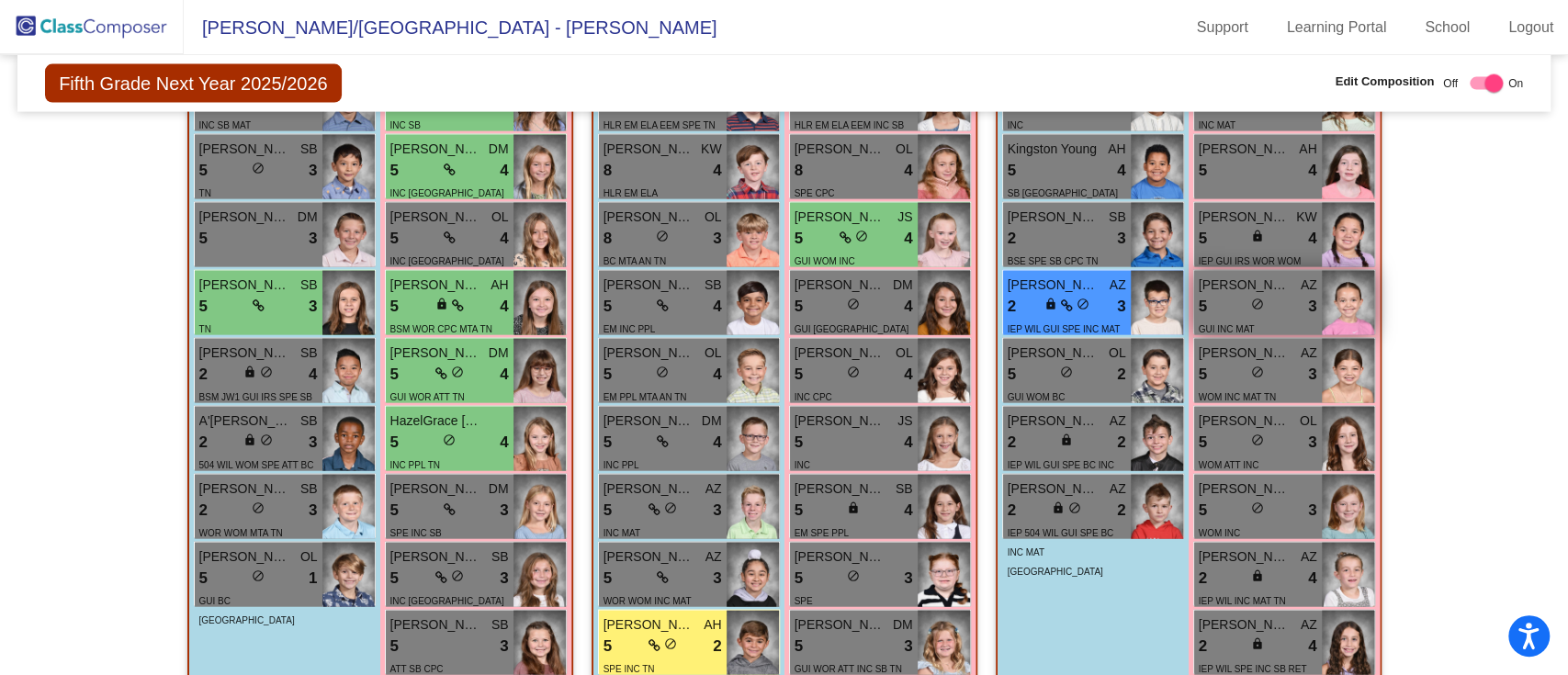 scroll, scrollTop: 2615, scrollLeft: 0, axis: vertical 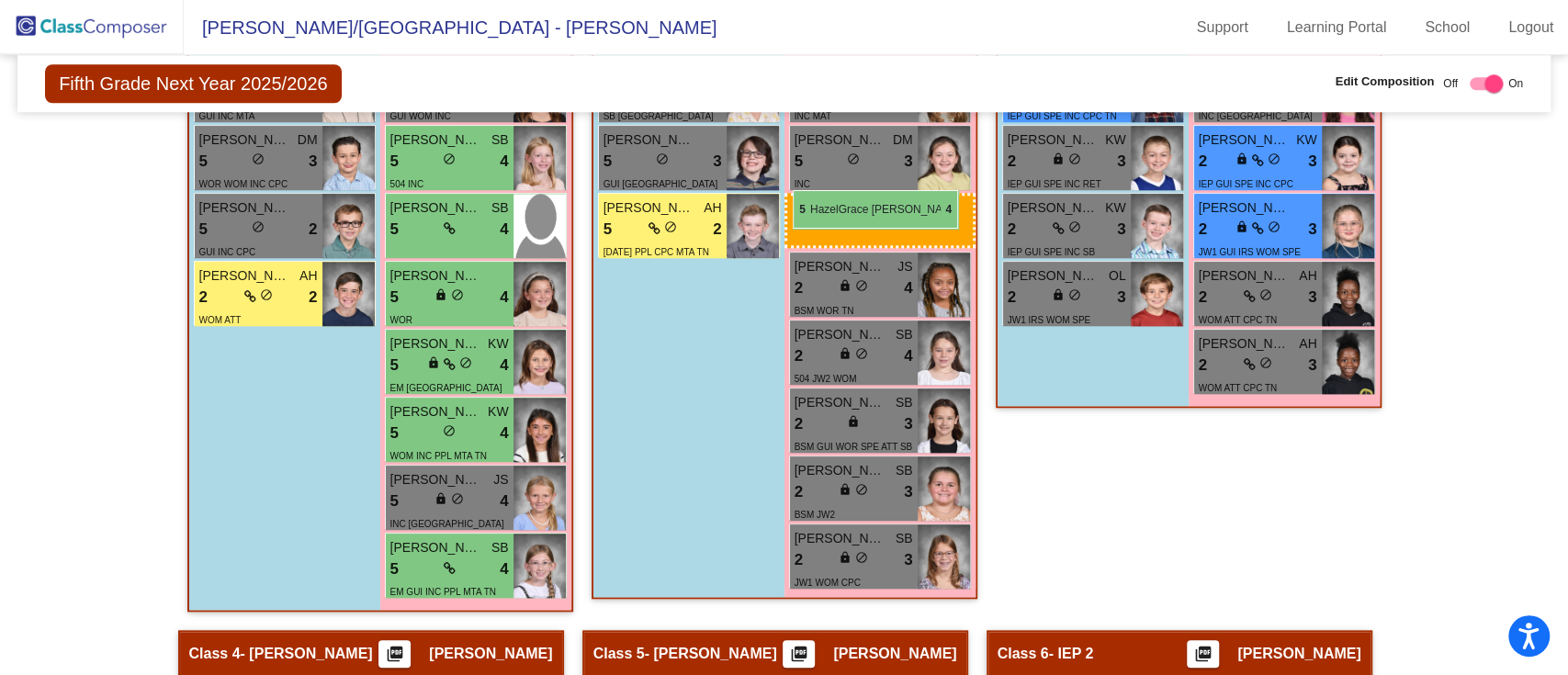 drag, startPoint x: 468, startPoint y: 559, endPoint x: 793, endPoint y: 190, distance: 491.7174 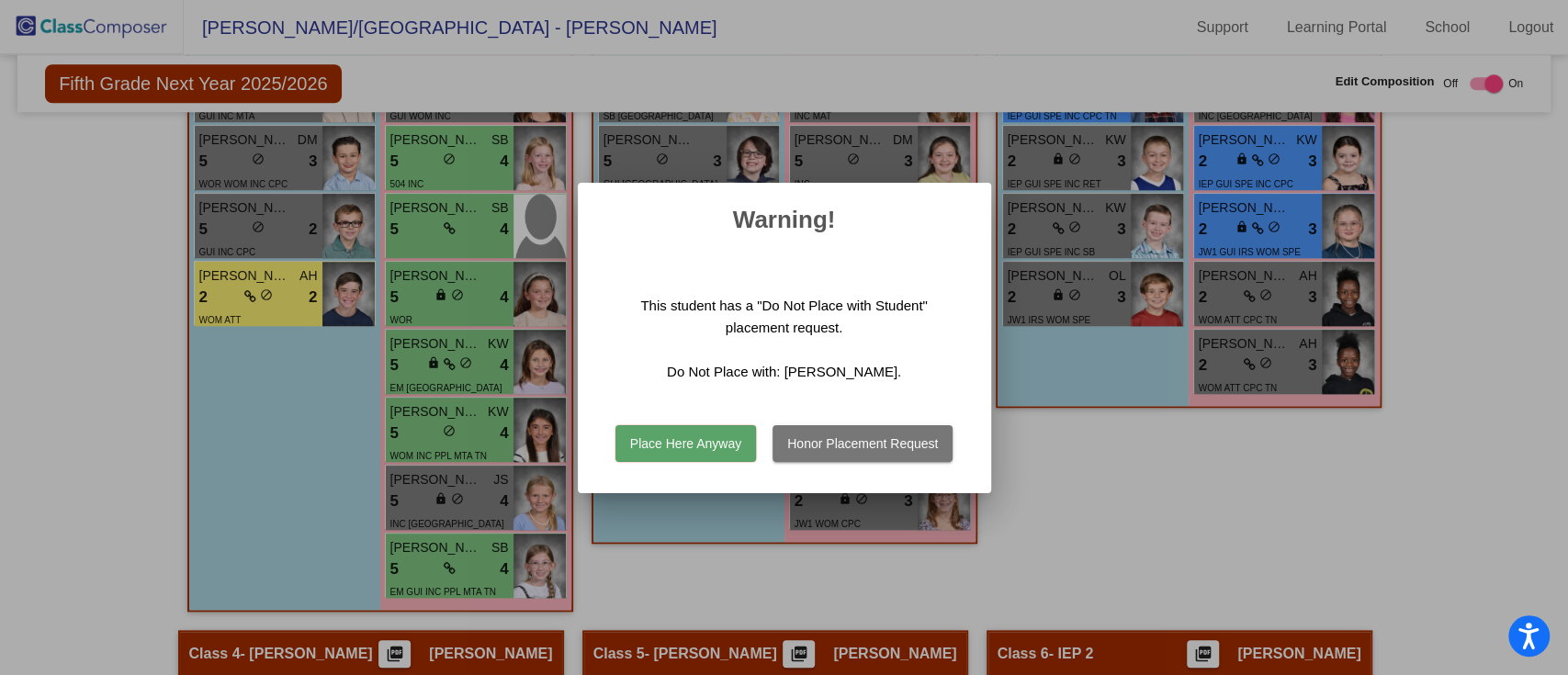 click on "Place Here Anyway" at bounding box center [685, 444] 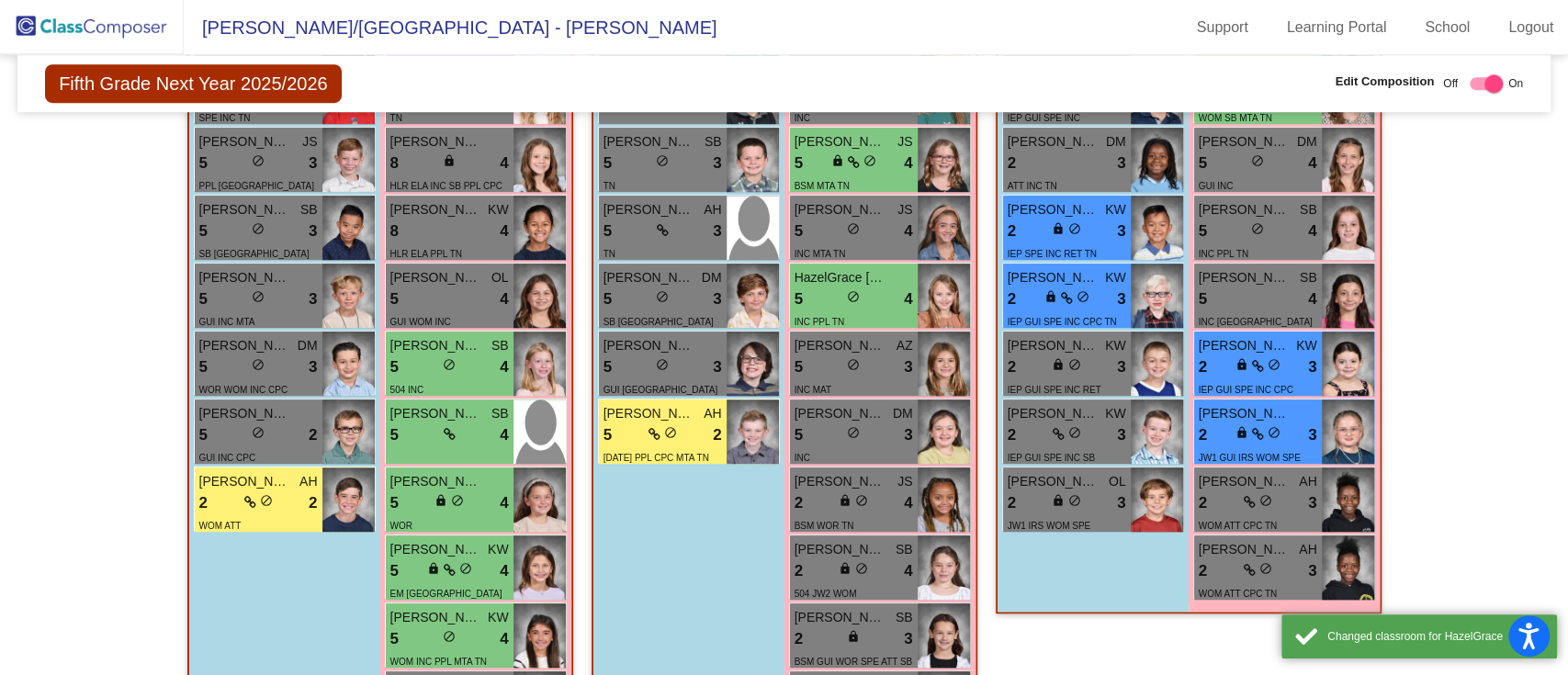 scroll, scrollTop: 854, scrollLeft: 0, axis: vertical 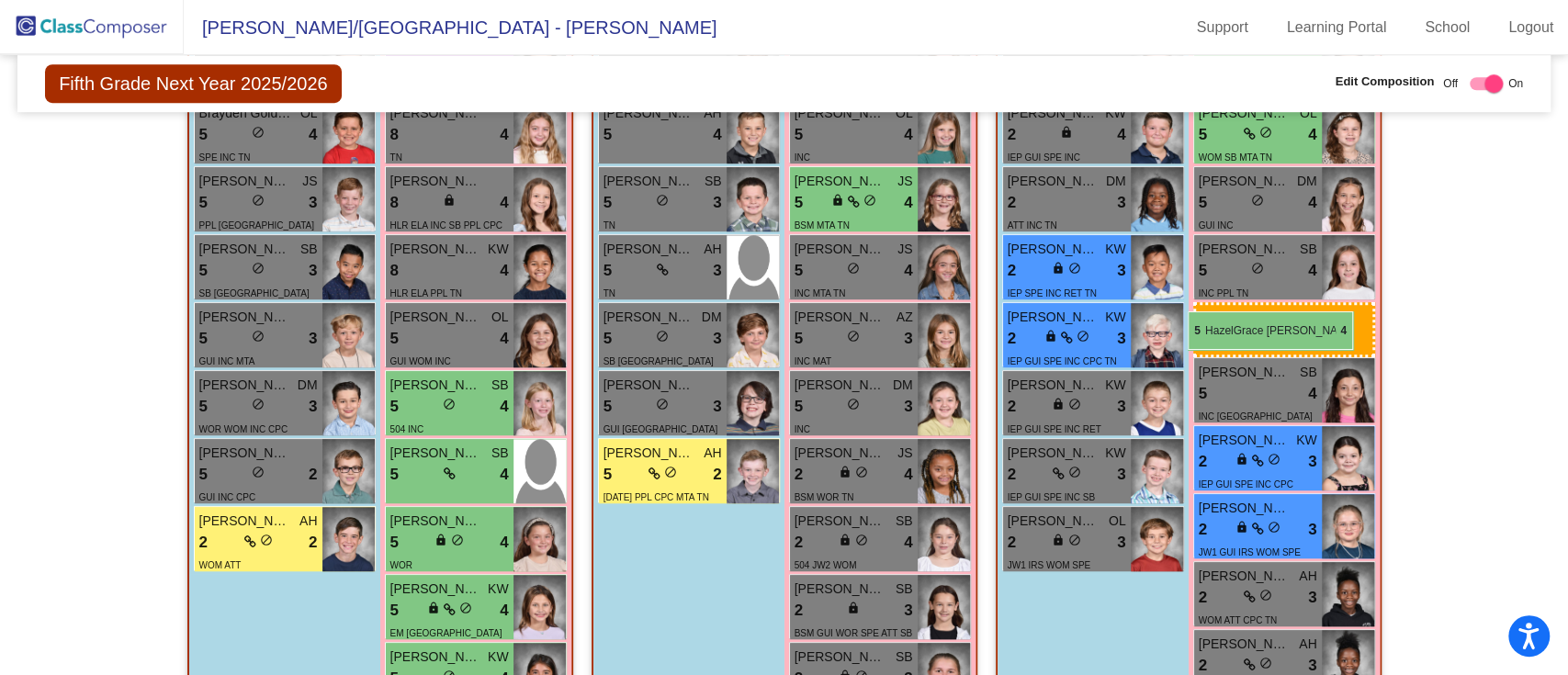drag, startPoint x: 875, startPoint y: 340, endPoint x: 1188, endPoint y: 311, distance: 314.3406 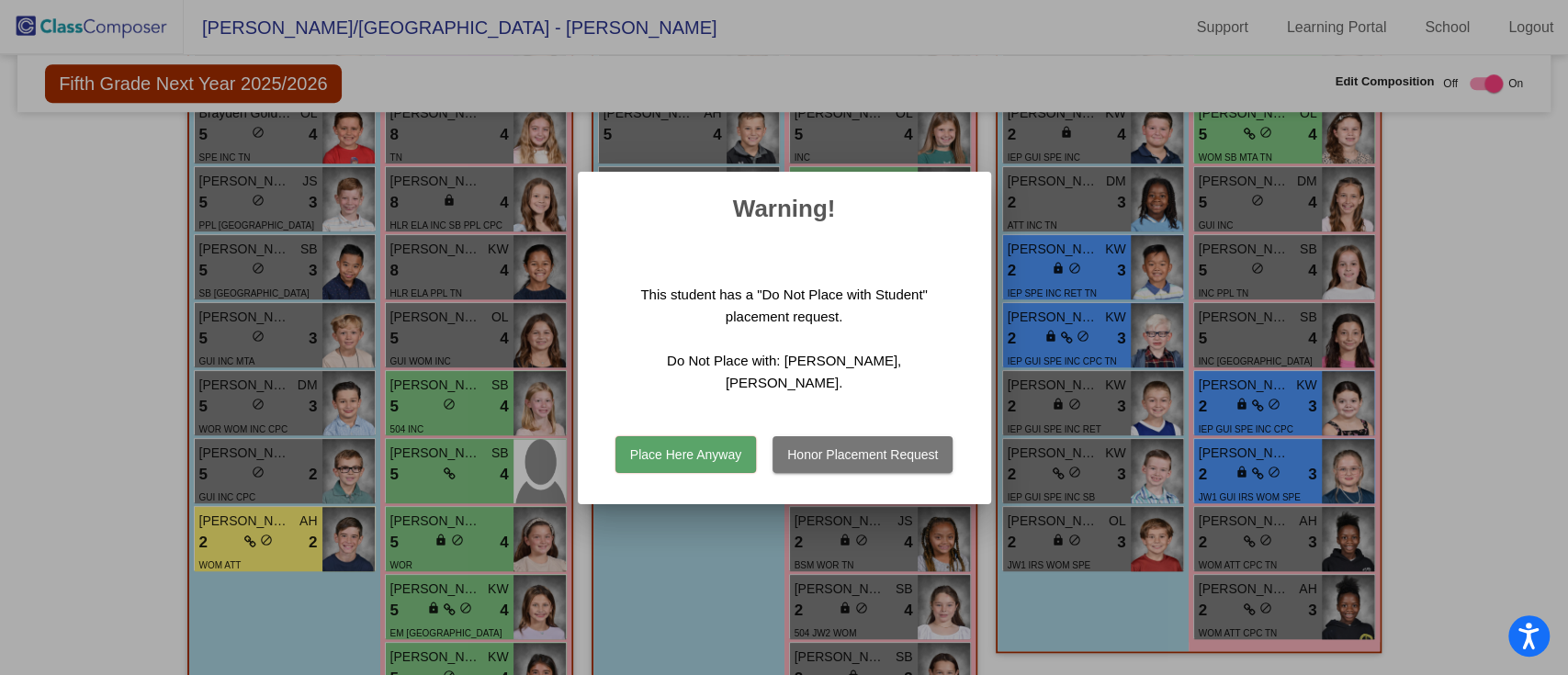 click on "Honor Placement Request" at bounding box center [863, 455] 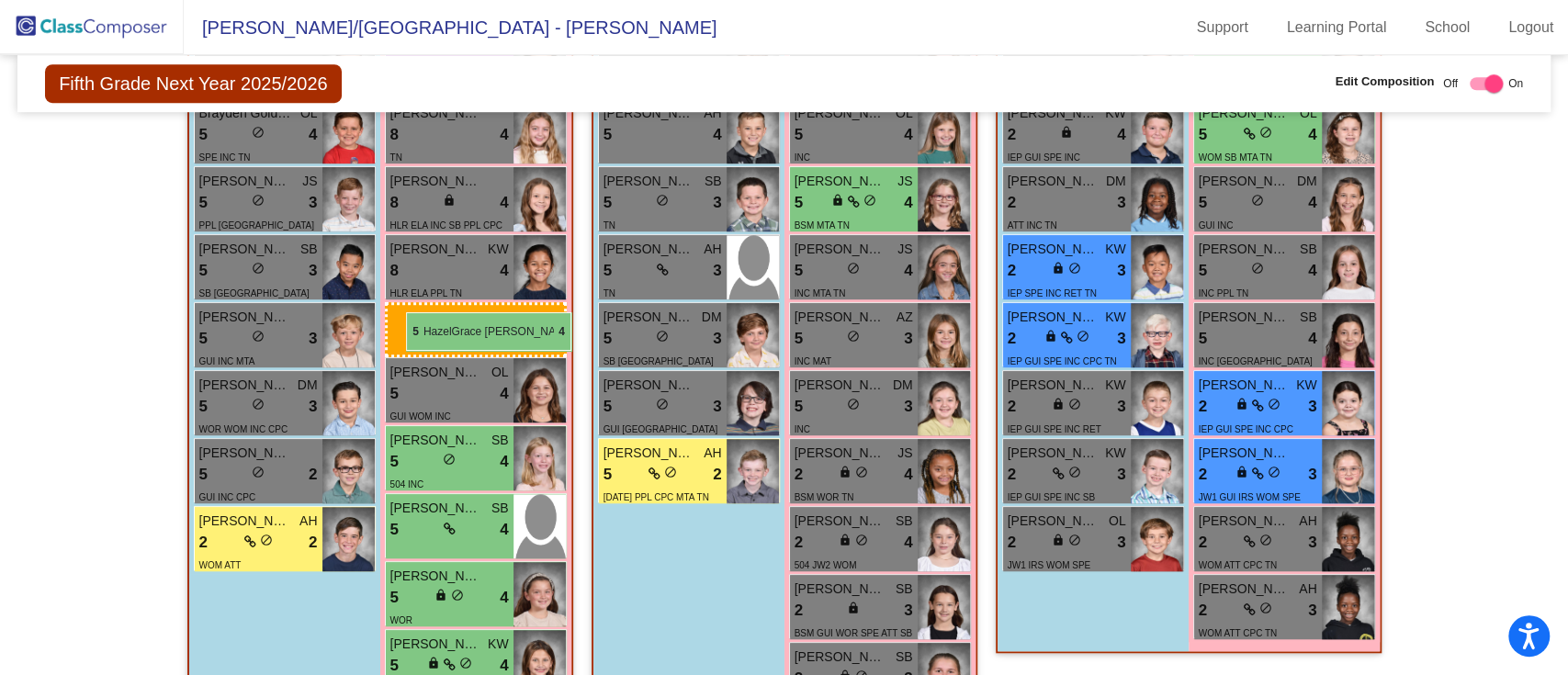 drag, startPoint x: 882, startPoint y: 335, endPoint x: 406, endPoint y: 312, distance: 476.5553 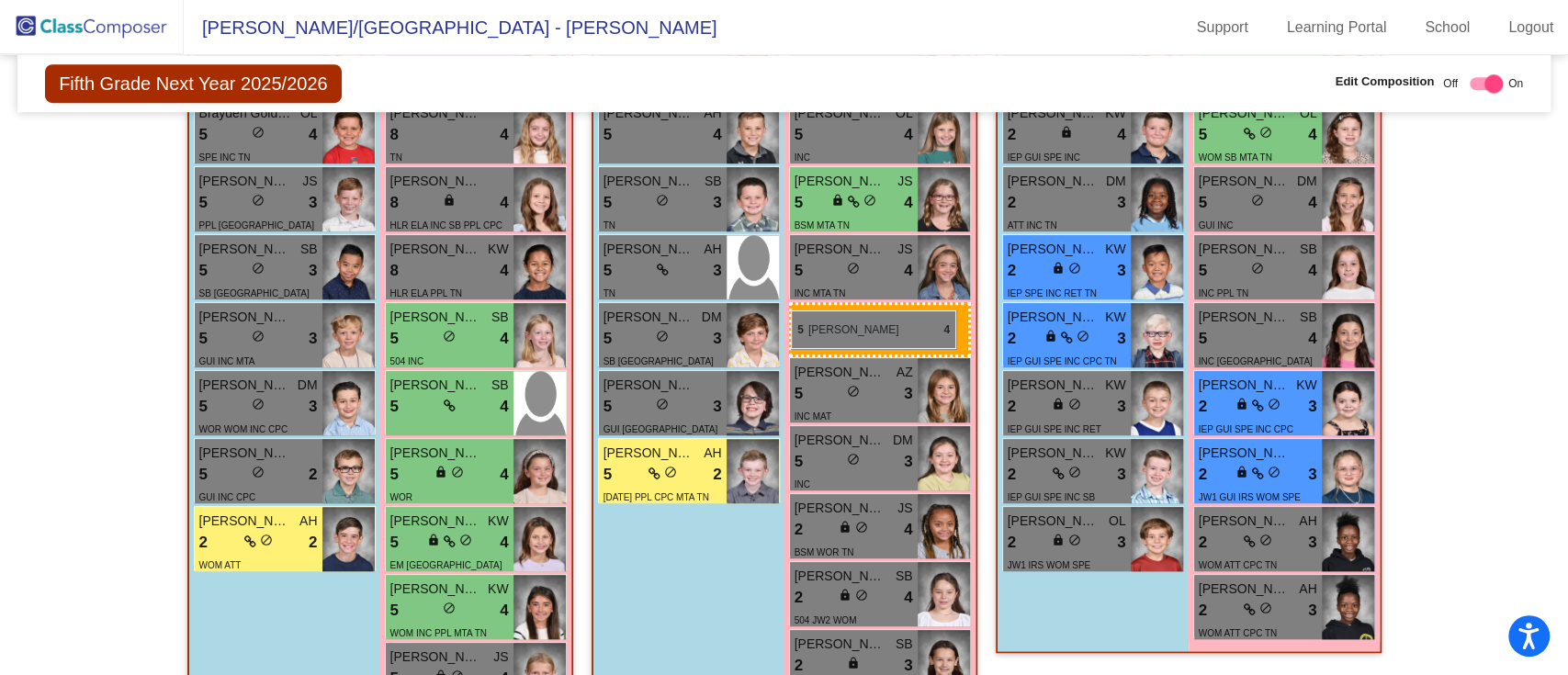 drag, startPoint x: 428, startPoint y: 332, endPoint x: 791, endPoint y: 310, distance: 363.66606 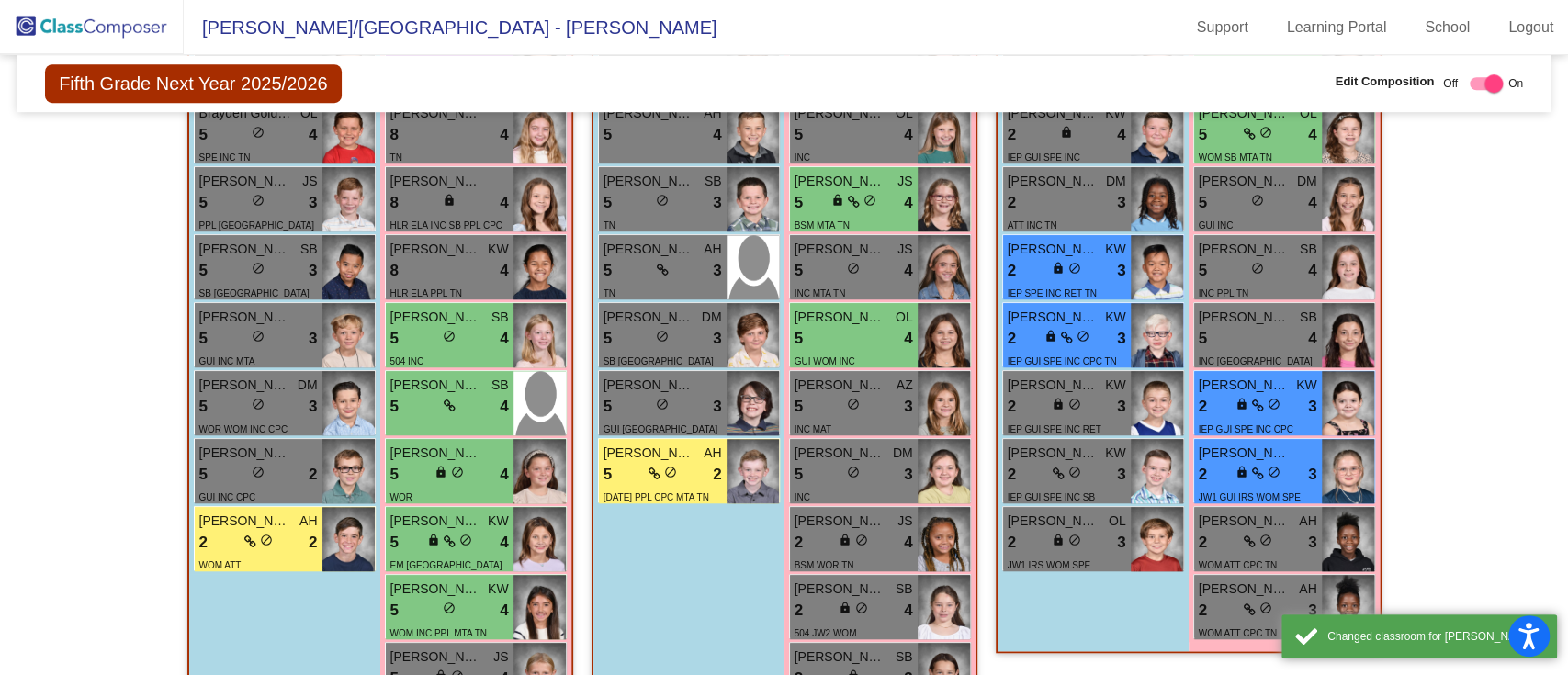 click on "Boys : 9  [PERSON_NAME] SB 5 lock do_not_disturb_alt 3 INC SB [PERSON_NAME] JS 5 lock do_not_disturb_alt 3 GUI BC MTA AN TN [PERSON_NAME] KW 2 lock do_not_disturb_alt 4 IEP GUI SPE INC [PERSON_NAME] 2 lock do_not_disturb_alt 3 ATT INC TN [PERSON_NAME] [PERSON_NAME] 2 lock do_not_disturb_alt 3 IEP SPE INC RET TN [PERSON_NAME] KW 2 lock do_not_disturb_alt 3 IEP GUI SPE INC CPC TN [PERSON_NAME] KW 2 lock do_not_disturb_alt 3 IEP GUI SPE INC [PERSON_NAME] [PERSON_NAME] 2 lock do_not_disturb_alt 3 IEP GUI SPE INC SB TN [PERSON_NAME] OL 2 lock do_not_disturb_alt 3 JW1 IRS WOM SPE" at bounding box center [0, 0] 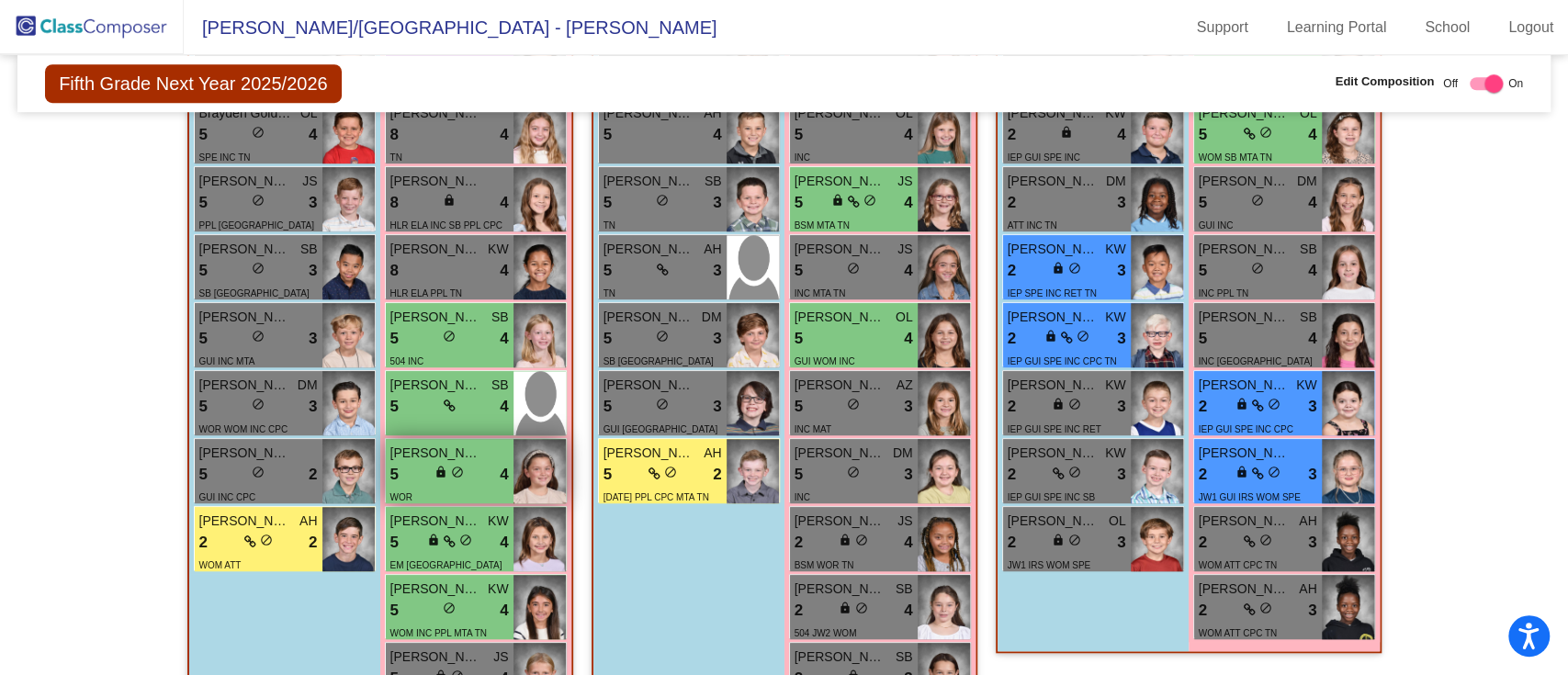 scroll, scrollTop: 0, scrollLeft: 0, axis: both 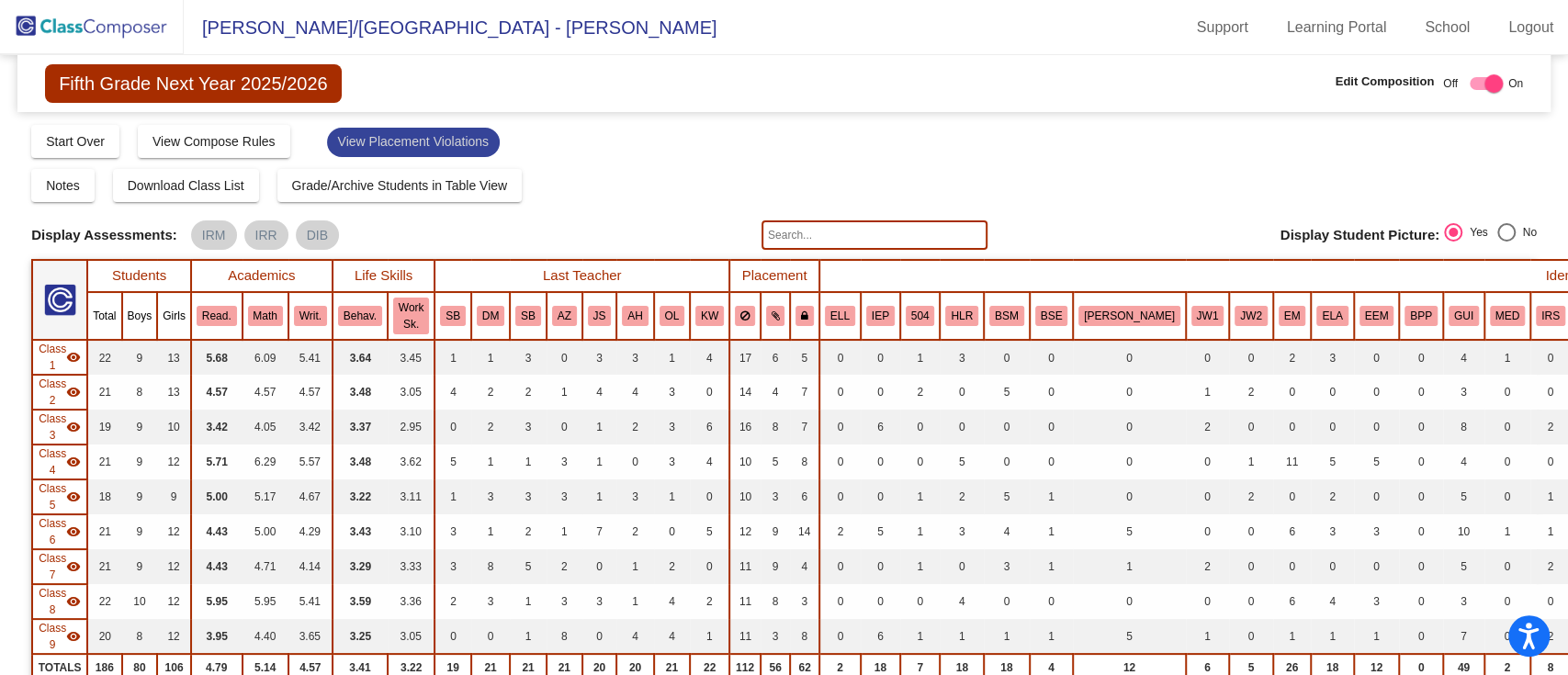 click on "View Placement Violations" 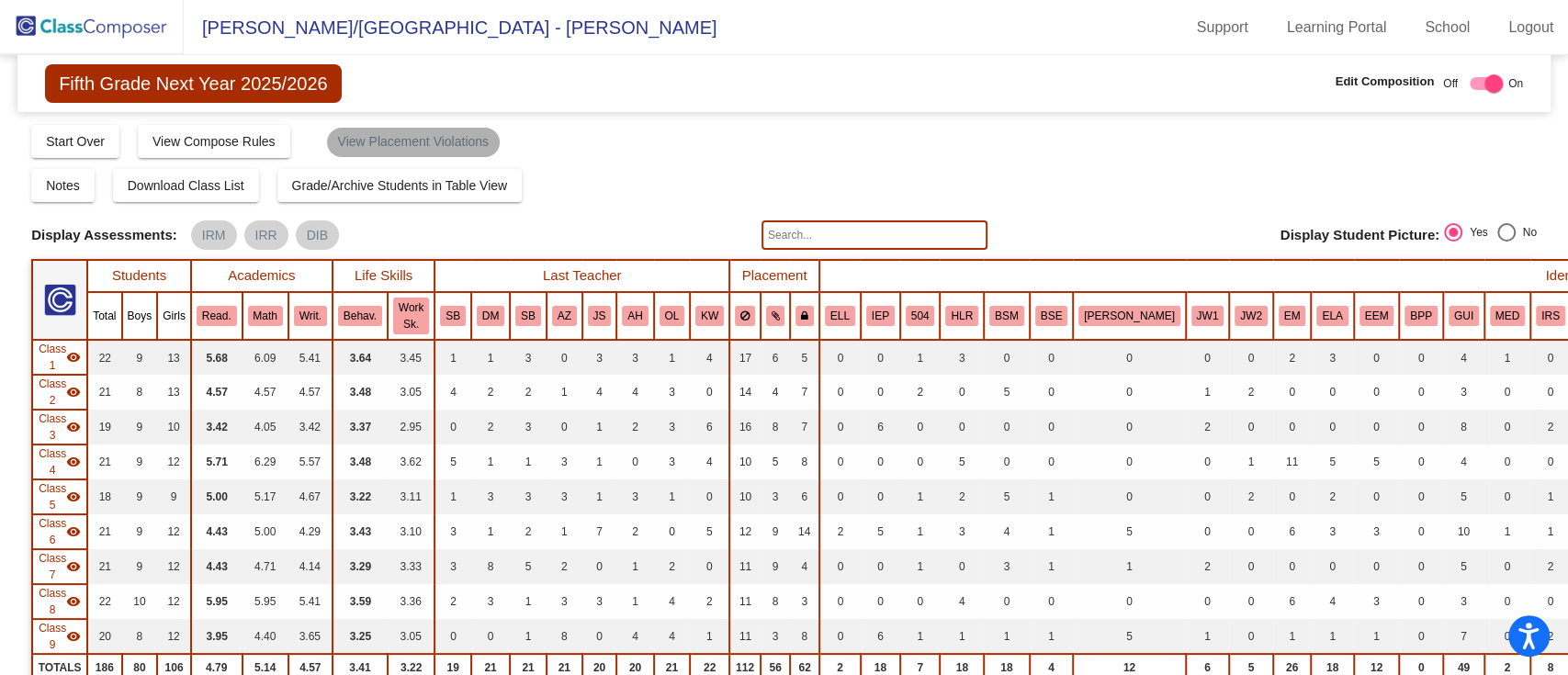 click on "View Placement Violations" 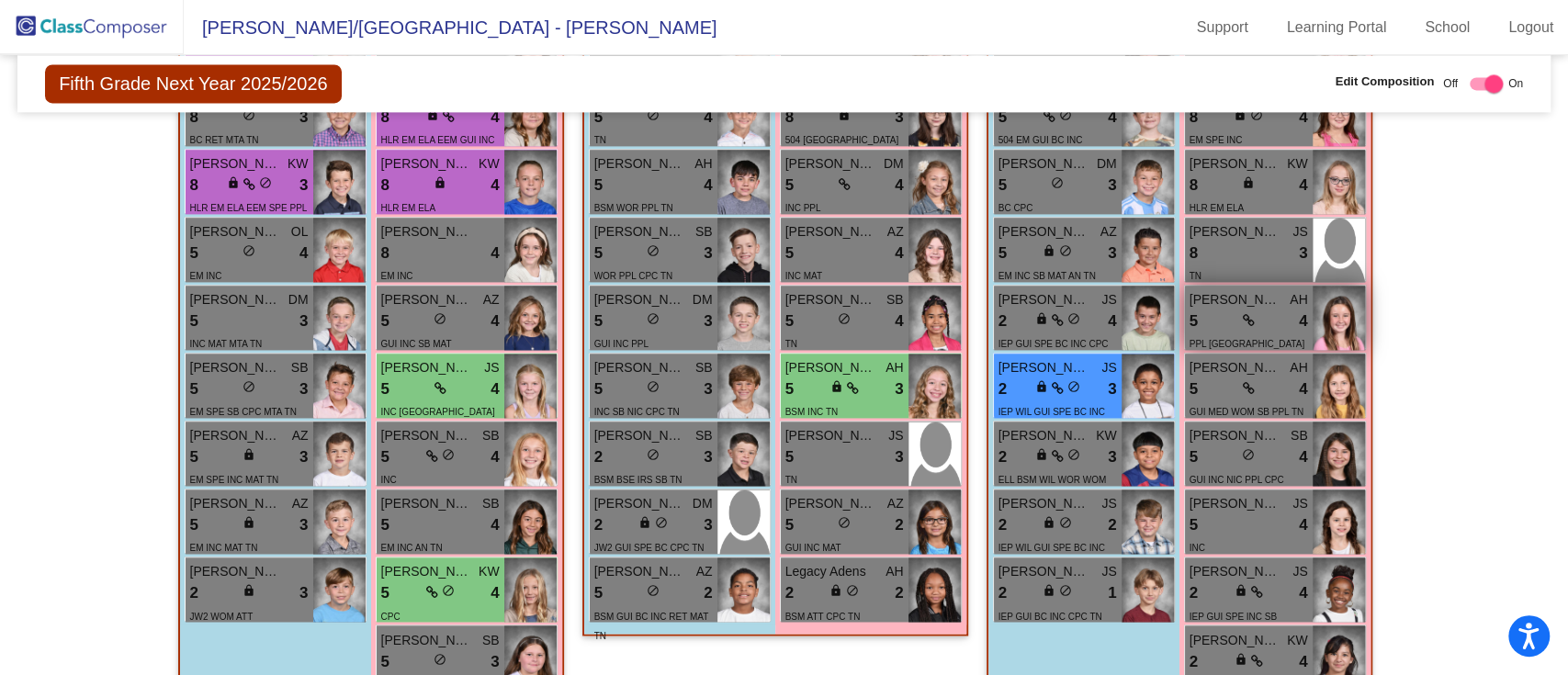 scroll, scrollTop: 1837, scrollLeft: 0, axis: vertical 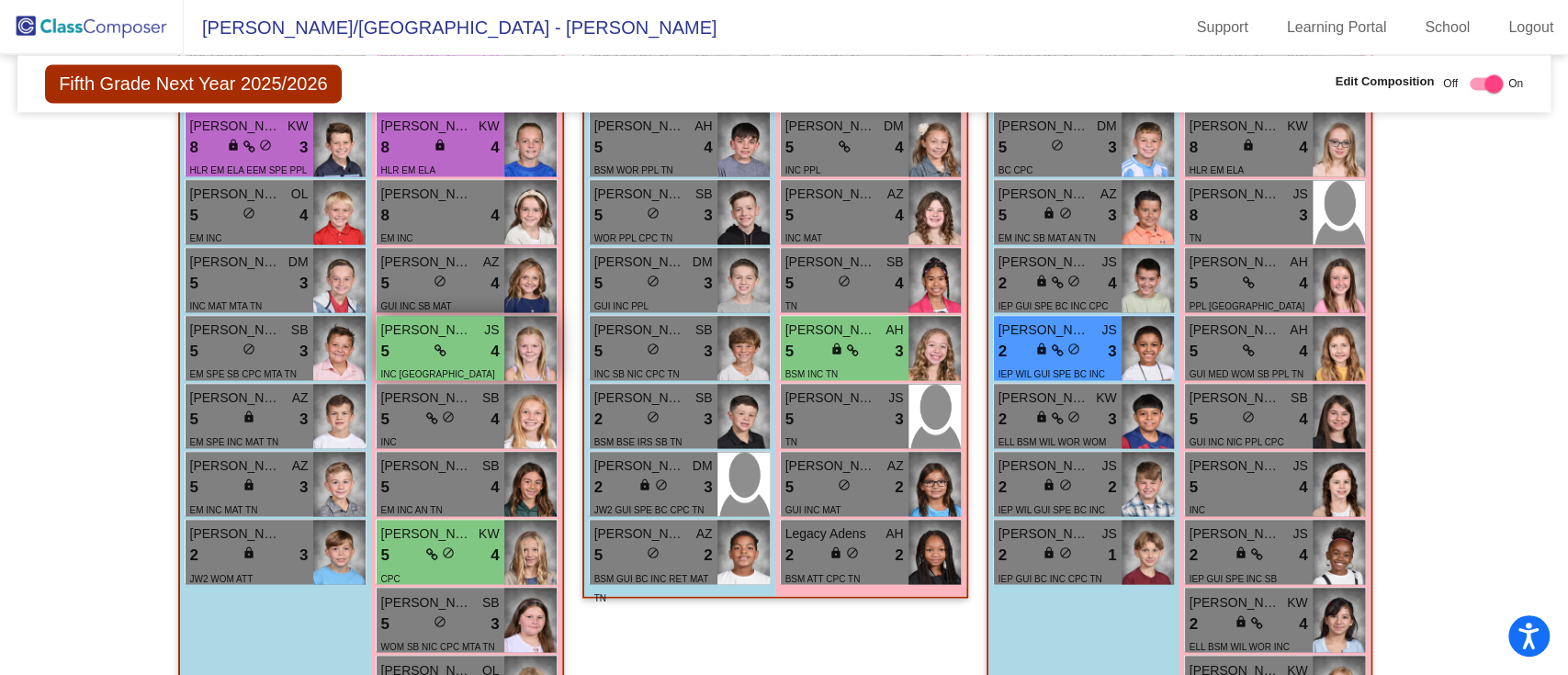 click on "INC [GEOGRAPHIC_DATA]" at bounding box center [440, 373] 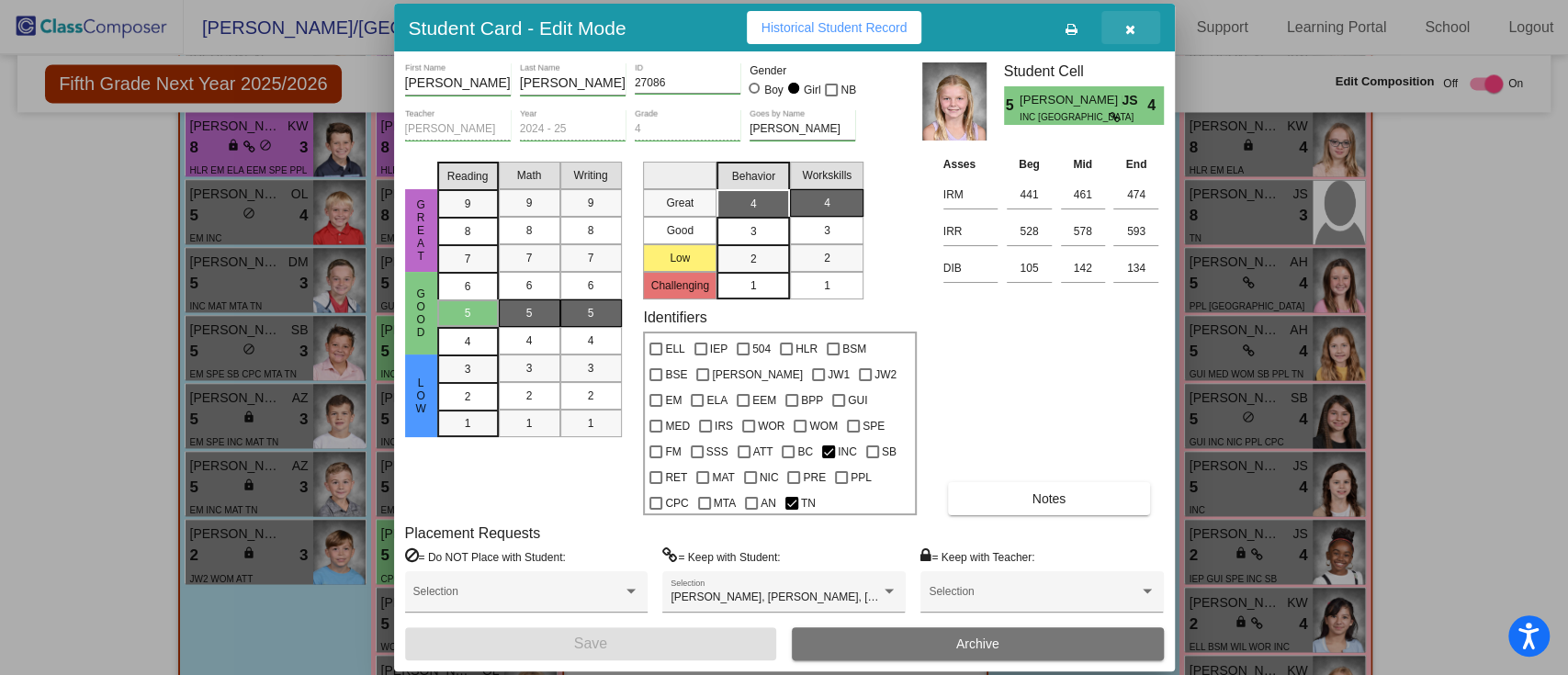 click at bounding box center (1130, 29) 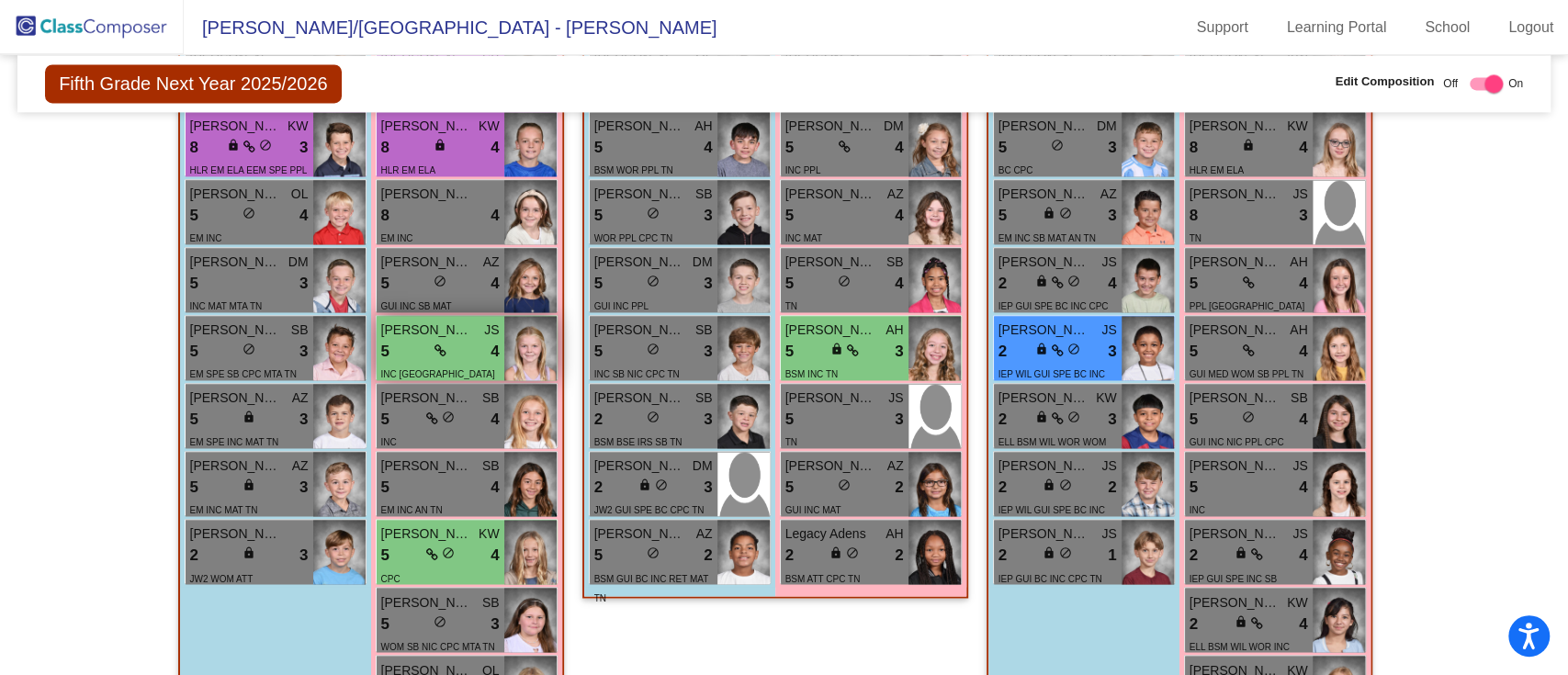 click on "5 lock do_not_disturb_alt 4" at bounding box center (440, 352) 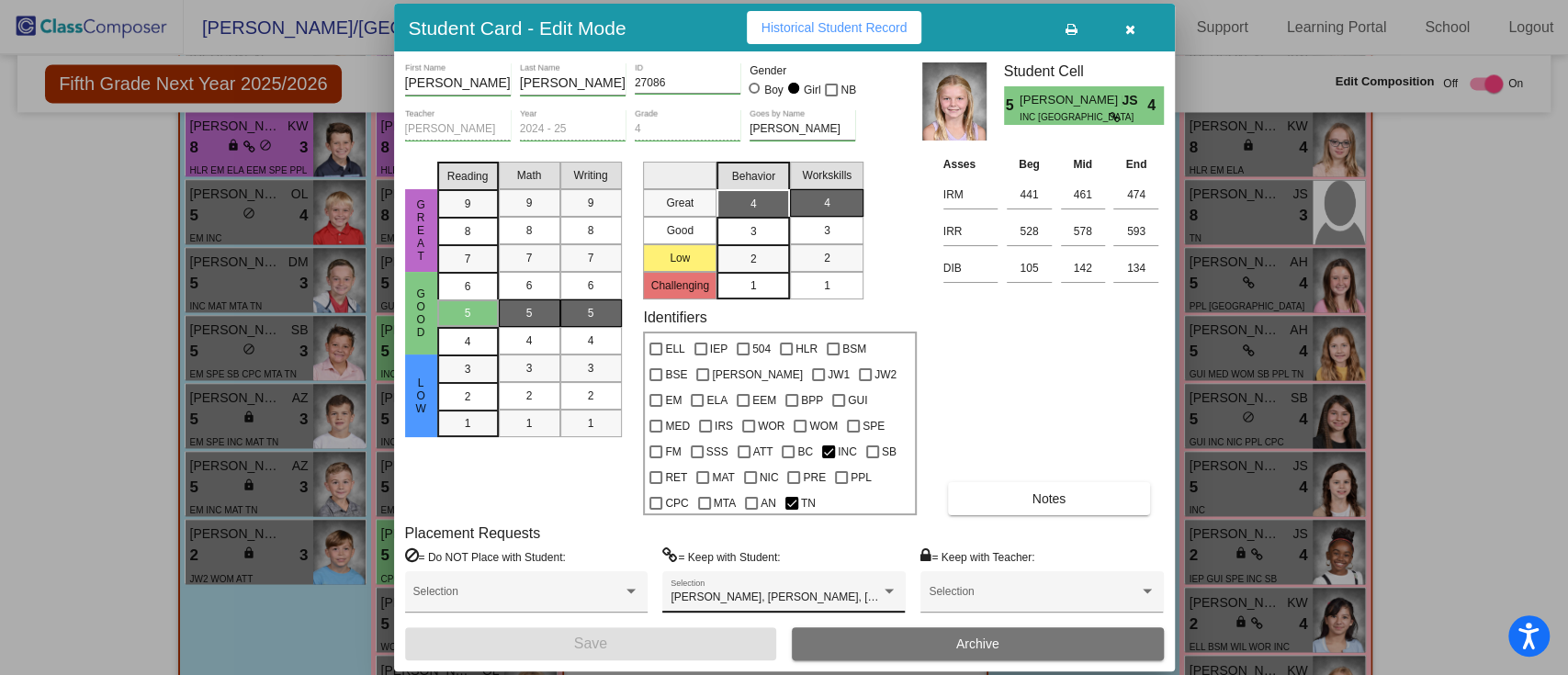 click on "[PERSON_NAME], [PERSON_NAME], [PERSON_NAME], [PERSON_NAME] Selection" at bounding box center (784, 596) 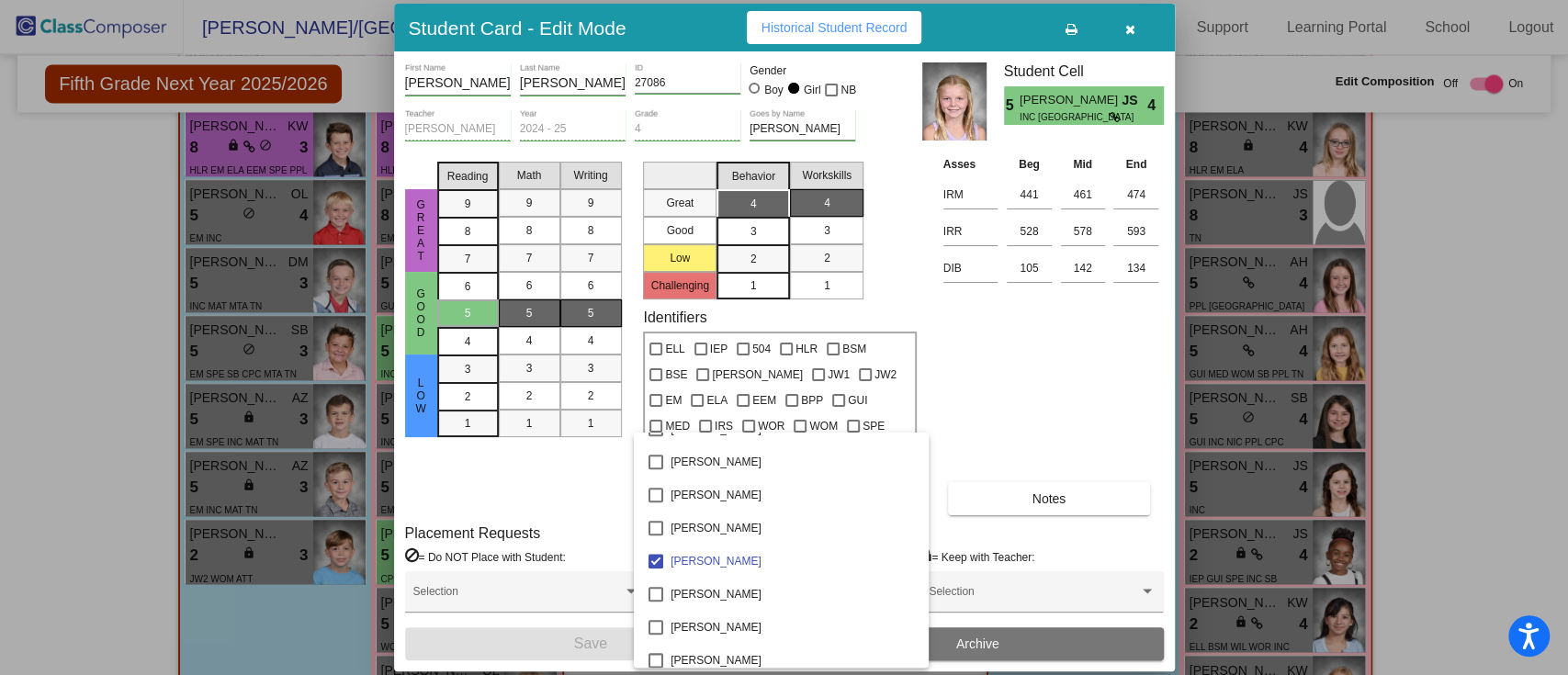 scroll, scrollTop: 1573, scrollLeft: 0, axis: vertical 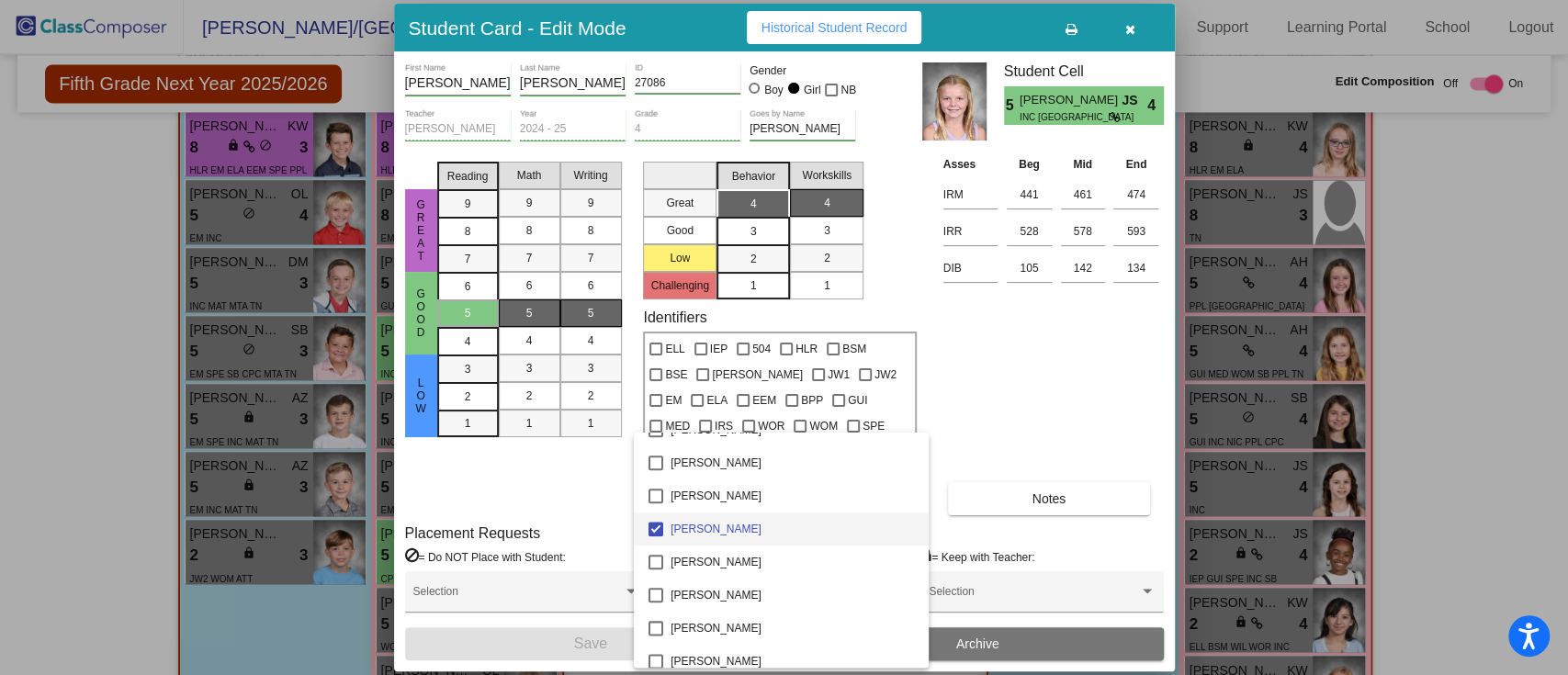 click on "[PERSON_NAME]" at bounding box center (792, 529) 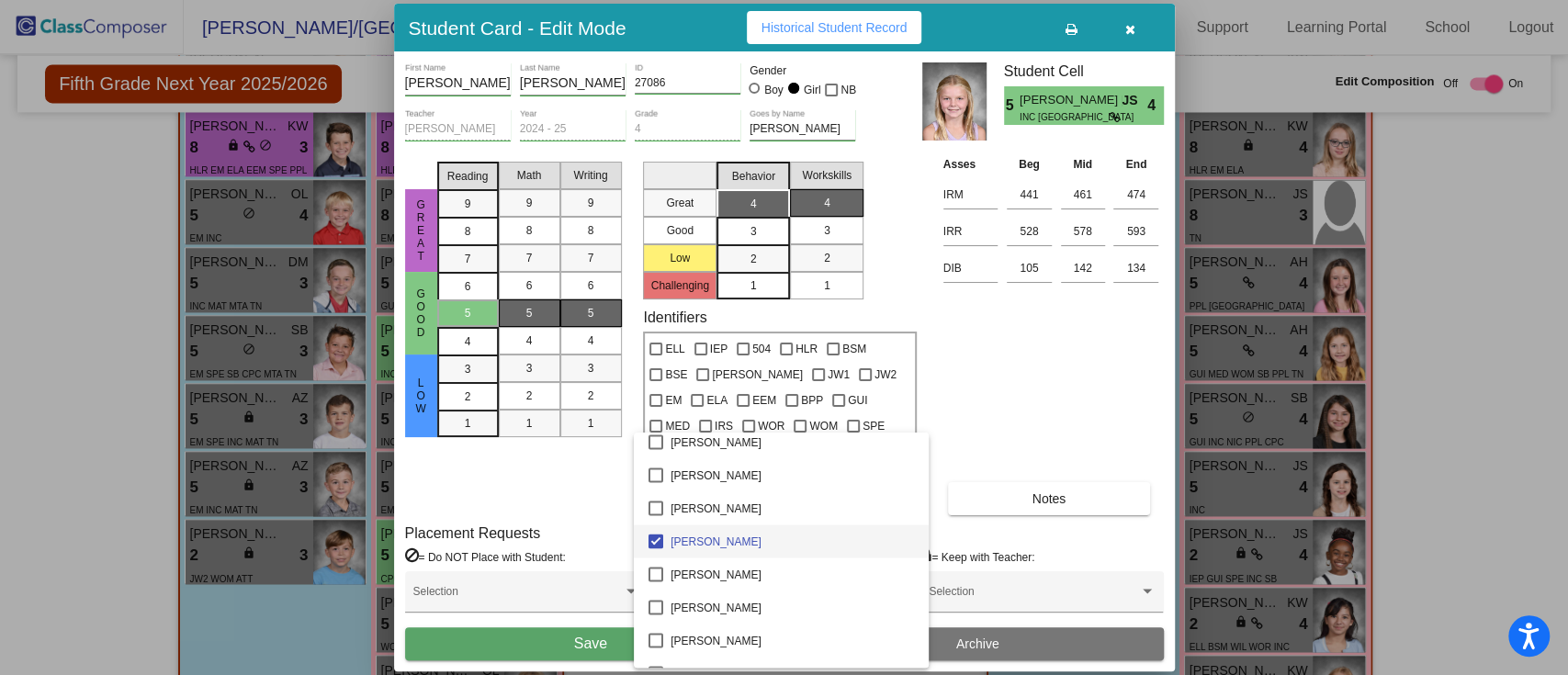 click on "[PERSON_NAME]" at bounding box center (792, 541) 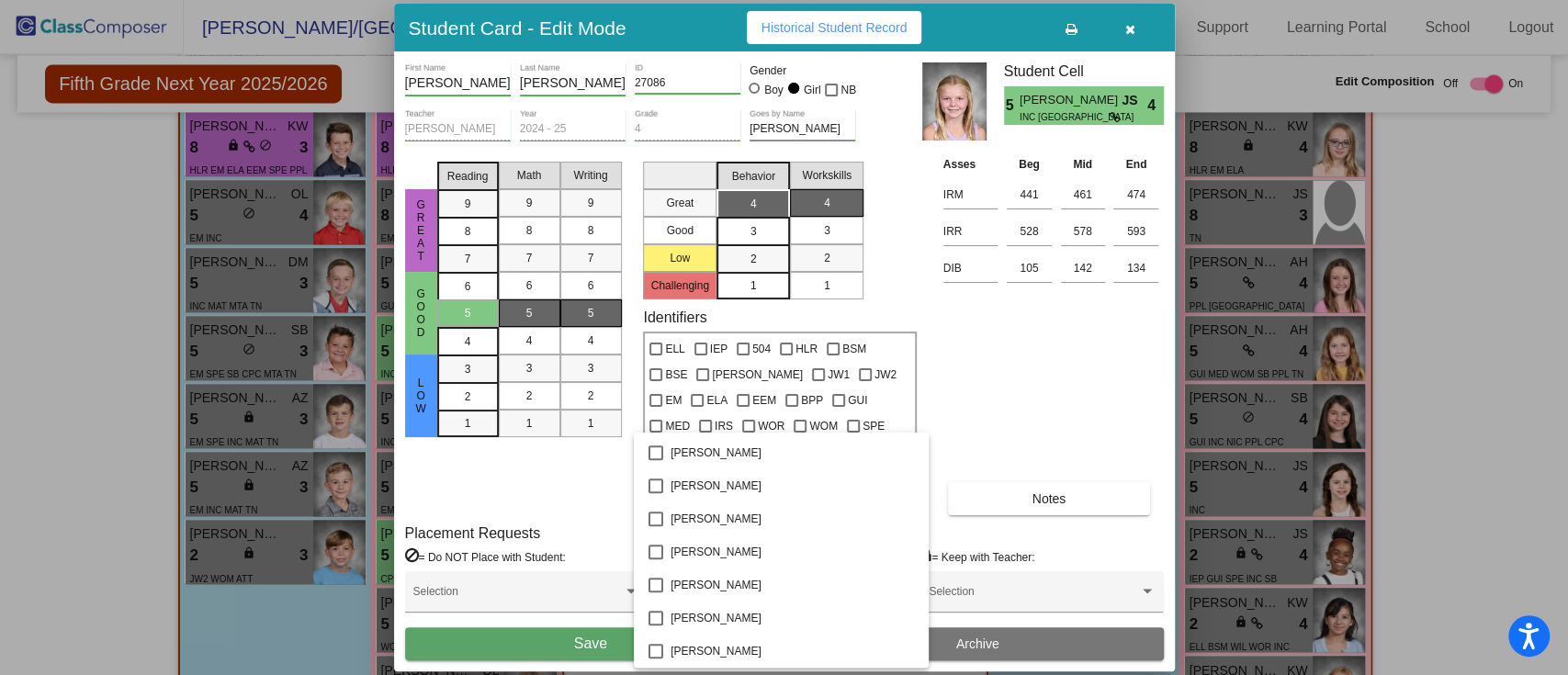 scroll, scrollTop: 5636, scrollLeft: 0, axis: vertical 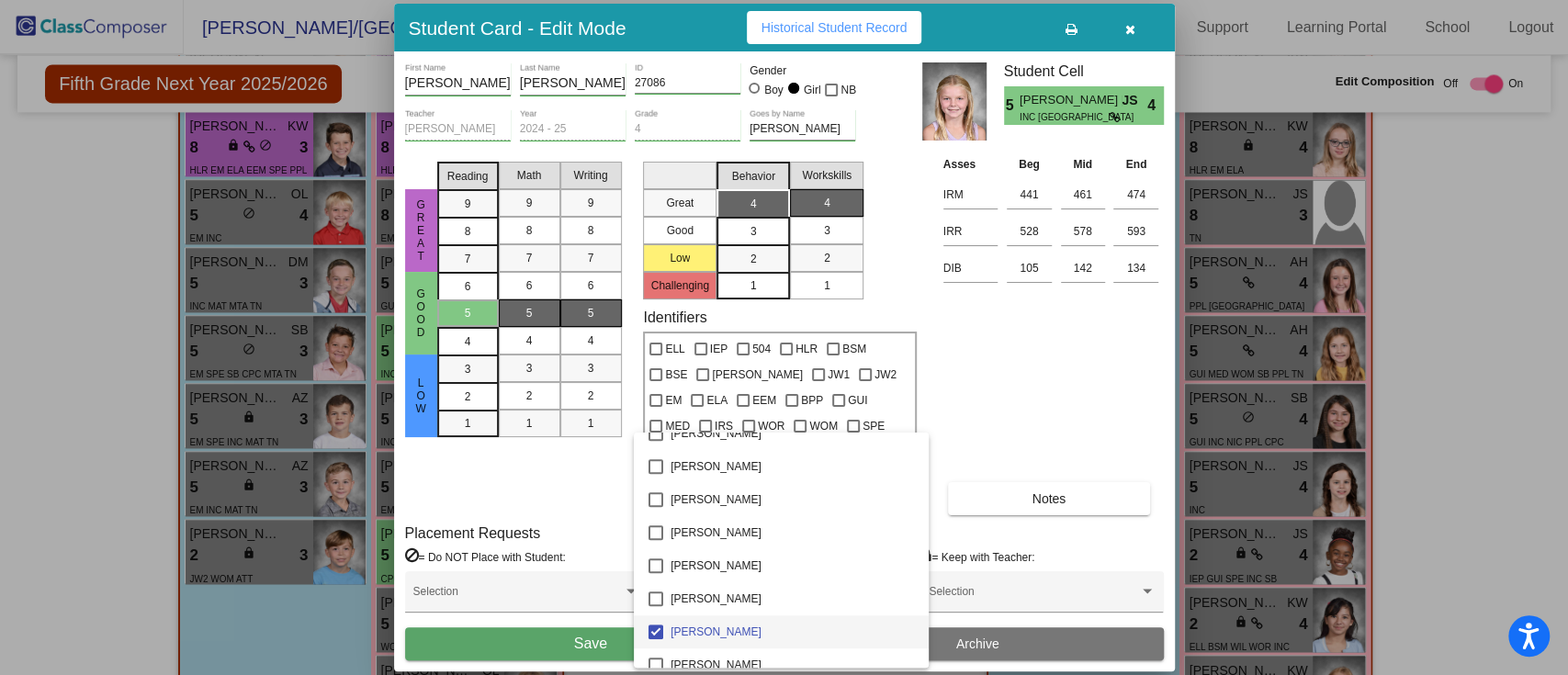 click on "[PERSON_NAME]" at bounding box center [792, 632] 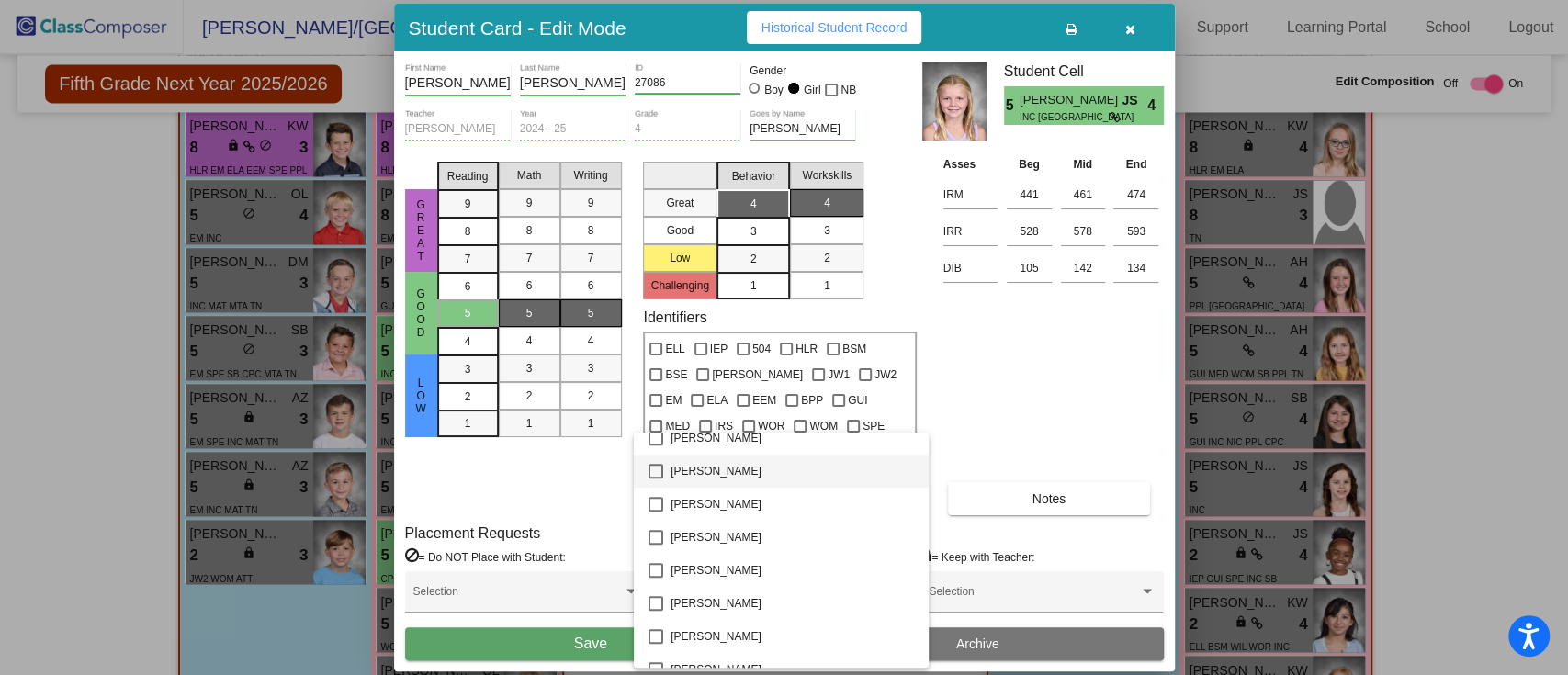 scroll, scrollTop: 5881, scrollLeft: 0, axis: vertical 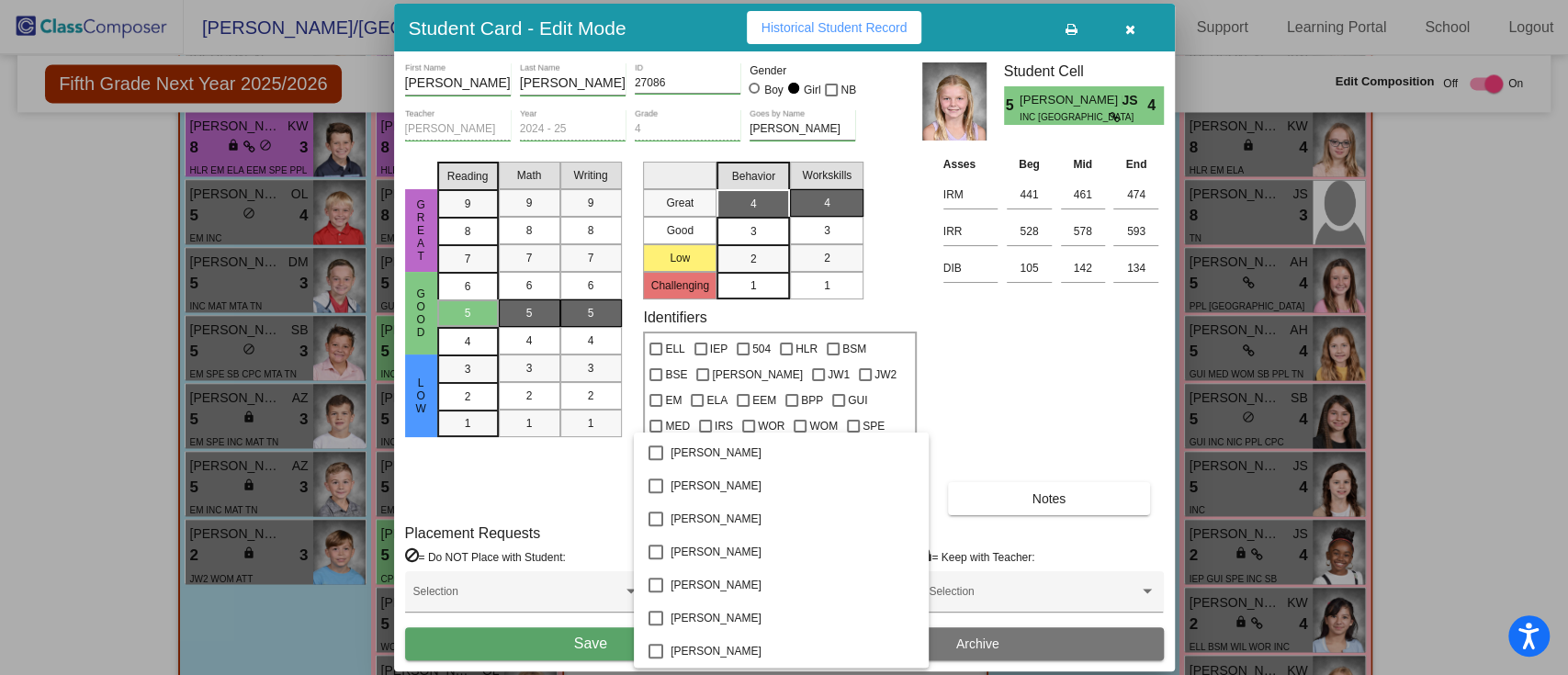 click at bounding box center [784, 337] 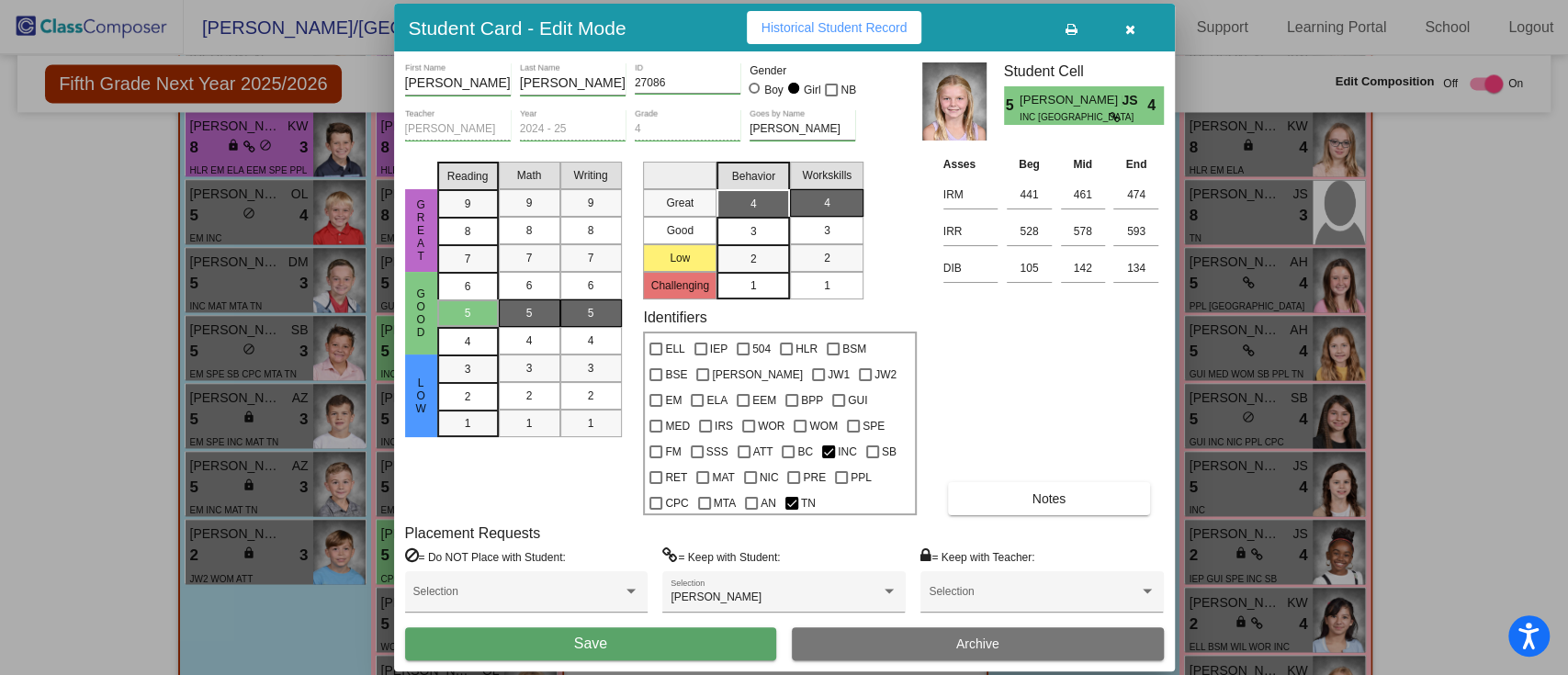 click on "Save" at bounding box center (591, 644) 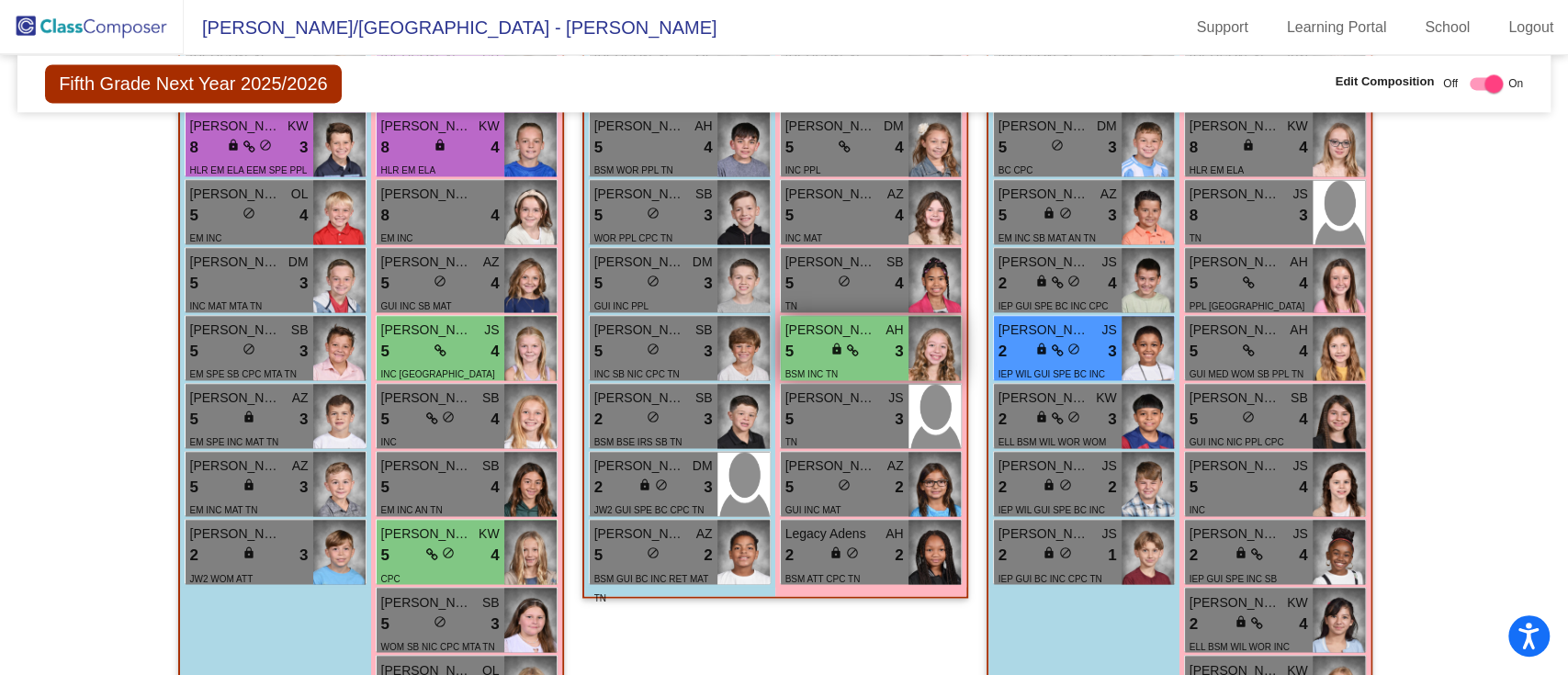 click on "5 lock do_not_disturb_alt 3" at bounding box center [844, 352] 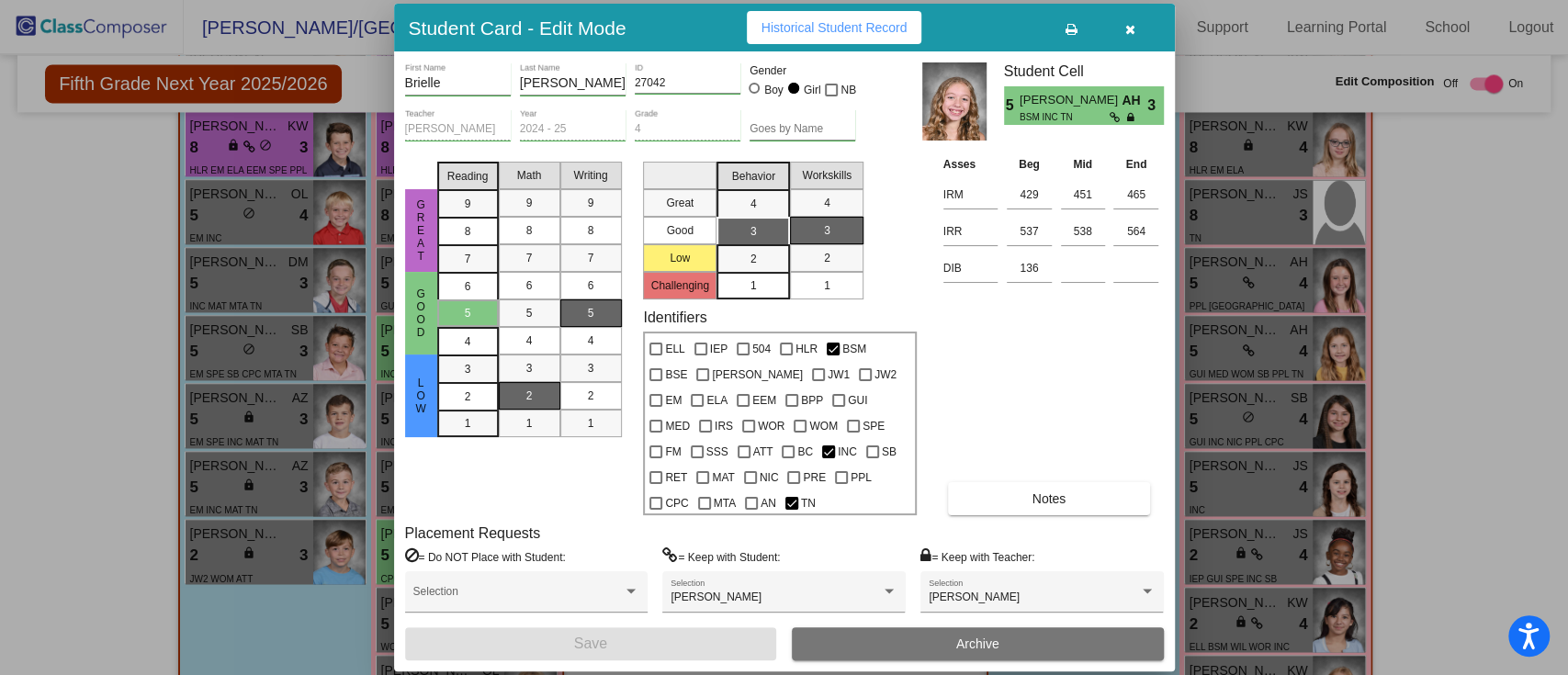 click at bounding box center (1131, 28) 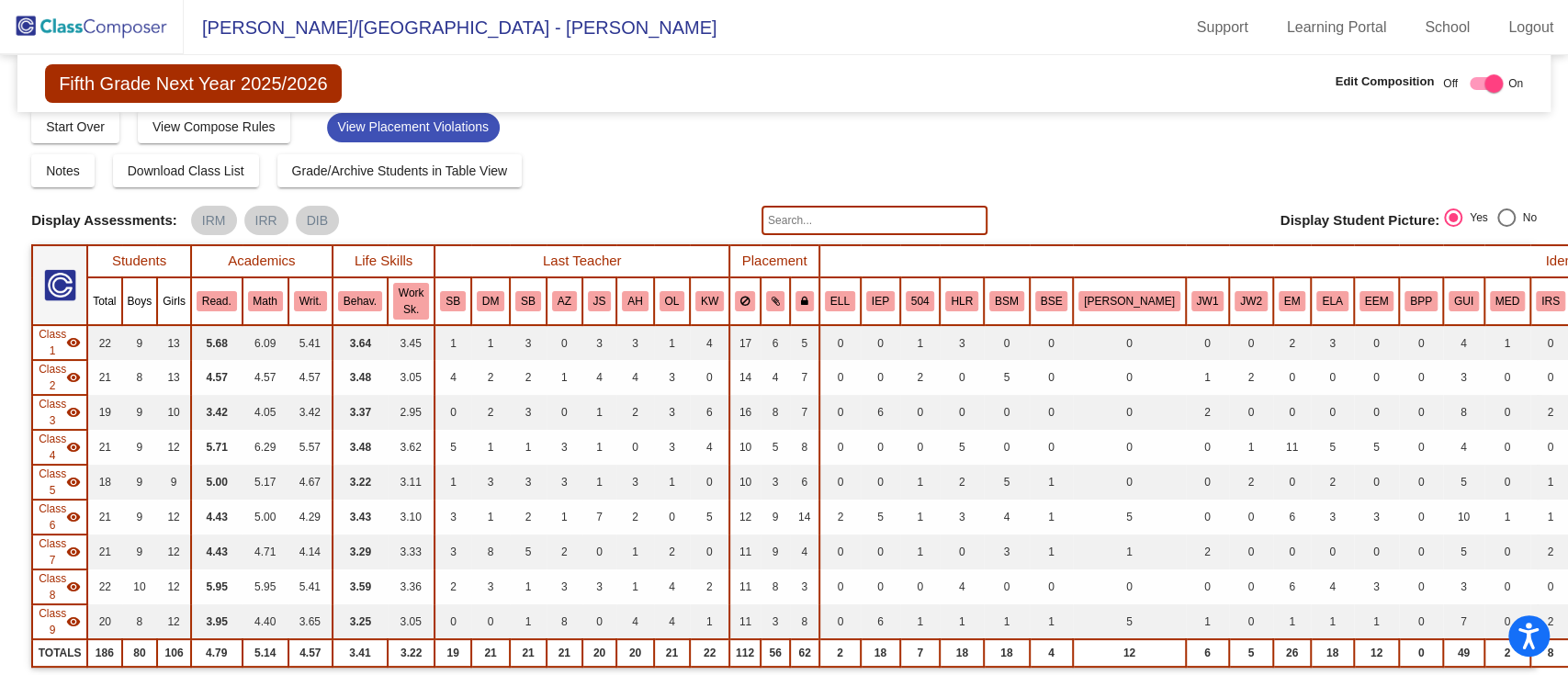 scroll, scrollTop: 0, scrollLeft: 0, axis: both 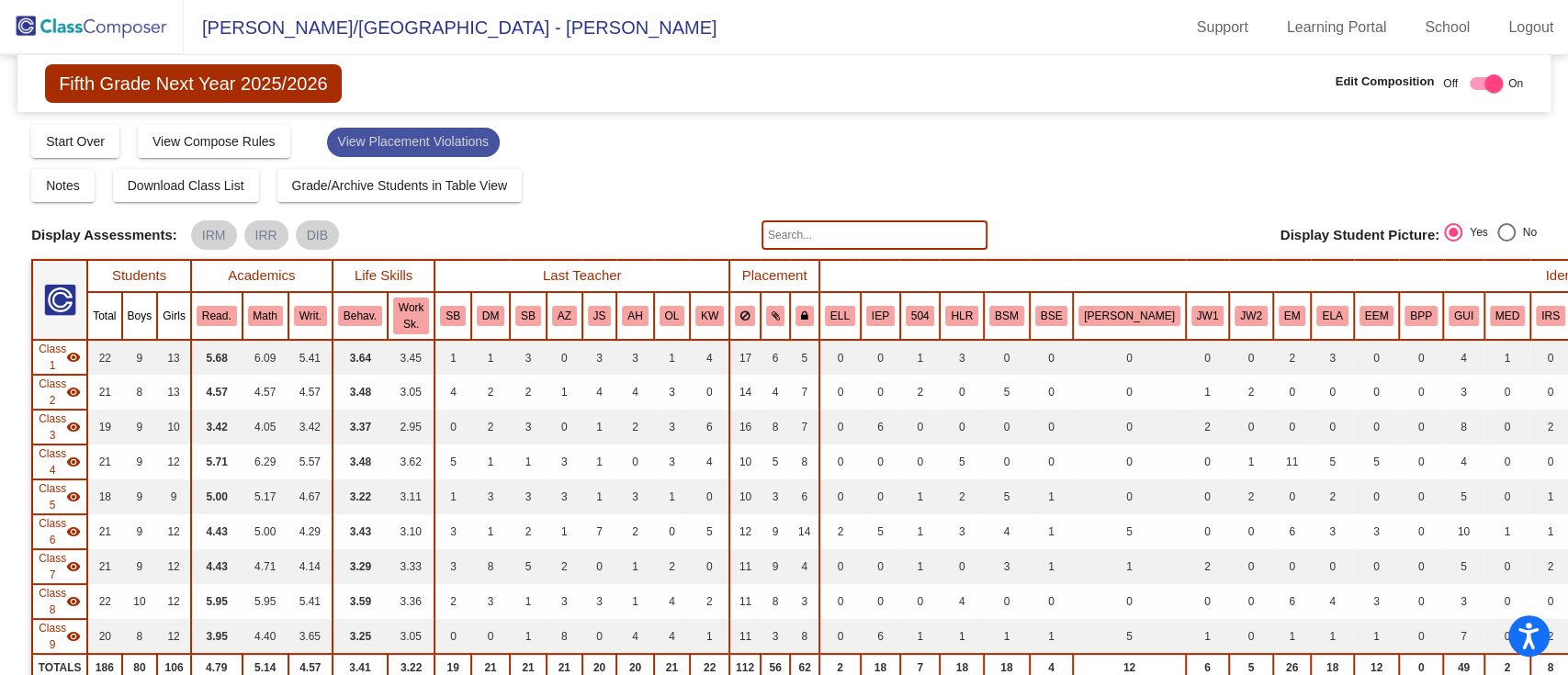 click on "View Placement Violations" 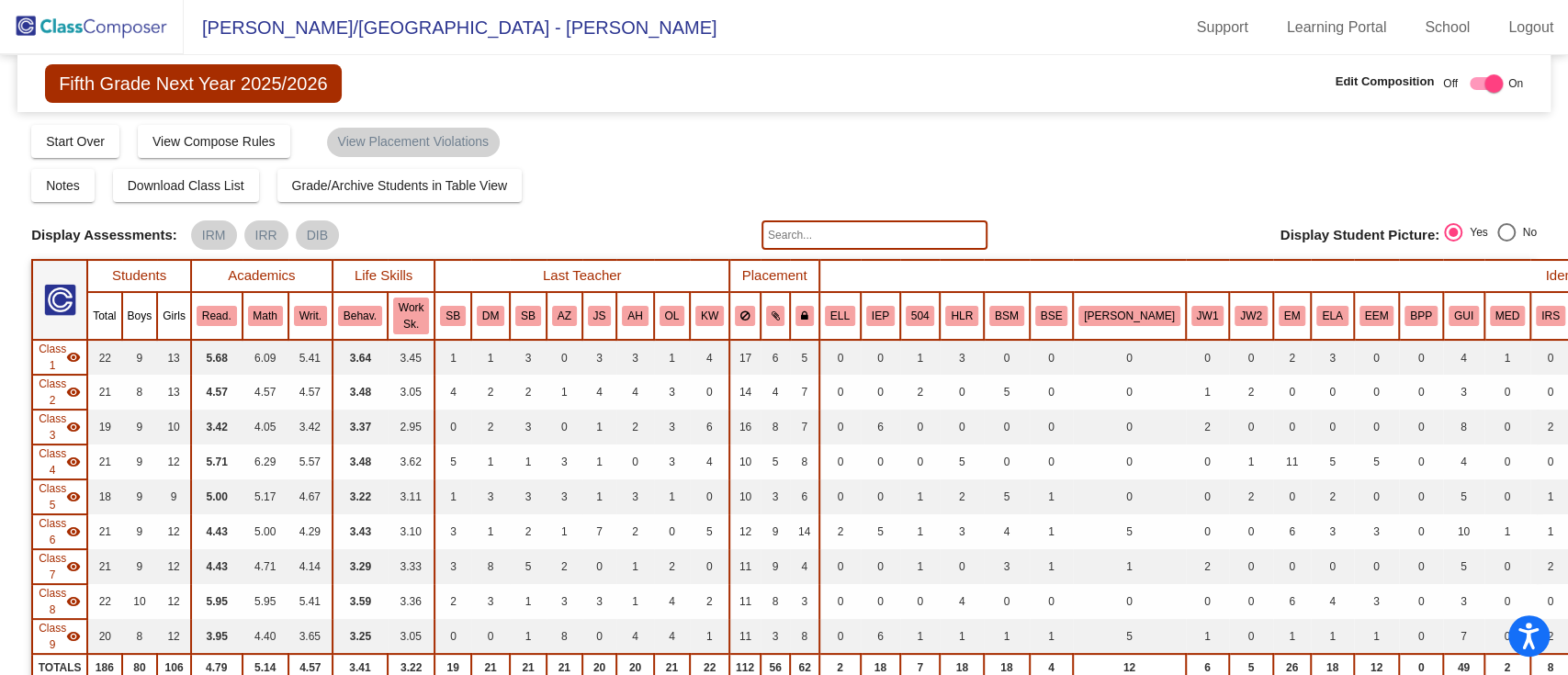 click 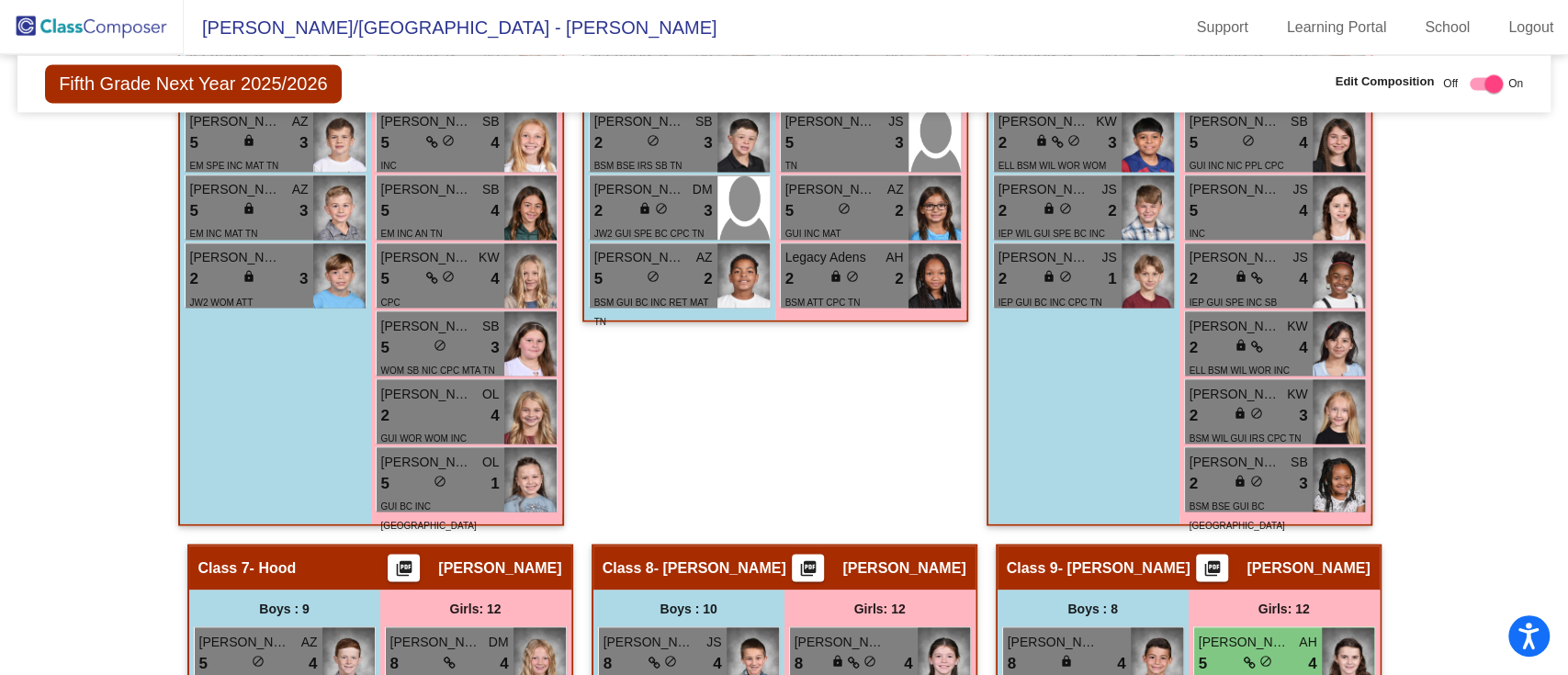 scroll, scrollTop: 1933, scrollLeft: 0, axis: vertical 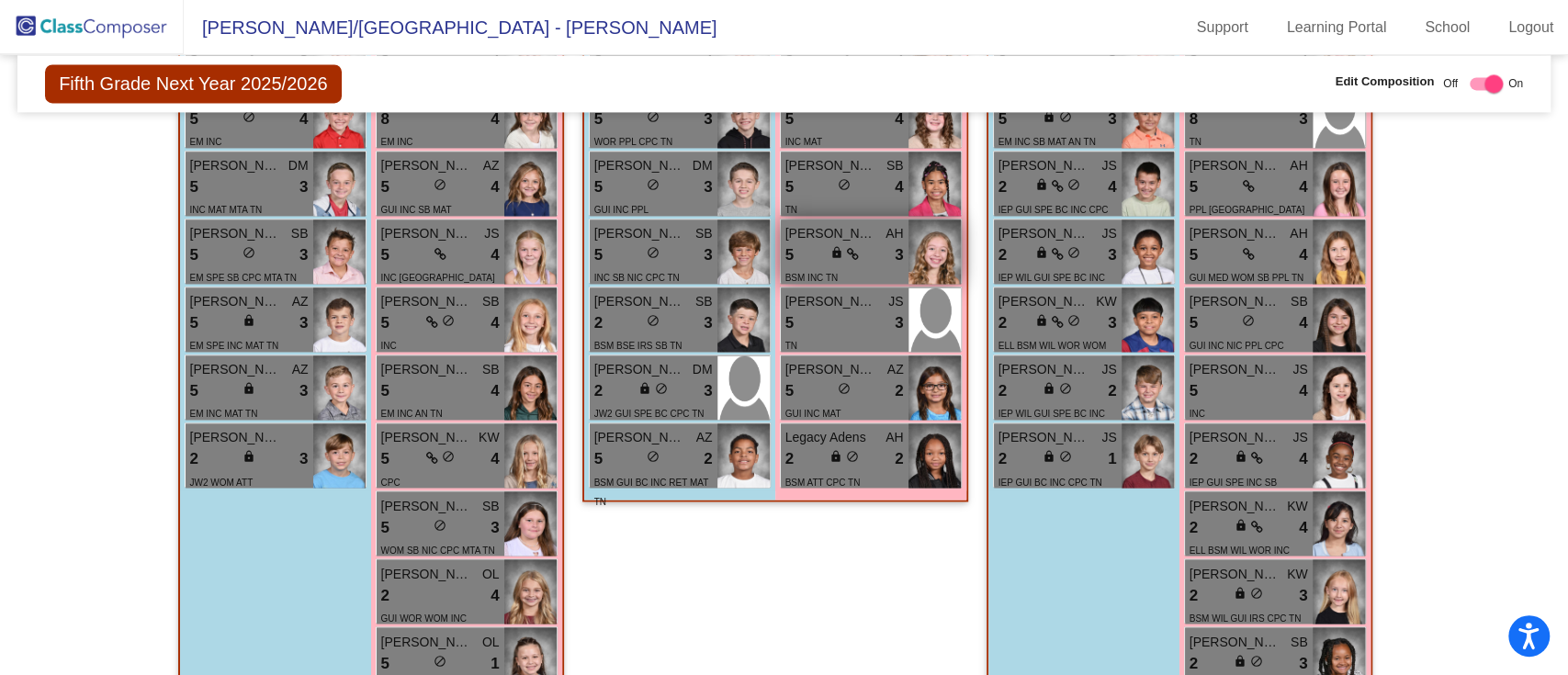 type on "bar" 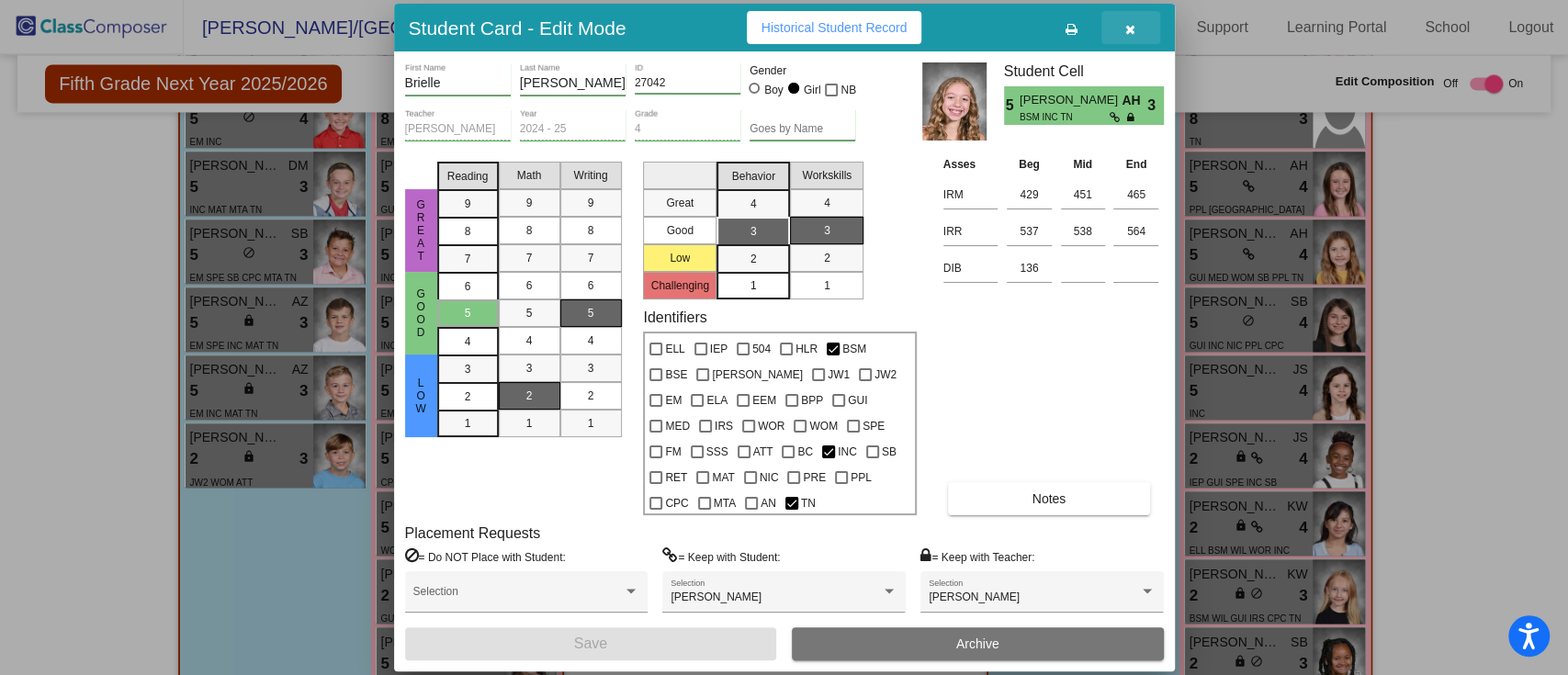 click at bounding box center (1130, 29) 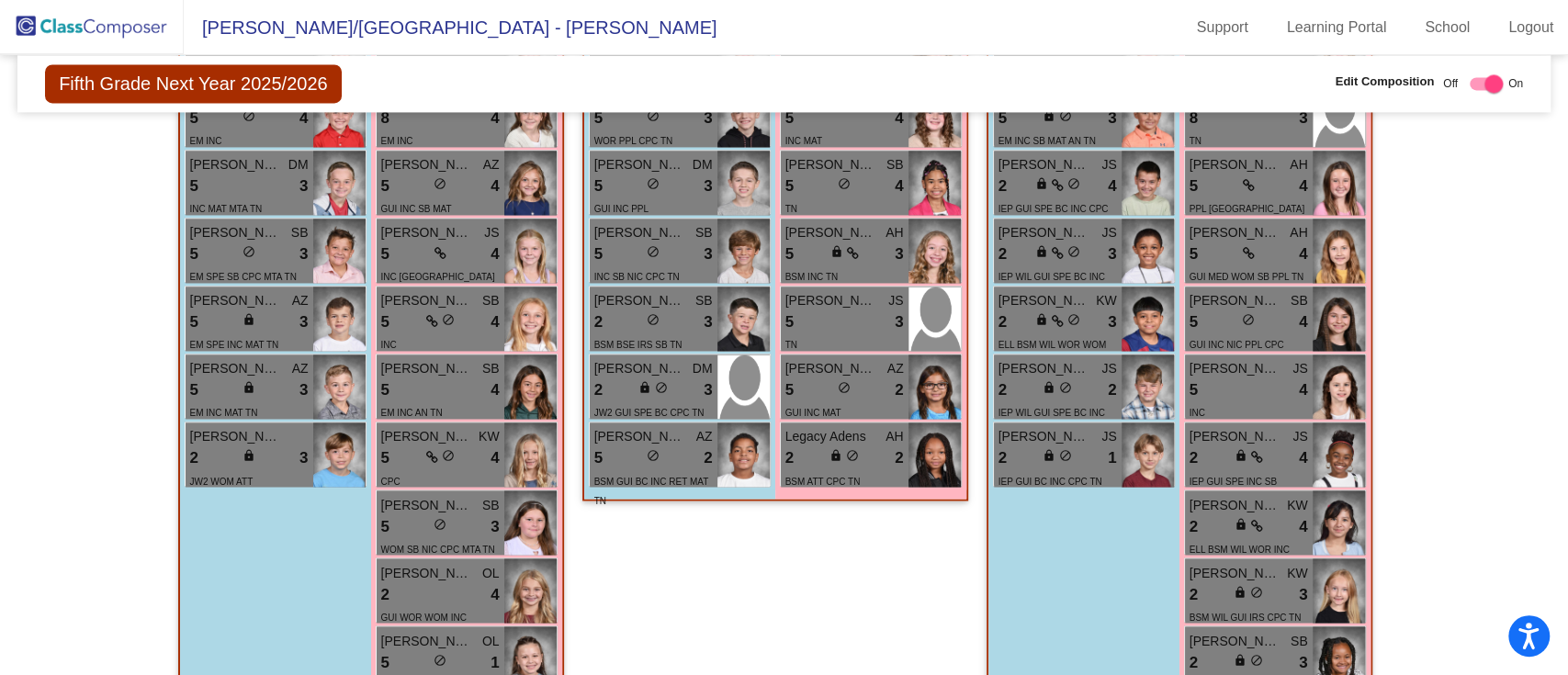 scroll, scrollTop: 1812, scrollLeft: 0, axis: vertical 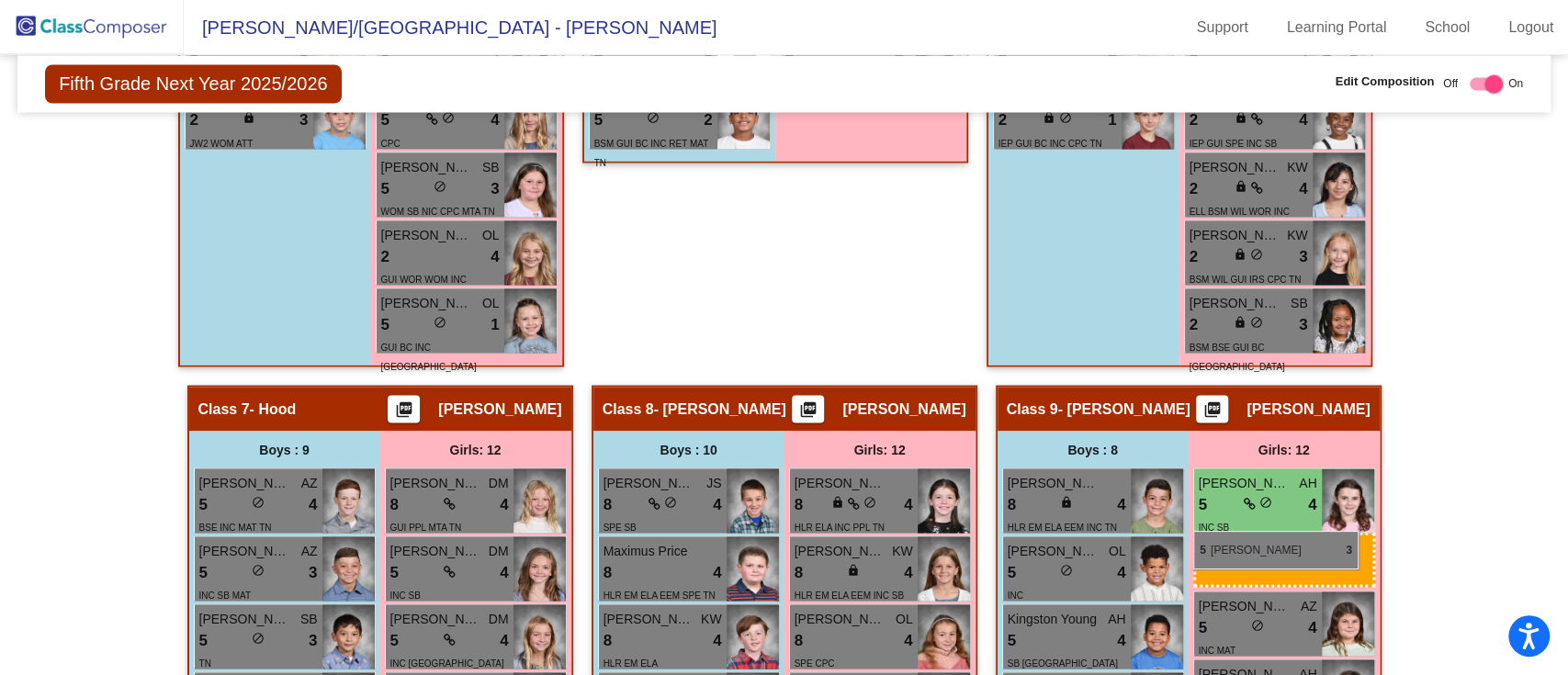 drag, startPoint x: 794, startPoint y: 367, endPoint x: 1193, endPoint y: 531, distance: 431.38962 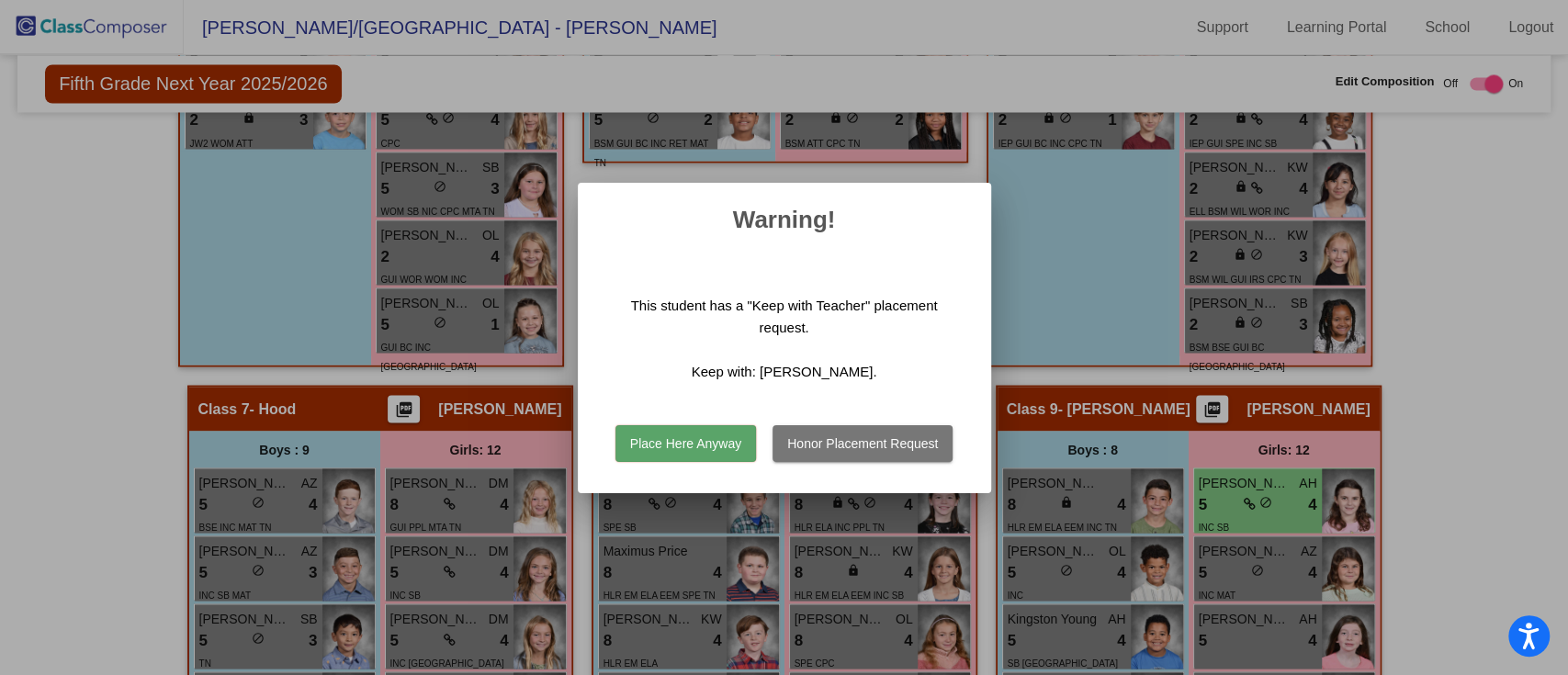click on "Honor Placement Request" at bounding box center [863, 444] 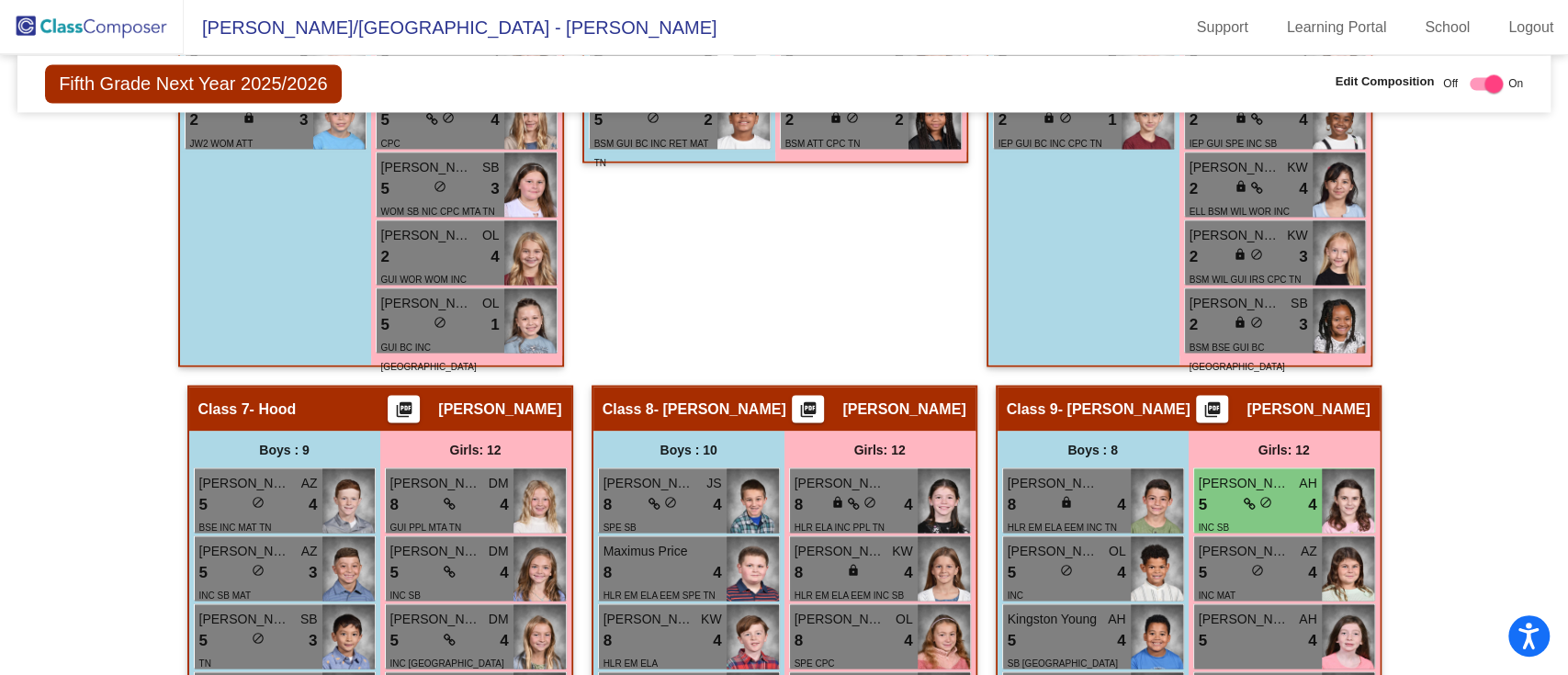 click on "Hallway   - Hallway Class  picture_as_pdf  Add Student  First Name Last Name Student Id  (Recommended)   Boy   Girl   [DEMOGRAPHIC_DATA] Add Close  Boys : 0    No Students   Girls: 1 [PERSON_NAME] lock do_not_disturb_alt IEP WIL SPE INC Class 1   - [PERSON_NAME]  picture_as_pdf [PERSON_NAME]  Add Student  First Name Last Name Student Id  (Recommended)   Boy   Girl   [DEMOGRAPHIC_DATA] Add Close  Boys : 9  [PERSON_NAME] AH 8 lock do_not_disturb_alt 4 TN [PERSON_NAME] JS 5 lock do_not_disturb_alt 4 INC SB CPC TN Brayden Golden OL 5 lock do_not_disturb_alt 4 SPE INC TN [PERSON_NAME] [PERSON_NAME] 5 lock do_not_disturb_alt 3 PPL TN [PERSON_NAME] SB 5 lock do_not_disturb_alt 3 SB TN [PERSON_NAME] 5 lock do_not_disturb_alt 3 GUI INC MTA [PERSON_NAME] DM 5 lock do_not_disturb_alt 3 WOR WOM INC CPC [PERSON_NAME] 5 lock do_not_disturb_alt 2 GUI INC CPC [PERSON_NAME] AH 2 lock do_not_disturb_alt 2 WOM ATT Girls: 13 [PERSON_NAME] AH 8 lock do_not_disturb_alt 4 GUI MED PPL CPC MTA TN [PERSON_NAME] KW 8 lock do_not_disturb_alt 4 8 lock 4 TN 8 4" 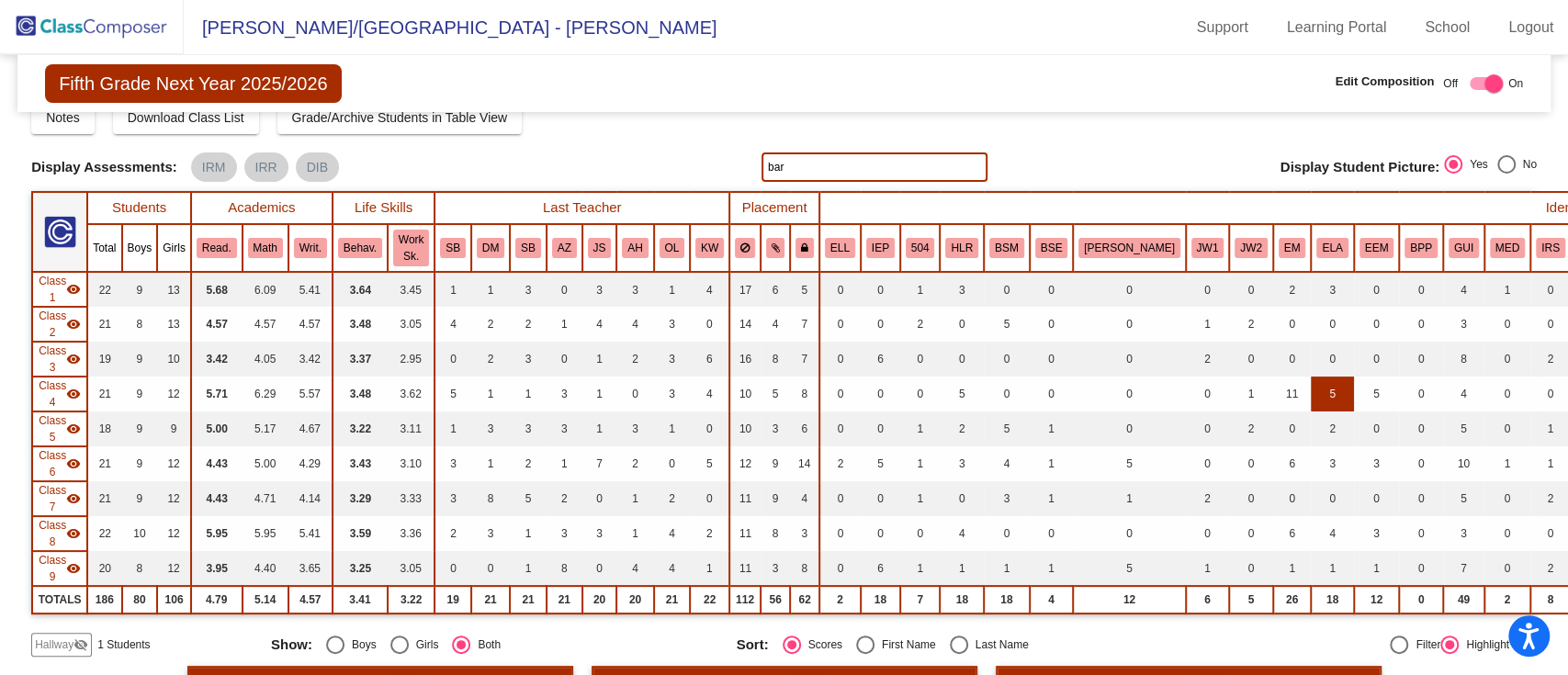 scroll, scrollTop: 0, scrollLeft: 0, axis: both 